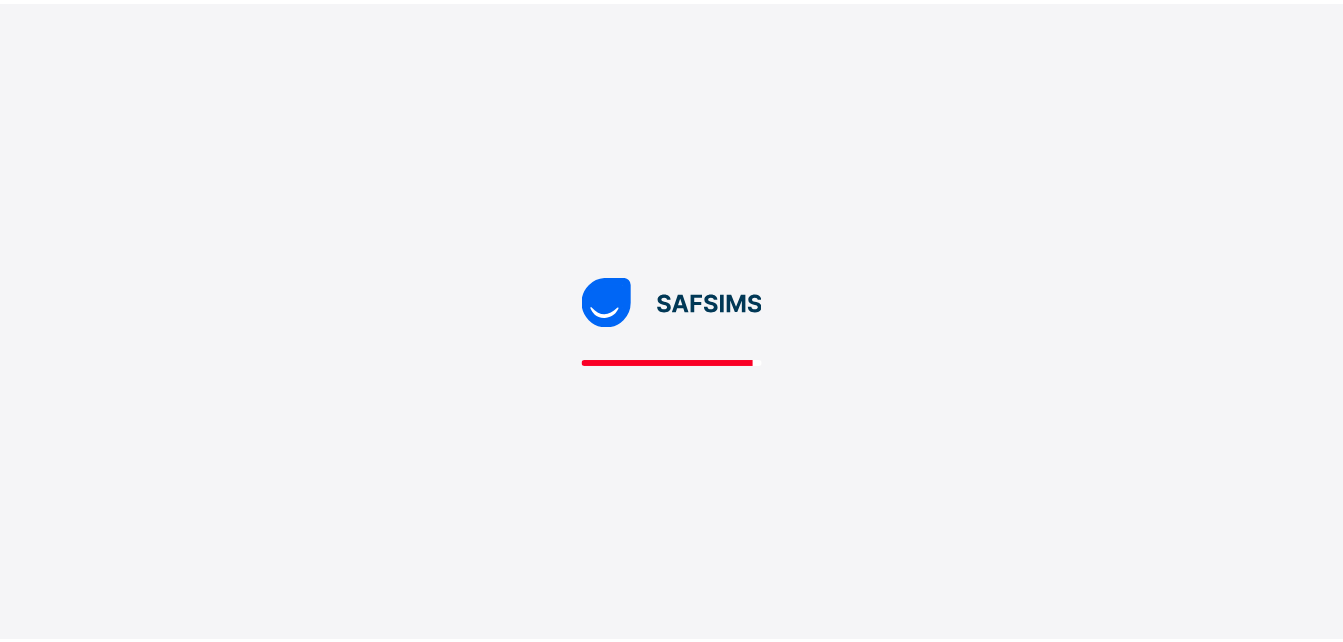 scroll, scrollTop: 0, scrollLeft: 0, axis: both 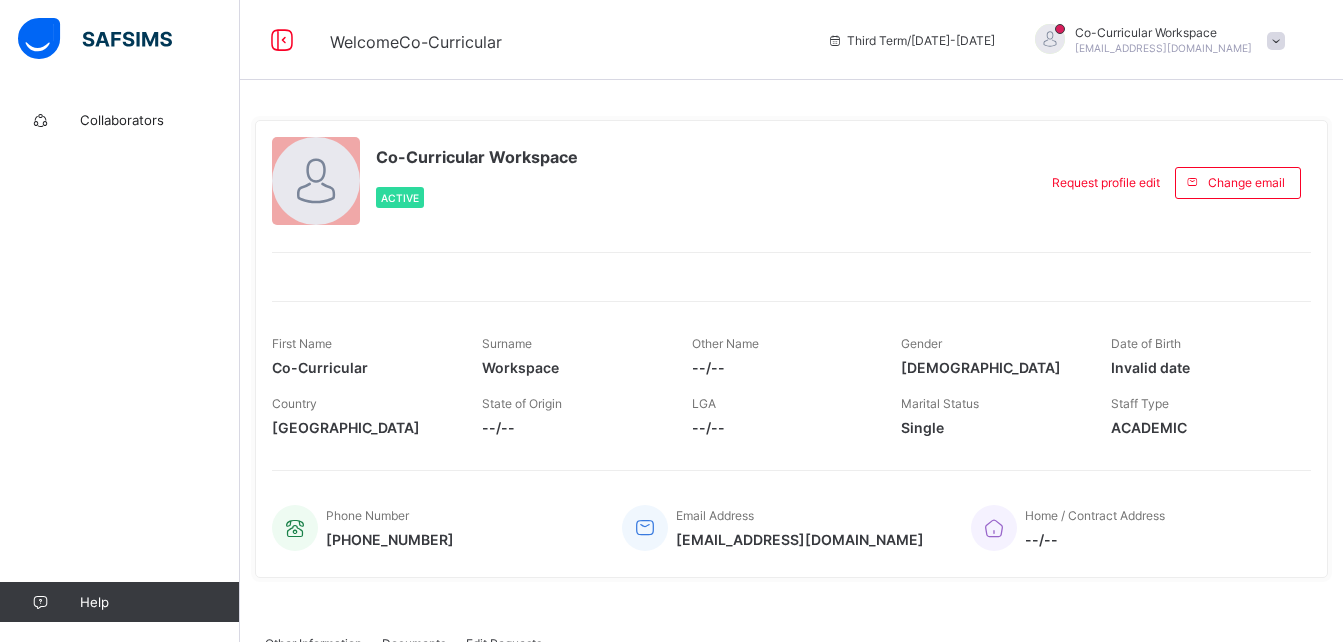 click at bounding box center (1276, 41) 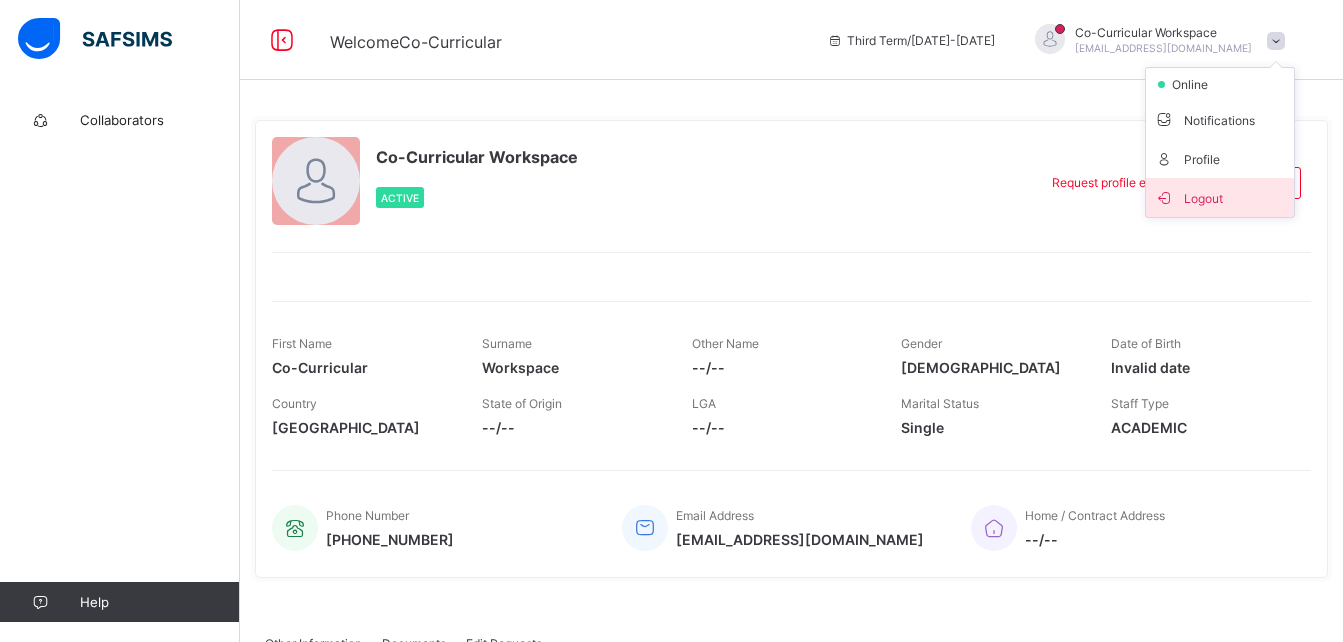 click on "Logout" at bounding box center [1220, 197] 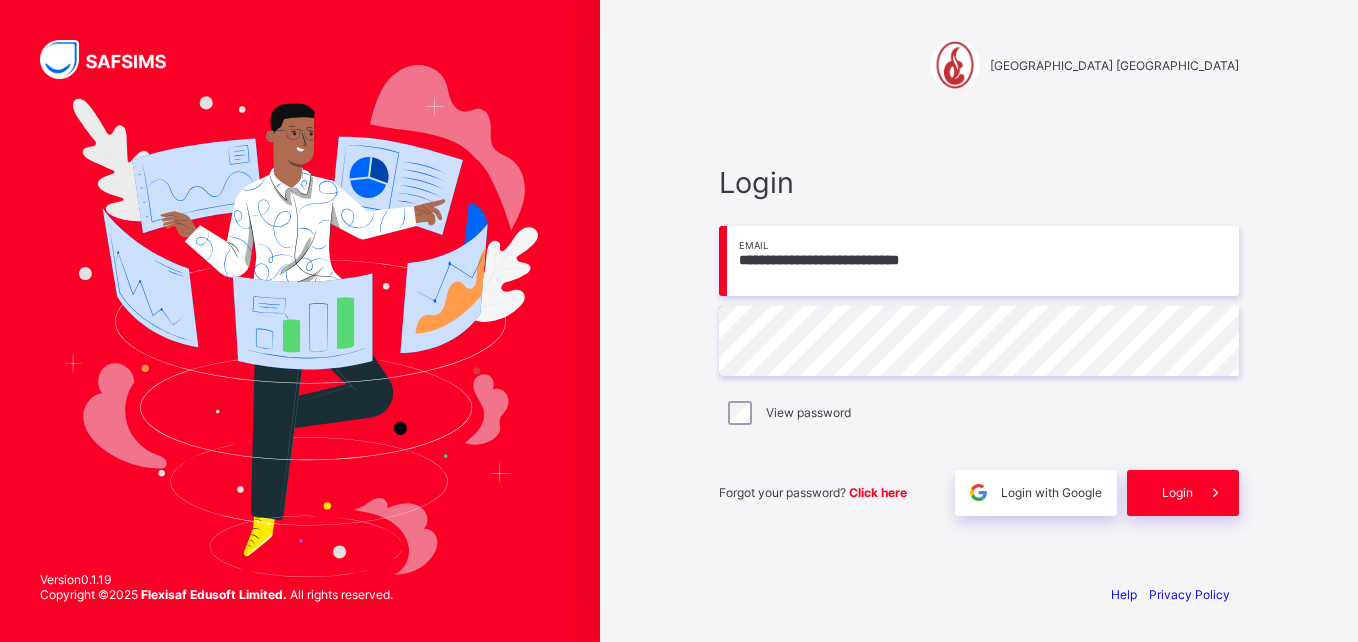 type on "**********" 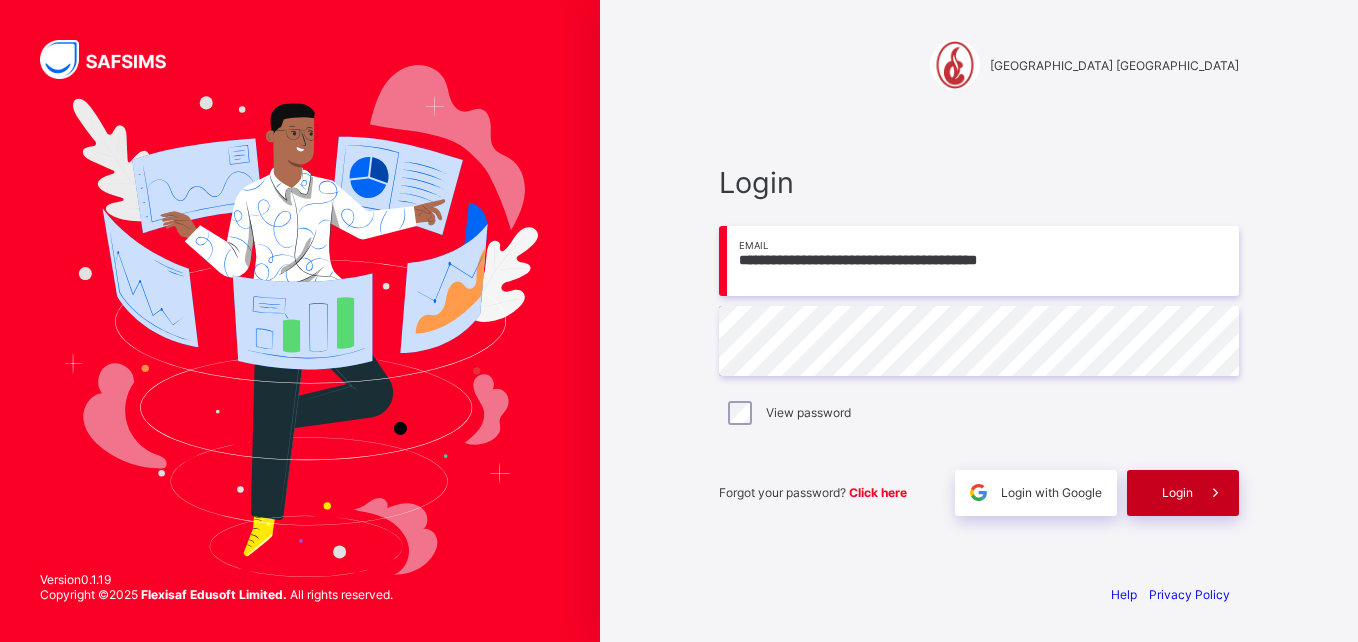 click on "Login" at bounding box center [1183, 493] 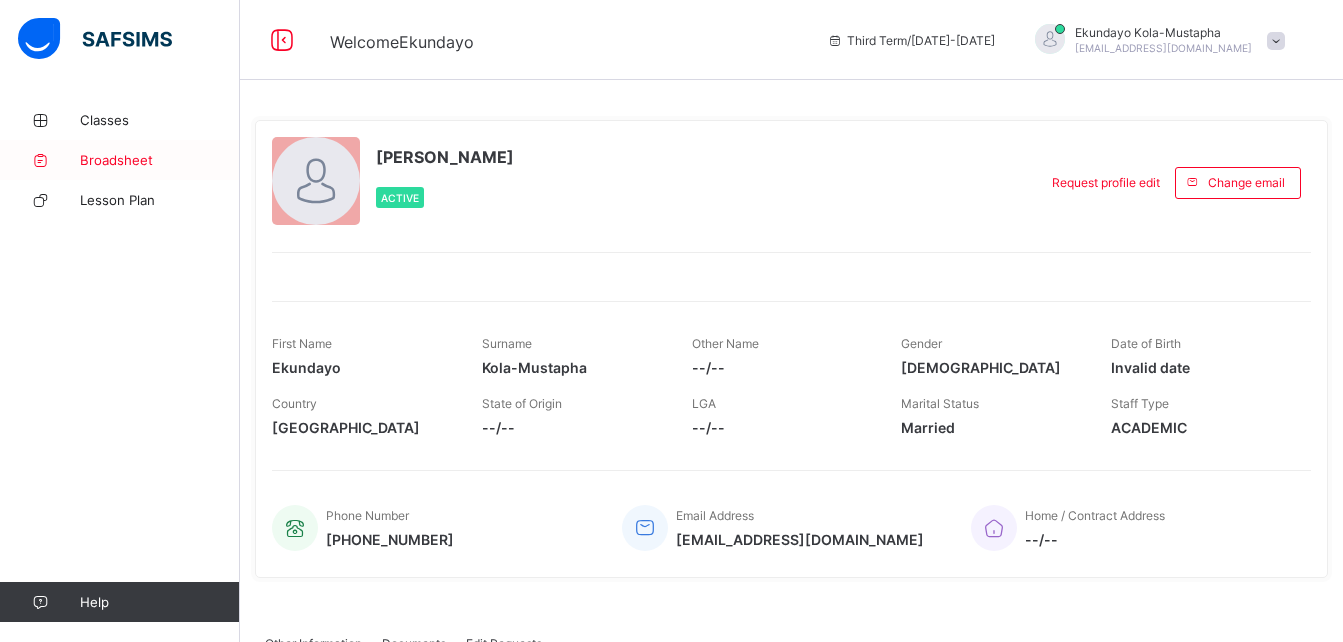 click on "Broadsheet" at bounding box center [160, 160] 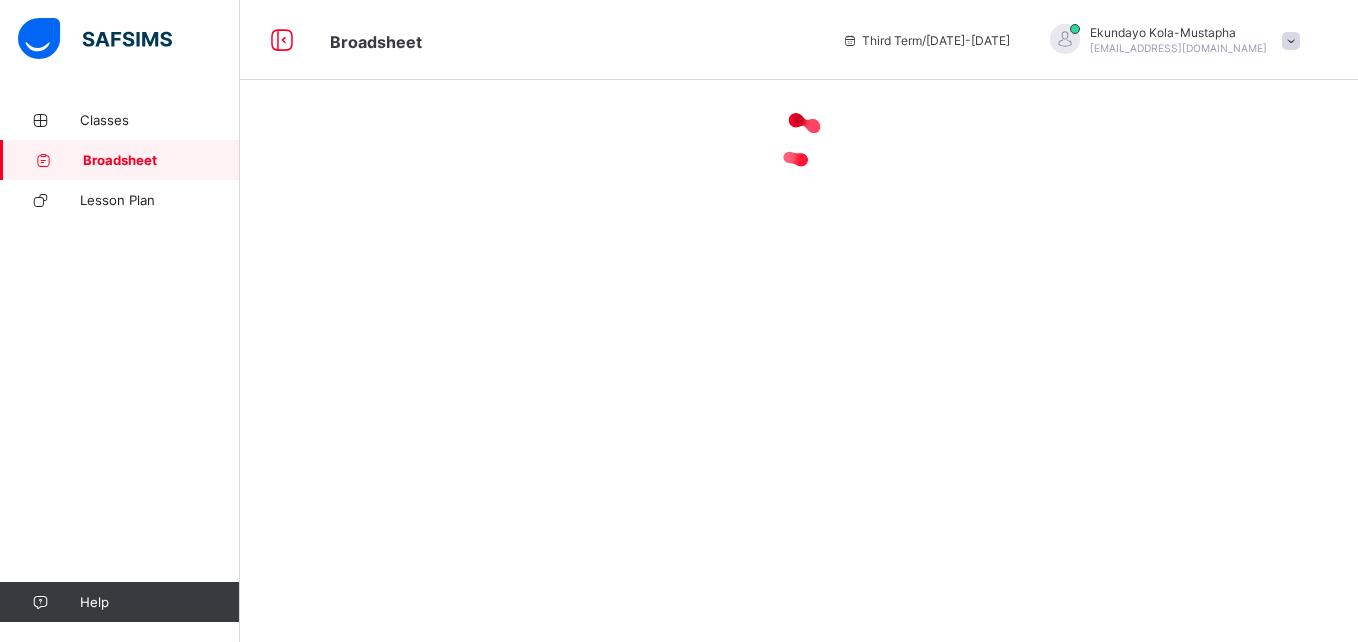 click on "Broadsheet" at bounding box center [161, 160] 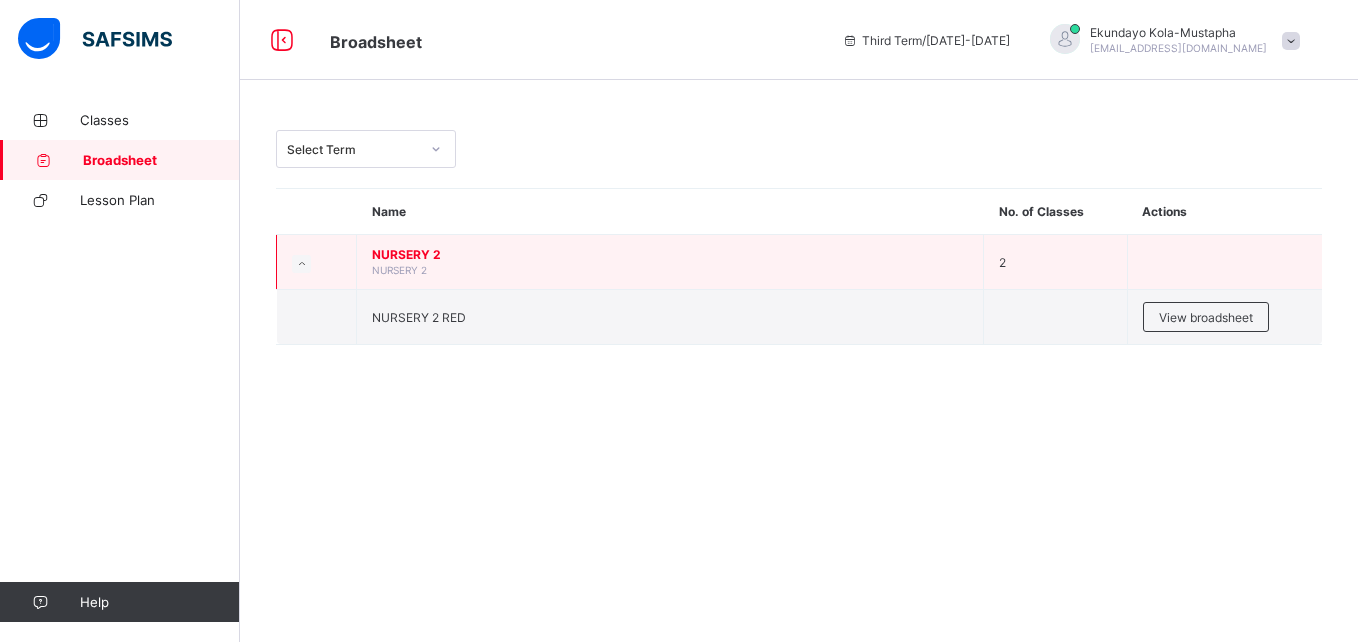 click on "NURSERY 2" at bounding box center (670, 254) 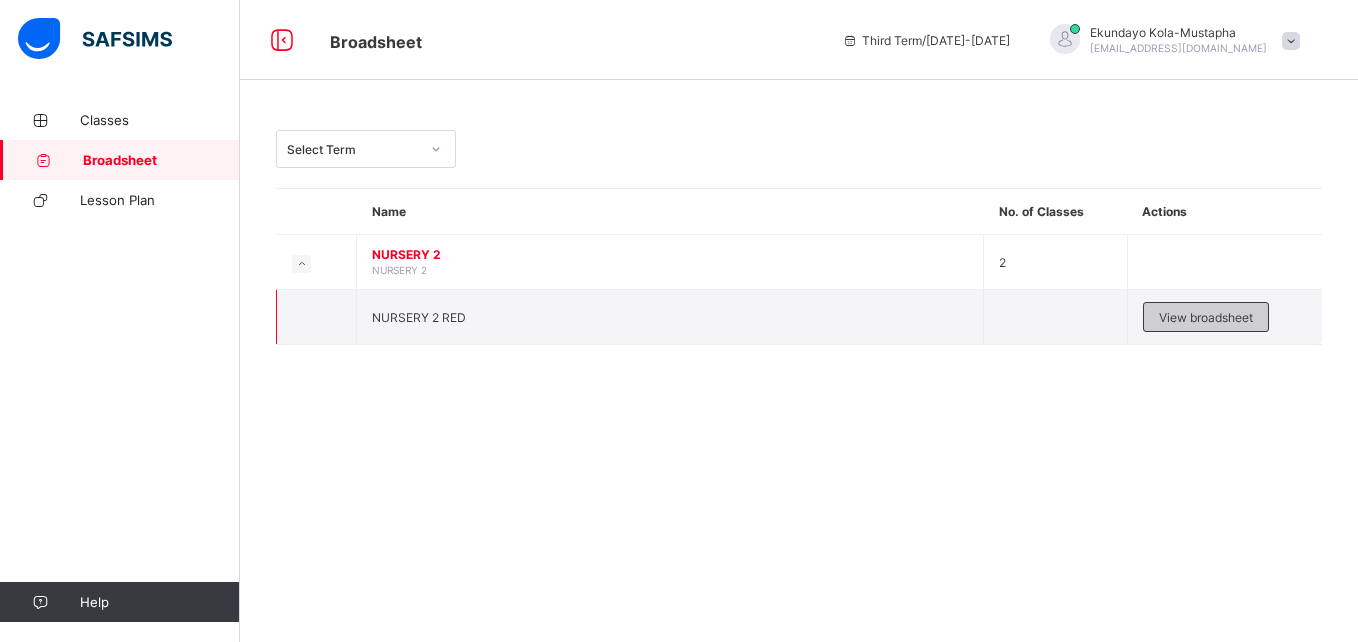 click on "View broadsheet" at bounding box center (1206, 317) 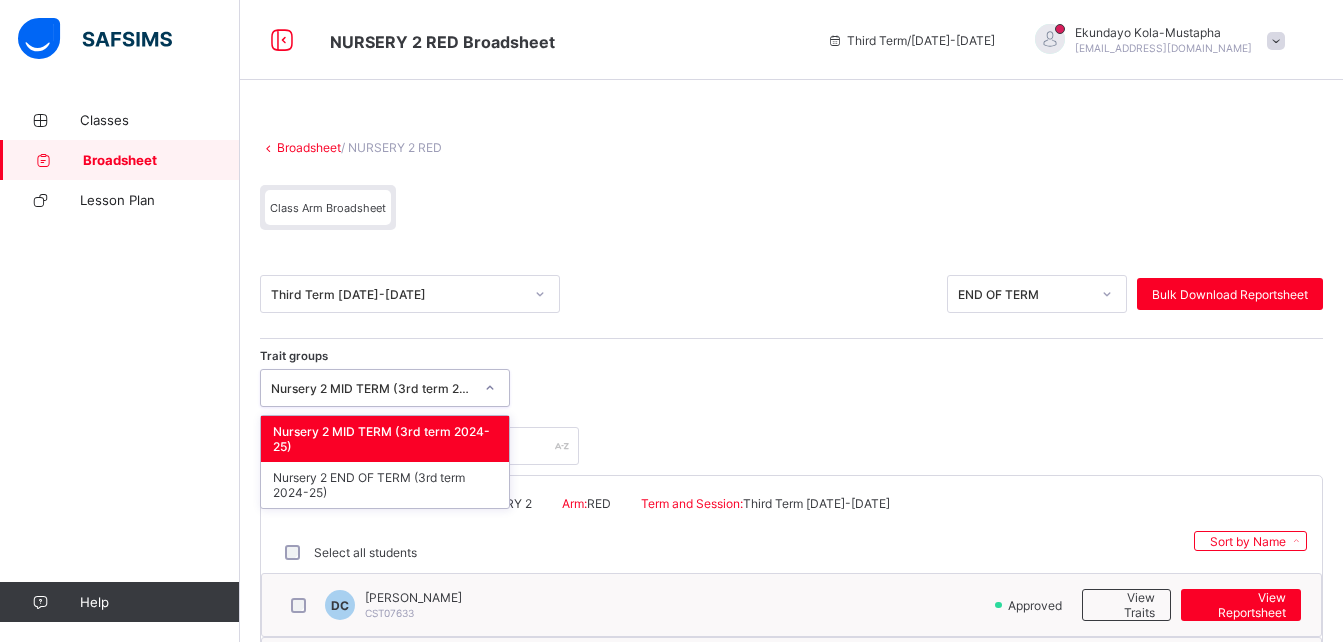 click at bounding box center [490, 388] 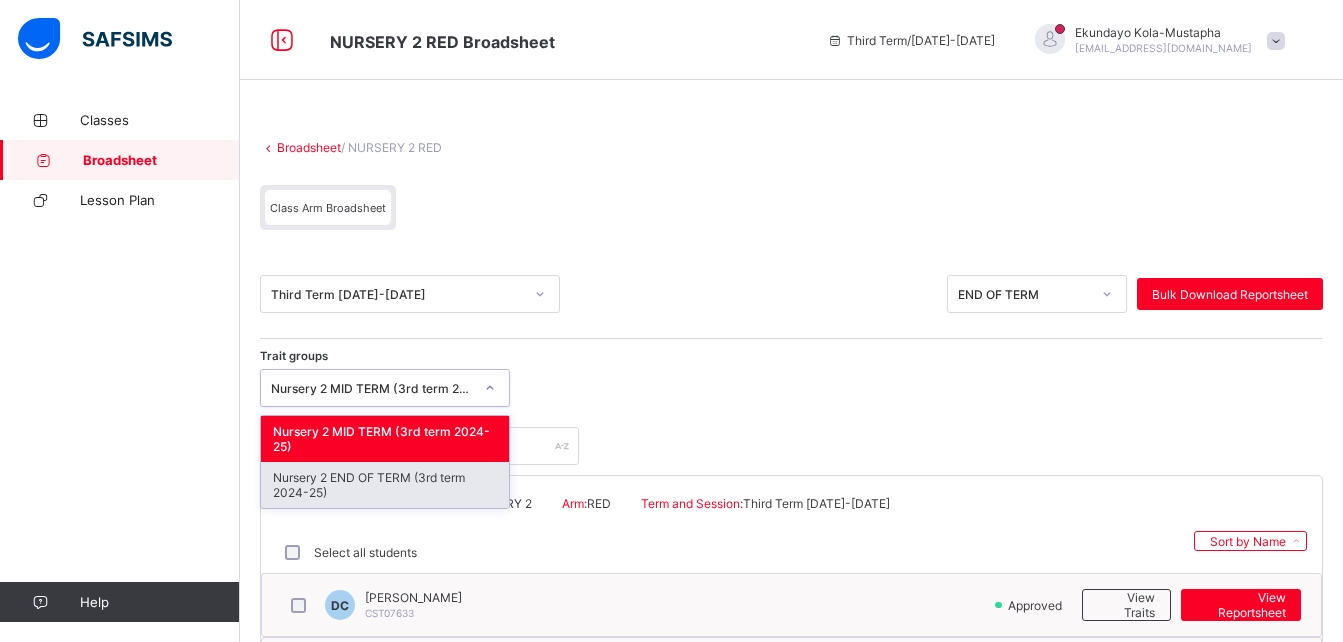 click on "Nursery 2 END OF TERM (3rd term 2024-25)" at bounding box center (385, 485) 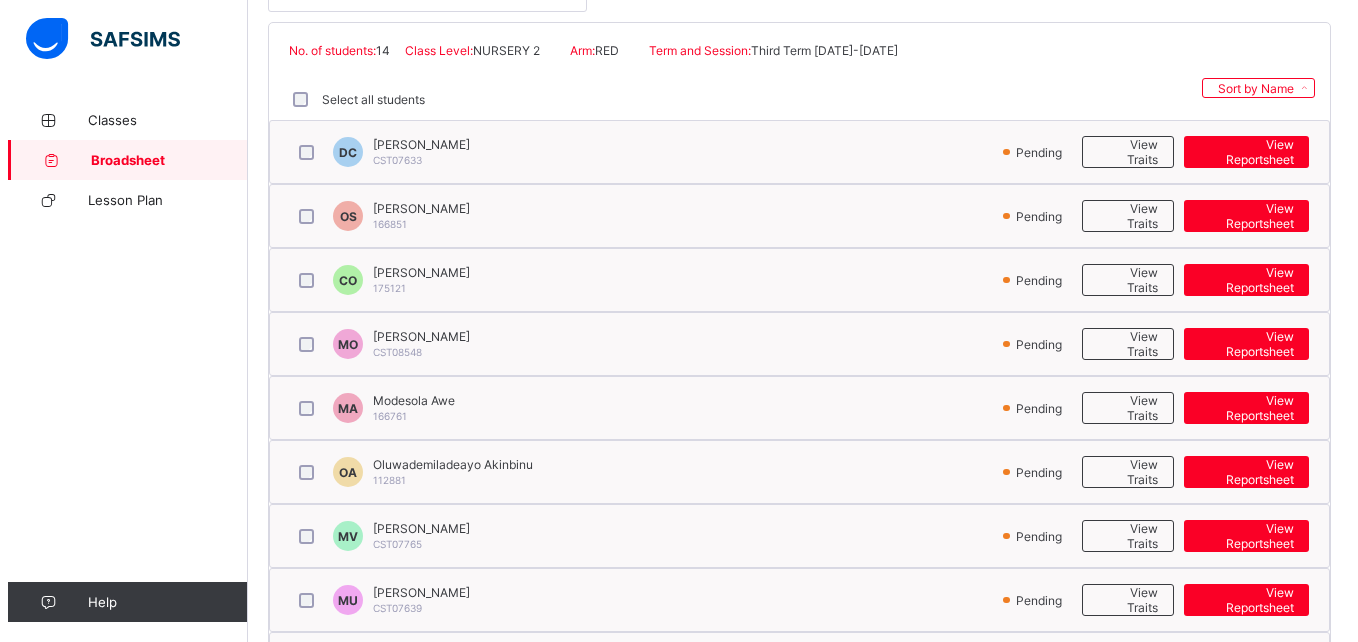 scroll, scrollTop: 456, scrollLeft: 0, axis: vertical 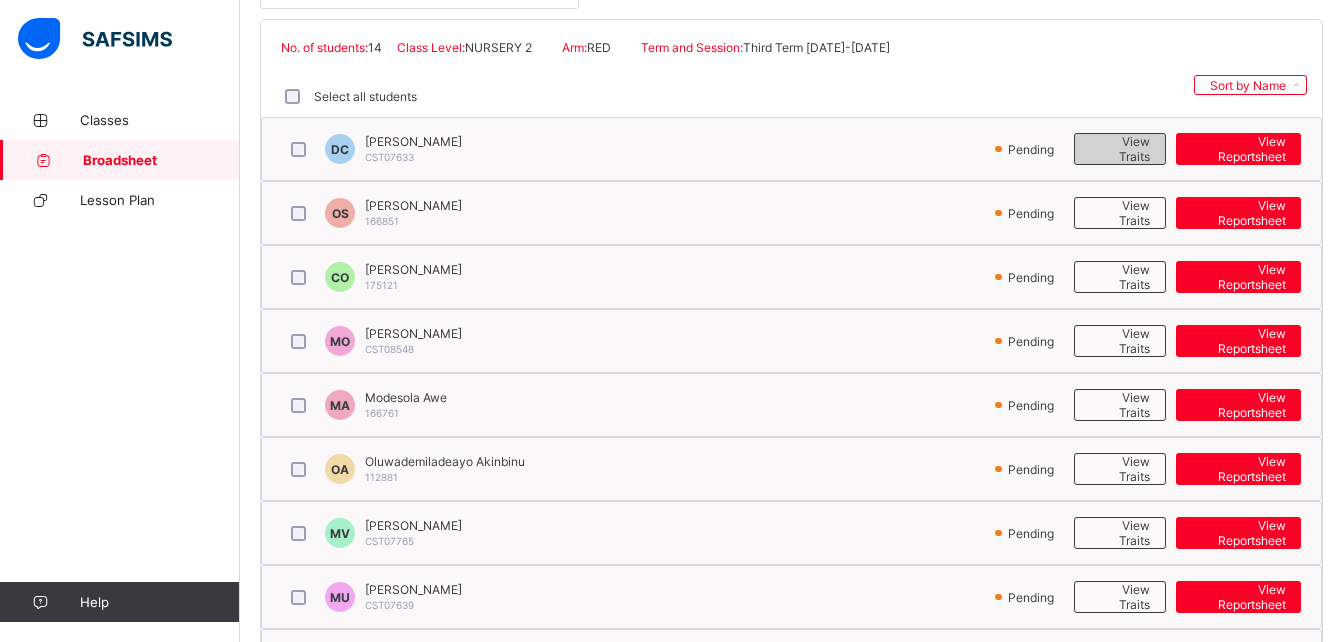 click on "View Traits" at bounding box center [1120, 149] 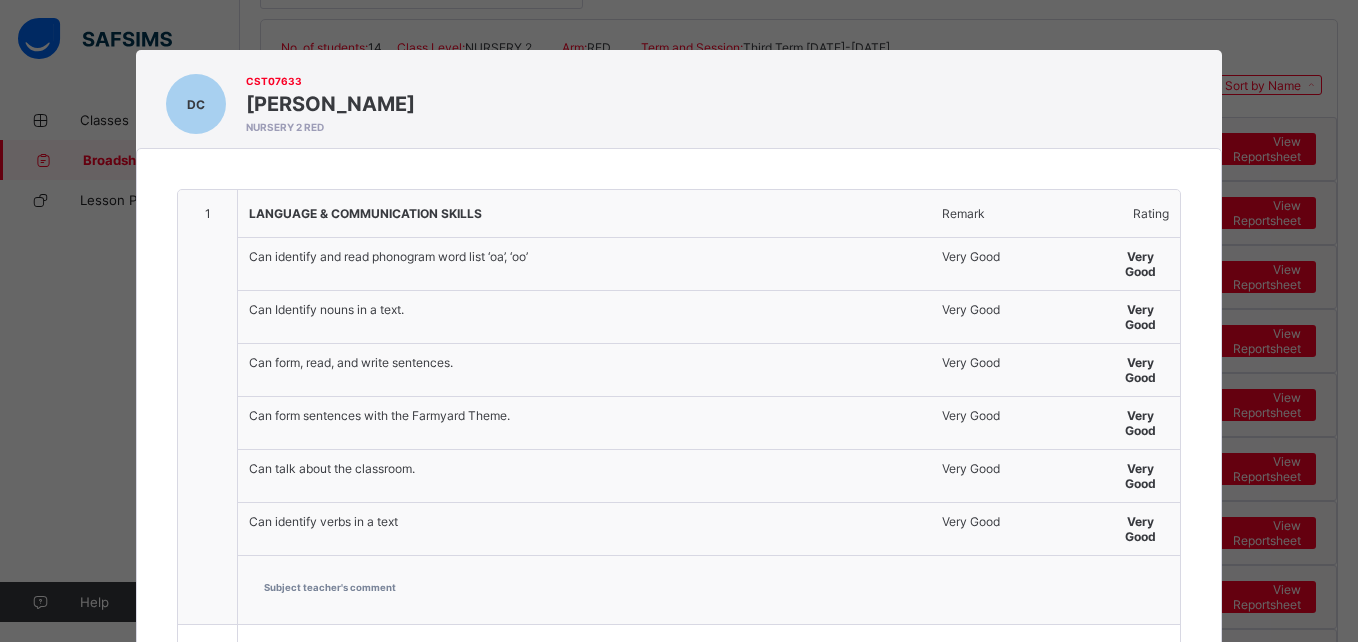 click on "DC   CST07633     DABERECHI  CHUKWUOGO     NURSERY 2 RED 1 LANGUAGE & COMMUNICATION SKILLS Remark Rating Can identify and read phonogram word list ‘oa’, ‘oo’ Very Good Very Good Can Identify nouns in a text. Very Good Very Good Can form, read, and write sentences. Very Good Very Good Can form sentences with the Farmyard Theme. Very Good Very Good Can talk about the classroom. Very Good Very Good Can identify verbs in a text Very Good Very Good Subject teacher's comment   2 NUMERACY Remark Rating Can identify, count, and write numbers 1 to 200 Very Good Very Good Can carry out simple addition without change. Very Good Very Good Can carryout simple subtraction without change. Very Good Very Good Can Carryout simple multiplication without change. Good Good Can identify Nigerian currency and their denominations (#10, #20, #50,# 100,#200) Very Good Very Good Subject teacher's comment   3 LIFE SKILLS Remark Rating Can Lace up a shoe. Good Good Can button up shirt correctly. Very Good Very Good Very Good   4" at bounding box center (679, 321) 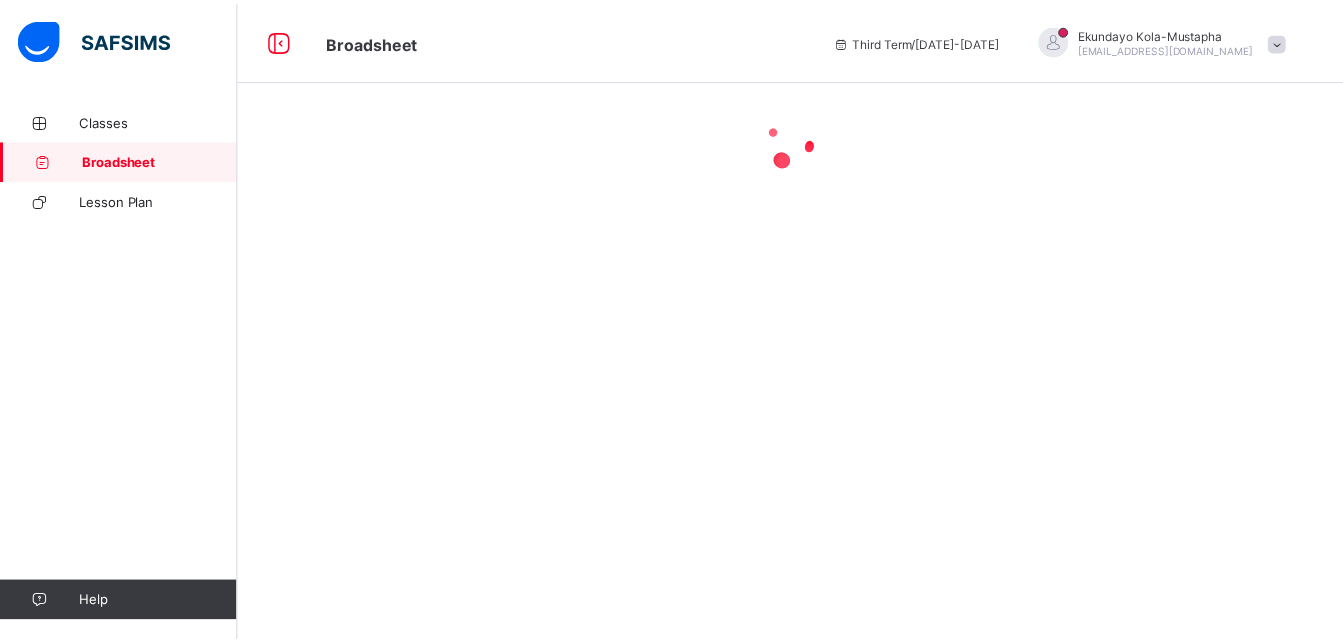 scroll, scrollTop: 0, scrollLeft: 0, axis: both 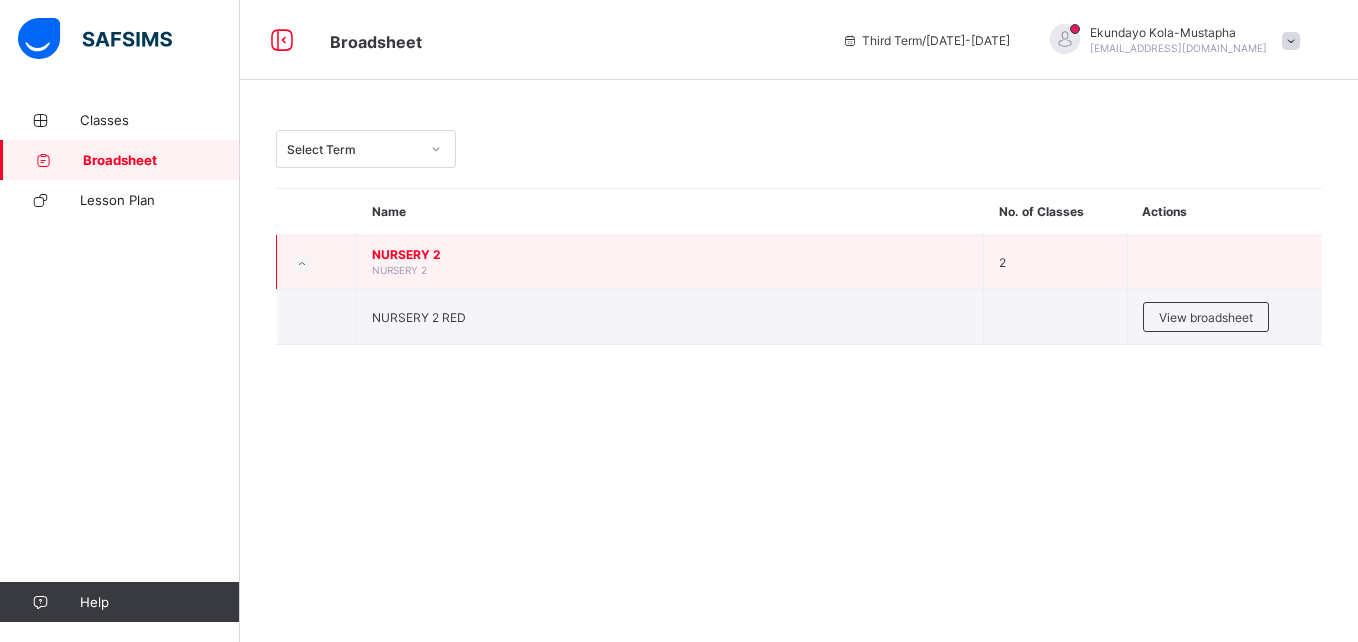 click on "NURSERY 2" at bounding box center [670, 254] 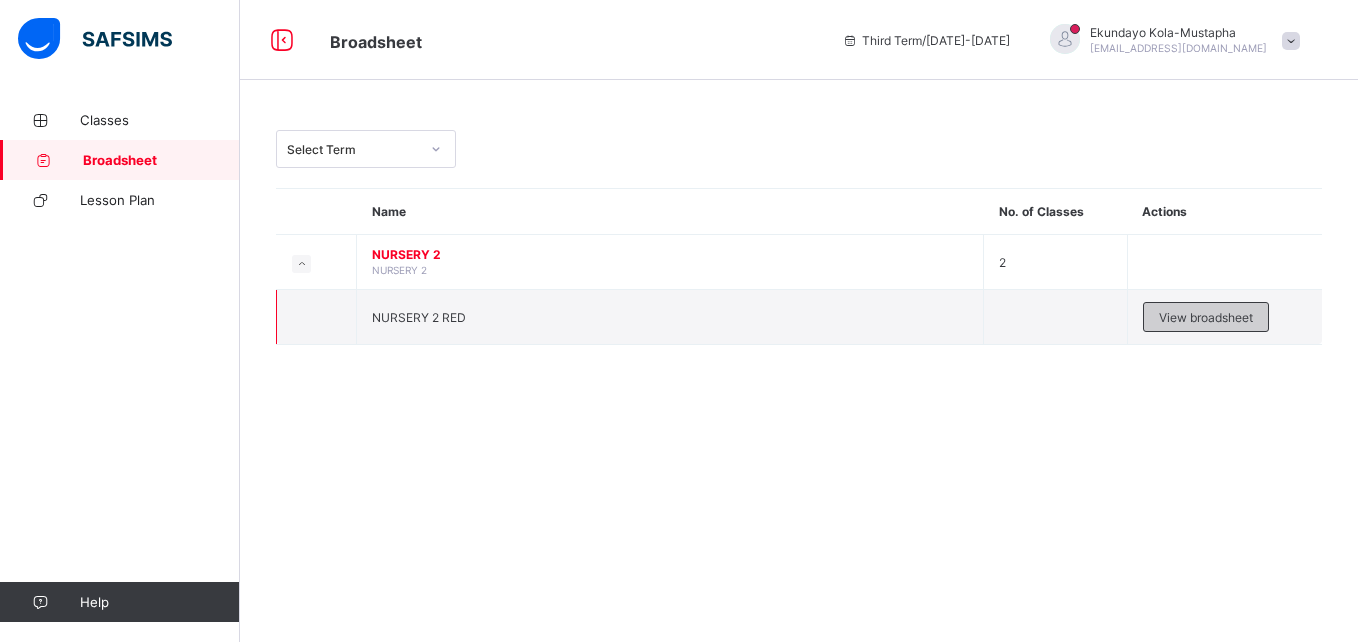 click on "View broadsheet" at bounding box center (1206, 317) 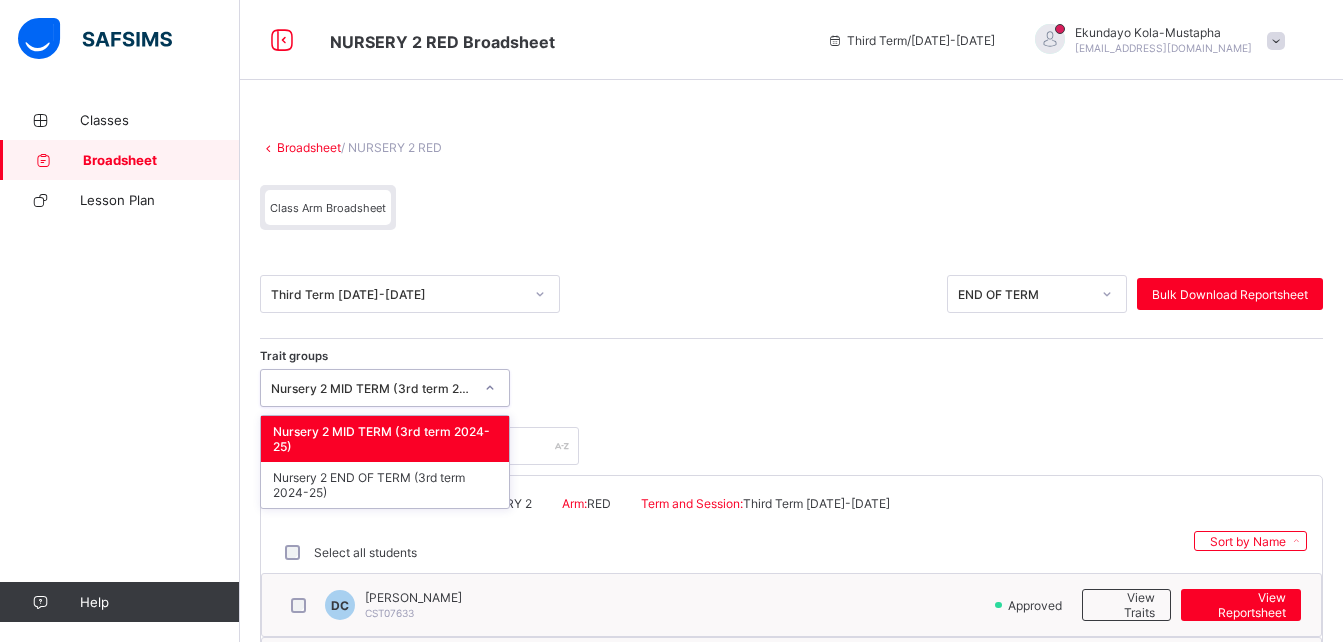 click 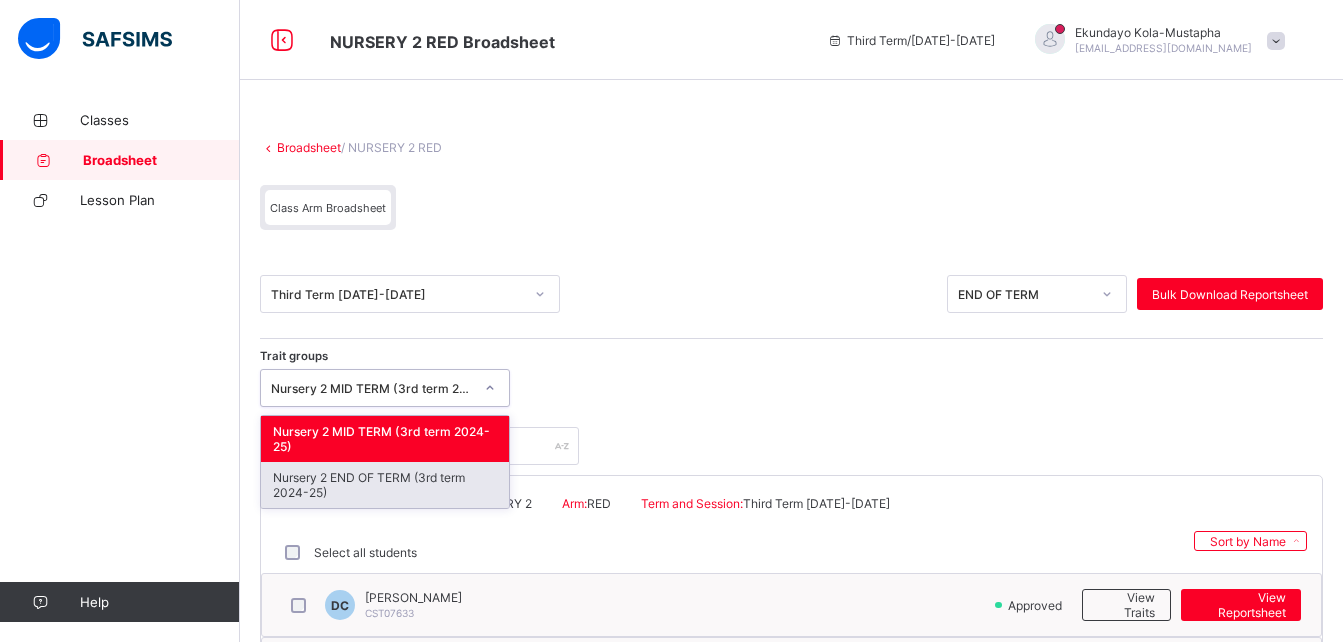 click on "Nursery 2 END OF TERM (3rd term 2024-25)" at bounding box center (385, 485) 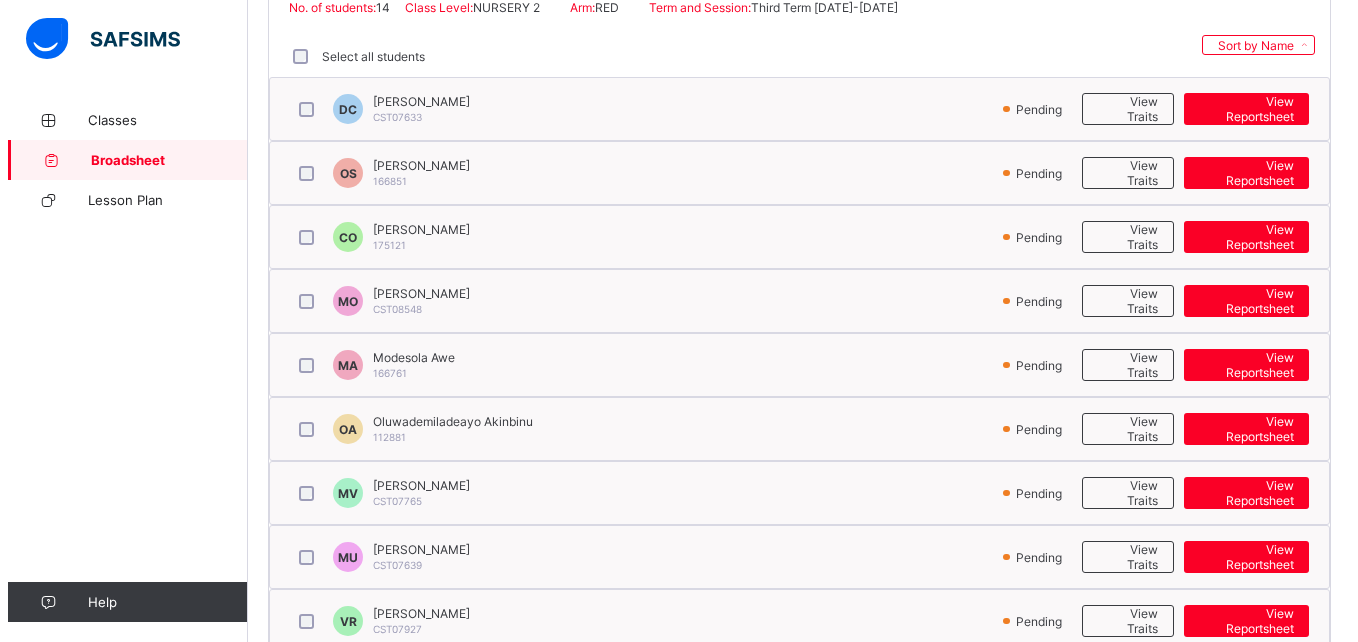 scroll, scrollTop: 509, scrollLeft: 0, axis: vertical 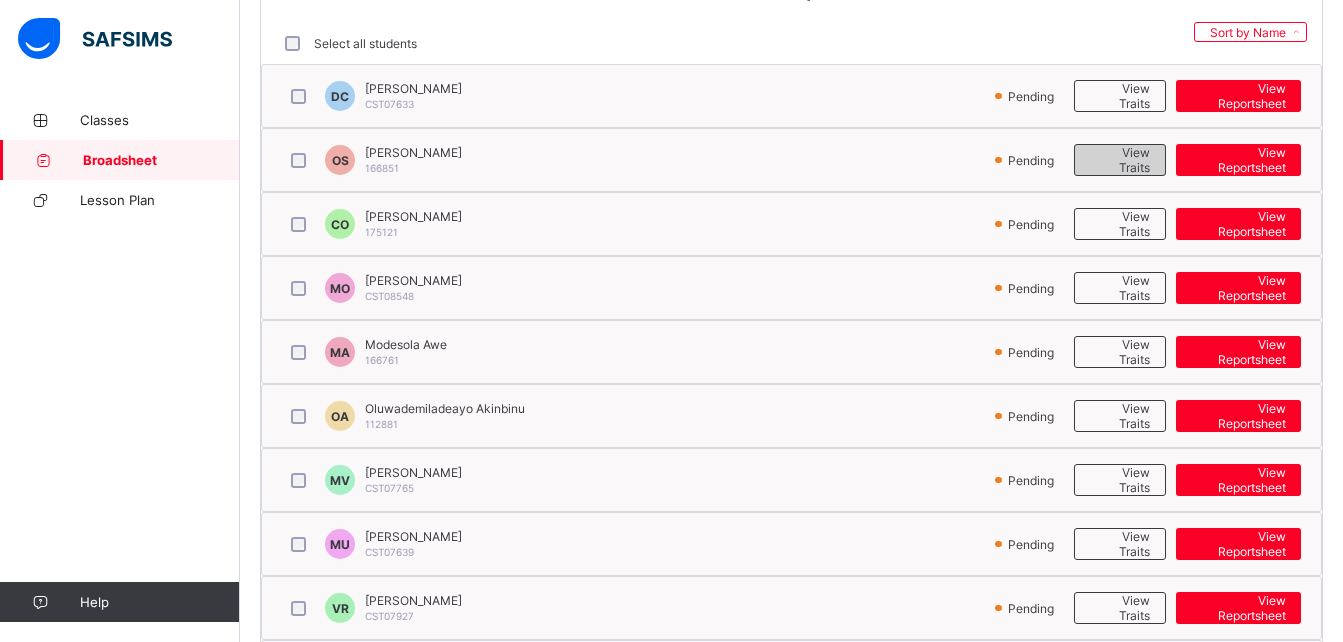click on "View Traits" at bounding box center [1120, 160] 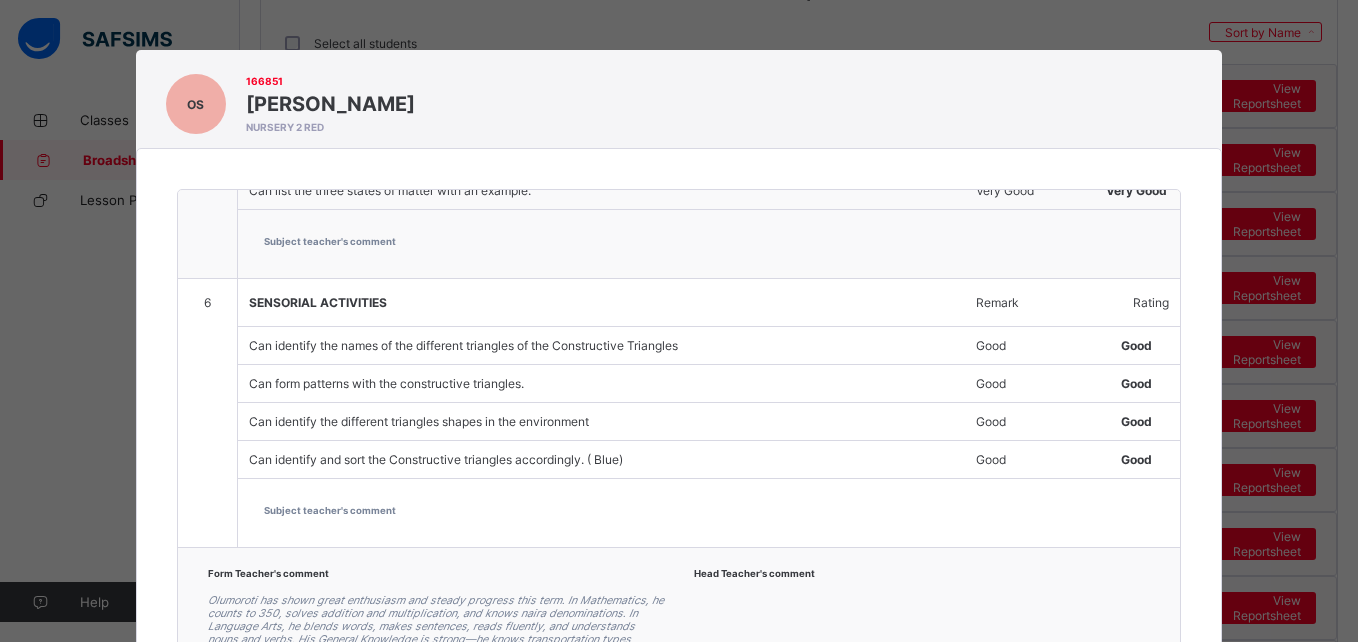 scroll, scrollTop: 1501, scrollLeft: 0, axis: vertical 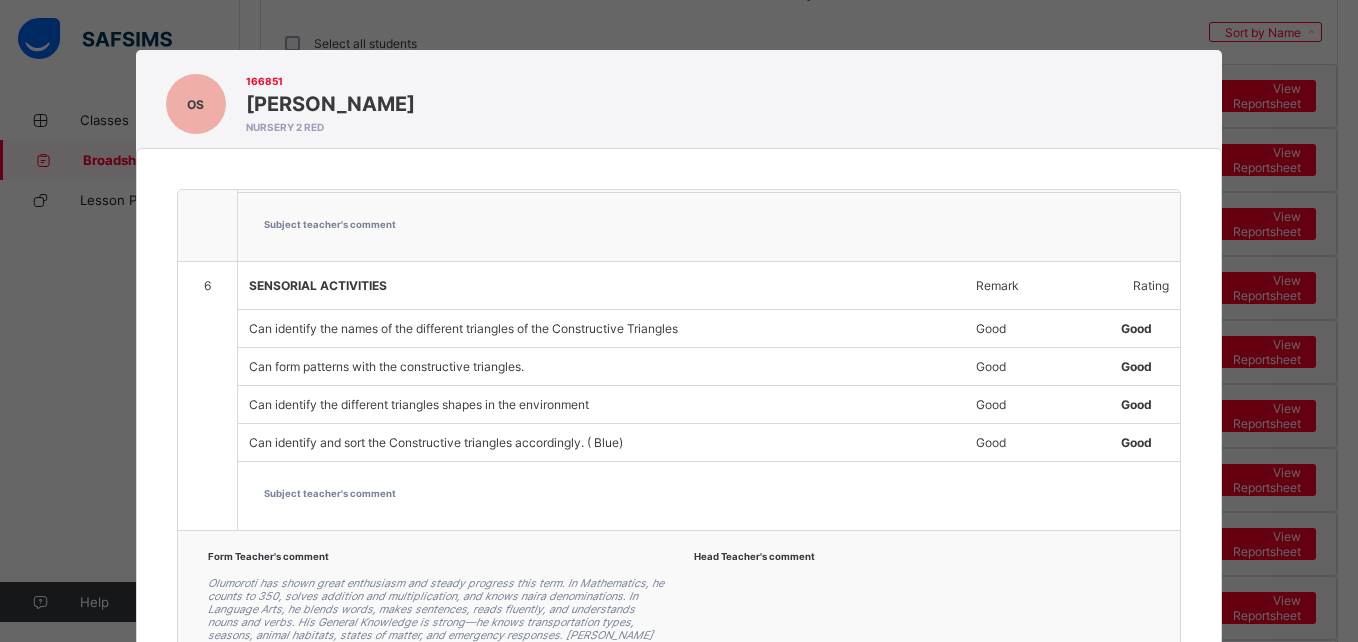 click at bounding box center (436, 574) 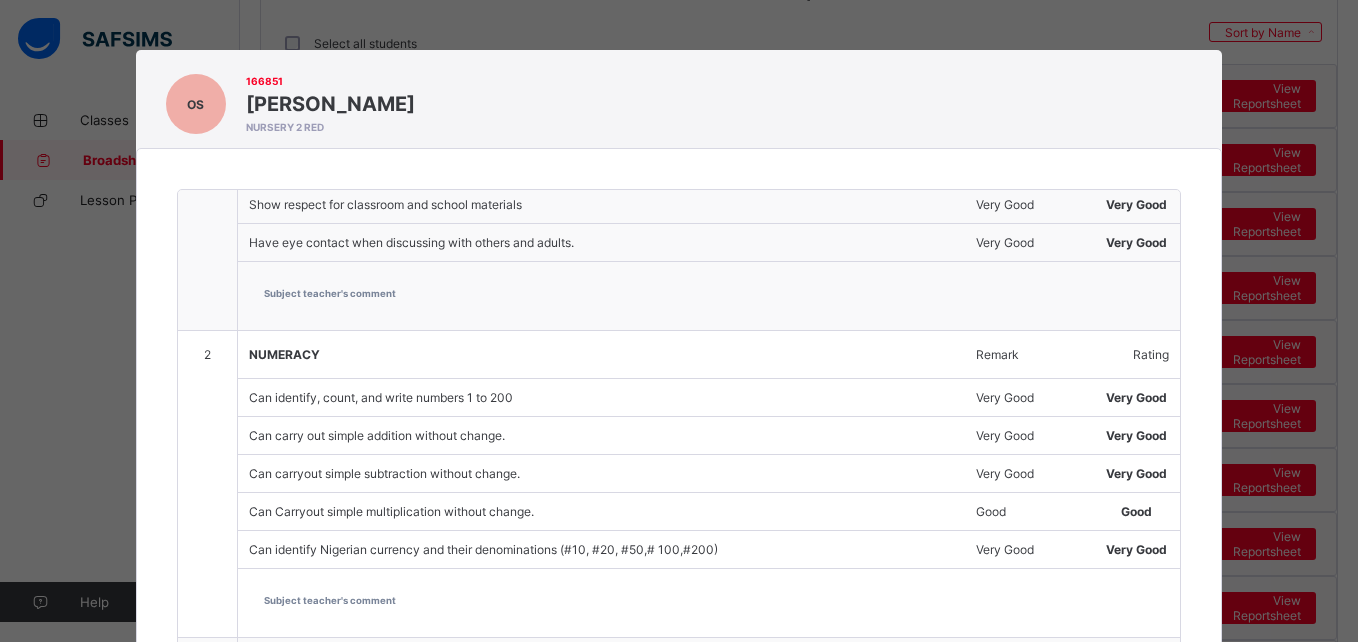 scroll, scrollTop: 0, scrollLeft: 0, axis: both 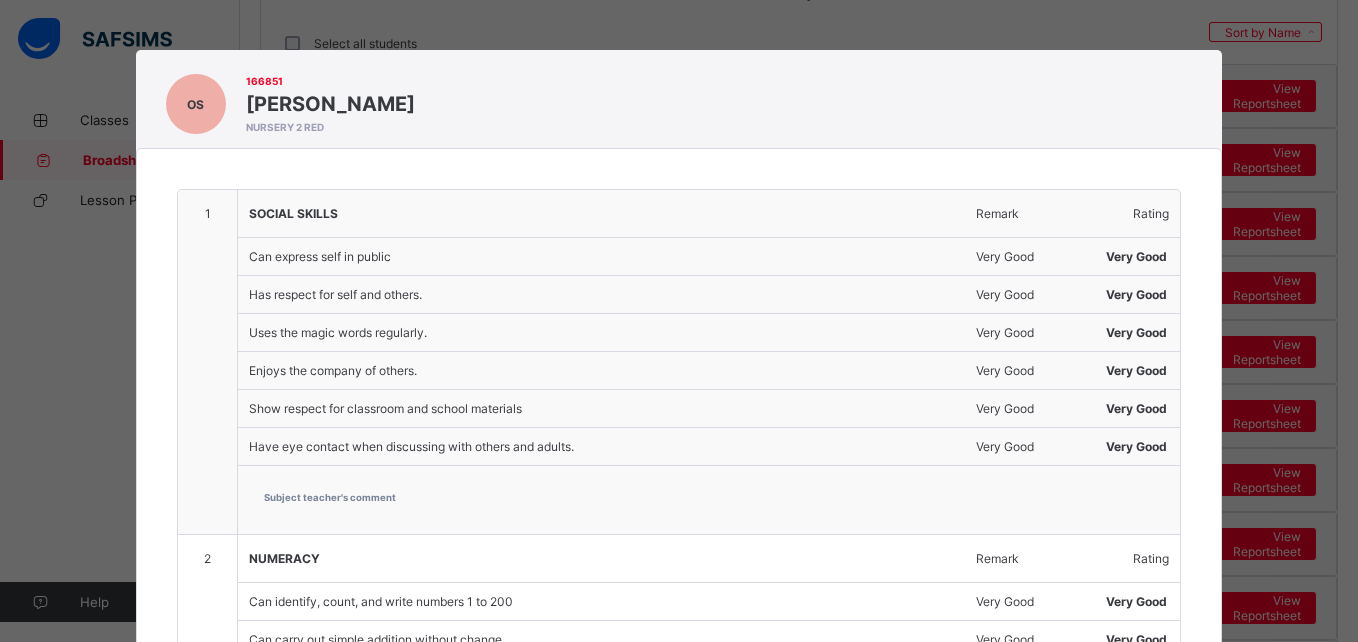 click on "OS   166851     Olumoroti  Shoaga     NURSERY 2 RED 1 SOCIAL SKILLS Remark Rating Can express self in public Very Good Very Good Has respect for self and others. Very Good Very Good Uses the magic words regularly. Very Good Very Good Enjoys the company of others. Very Good Very Good Show respect for classroom and school materials Very Good Very Good Have eye contact when discussing with others and adults. Very Good Very Good Subject teacher's comment   2 NUMERACY Remark Rating Can identify, count, and write numbers 1 to 200 Very Good Very Good Can carry out simple addition without change. Very Good Very Good Can carryout simple subtraction without change. Very Good Very Good Can Carryout simple multiplication without change. Good Good Can identify Nigerian currency and their denominations (#10, #20, #50,# 100,#200) Very Good Very Good Subject teacher's comment   3 LIFE SKILLS Remark Rating Can Lace up a shoe. Developing Developing Can button up shirt correctly. Good Good Very Good Very Good Very Good Good   4" at bounding box center [679, 321] 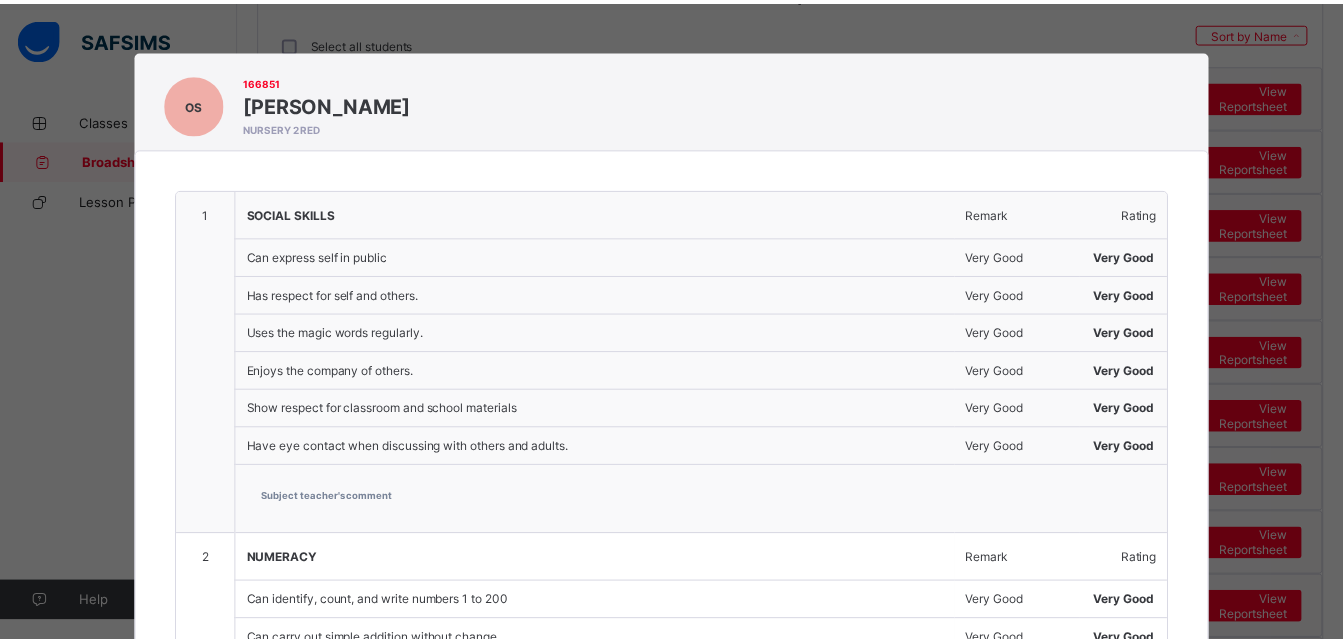 scroll, scrollTop: 0, scrollLeft: 0, axis: both 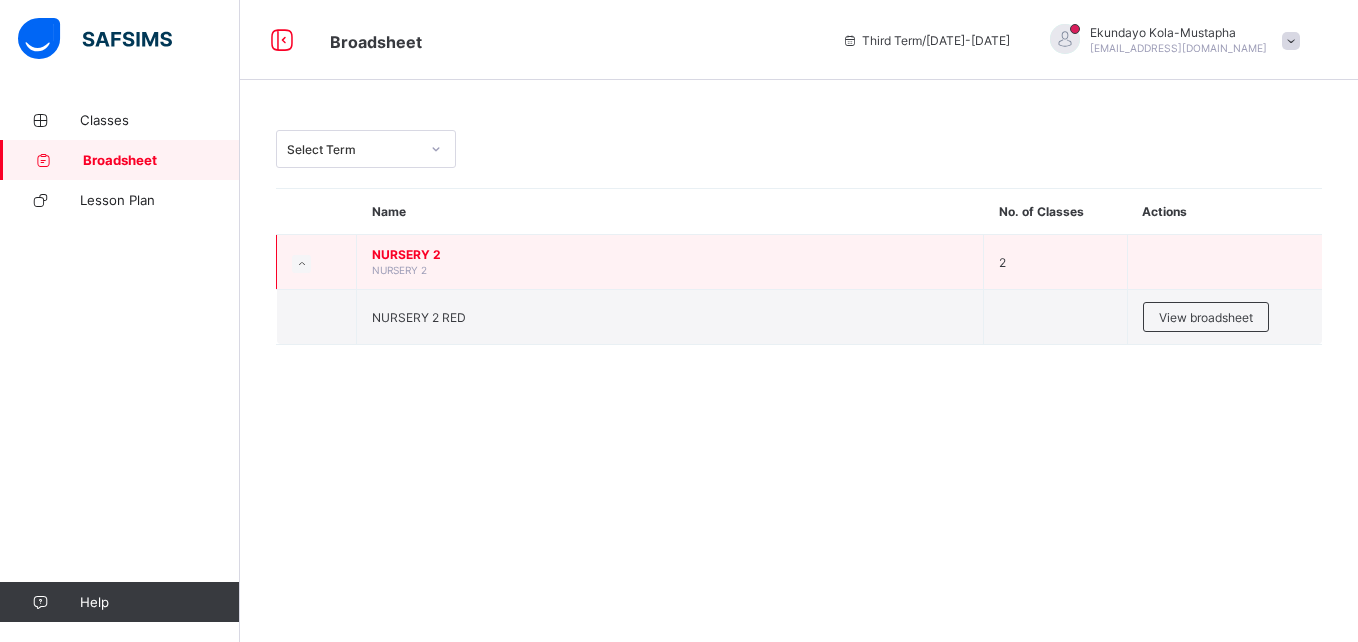 click on "NURSERY 2" at bounding box center [399, 270] 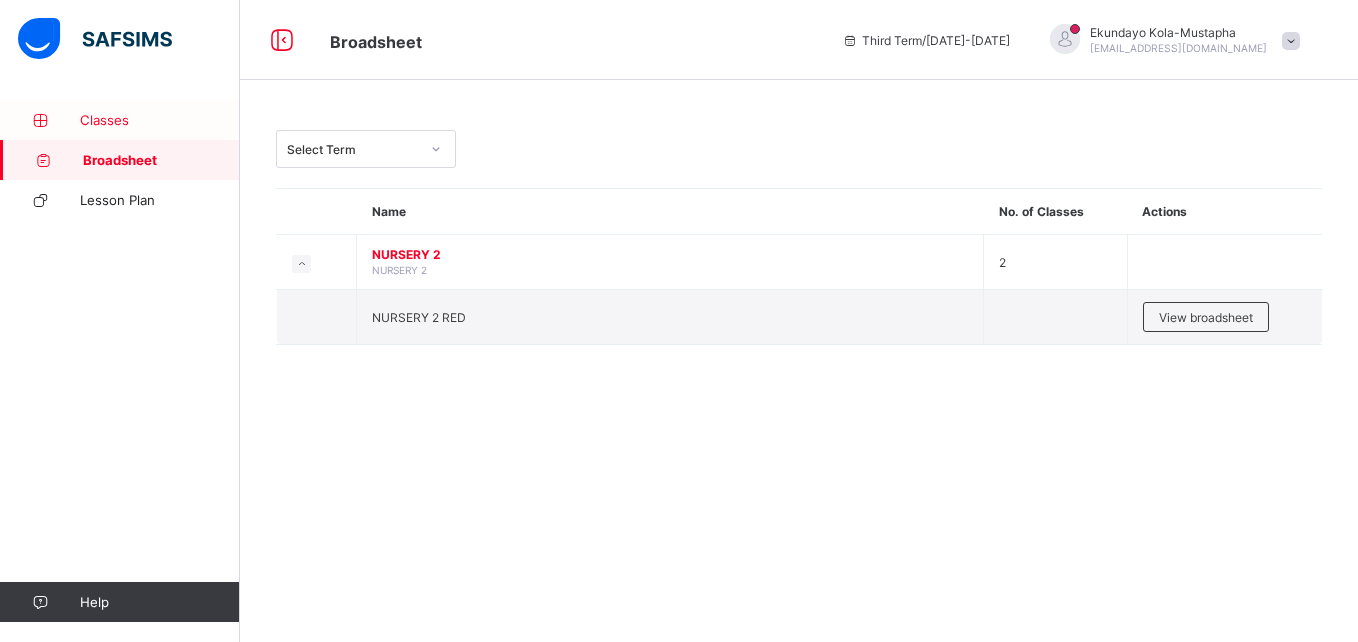 click on "Classes" at bounding box center (160, 120) 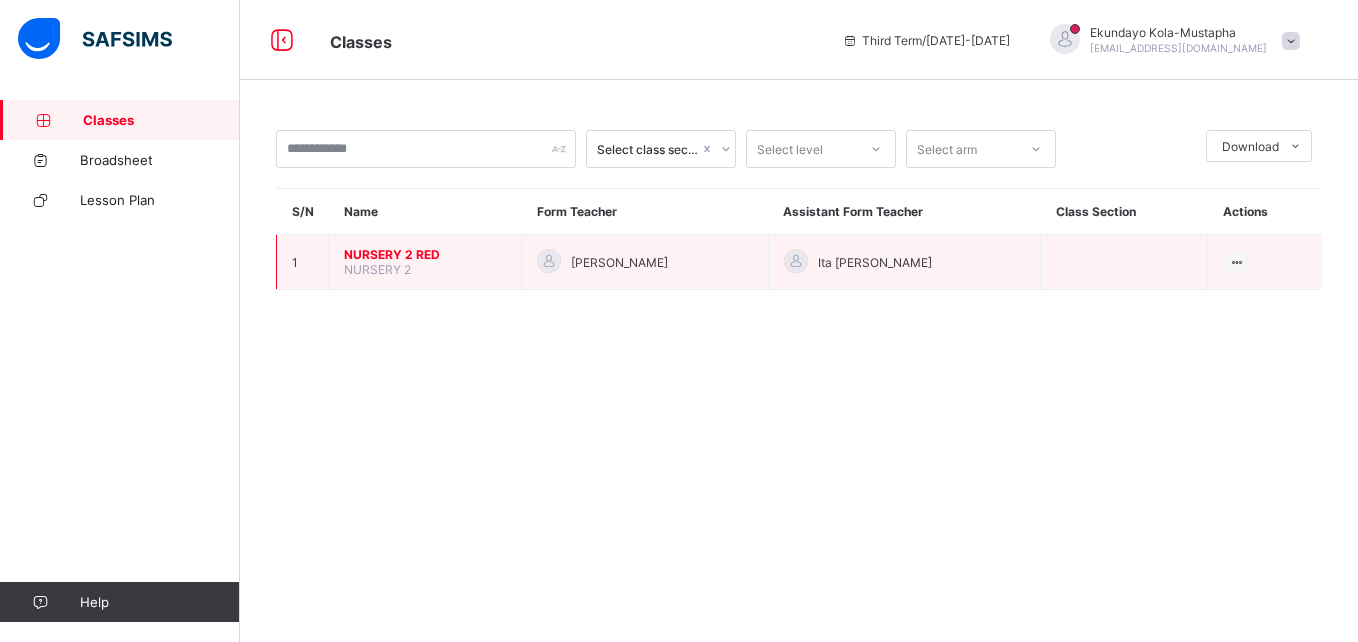click on "NURSERY 2   RED" at bounding box center (425, 254) 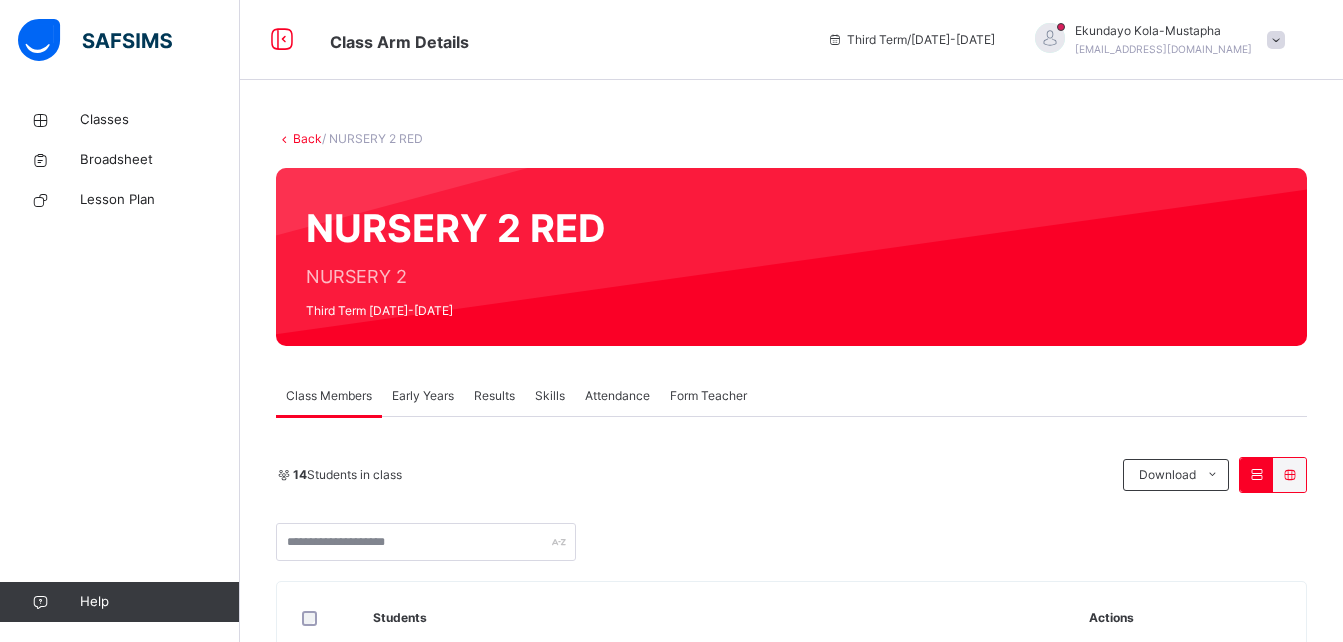 click on "Attendance" at bounding box center [617, 396] 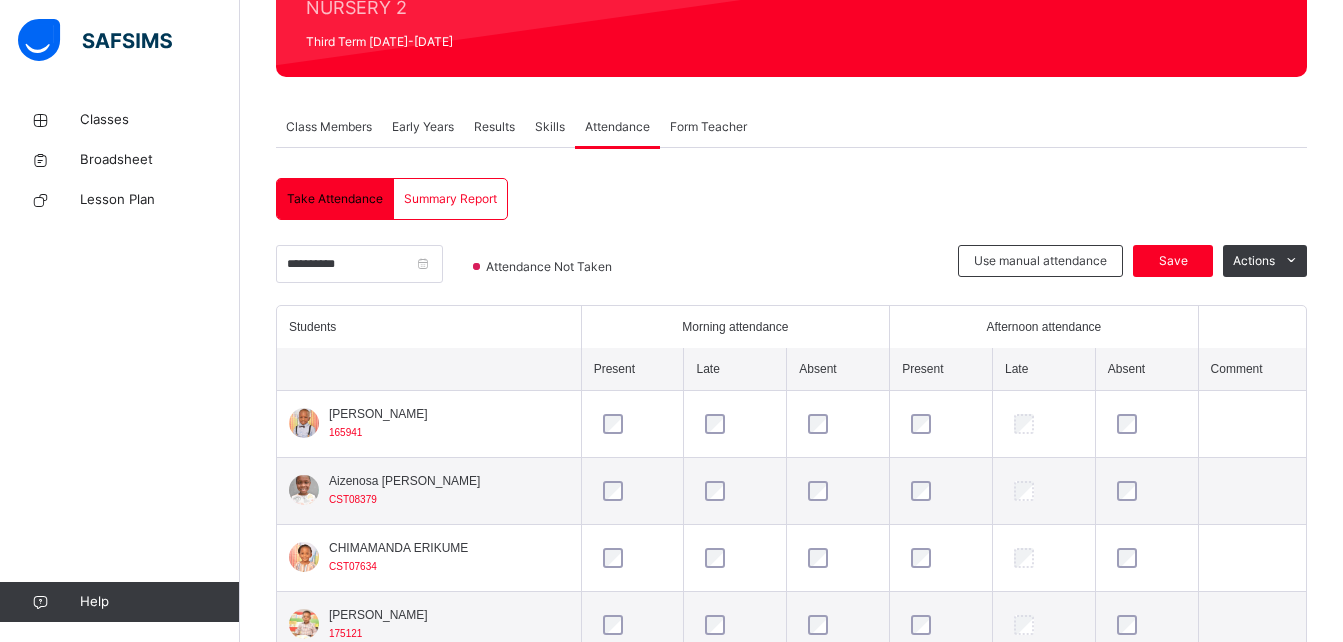 scroll, scrollTop: 172, scrollLeft: 0, axis: vertical 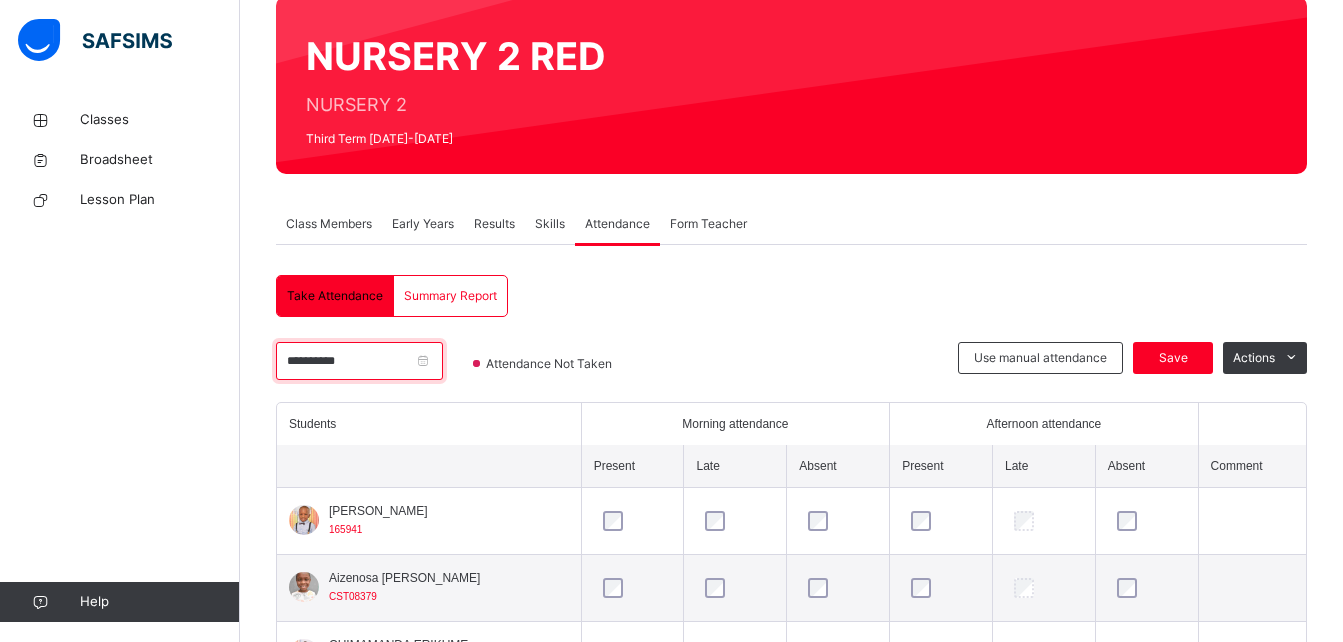 click on "**********" at bounding box center (359, 361) 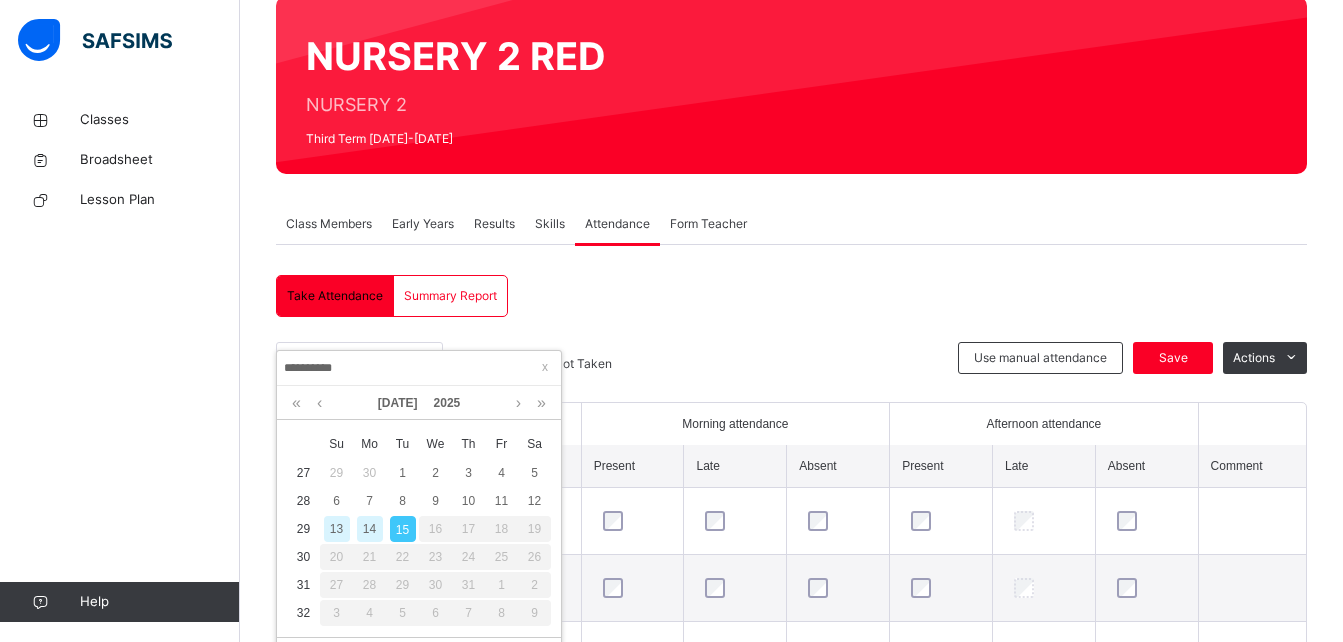 click on "14" at bounding box center [370, 529] 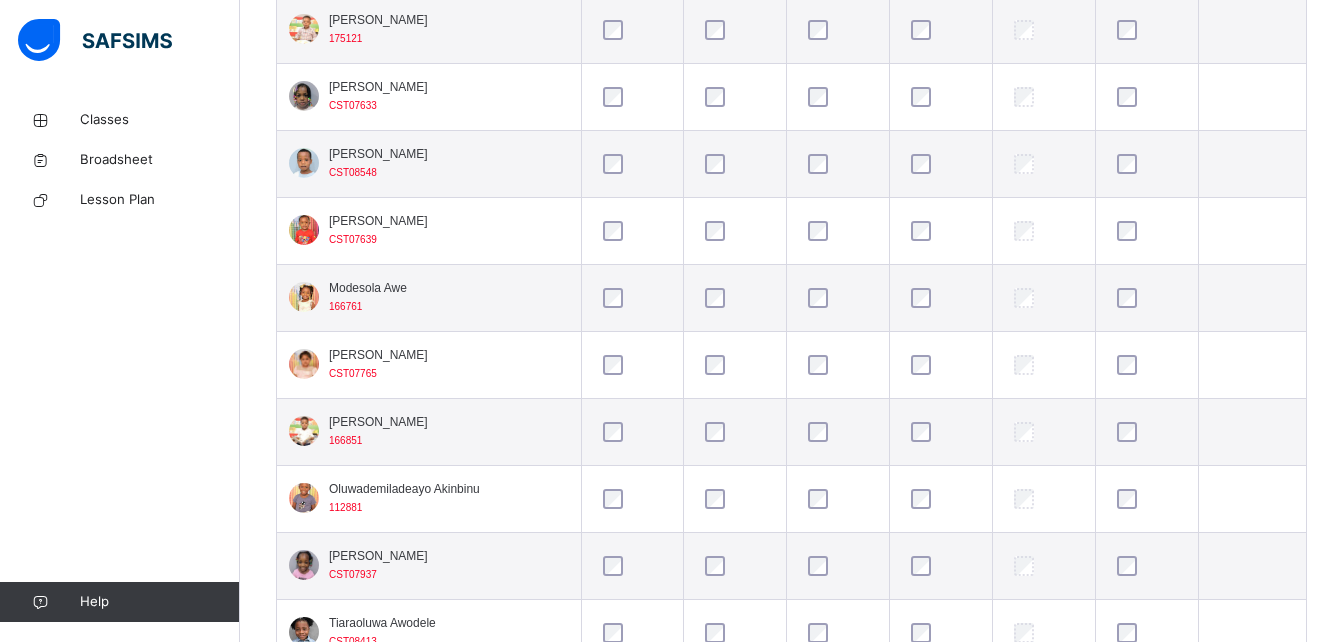 scroll, scrollTop: 861, scrollLeft: 0, axis: vertical 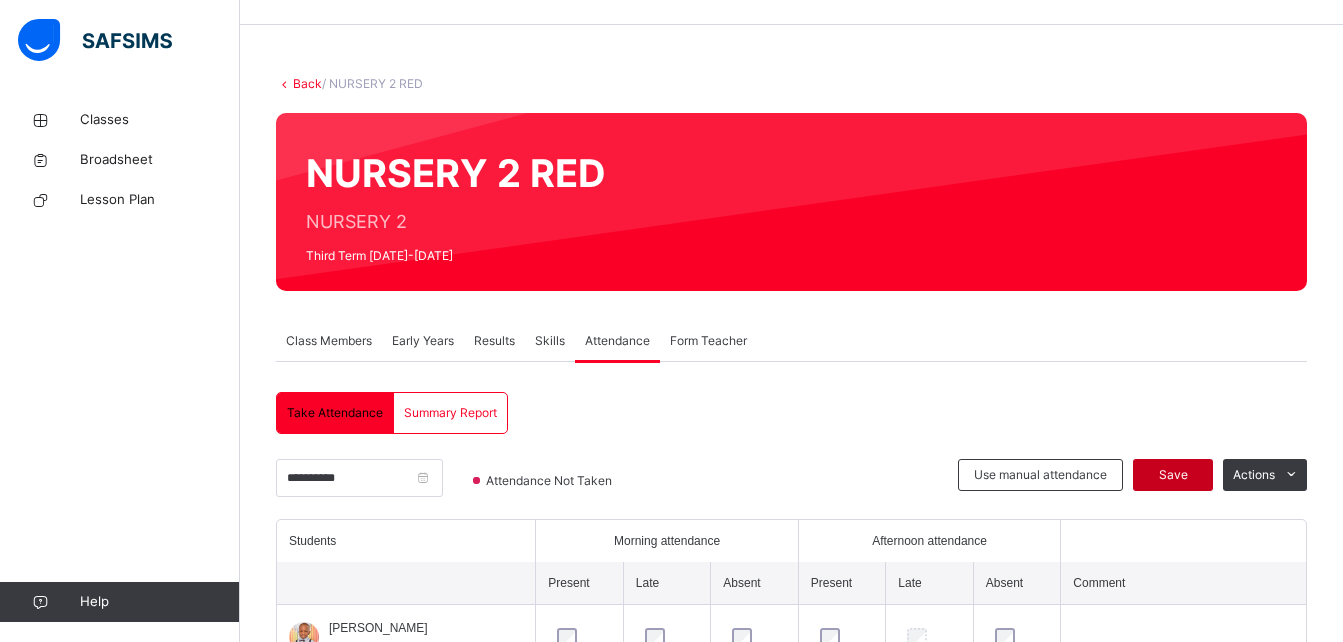 click on "Save" at bounding box center [1173, 475] 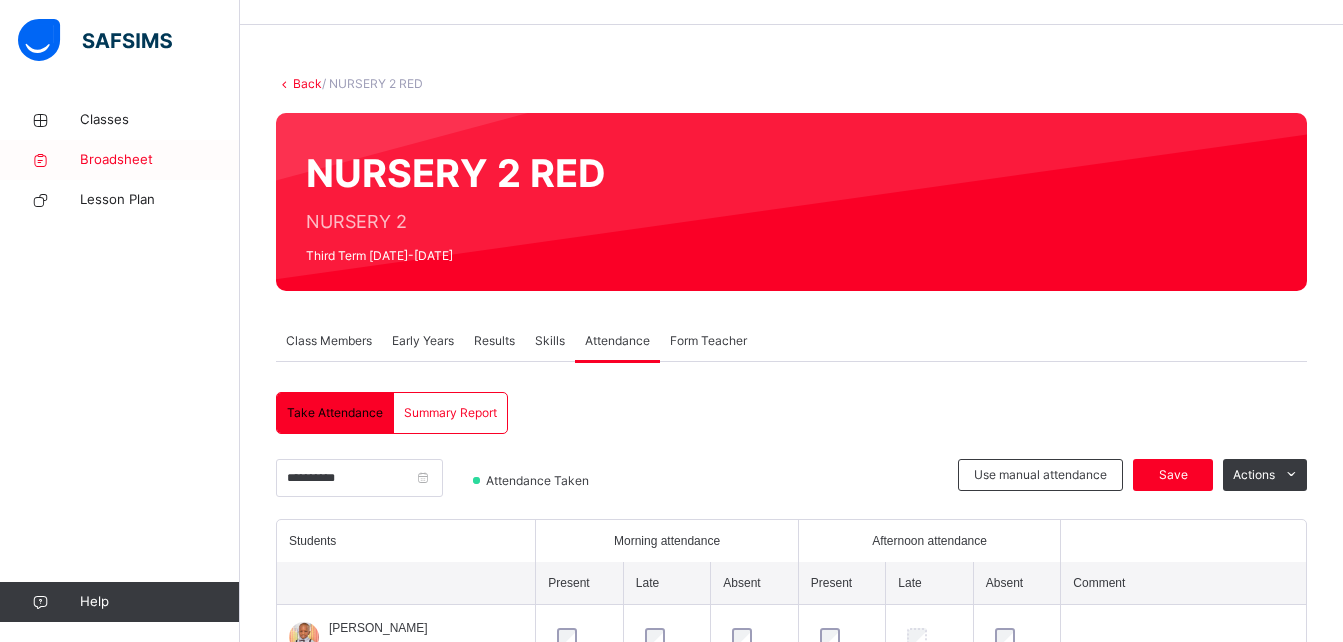 click on "Broadsheet" at bounding box center (160, 160) 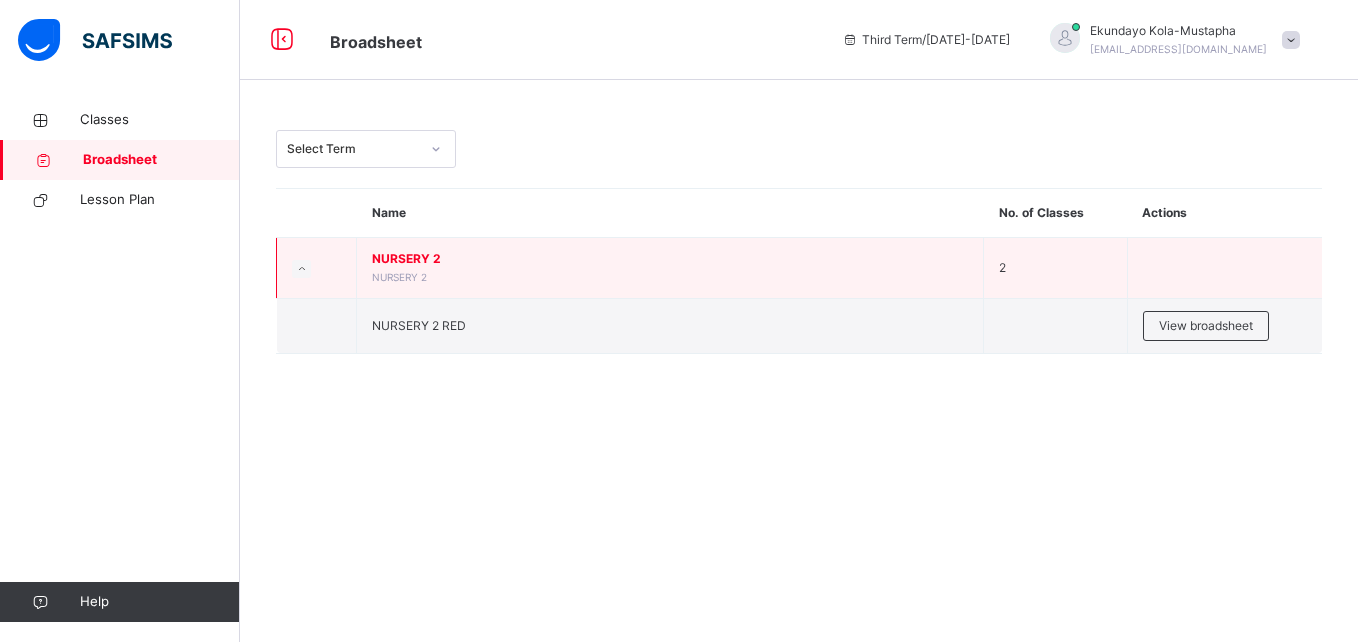 click on "NURSERY 2" at bounding box center (670, 259) 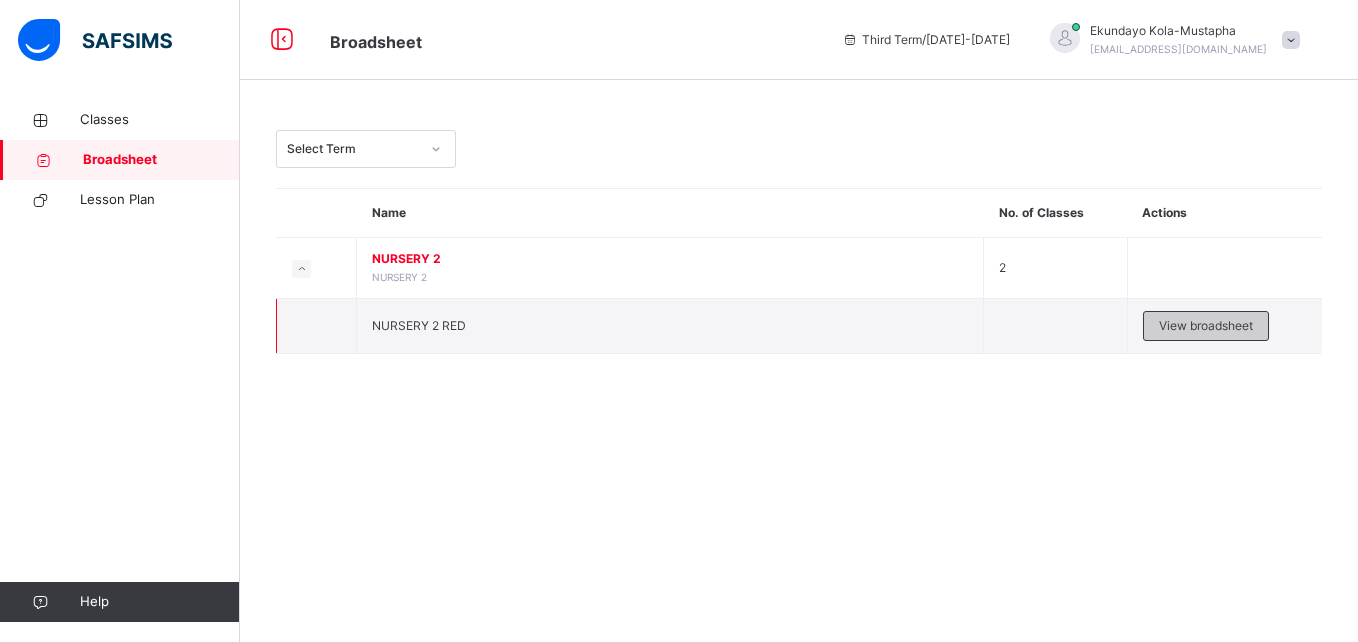 click on "View broadsheet" at bounding box center [1206, 326] 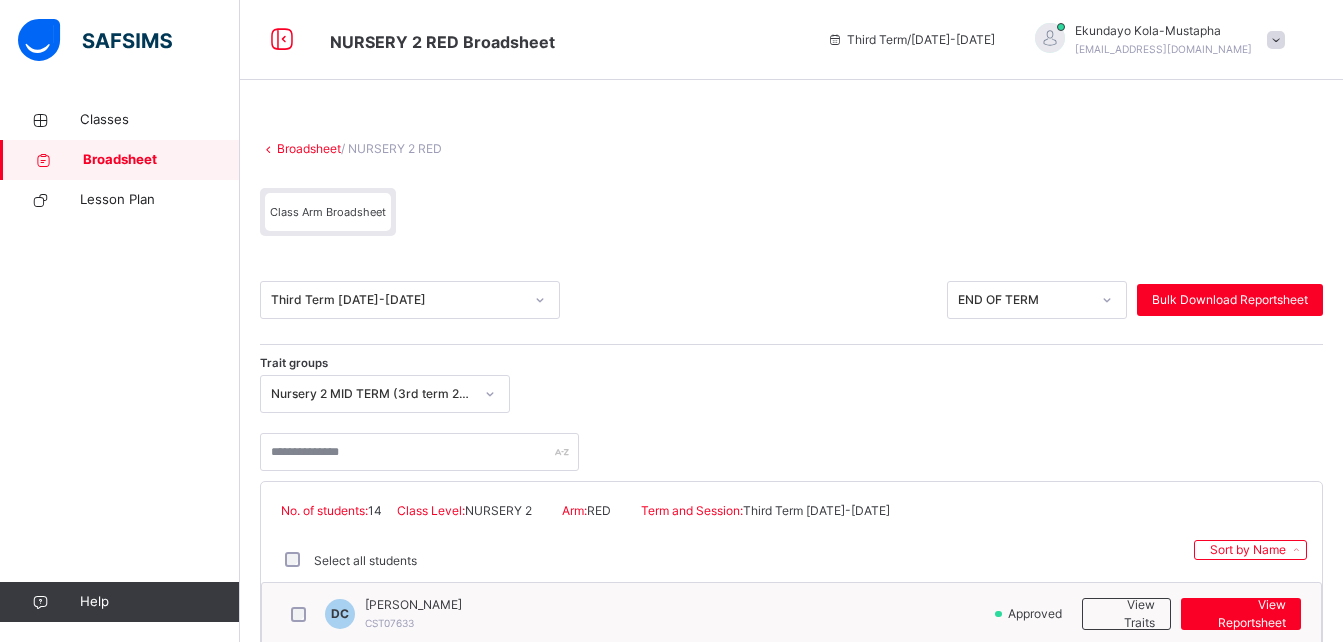 click 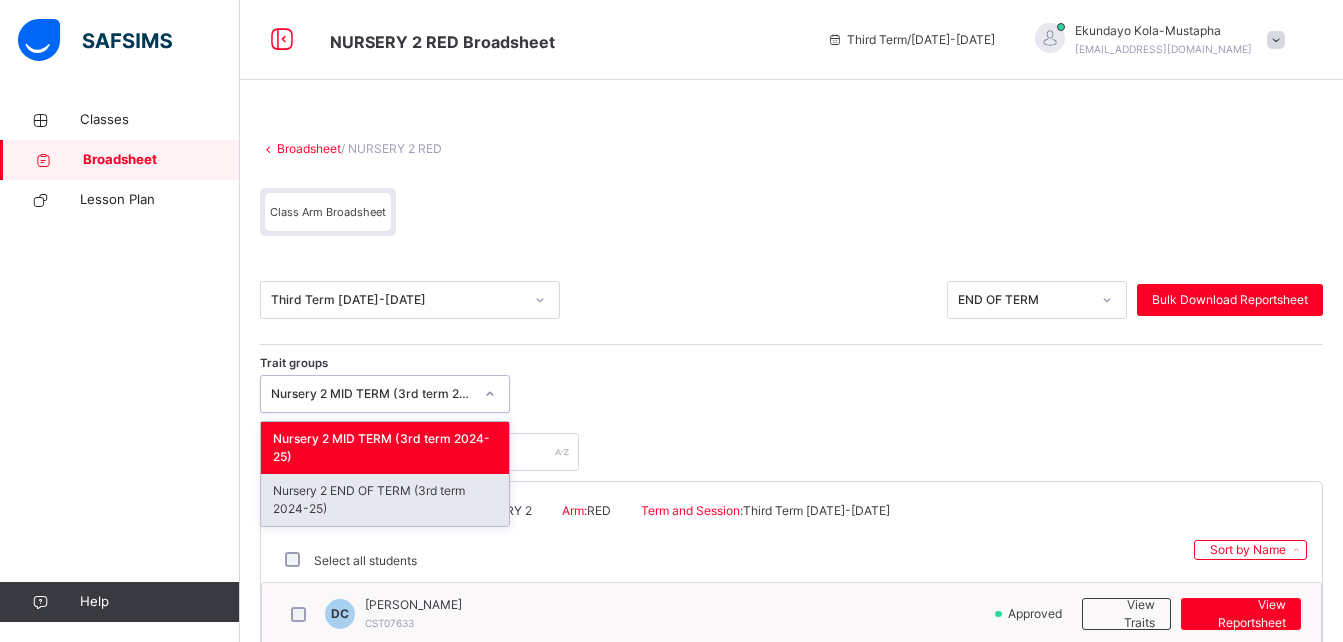 click on "Nursery 2 END OF TERM (3rd term 2024-25)" at bounding box center (385, 500) 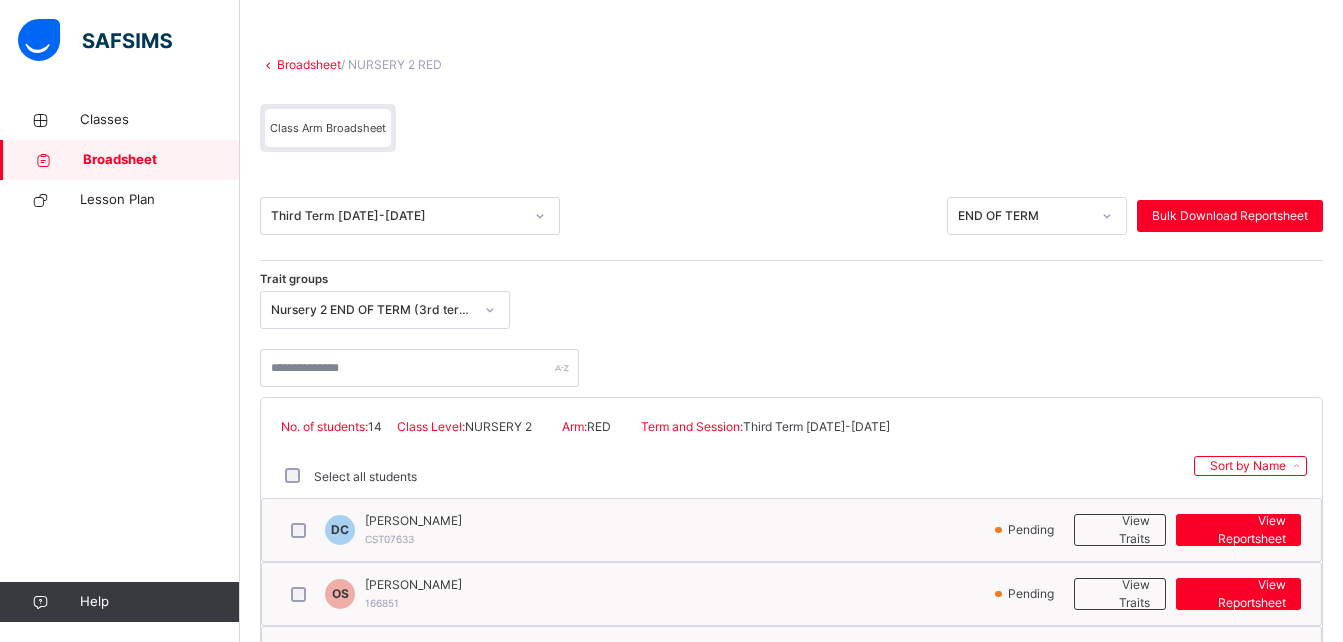 scroll, scrollTop: 0, scrollLeft: 0, axis: both 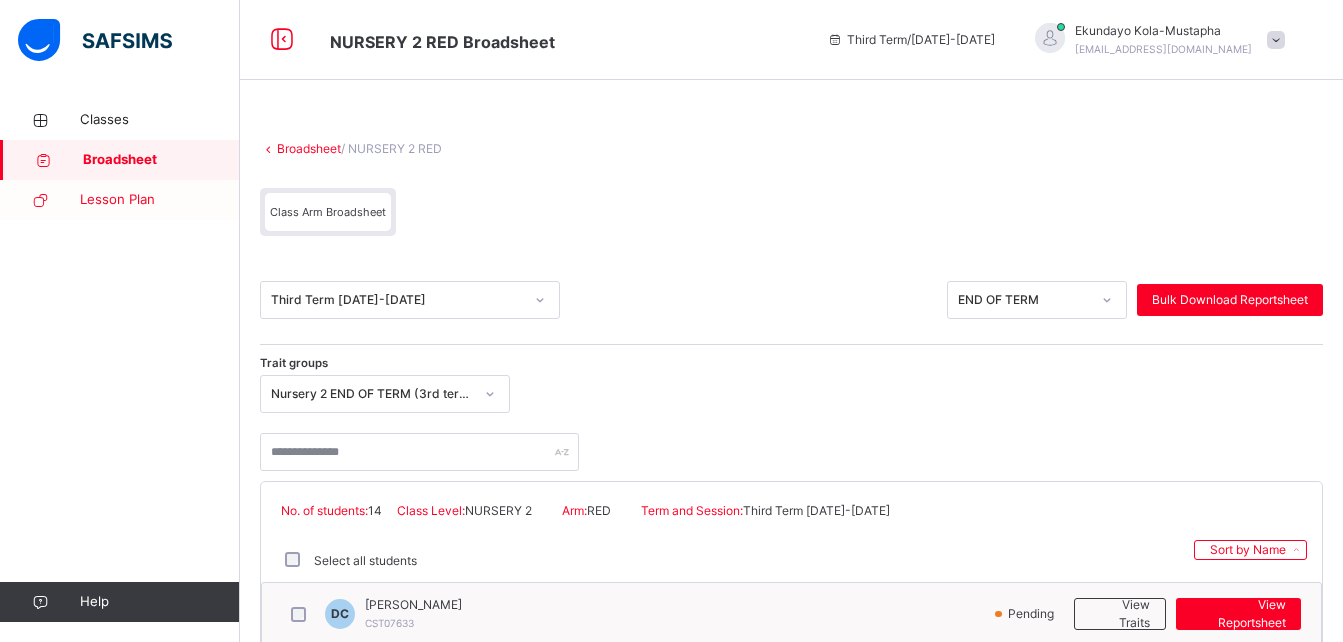 click on "Lesson Plan" at bounding box center [160, 200] 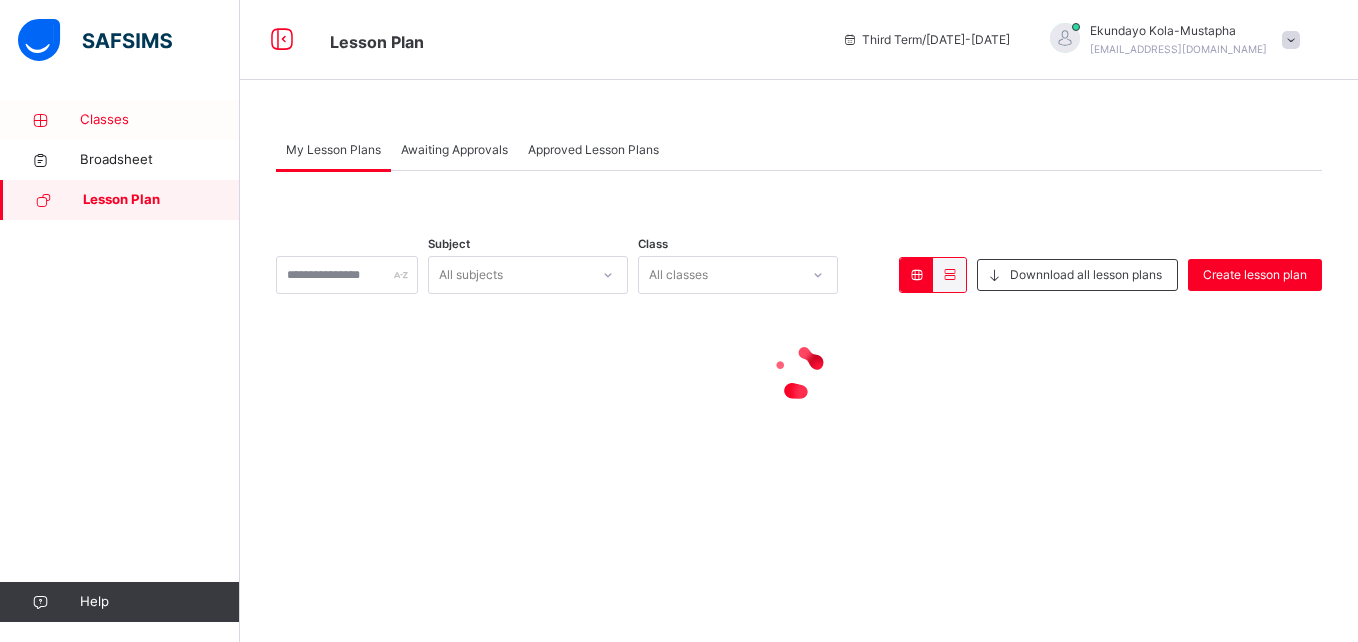 click on "Classes" at bounding box center (160, 120) 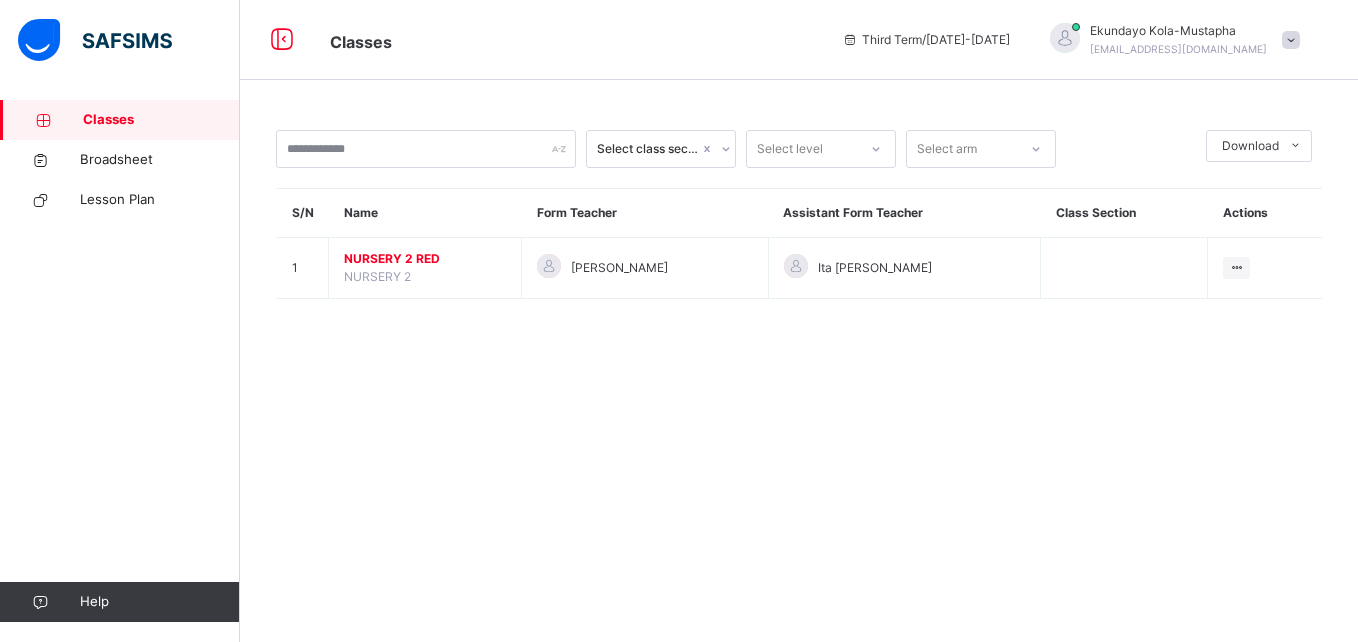 click on "Classes" at bounding box center (161, 120) 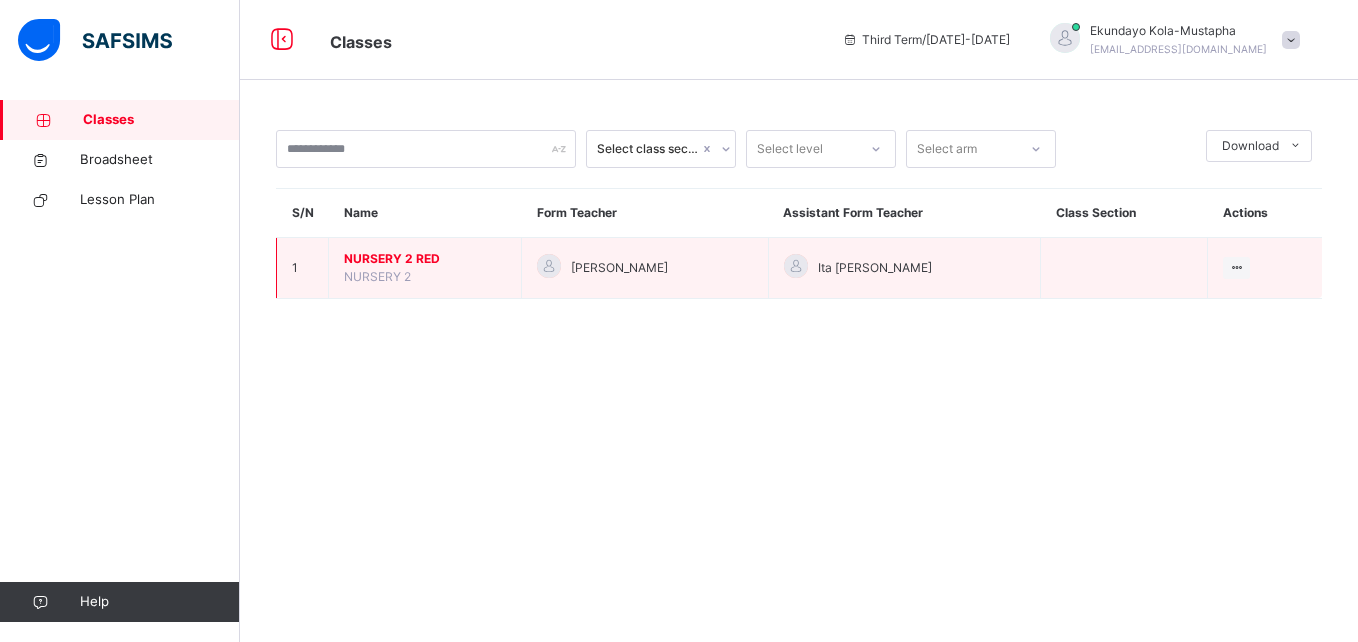 click on "NURSERY 2   RED" at bounding box center [425, 259] 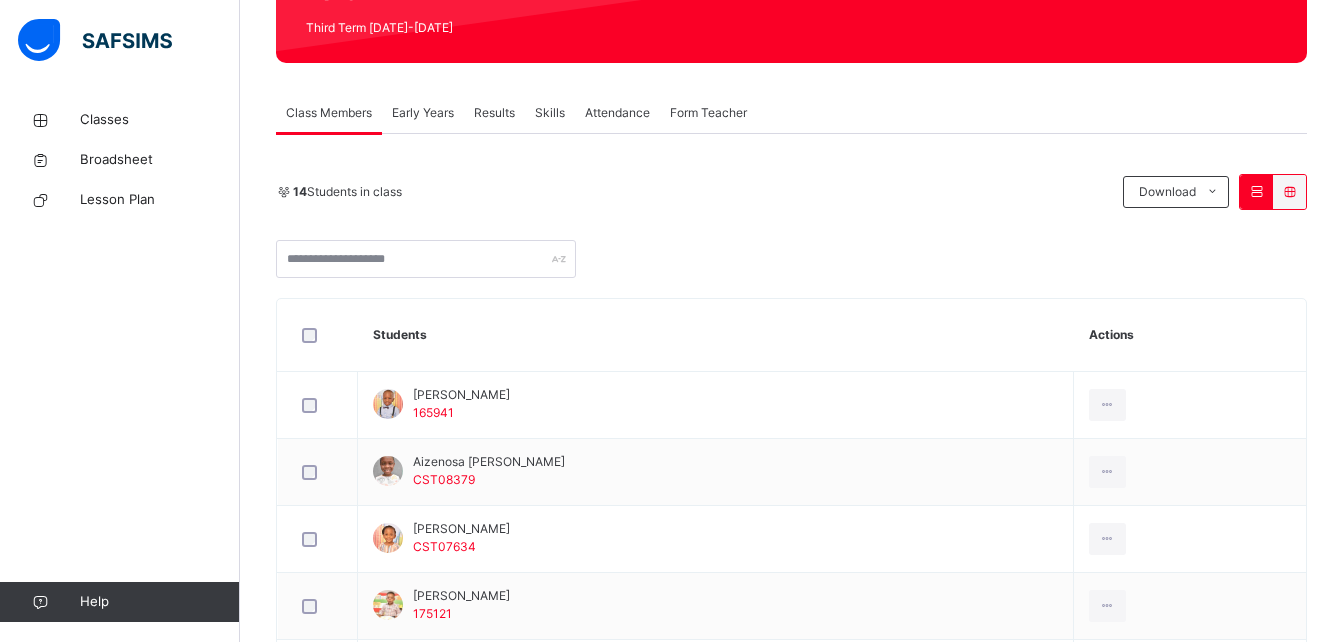 scroll, scrollTop: 275, scrollLeft: 0, axis: vertical 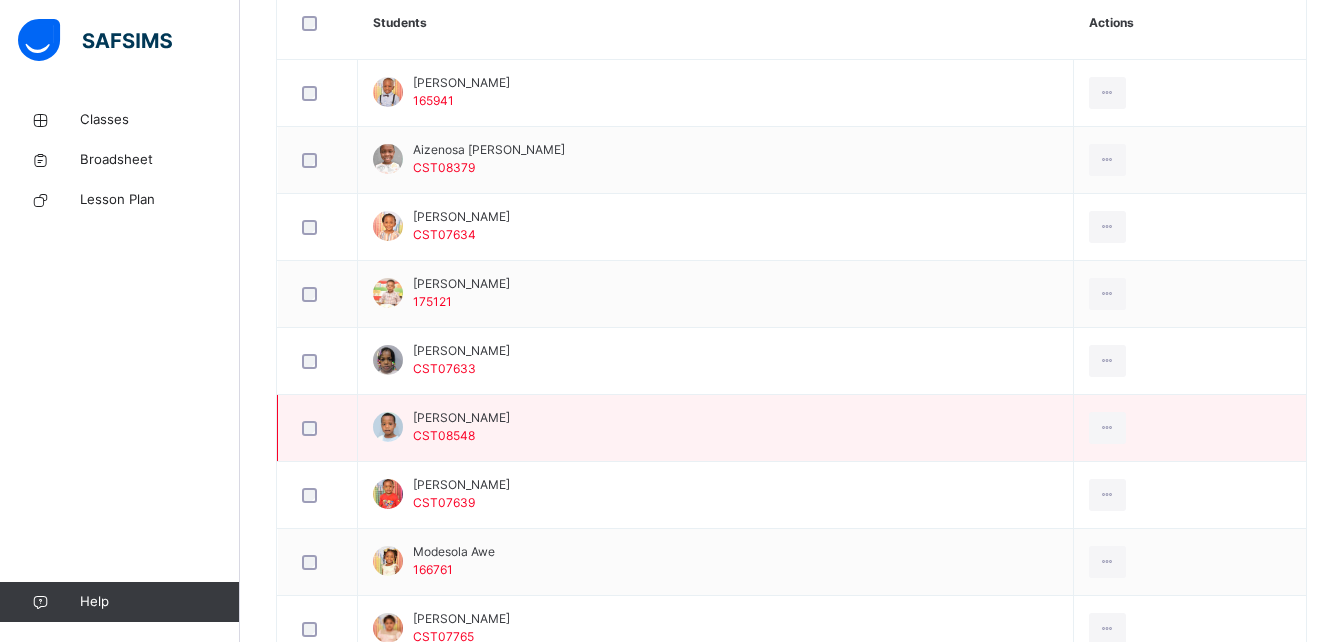 click on "Marwan  Omidiran" at bounding box center (461, 418) 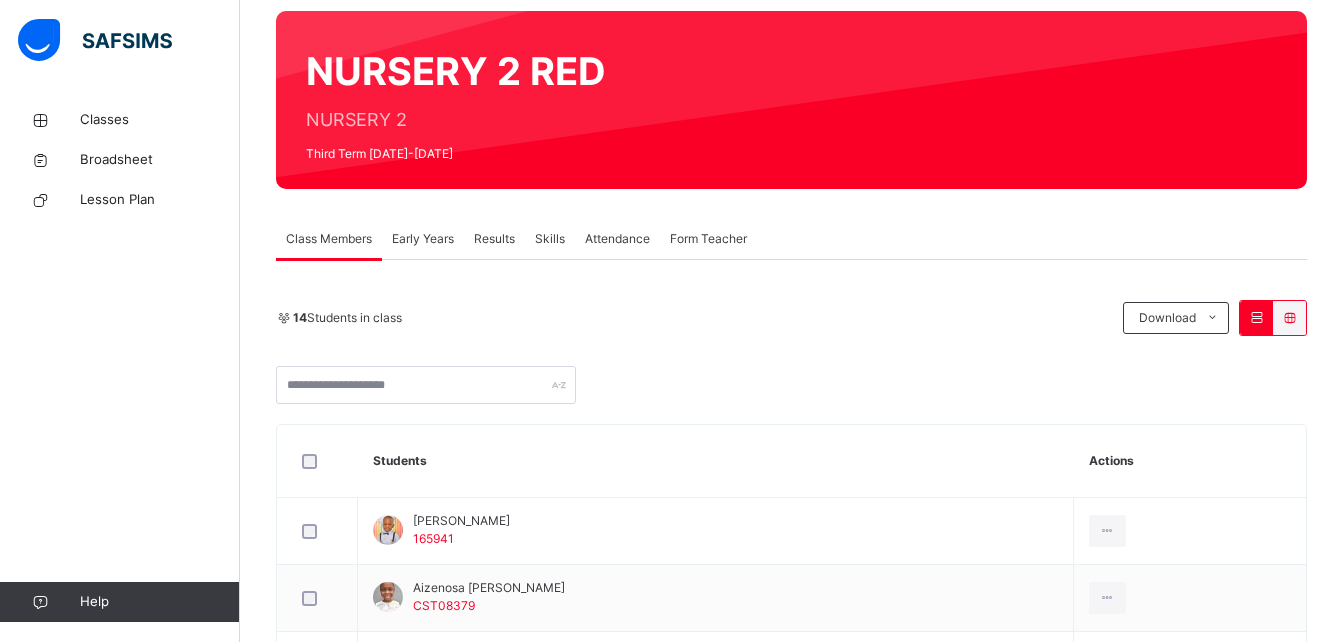 scroll, scrollTop: 109, scrollLeft: 0, axis: vertical 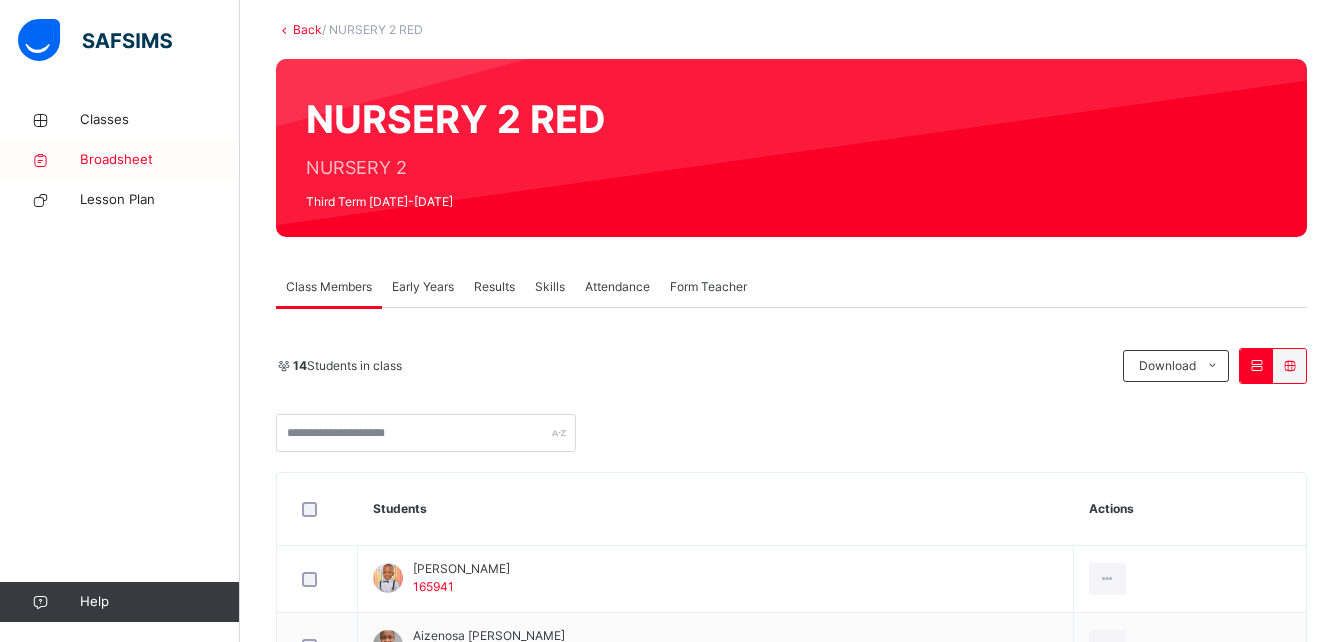 click on "Broadsheet" at bounding box center (160, 160) 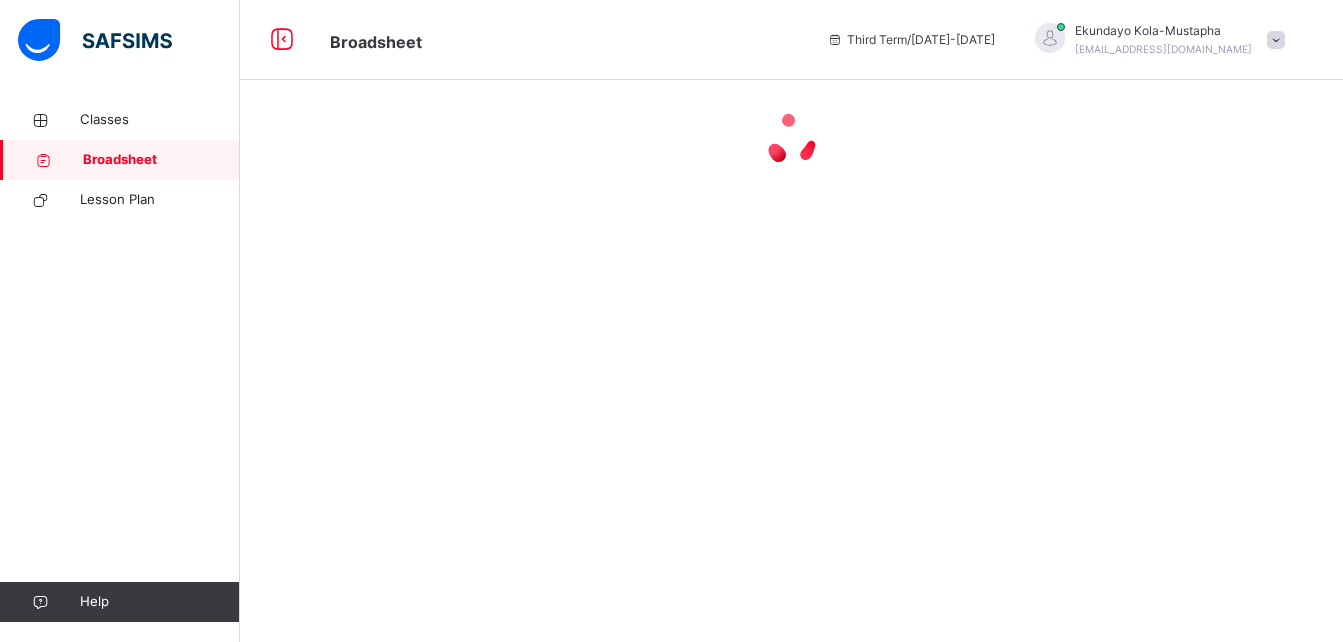 scroll, scrollTop: 0, scrollLeft: 0, axis: both 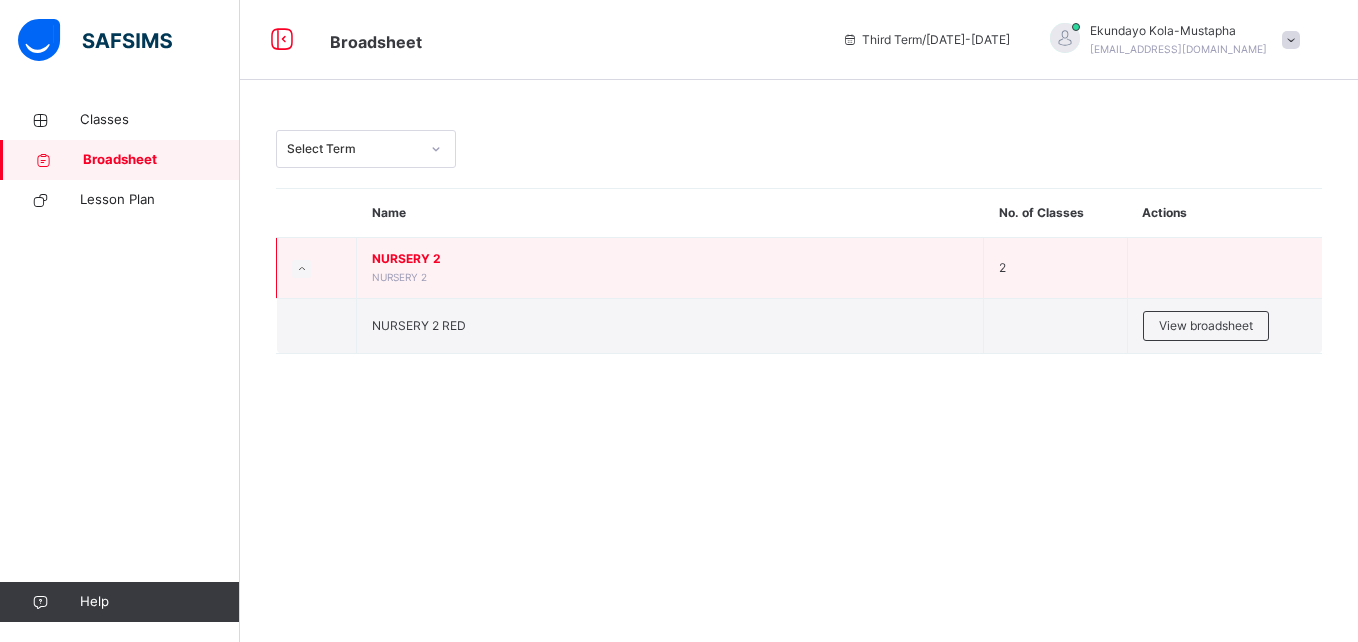 click on "NURSERY 2     NURSERY 2" at bounding box center (670, 268) 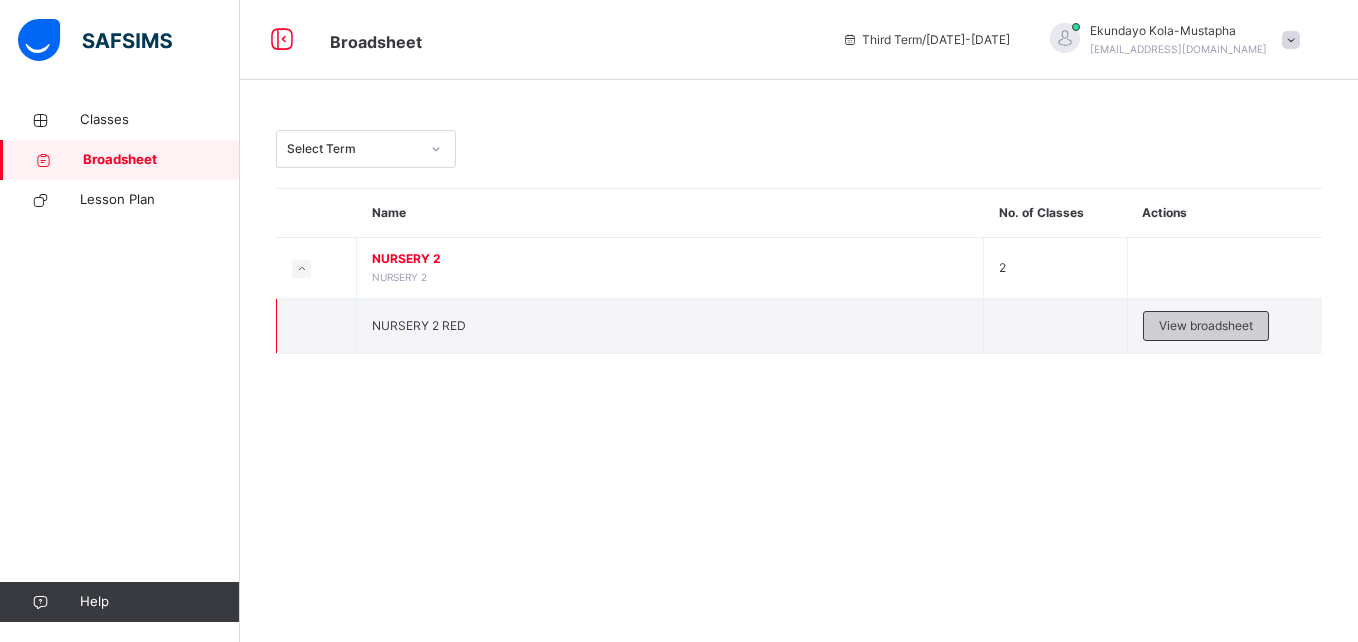 click on "View broadsheet" at bounding box center [1206, 326] 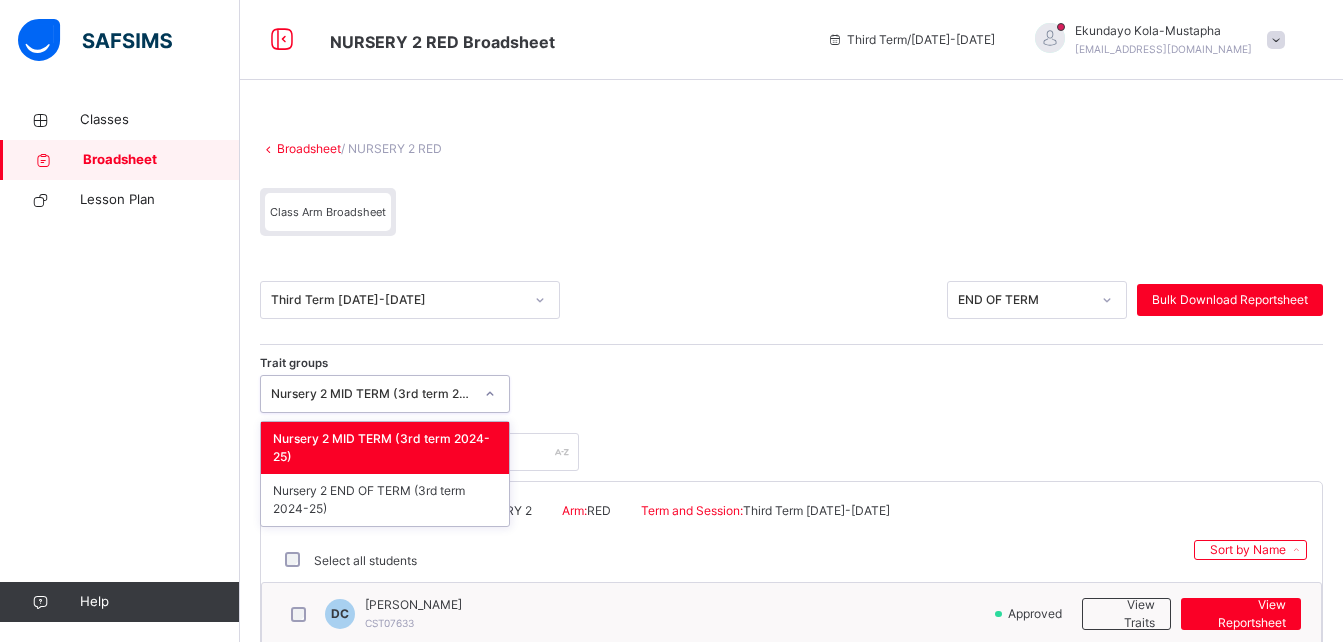 click 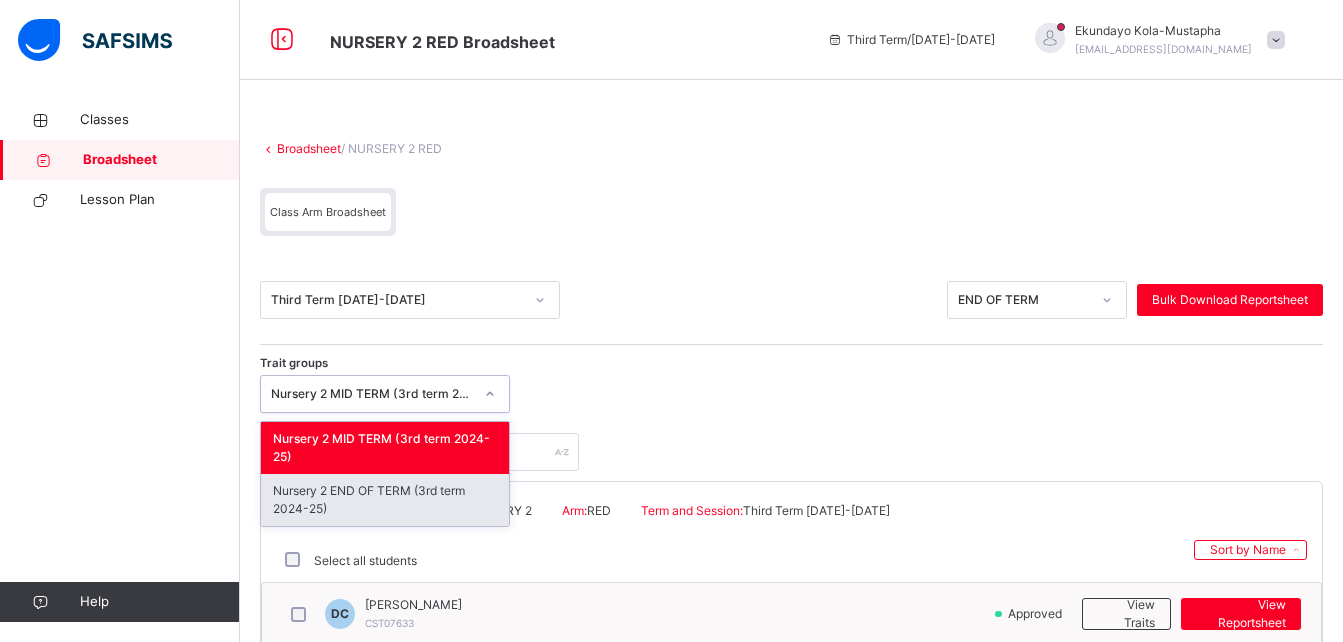 click on "Nursery 2 END OF TERM (3rd term 2024-25)" at bounding box center [385, 500] 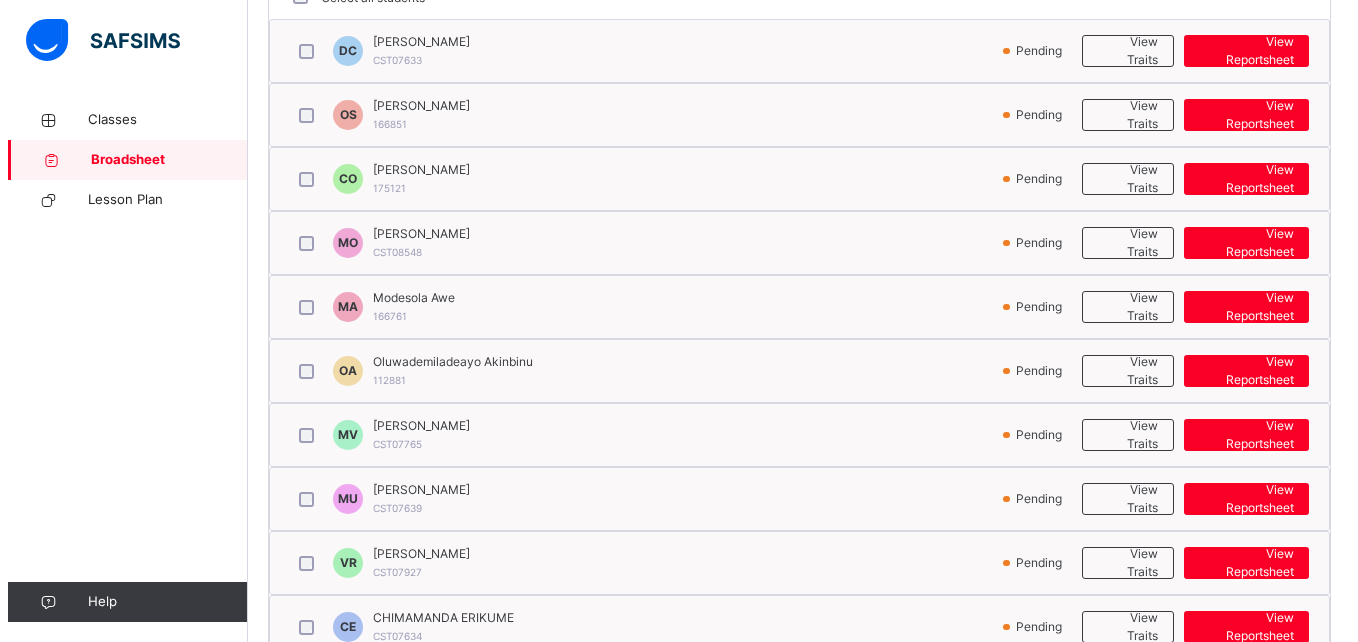 scroll, scrollTop: 566, scrollLeft: 0, axis: vertical 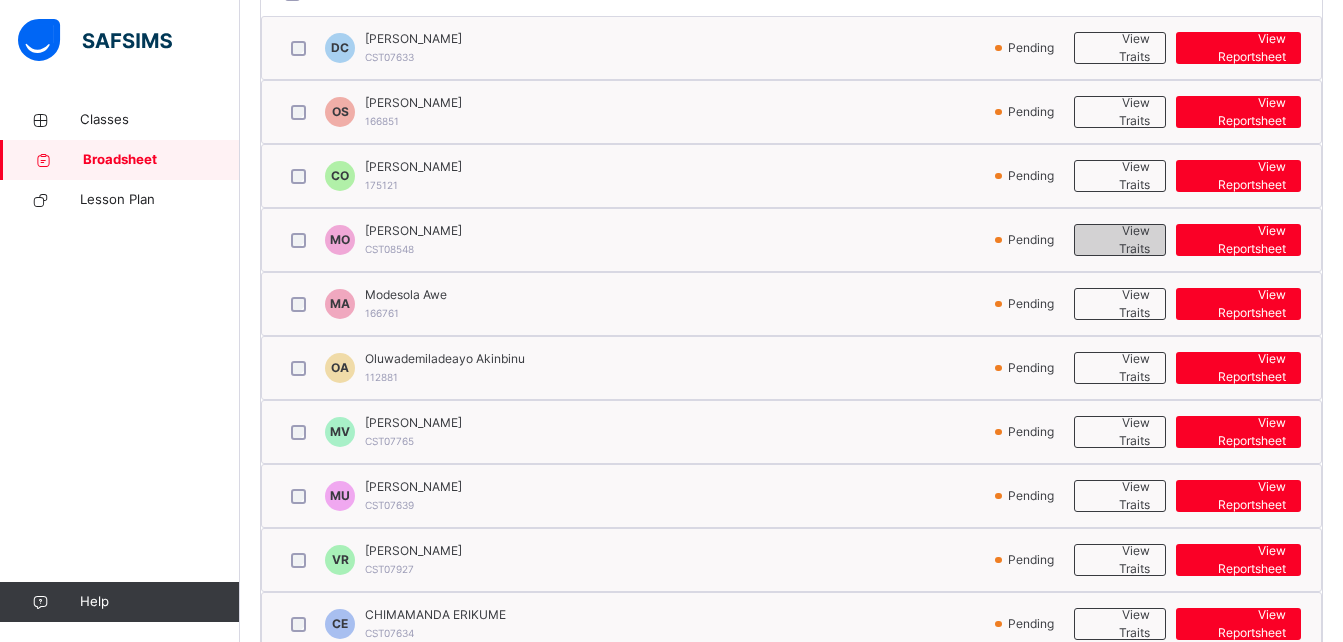 click on "View Traits" at bounding box center [1120, 240] 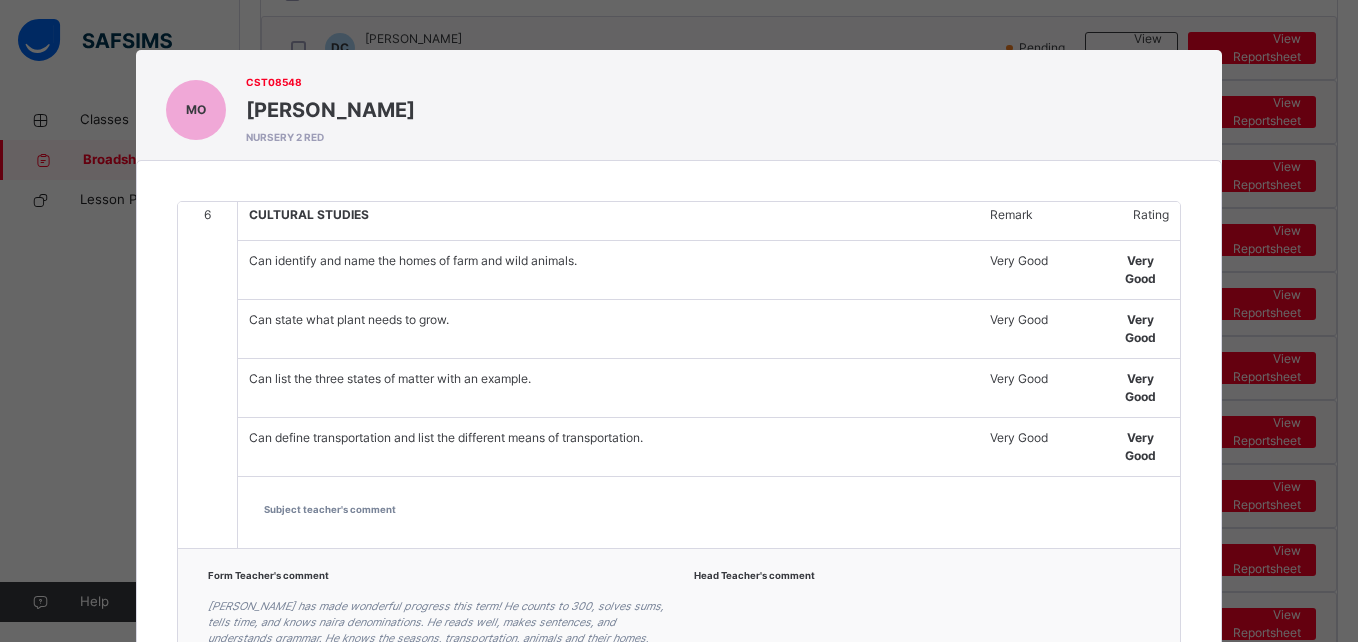 scroll, scrollTop: 0, scrollLeft: 0, axis: both 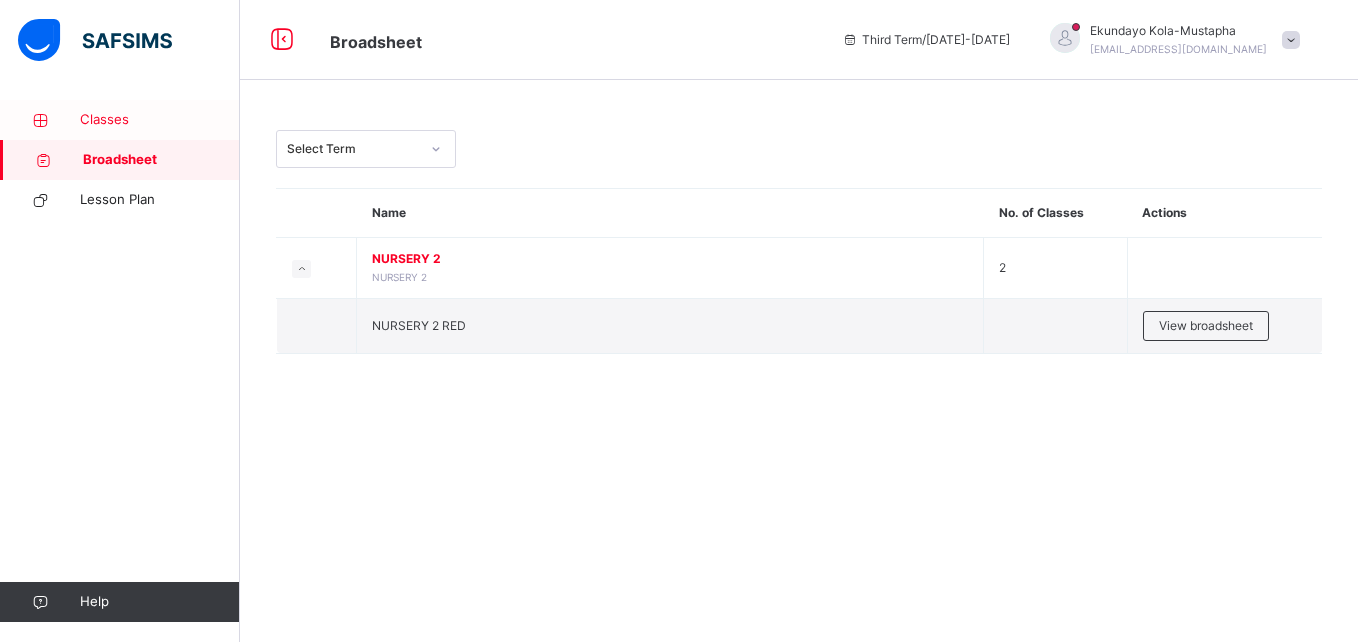 click on "Classes" at bounding box center (160, 120) 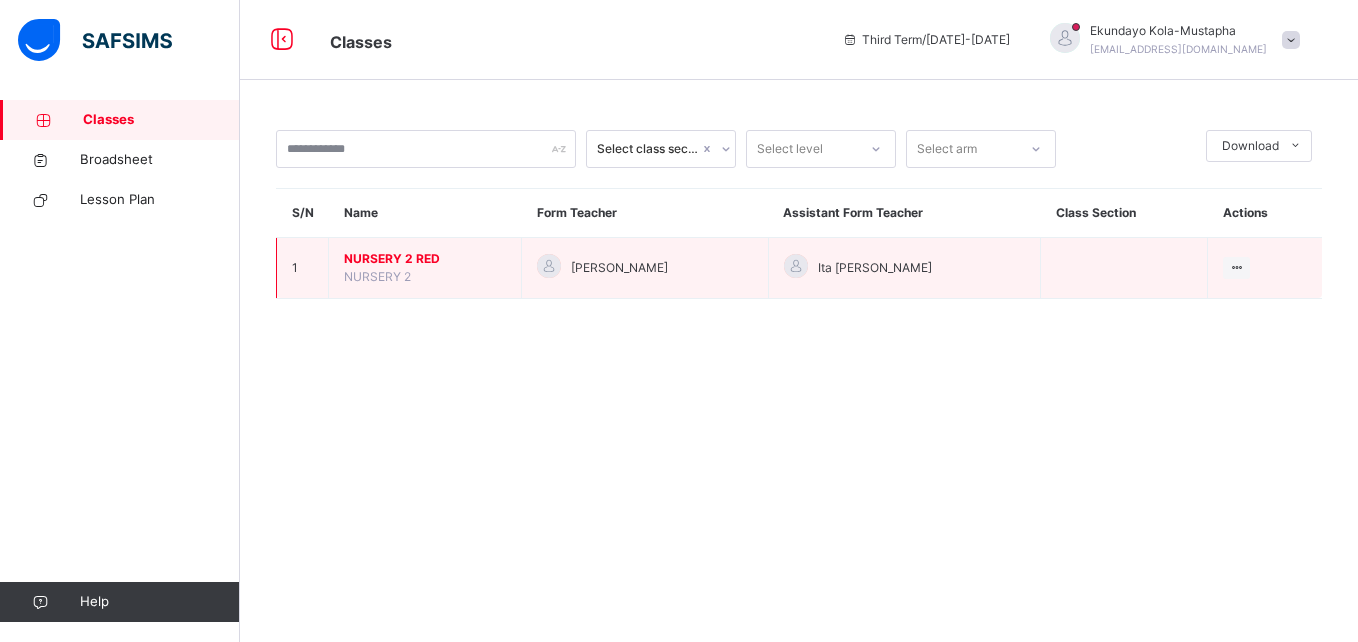 click on "NURSERY 2   RED" at bounding box center [425, 259] 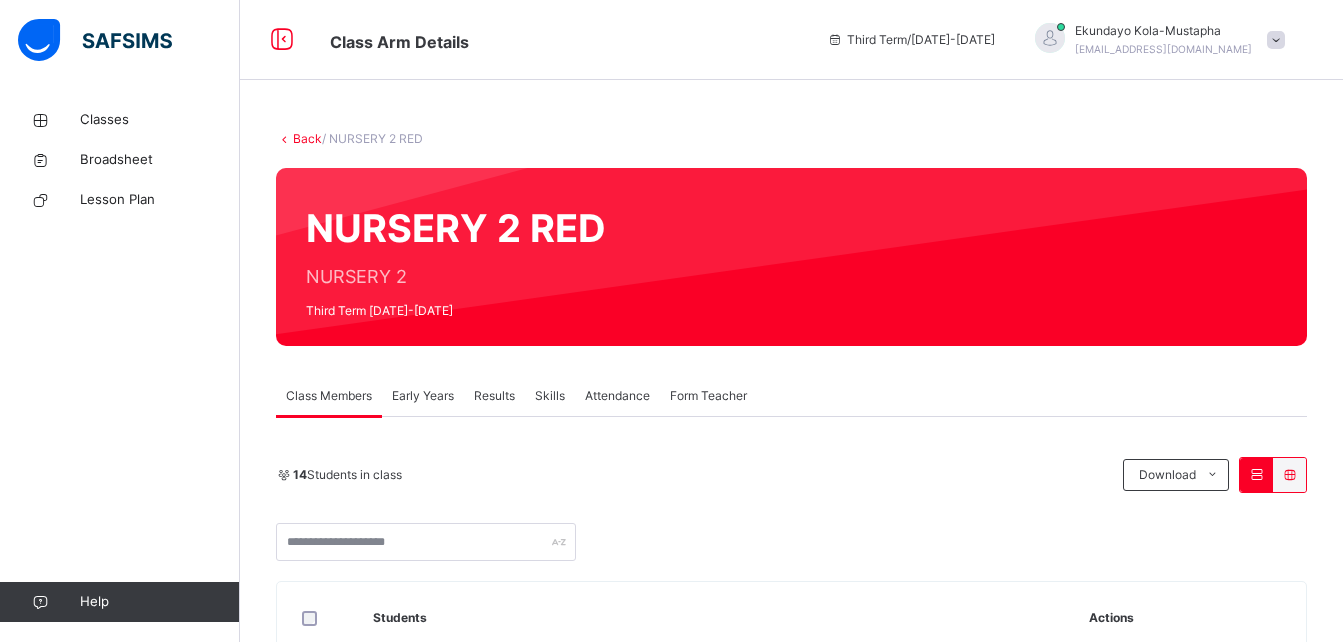 drag, startPoint x: 423, startPoint y: 257, endPoint x: 422, endPoint y: 344, distance: 87.005745 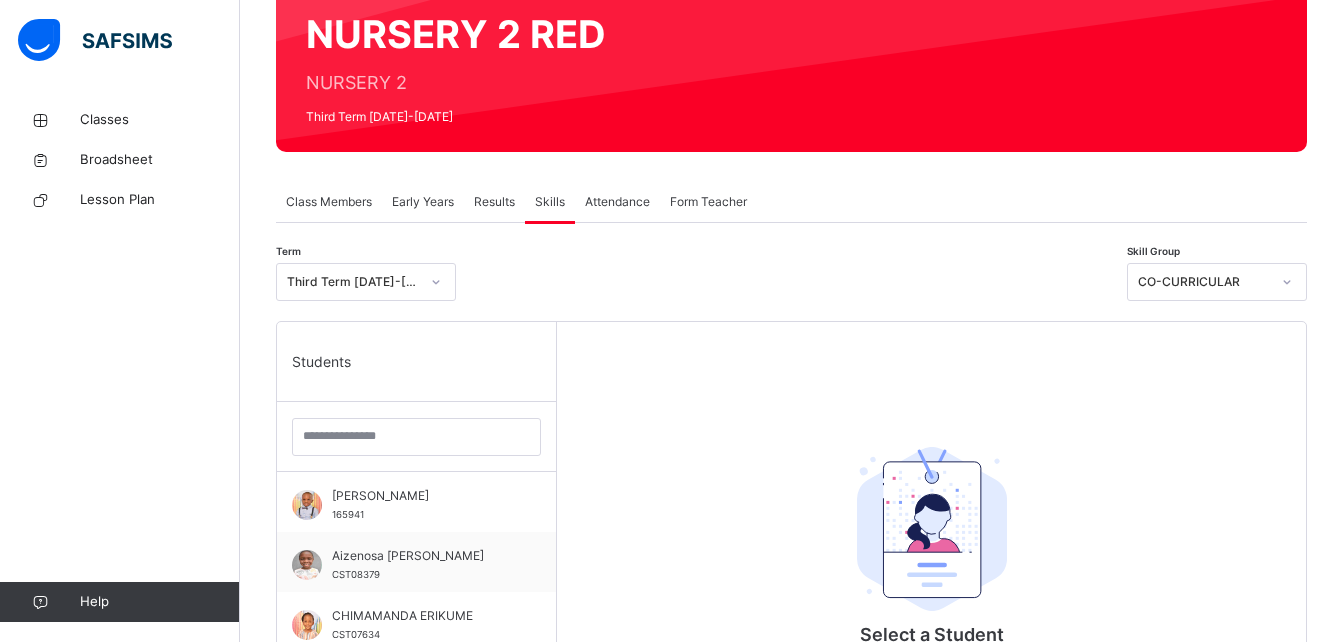 scroll, scrollTop: 192, scrollLeft: 0, axis: vertical 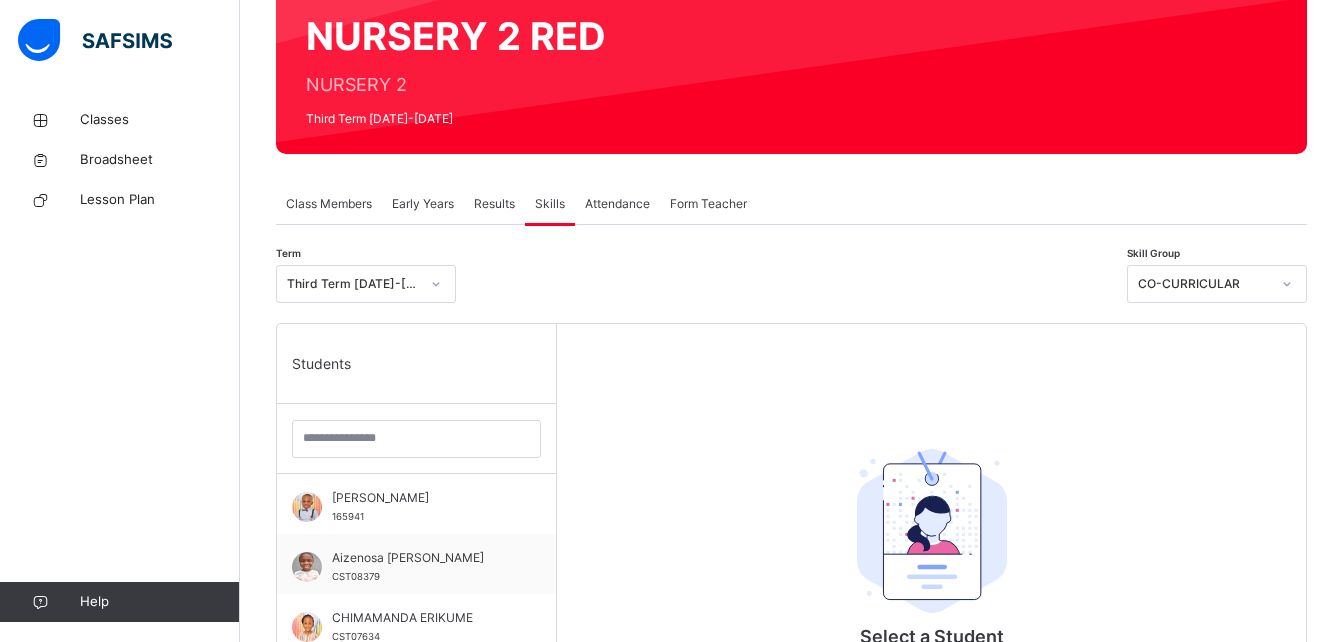 click on "Results" at bounding box center [494, 204] 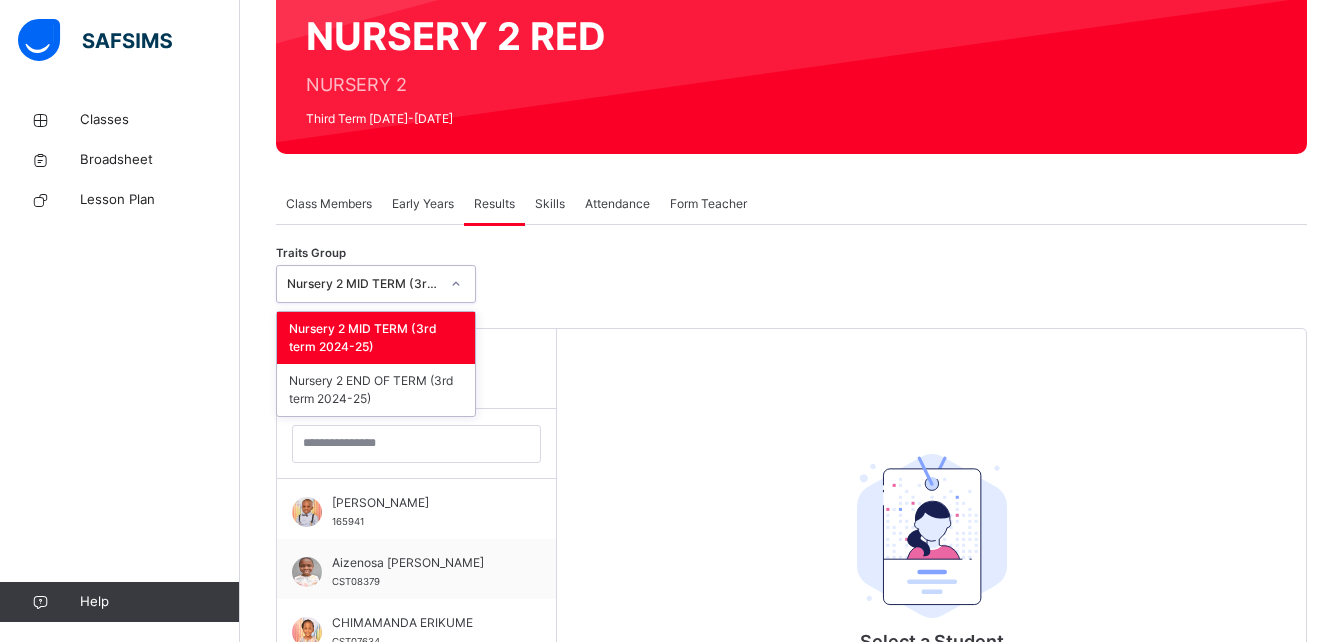 click 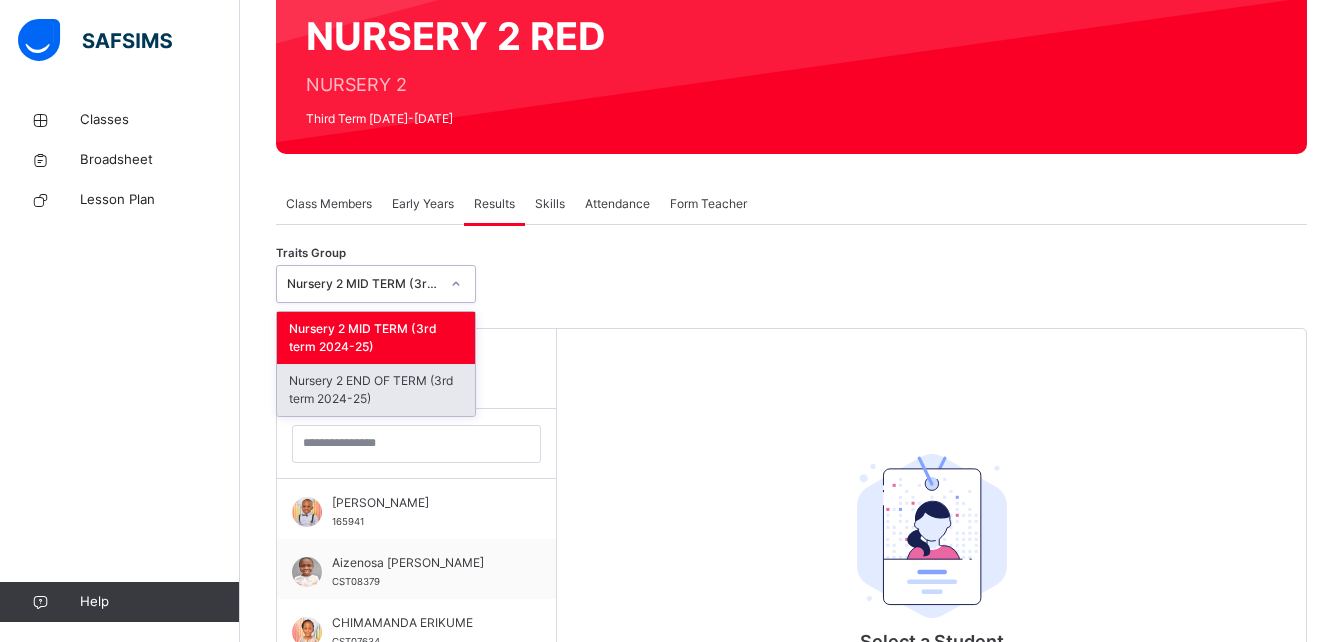 click on "Nursery 2 END OF TERM (3rd term 2024-25)" at bounding box center [376, 390] 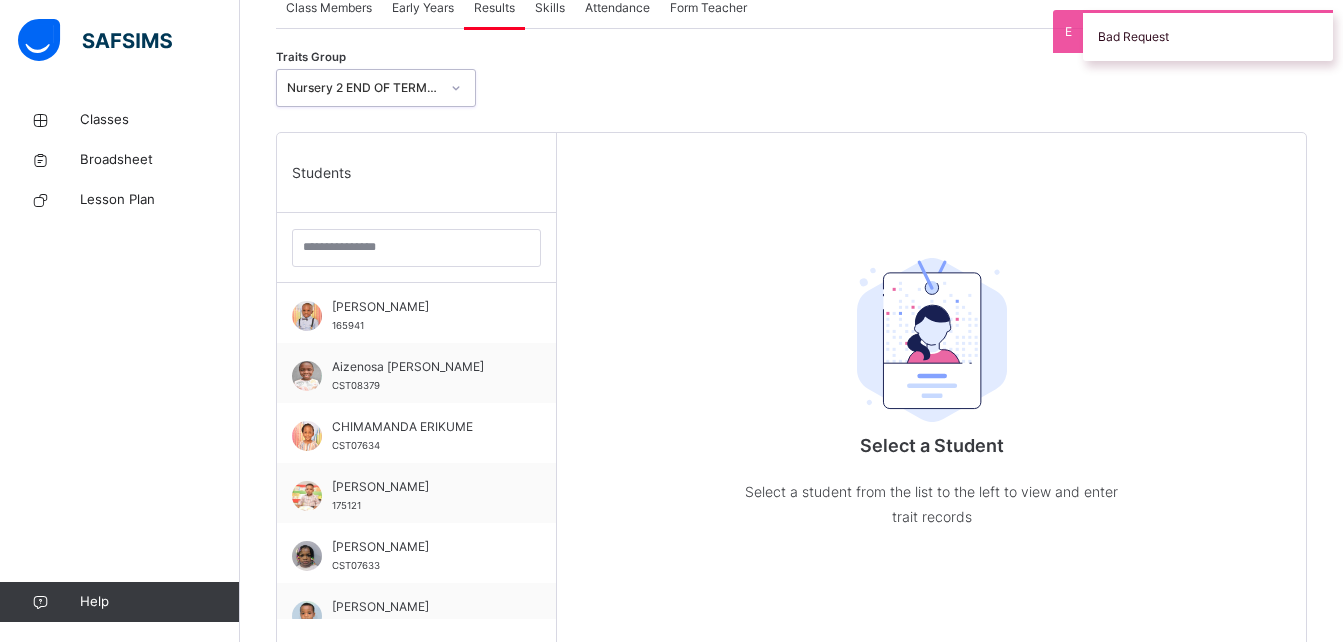 scroll, scrollTop: 534, scrollLeft: 0, axis: vertical 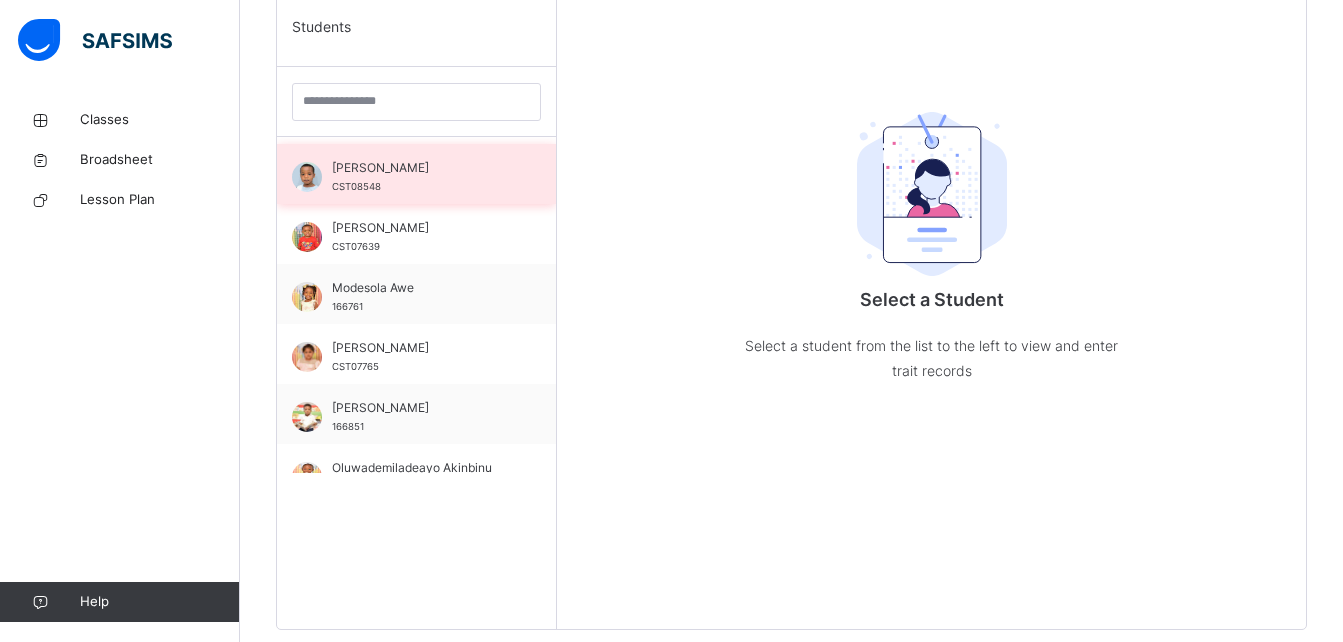 click on "Marwan  Omidiran CST08548" at bounding box center [416, 174] 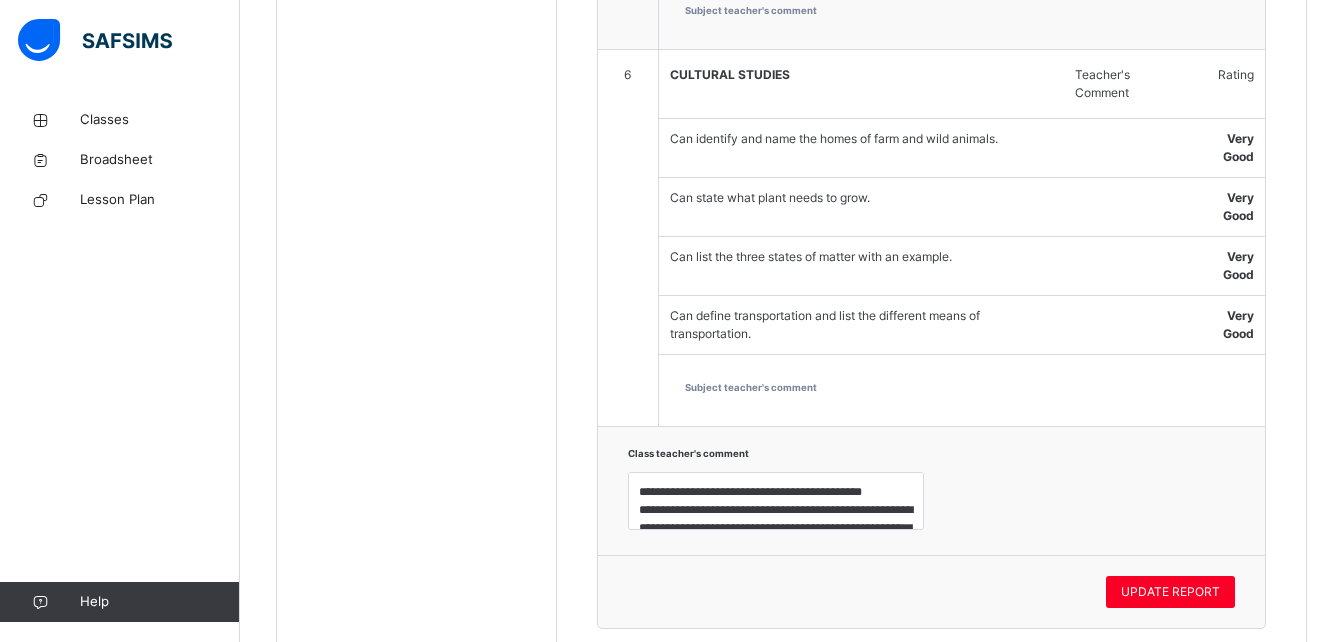 scroll, scrollTop: 2803, scrollLeft: 0, axis: vertical 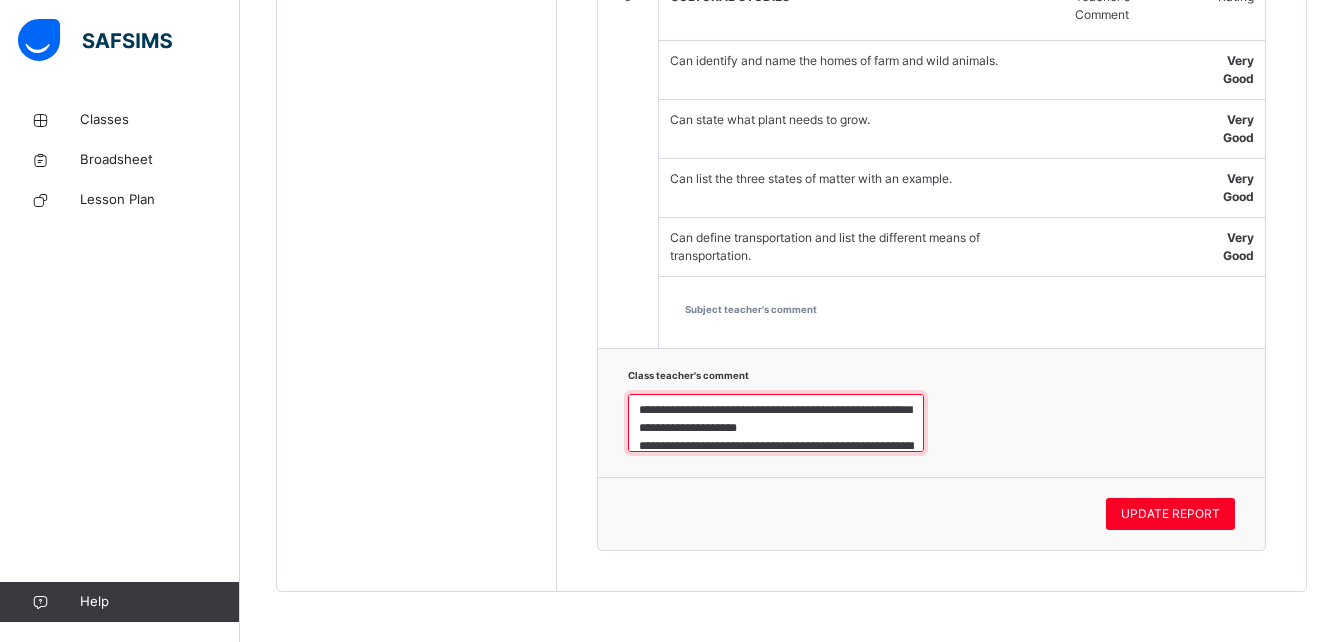 click on "**********" at bounding box center [776, 423] 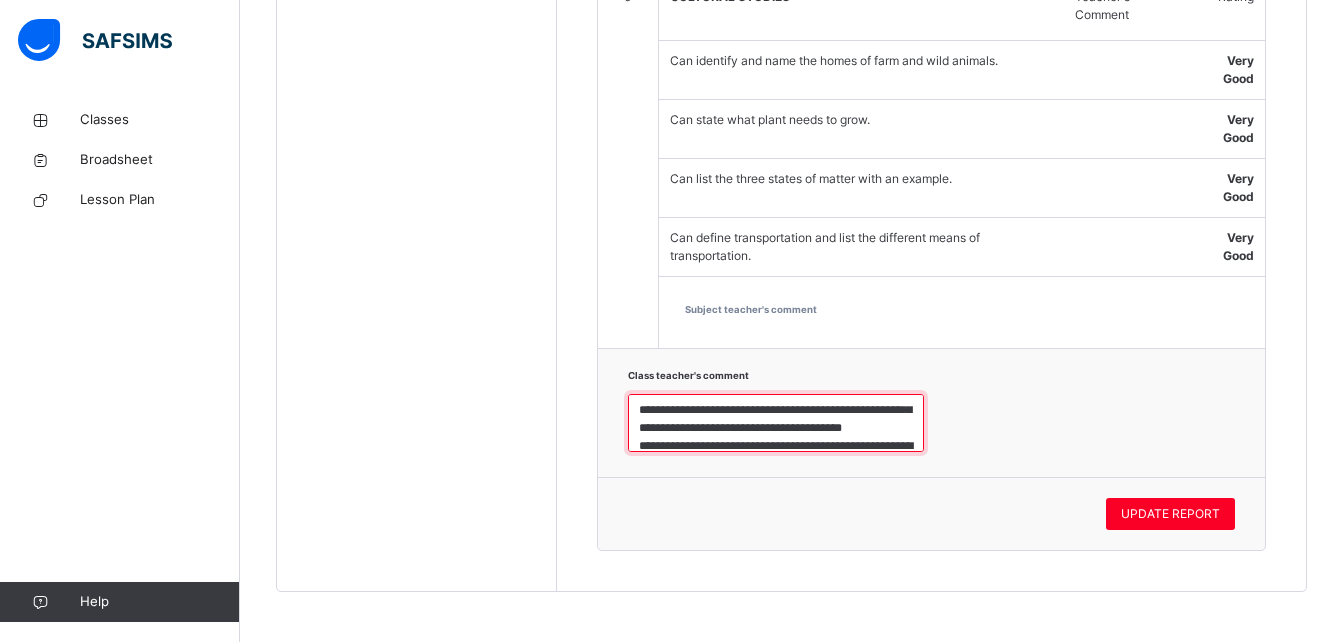 click on "**********" at bounding box center (776, 423) 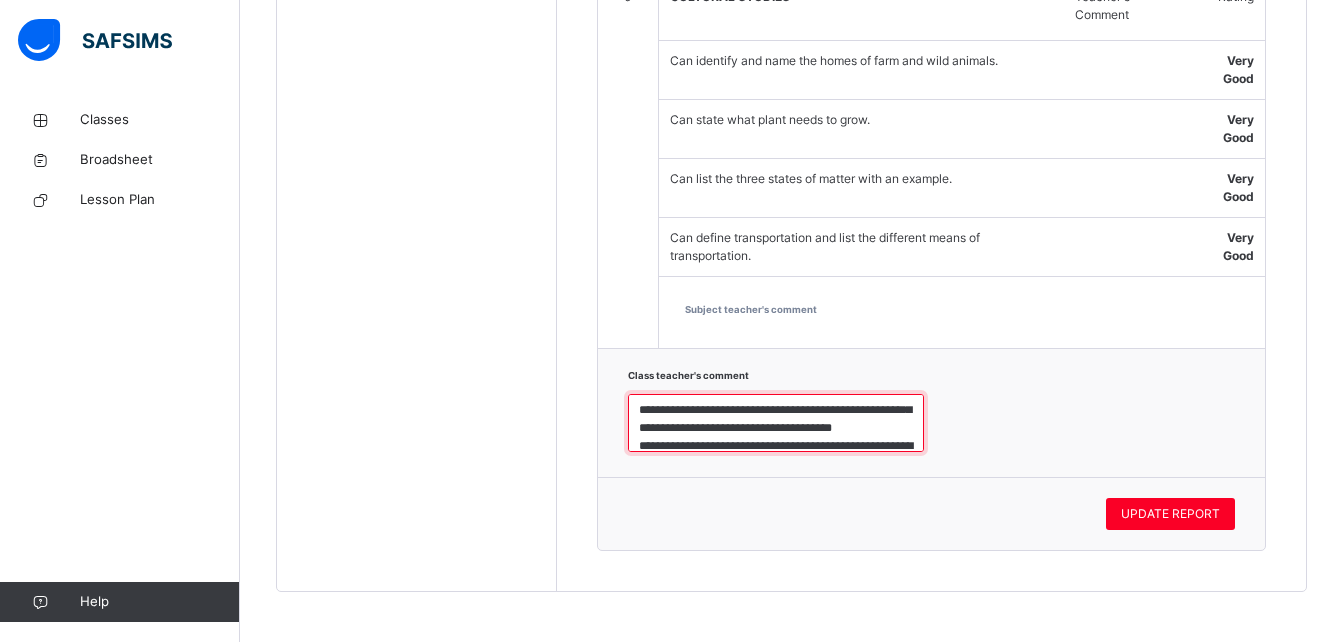click on "**********" at bounding box center [776, 423] 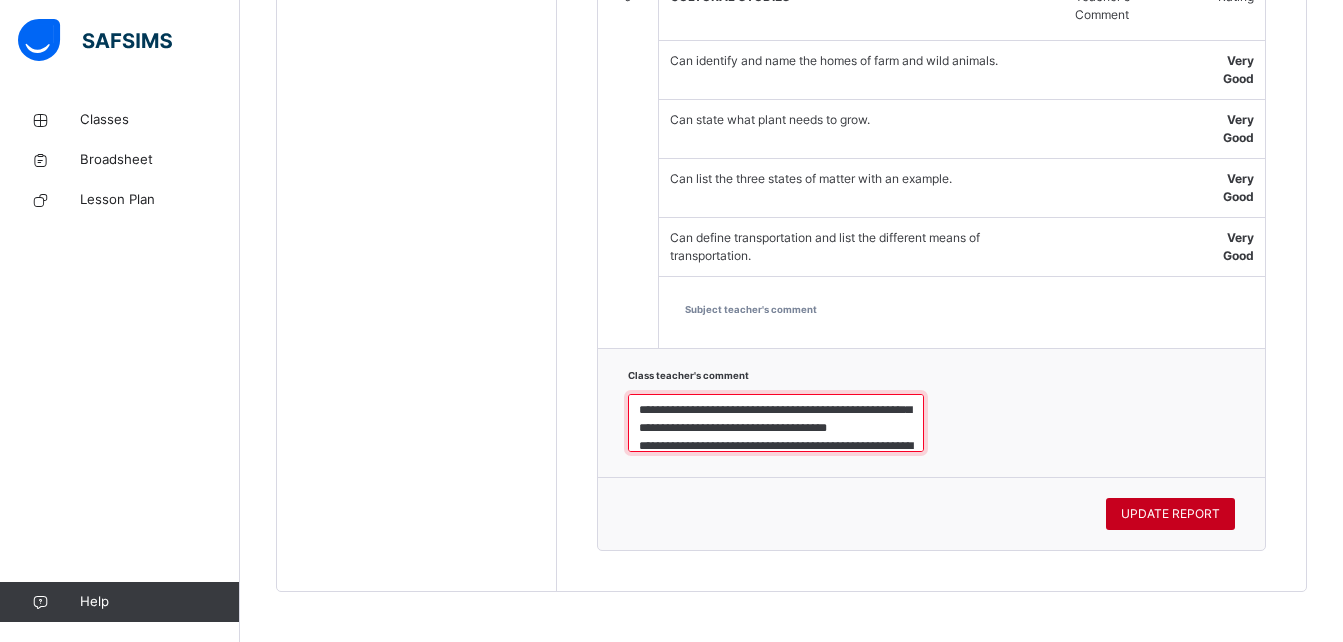 type on "**********" 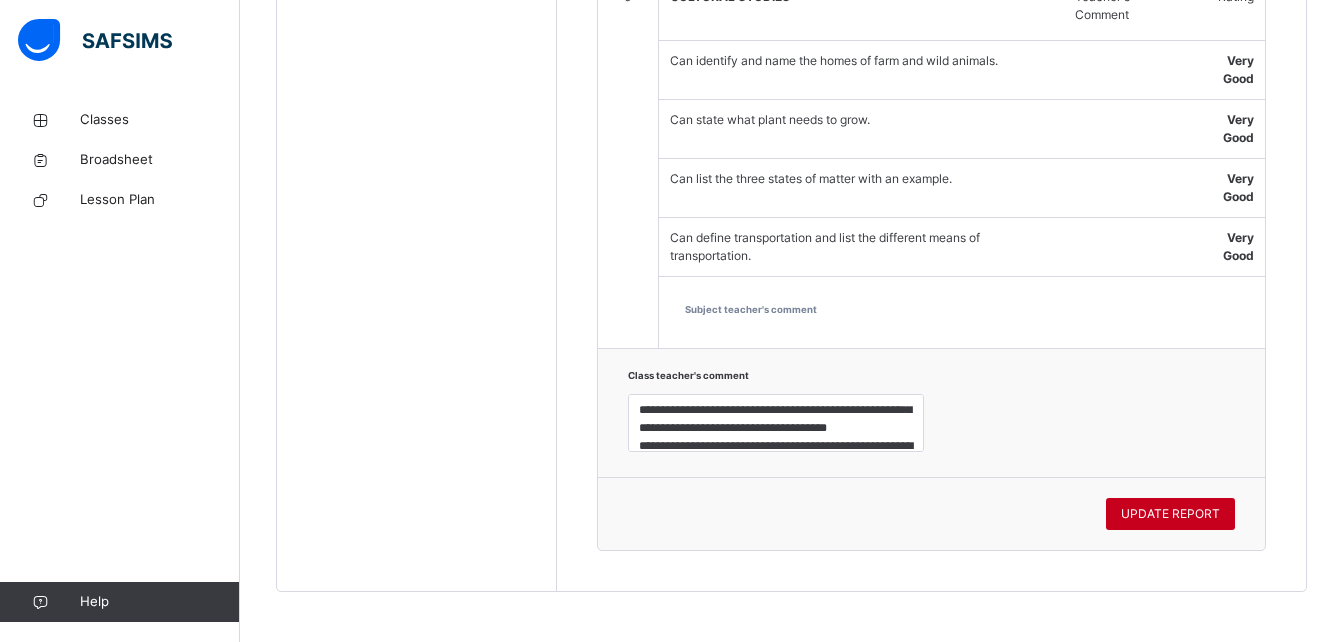 click on "UPDATE REPORT" at bounding box center (1170, 514) 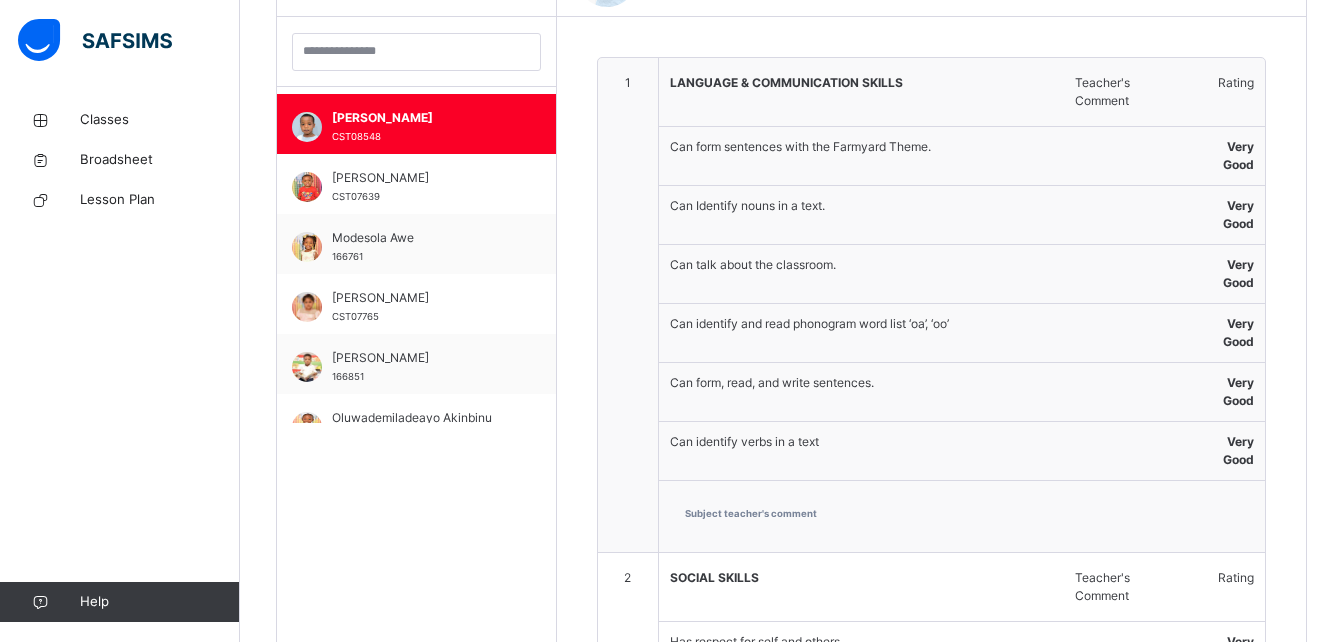 scroll, scrollTop: 601, scrollLeft: 0, axis: vertical 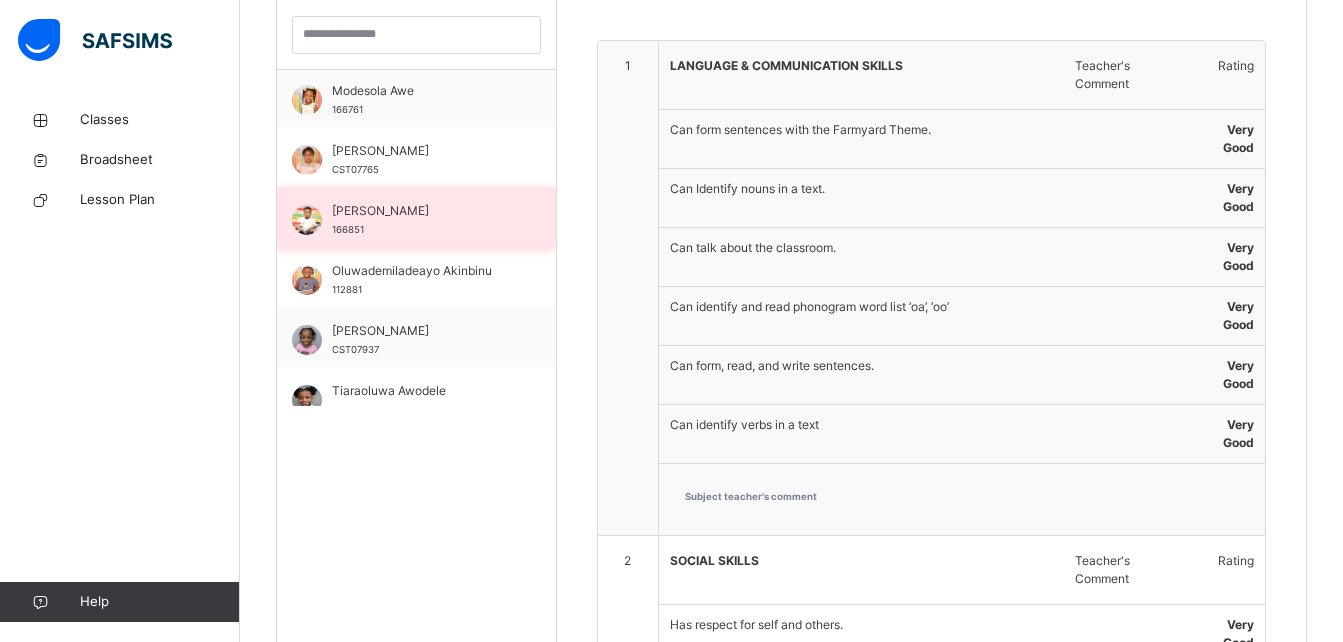 click on "Olumoroti  Shoaga" at bounding box center (421, 211) 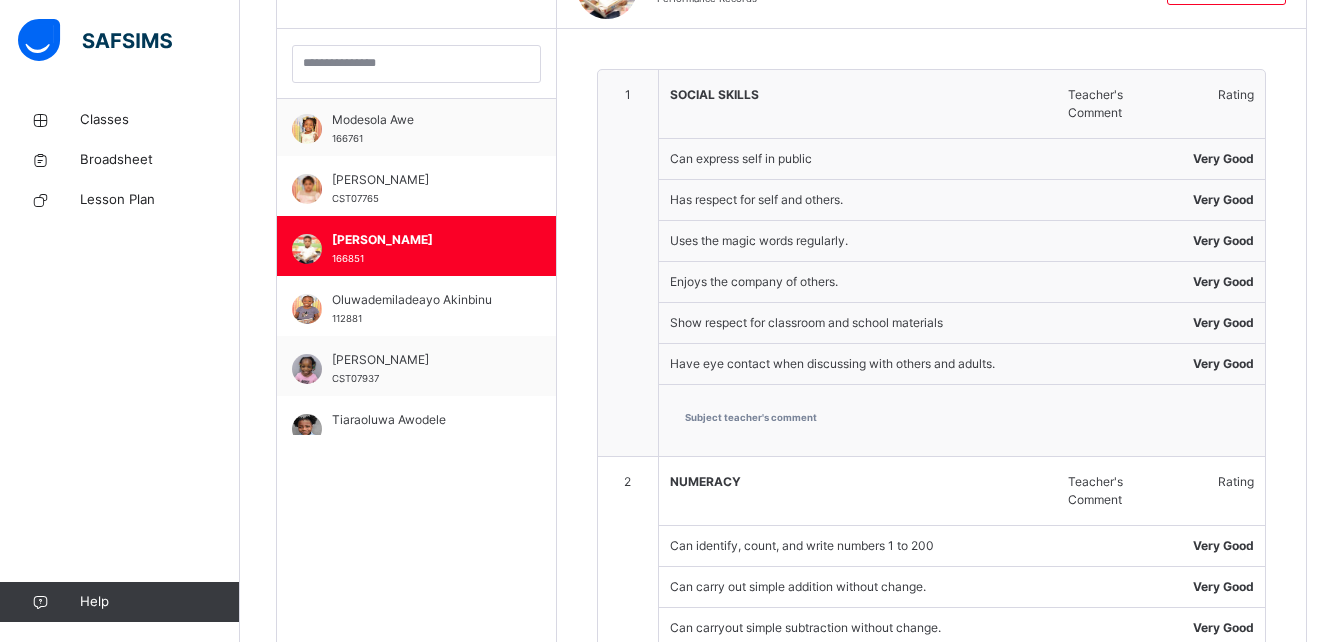scroll, scrollTop: 601, scrollLeft: 0, axis: vertical 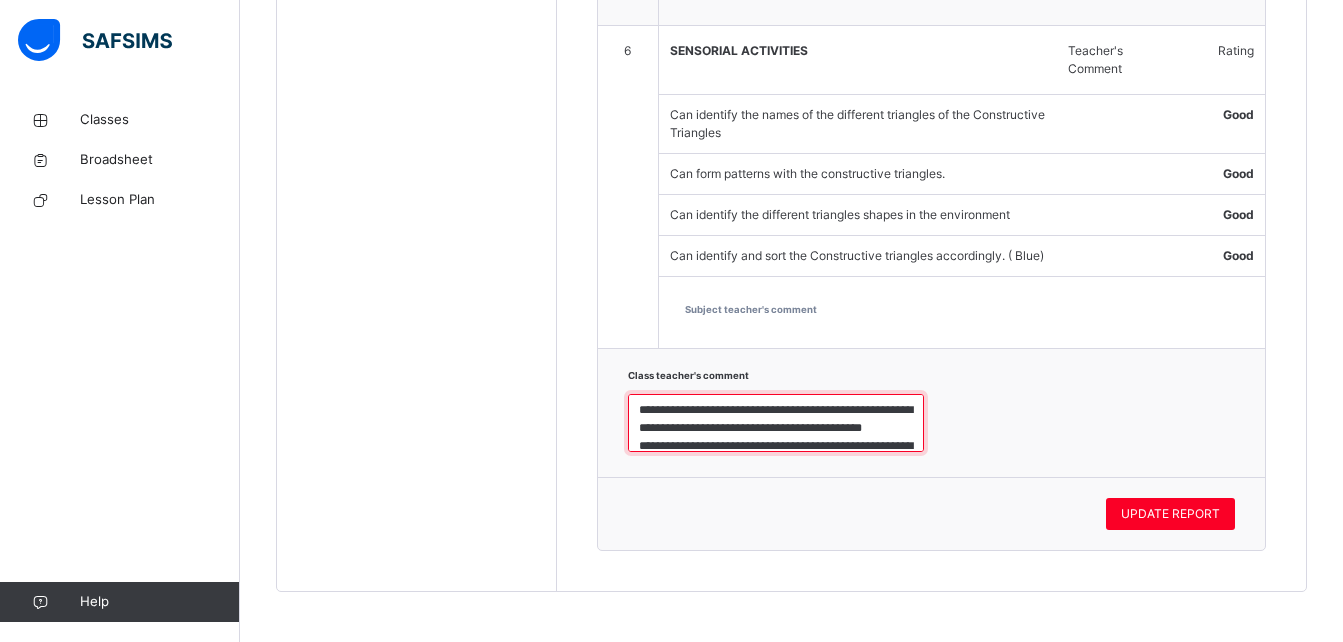 click on "**********" at bounding box center (776, 423) 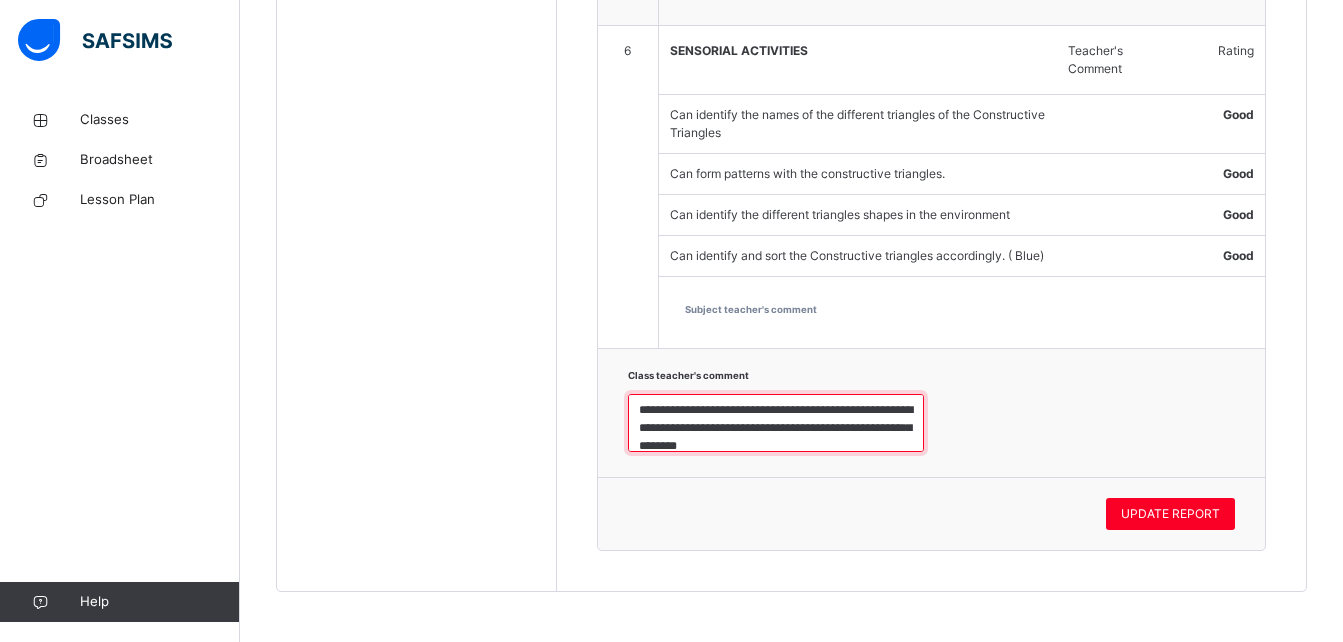 click on "**********" at bounding box center [776, 423] 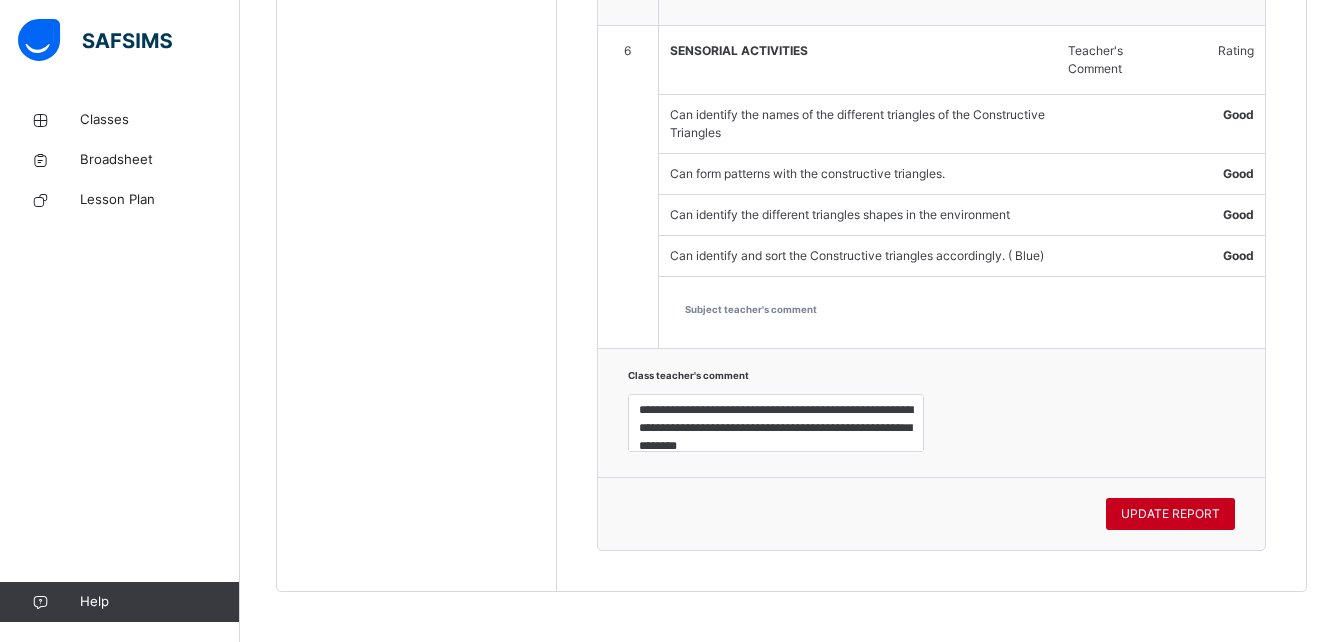 click on "UPDATE REPORT" at bounding box center (1170, 514) 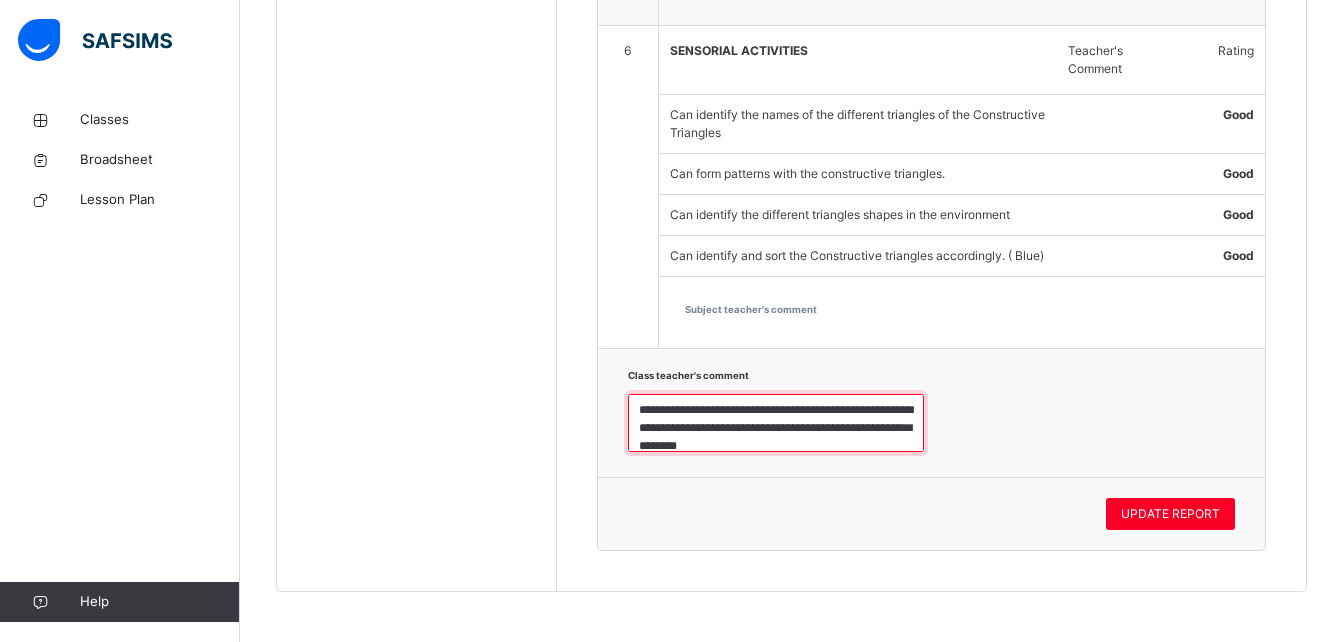 click on "**********" at bounding box center [776, 423] 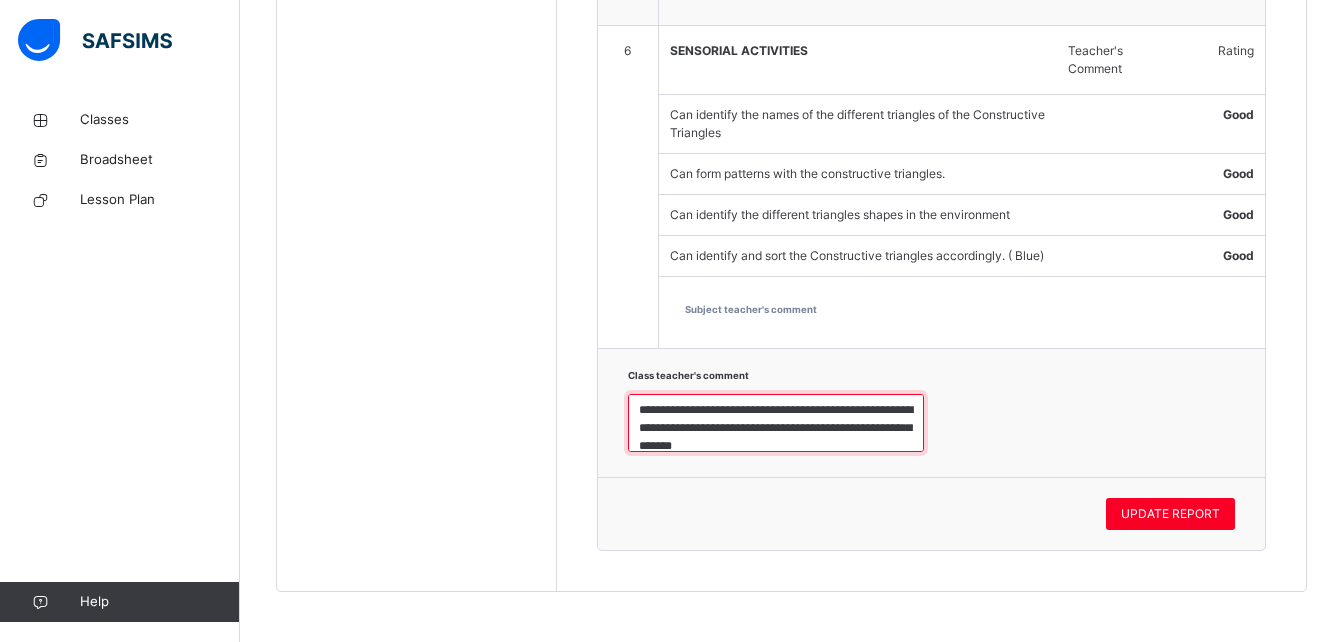 click on "**********" at bounding box center [776, 423] 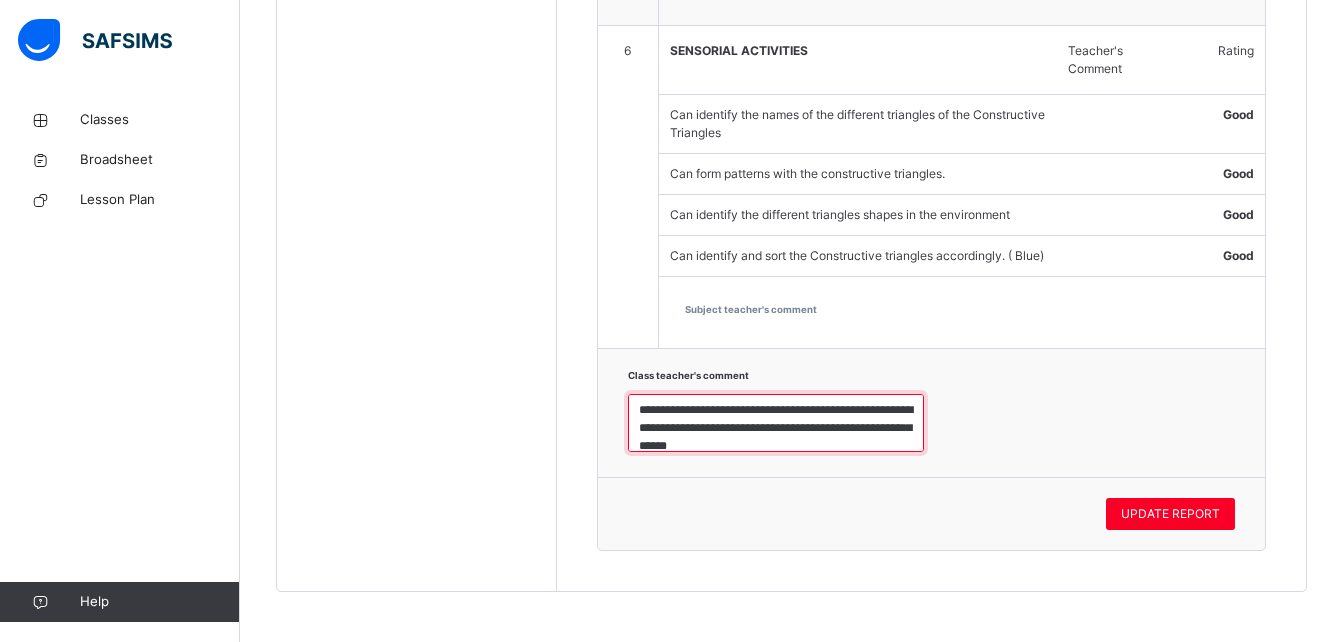 click on "**********" at bounding box center [776, 423] 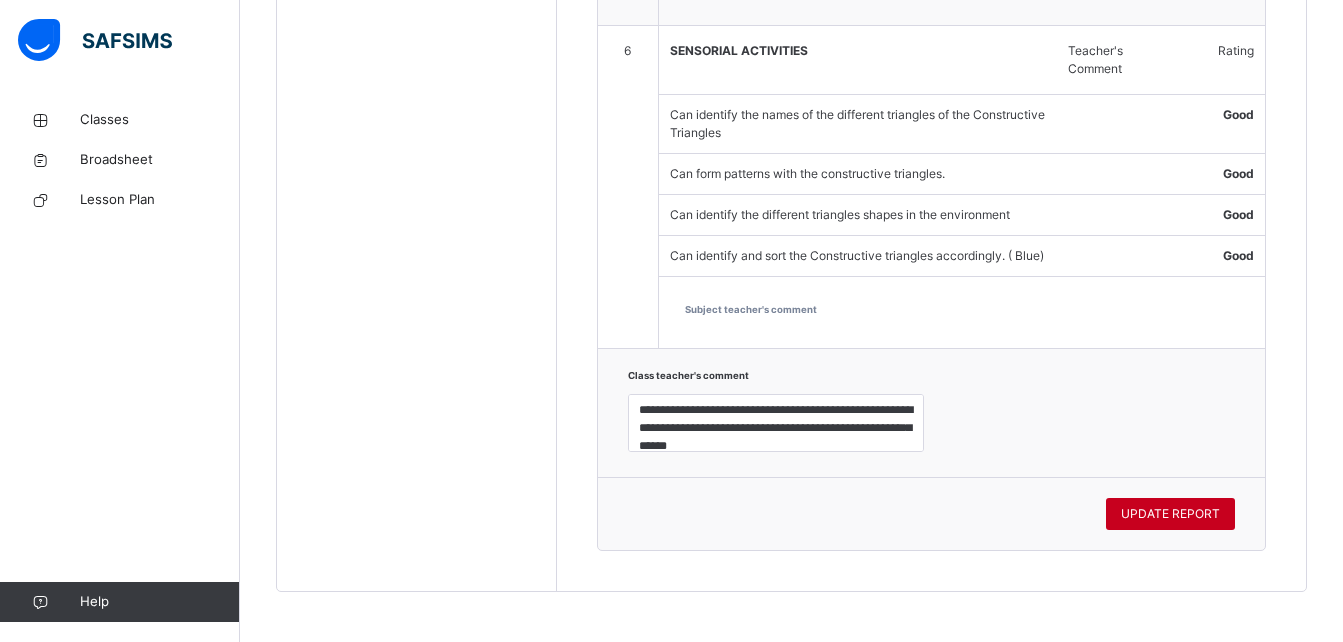 click on "UPDATE REPORT" at bounding box center (1170, 514) 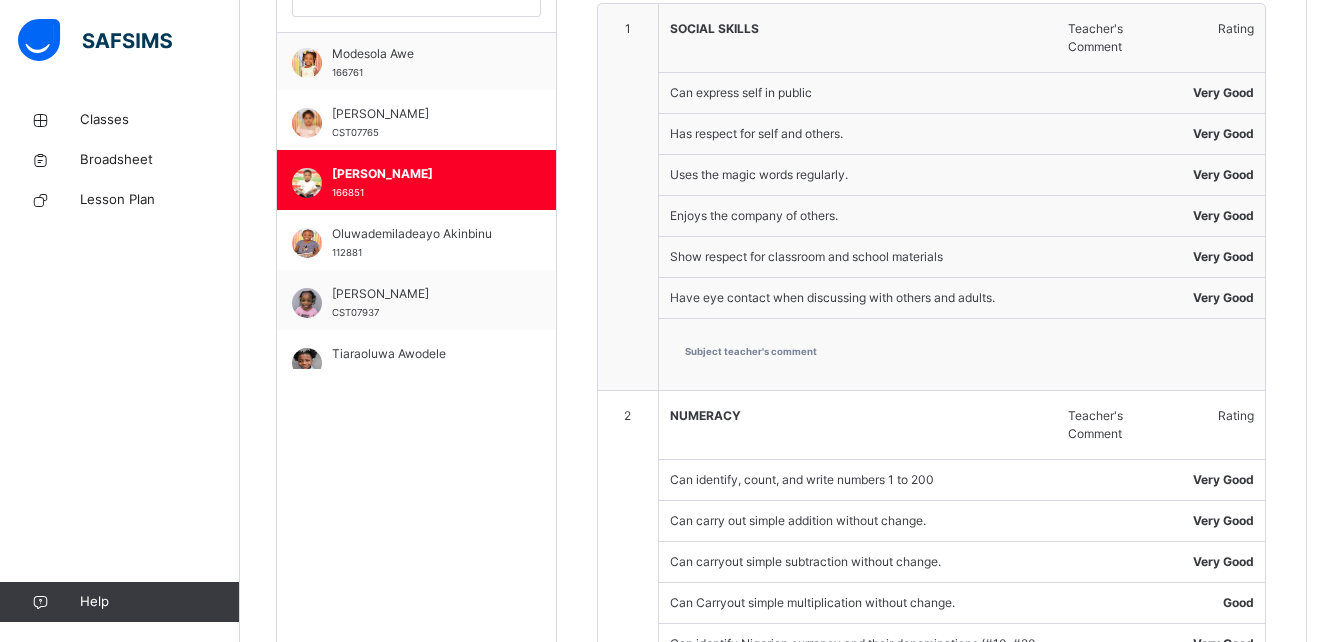 scroll, scrollTop: 628, scrollLeft: 0, axis: vertical 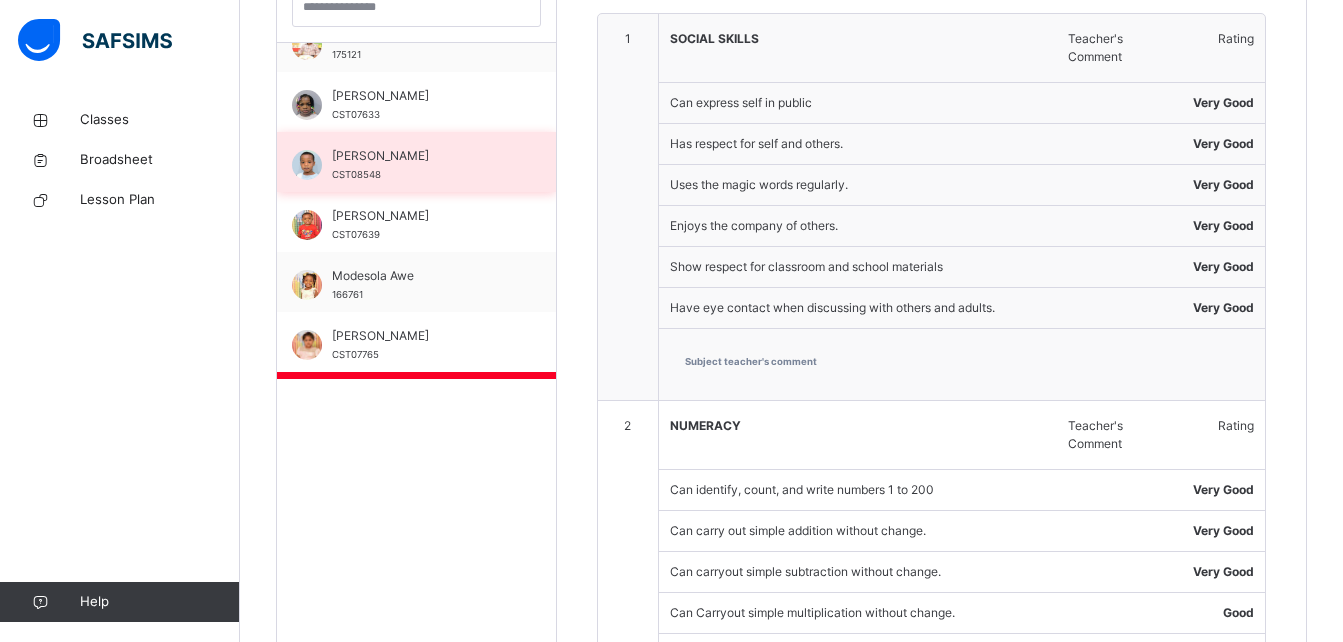 click on "Marwan  Omidiran CST08548" at bounding box center (421, 165) 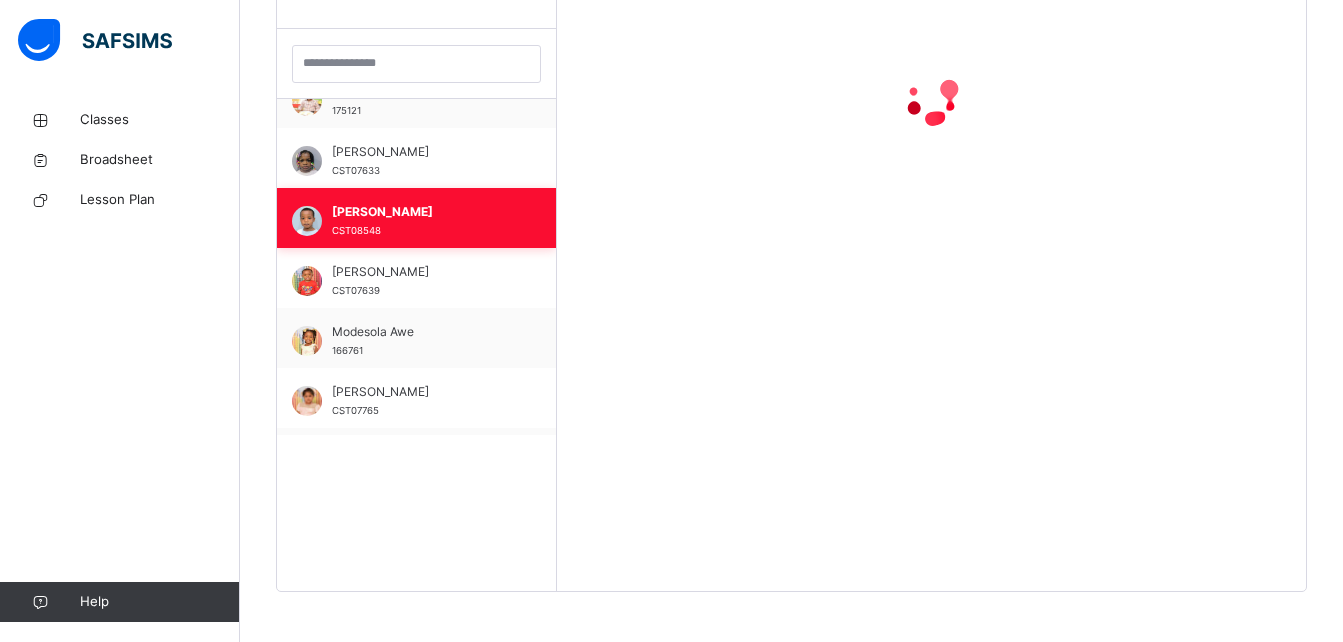 scroll, scrollTop: 628, scrollLeft: 0, axis: vertical 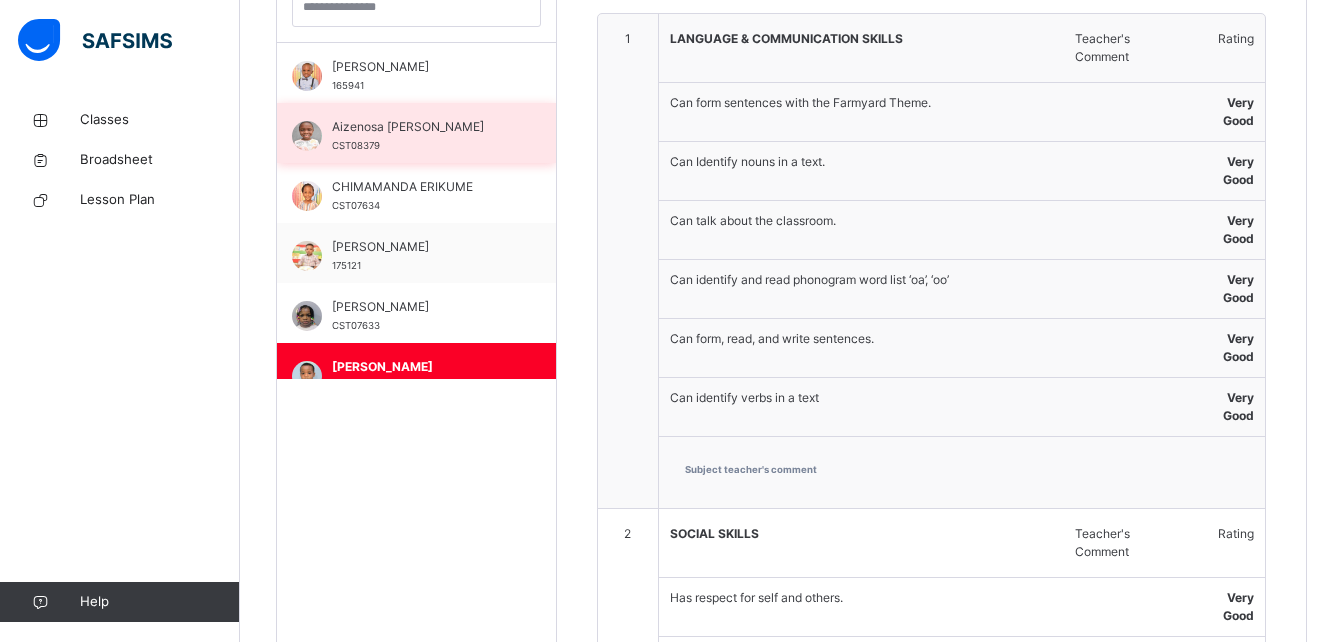 click on "Aizenosa  Omoruyi CST08379" at bounding box center (421, 136) 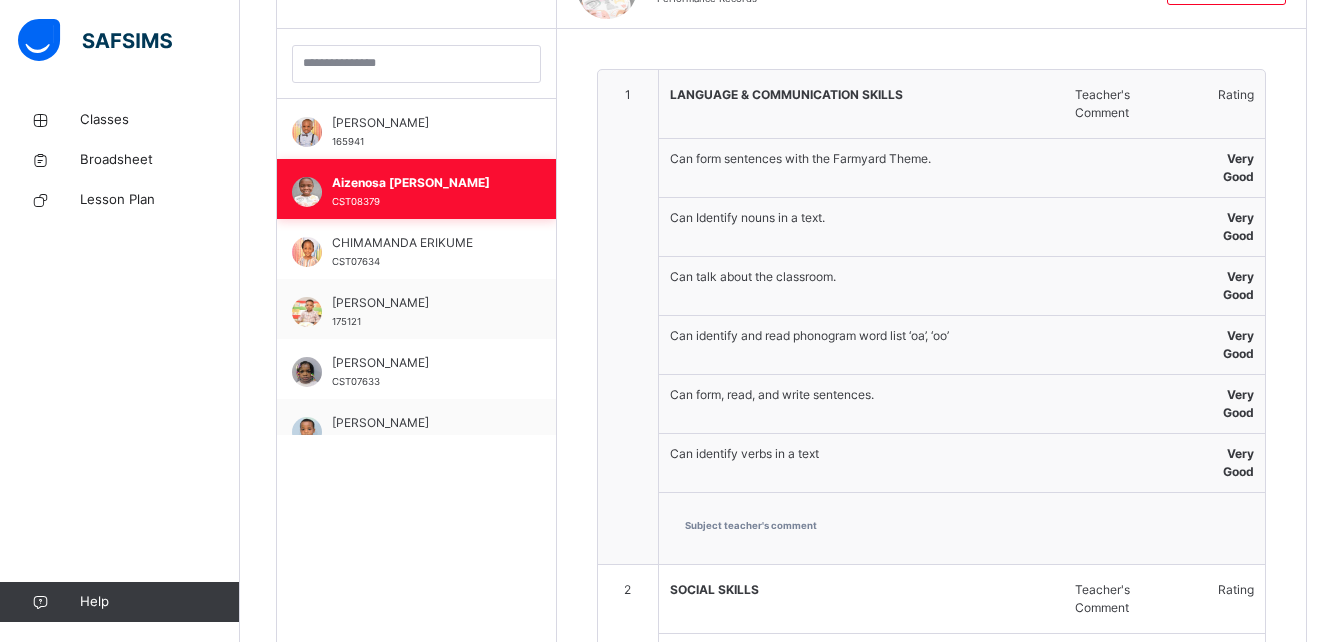 scroll, scrollTop: 628, scrollLeft: 0, axis: vertical 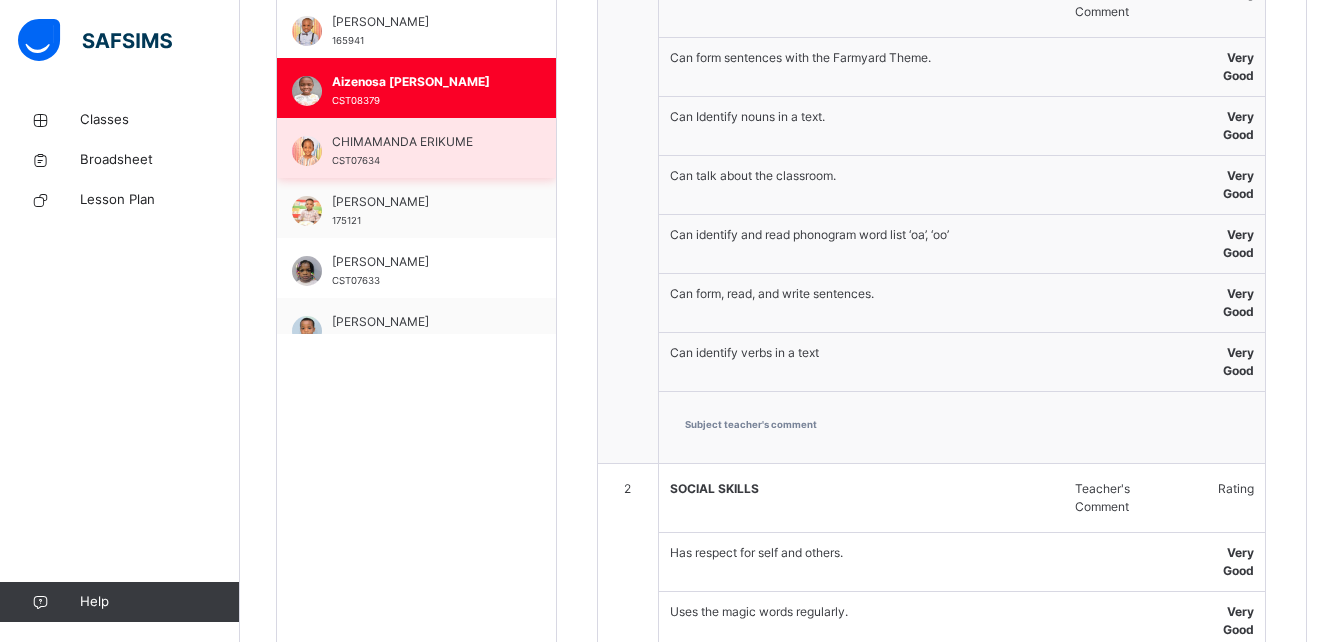 click on "CHIMAMANDA  ERIKUME CST07634" at bounding box center (421, 151) 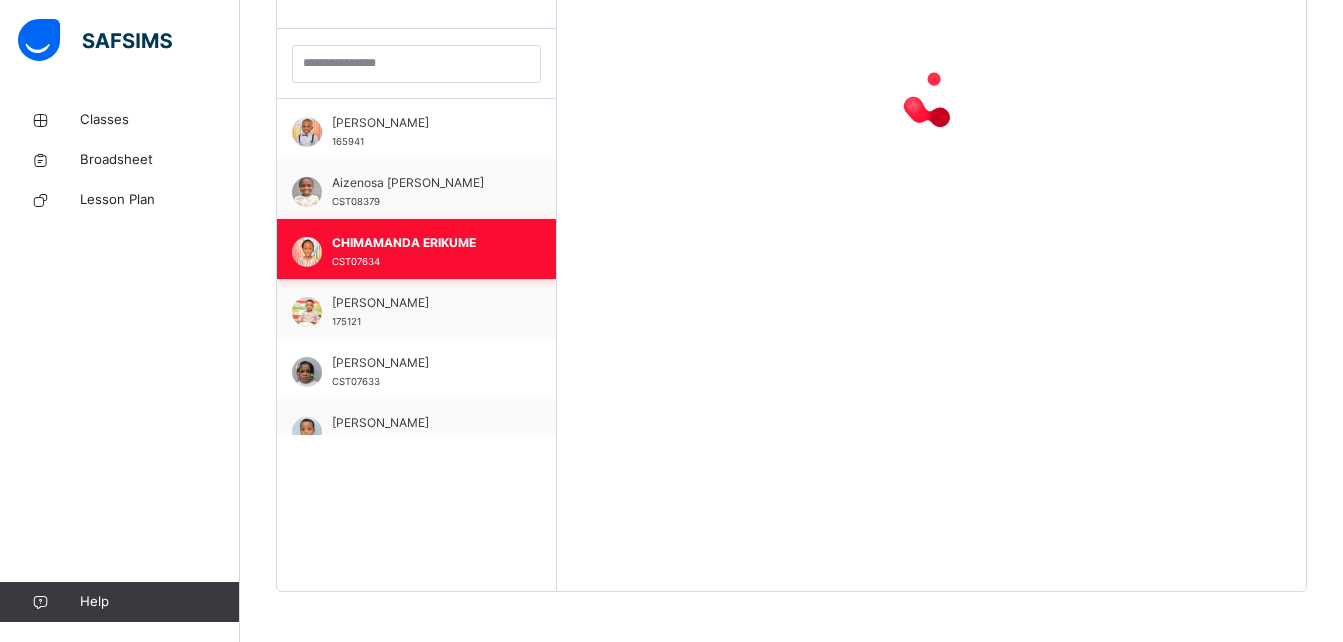 scroll, scrollTop: 572, scrollLeft: 0, axis: vertical 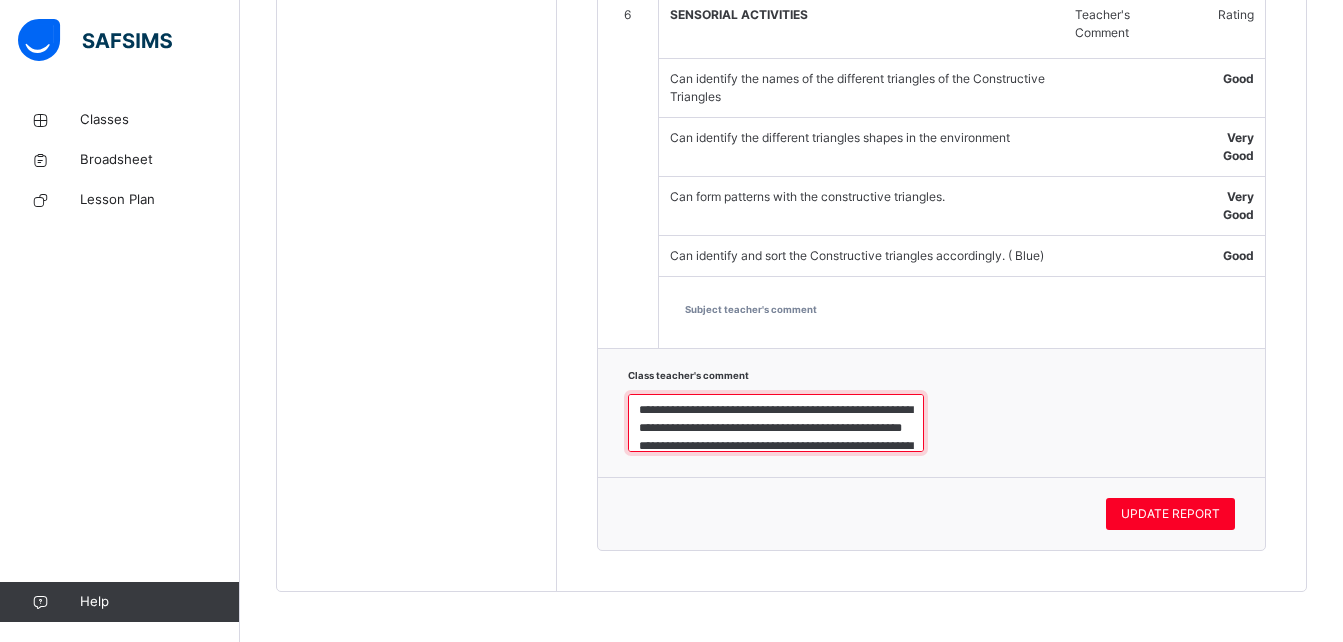 click on "**********" at bounding box center [776, 423] 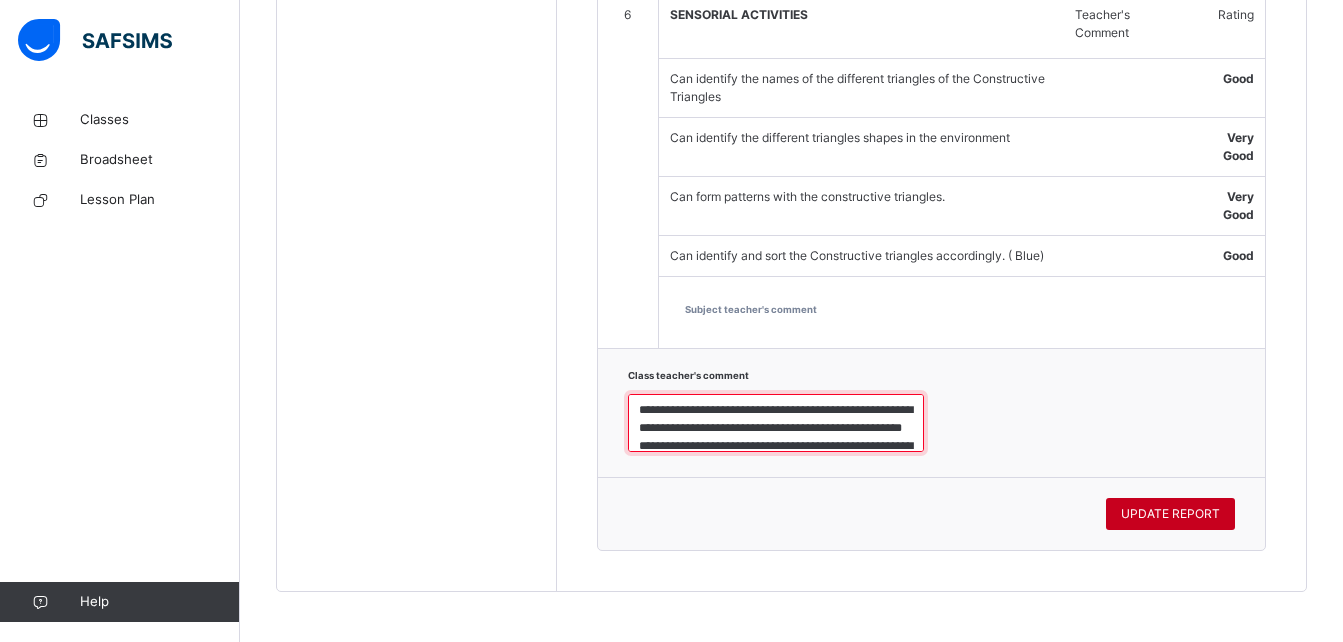 type on "**********" 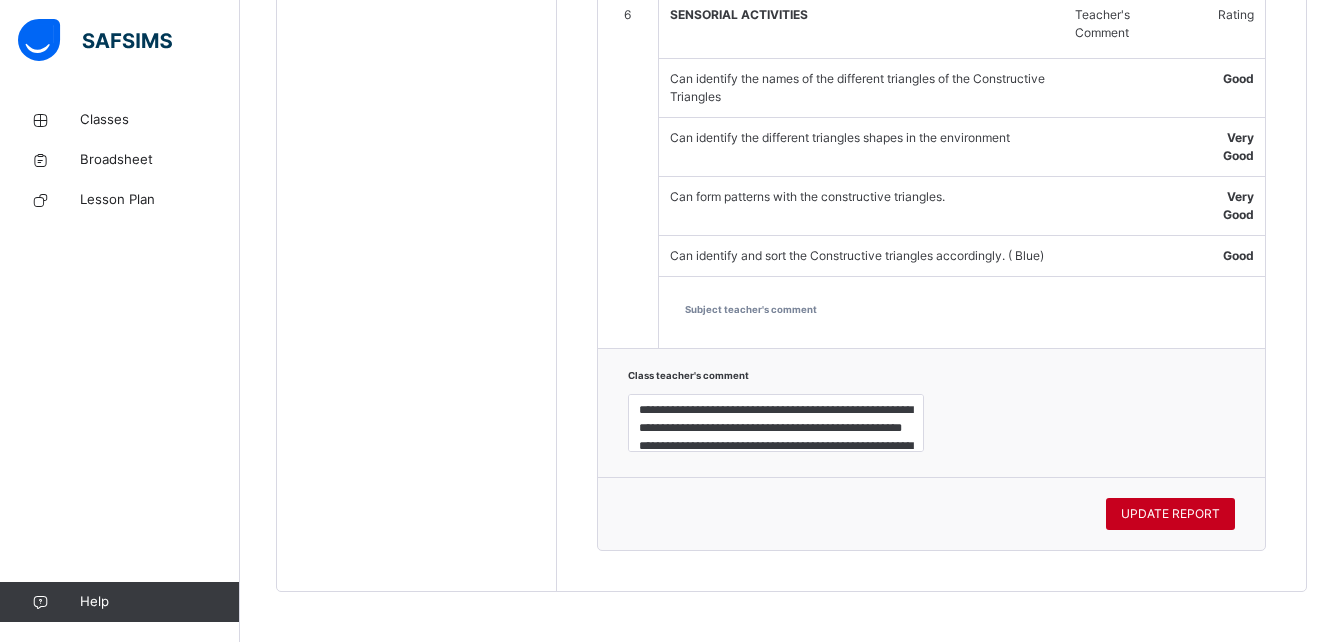 click on "UPDATE REPORT" at bounding box center [1170, 514] 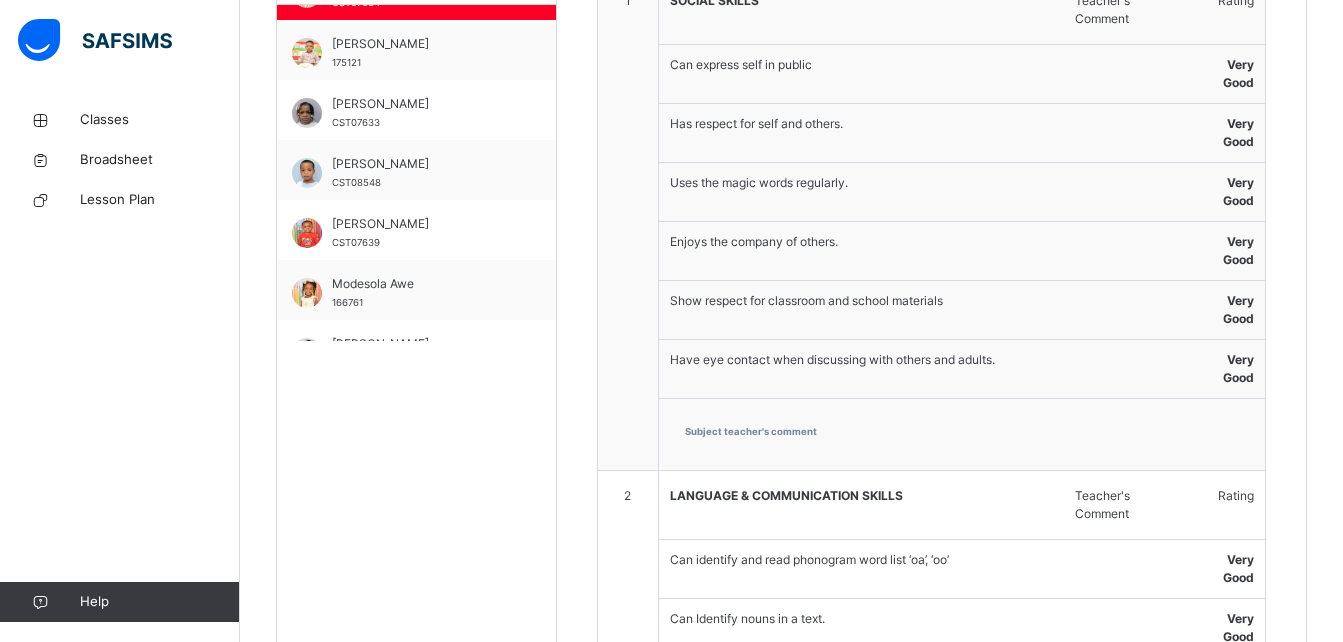 scroll, scrollTop: 672, scrollLeft: 0, axis: vertical 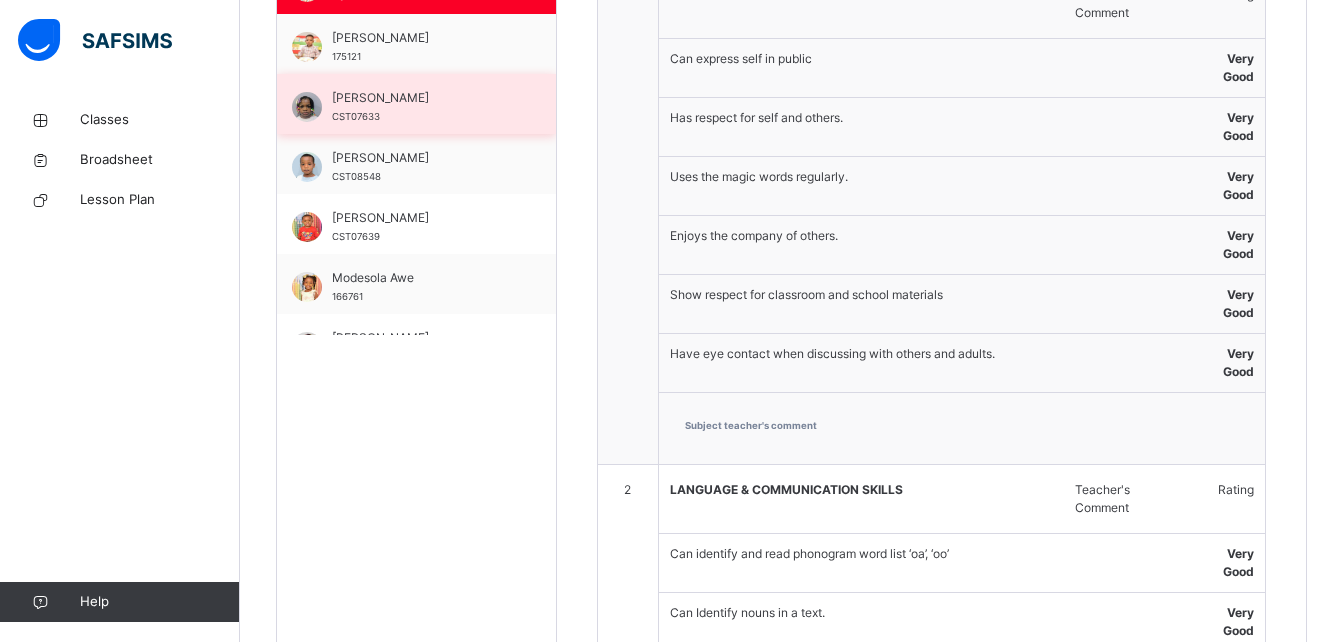 click on "DABERECHI  CHUKWUOGO CST07633" at bounding box center [421, 107] 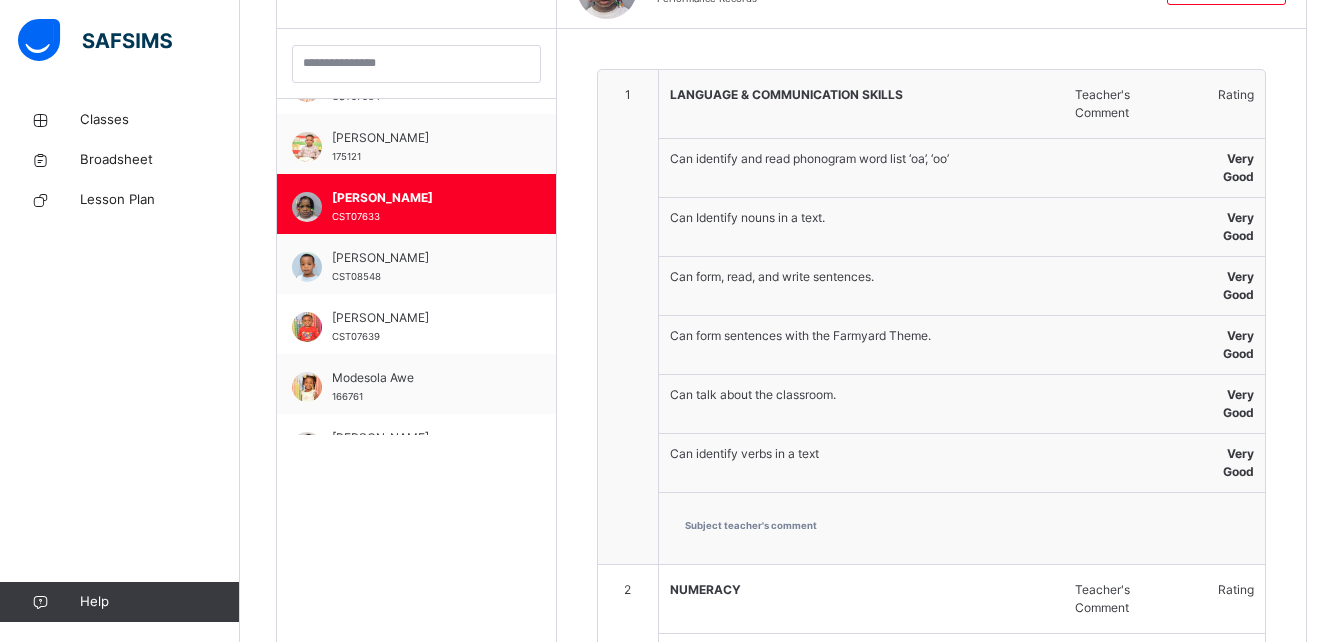scroll, scrollTop: 672, scrollLeft: 0, axis: vertical 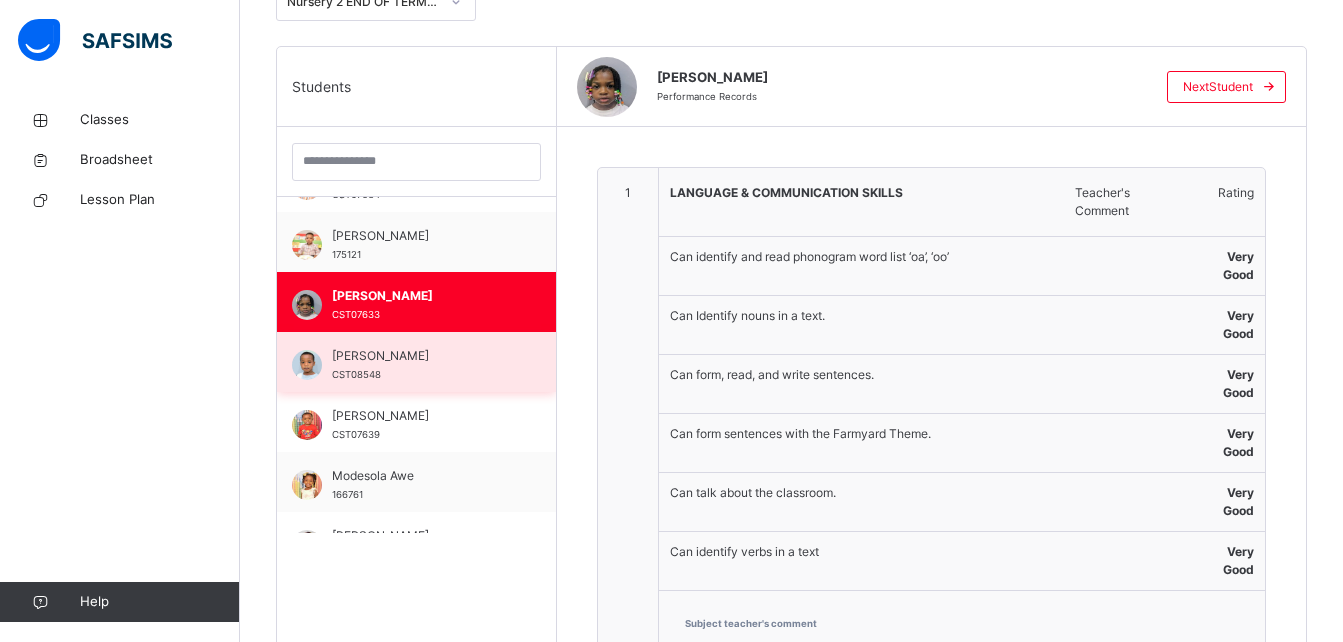 click on "Marwan  Omidiran CST08548" at bounding box center (421, 365) 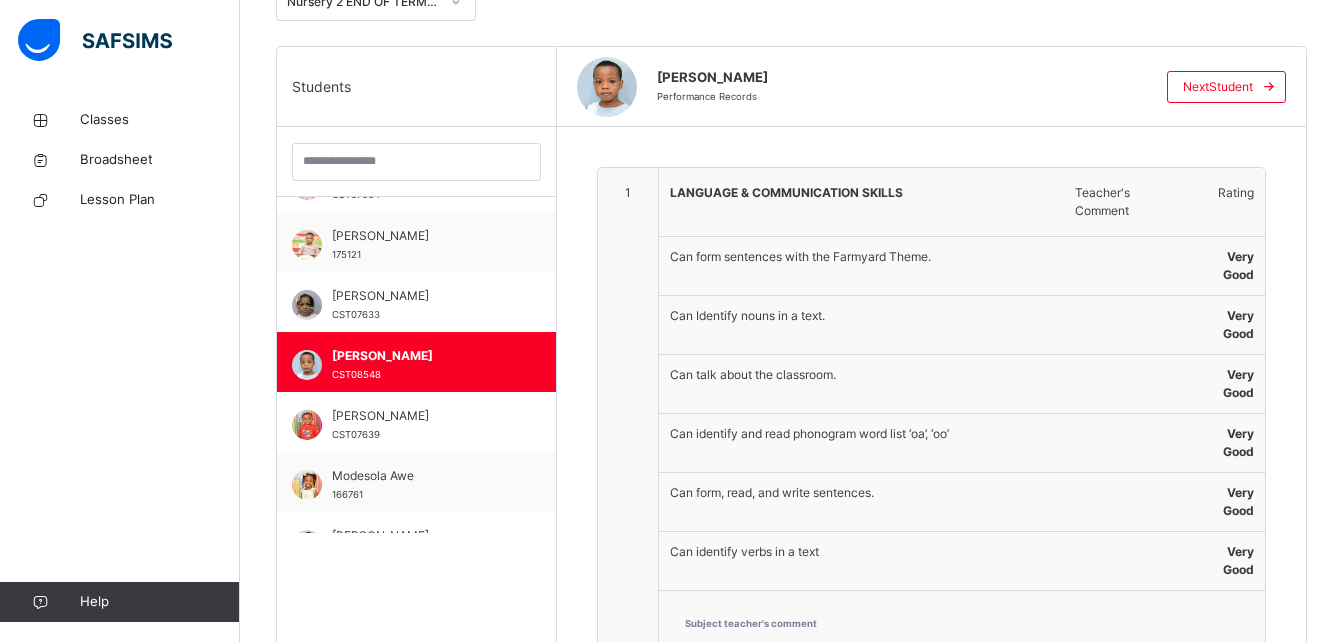 scroll, scrollTop: 1035, scrollLeft: 0, axis: vertical 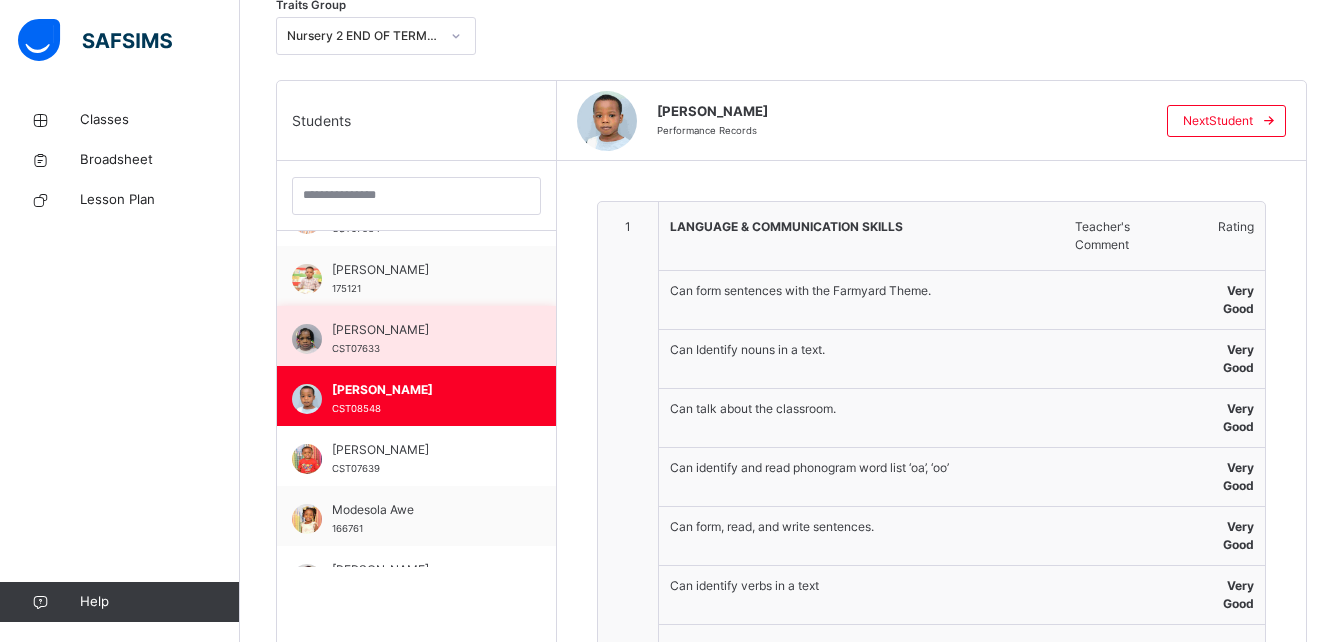 click on "DABERECHI  CHUKWUOGO" at bounding box center [421, 330] 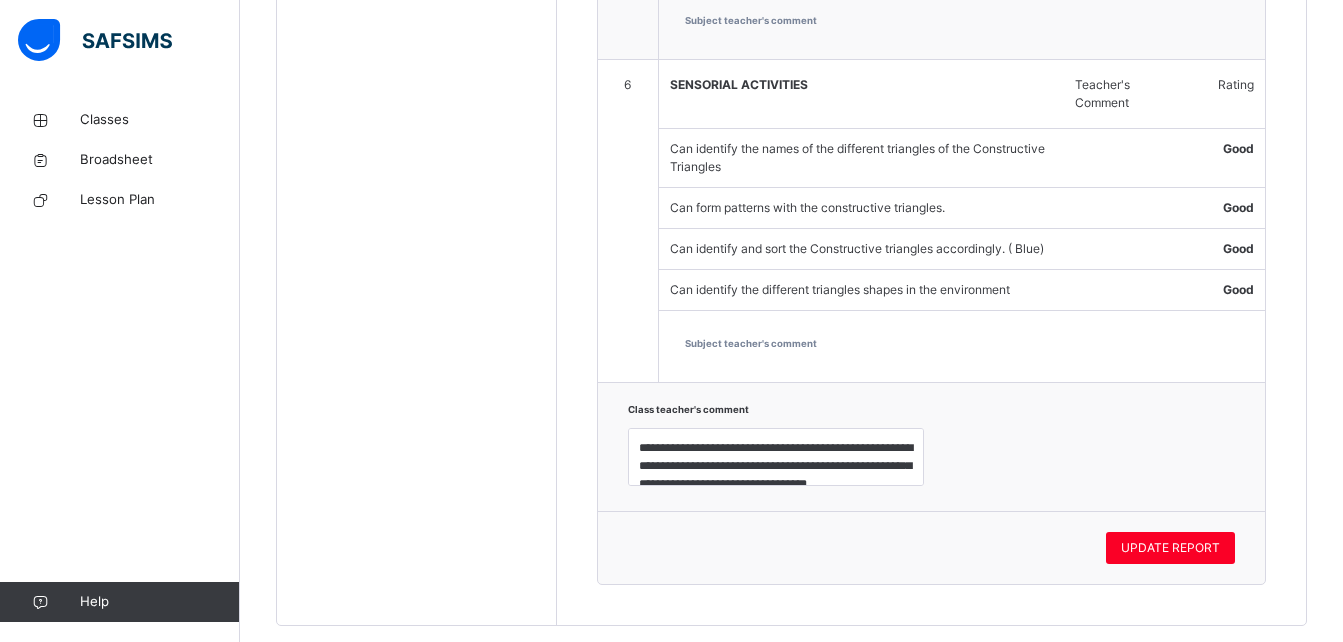 scroll, scrollTop: 2803, scrollLeft: 0, axis: vertical 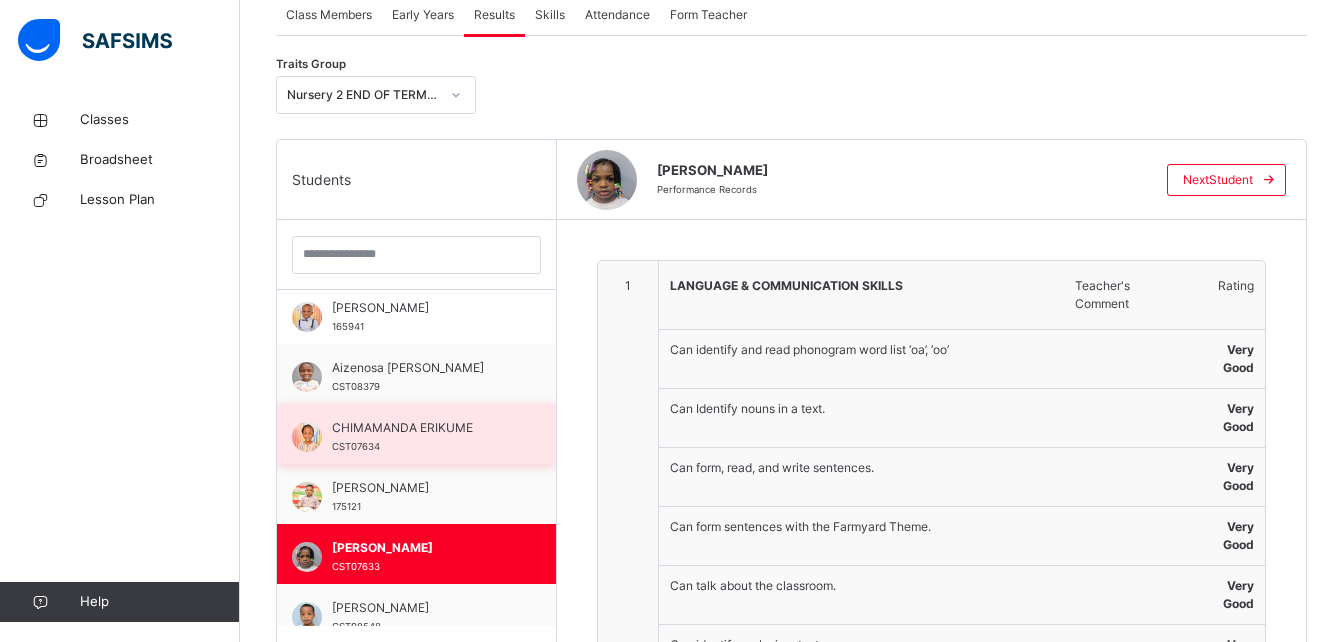 click on "CHIMAMANDA  ERIKUME" at bounding box center [421, 428] 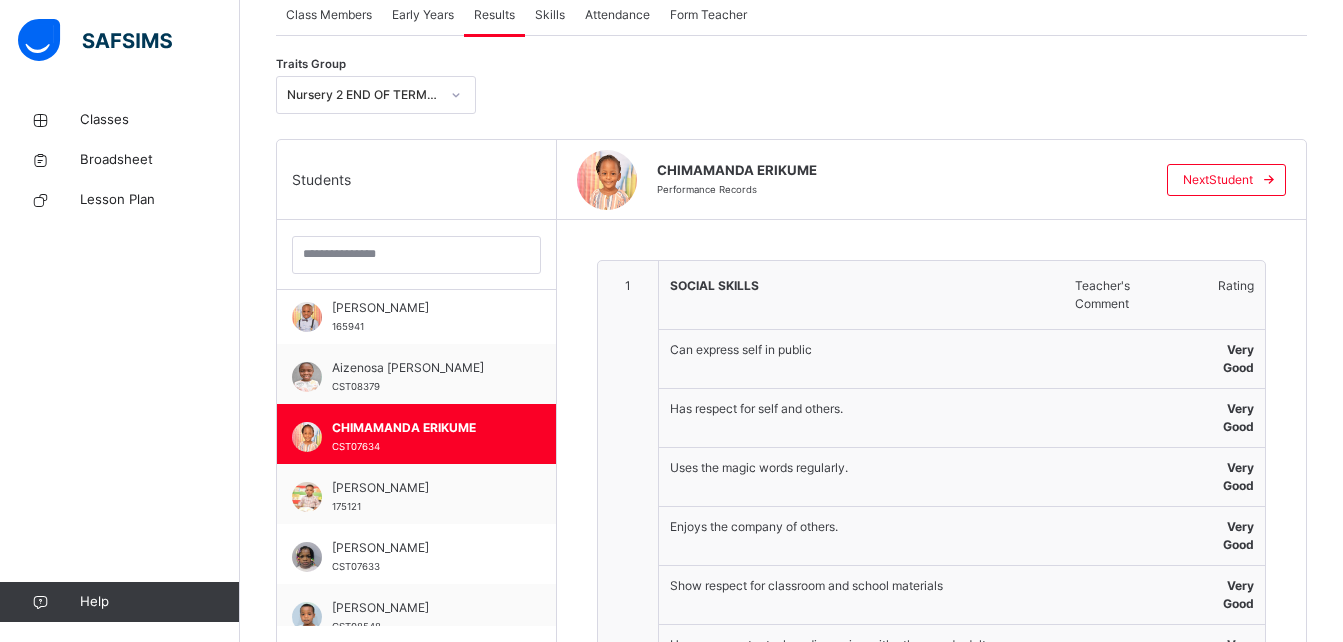 scroll, scrollTop: 942, scrollLeft: 0, axis: vertical 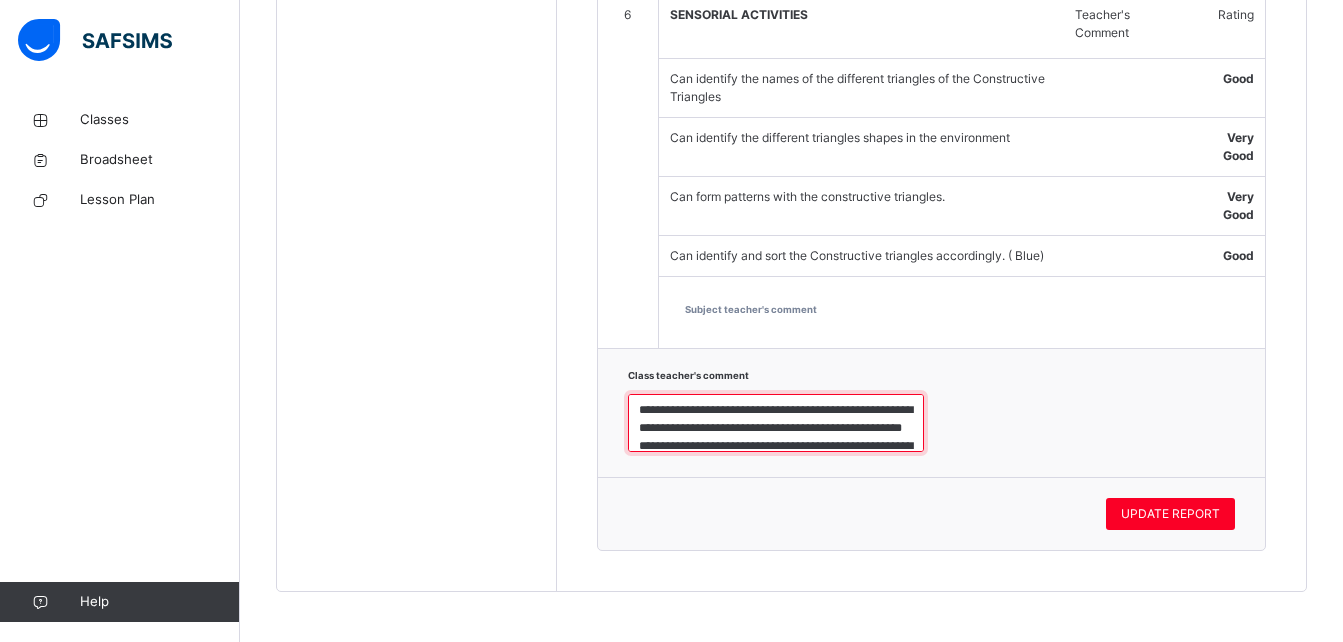 click on "**********" at bounding box center [776, 423] 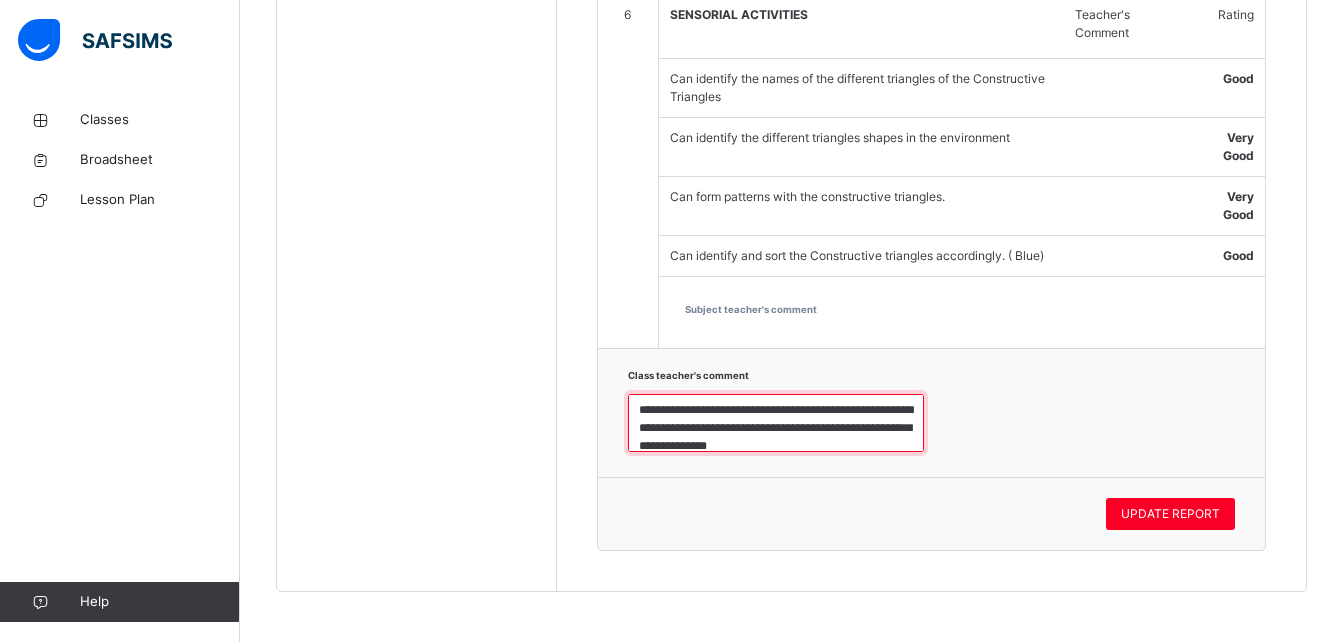 type on "**********" 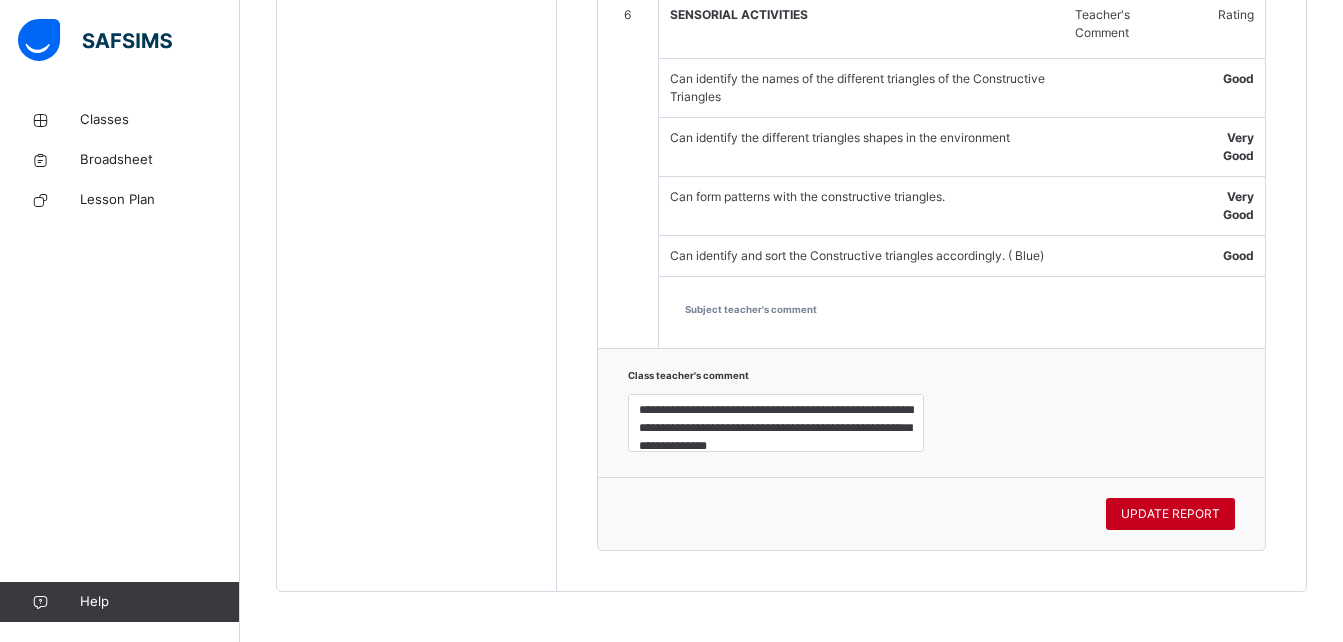 click on "UPDATE REPORT" at bounding box center [1170, 514] 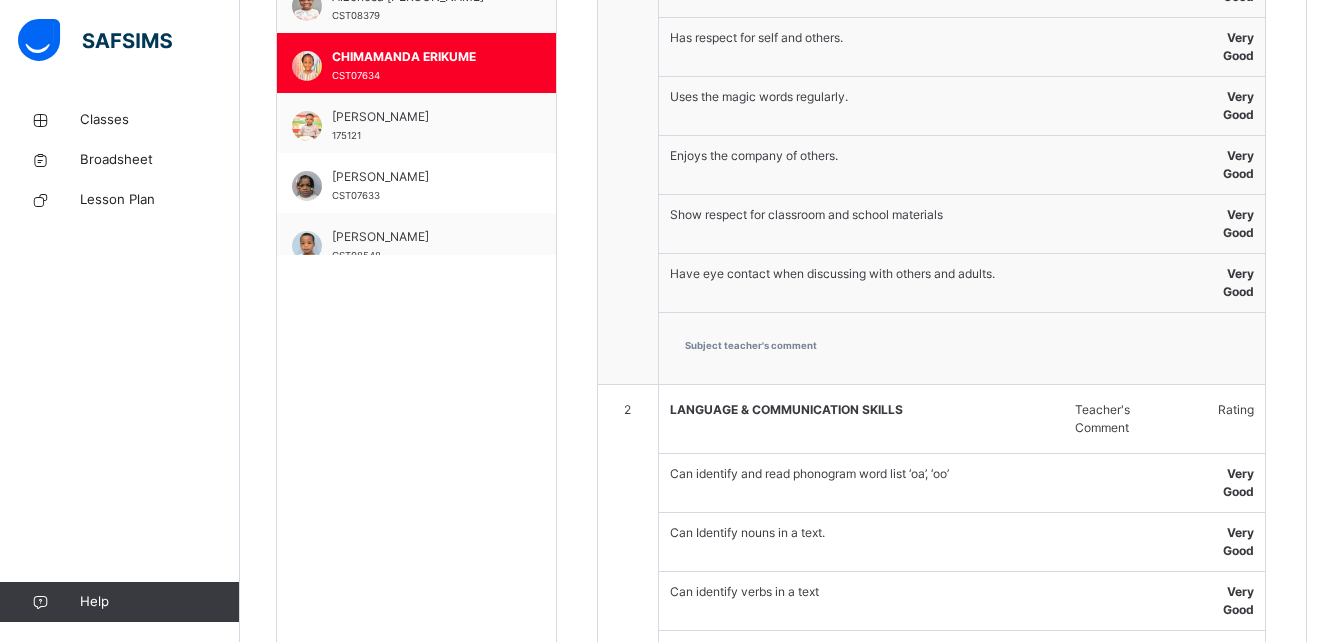 scroll, scrollTop: 741, scrollLeft: 0, axis: vertical 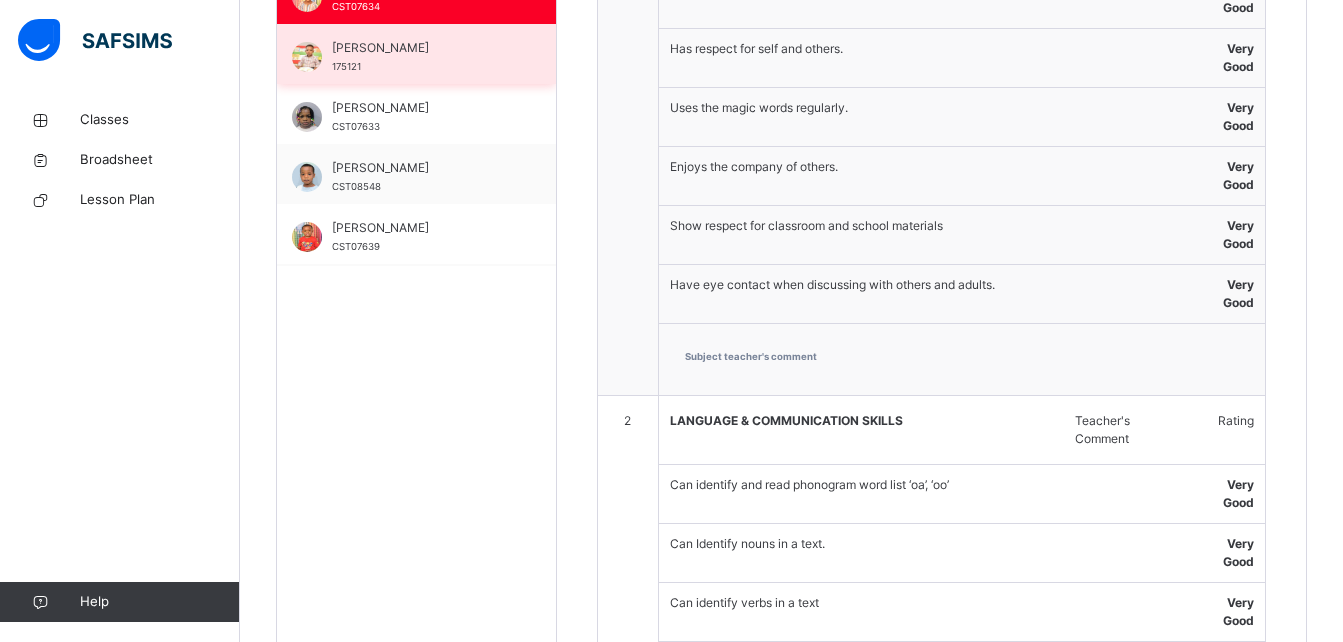 click on "Chimeremeze  Ogu 175121" at bounding box center (421, 57) 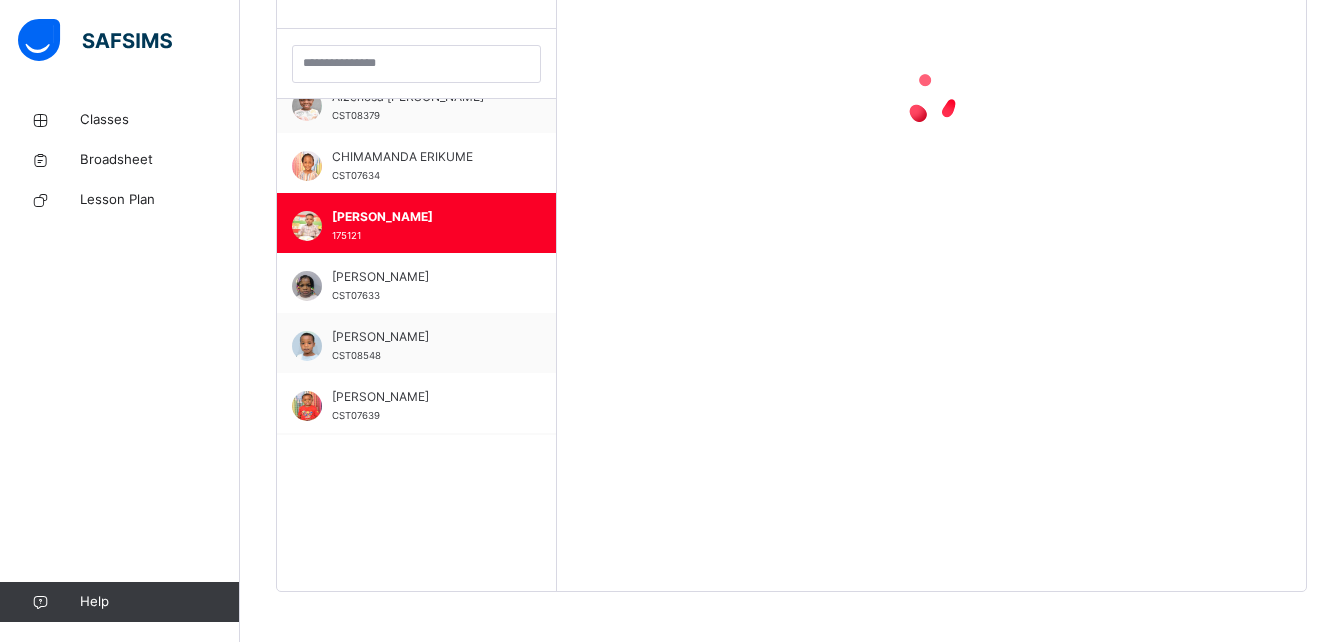 scroll, scrollTop: 741, scrollLeft: 0, axis: vertical 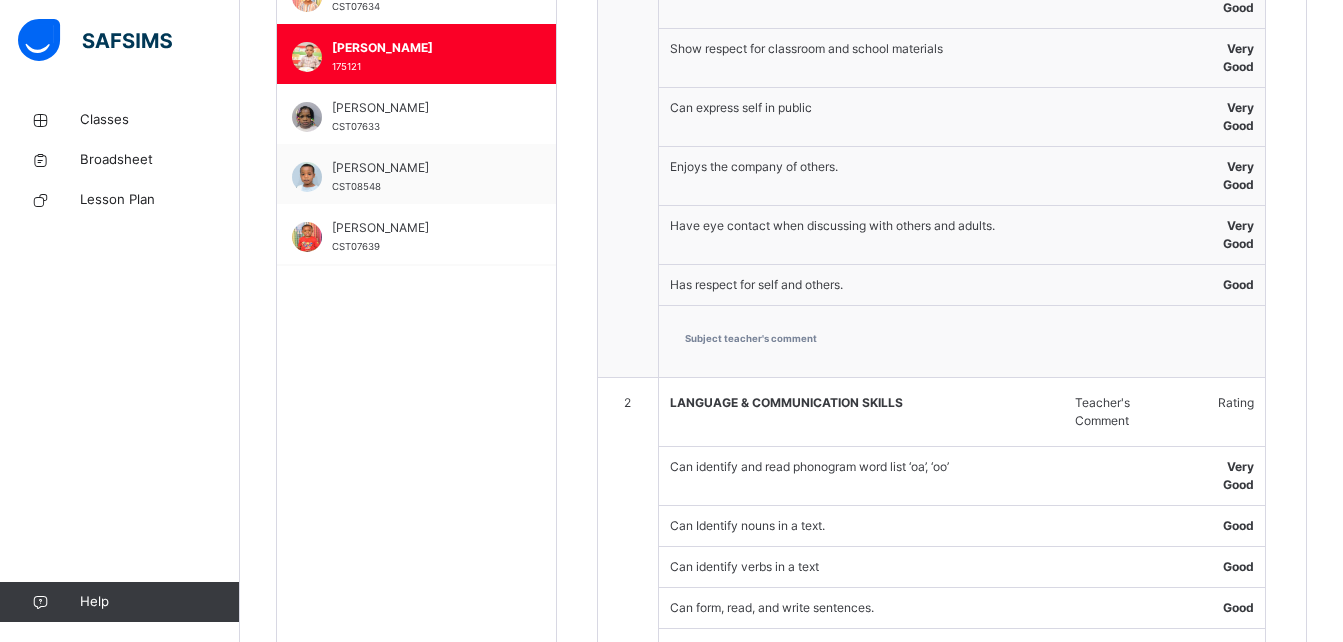 type on "**********" 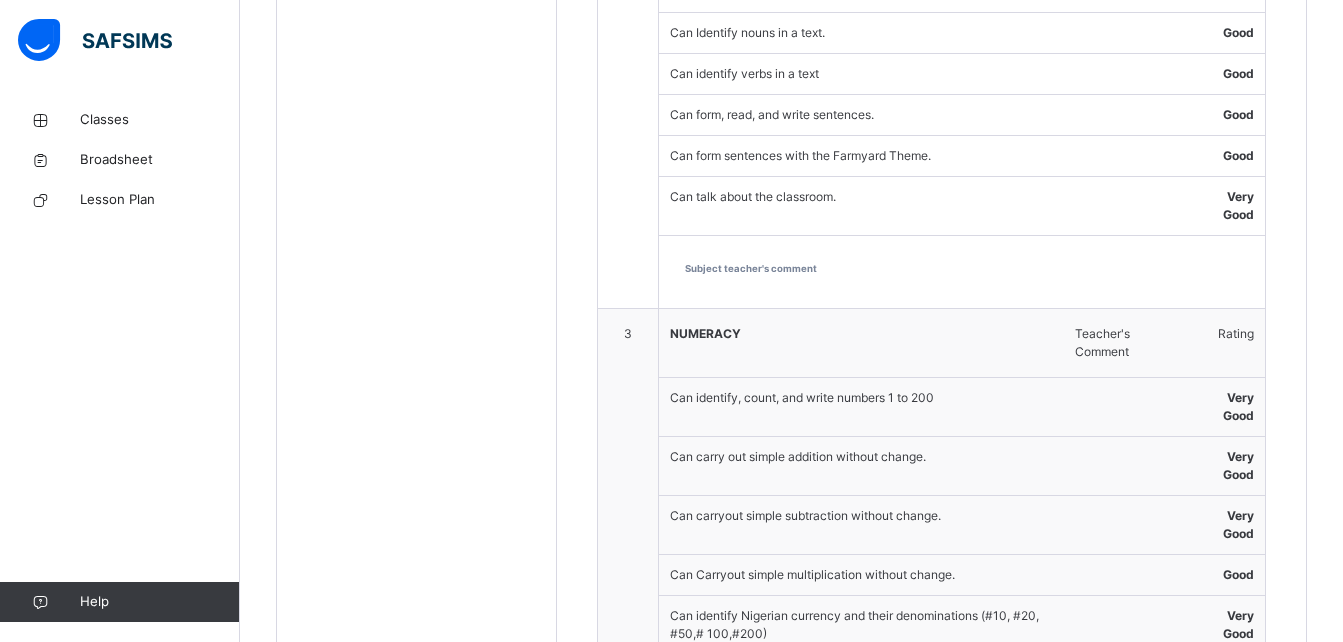 scroll, scrollTop: 1274, scrollLeft: 0, axis: vertical 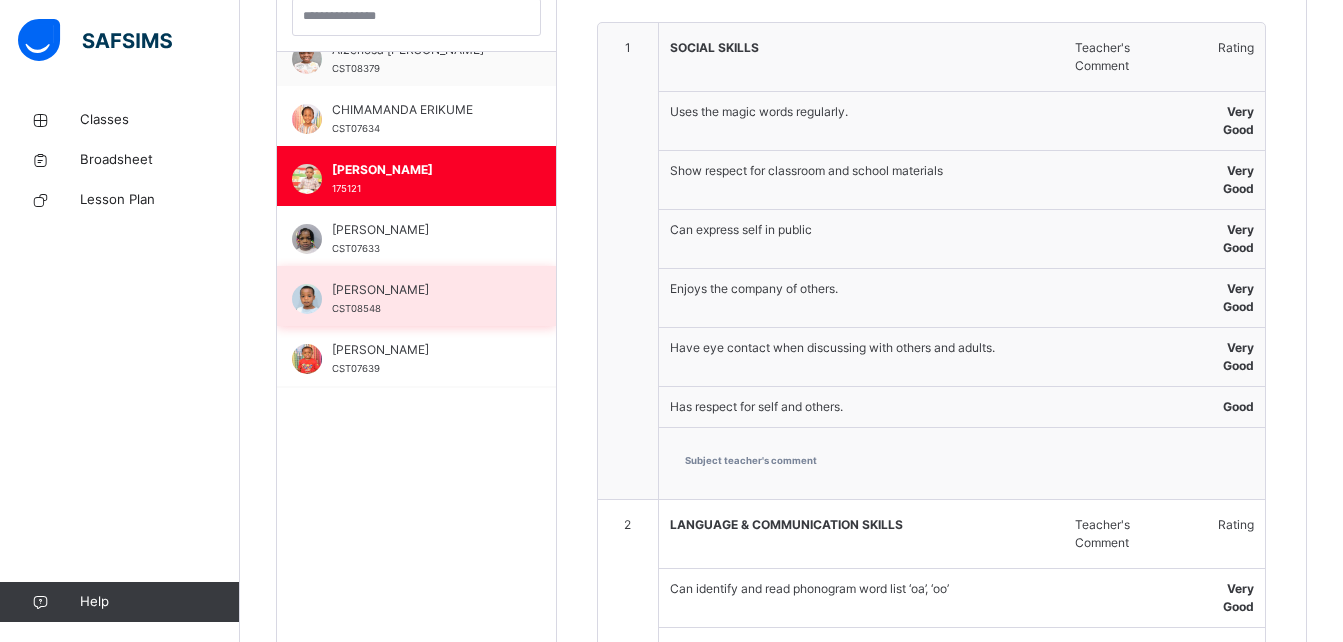 click on "Marwan  Omidiran CST08548" at bounding box center (421, 299) 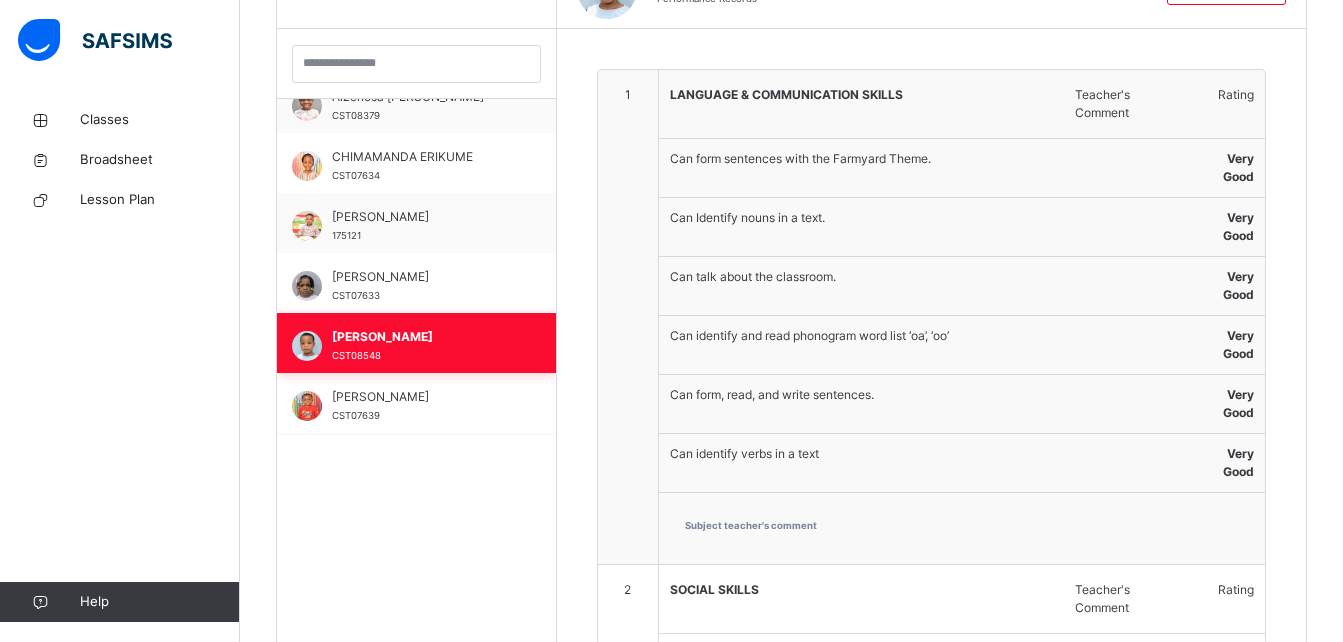 scroll, scrollTop: 619, scrollLeft: 0, axis: vertical 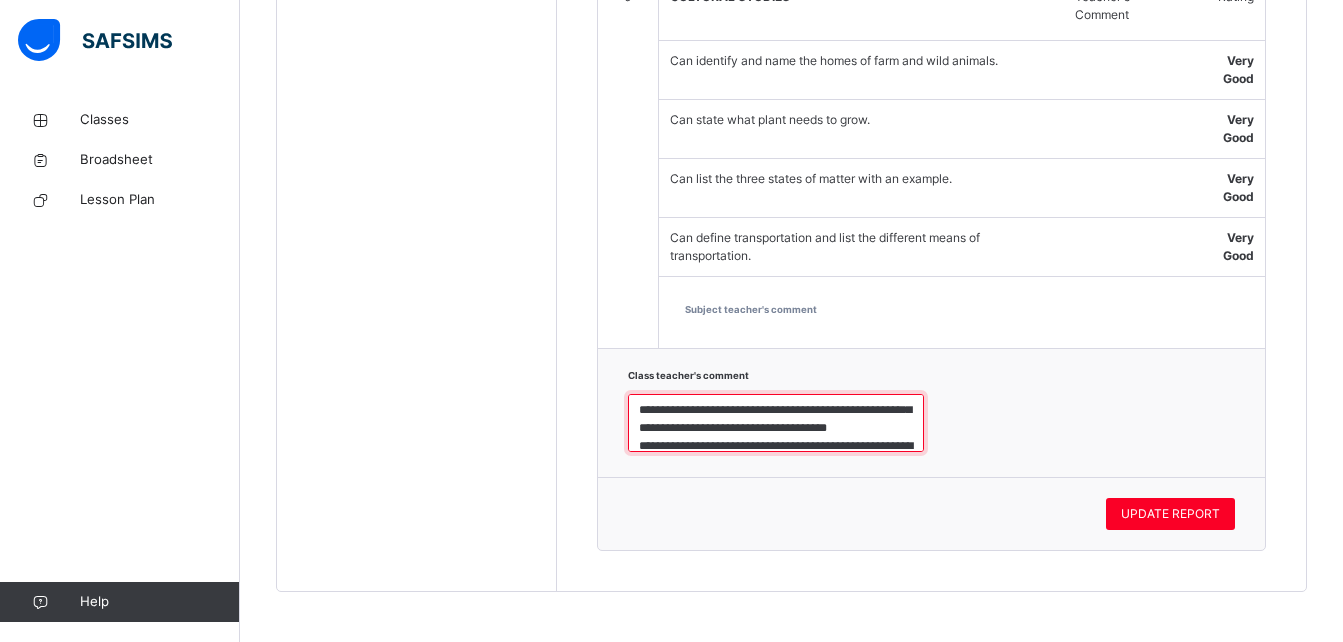 click on "**********" at bounding box center [776, 423] 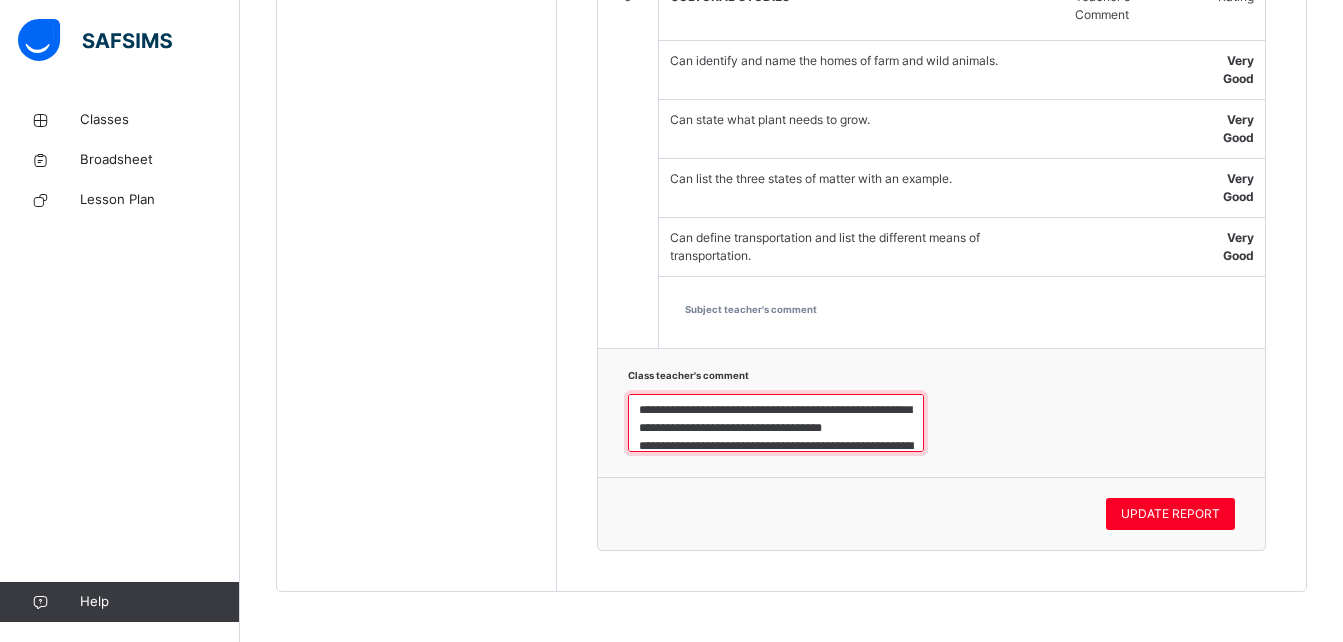 click on "**********" at bounding box center (776, 423) 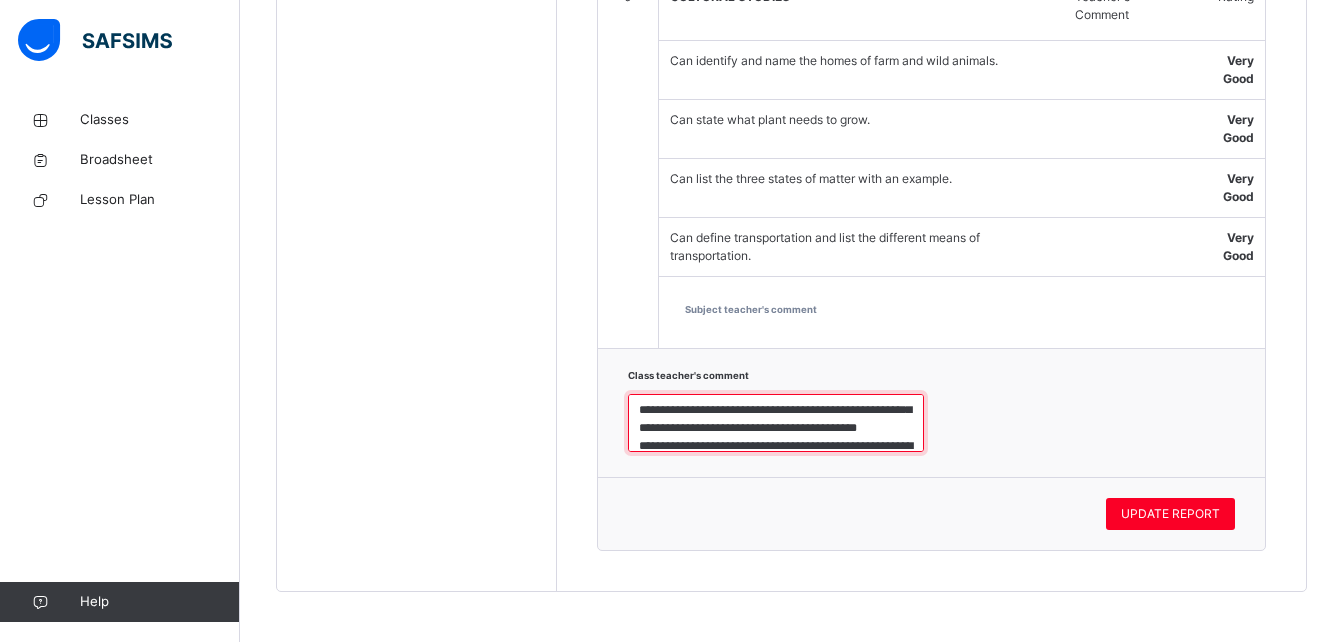 type on "**********" 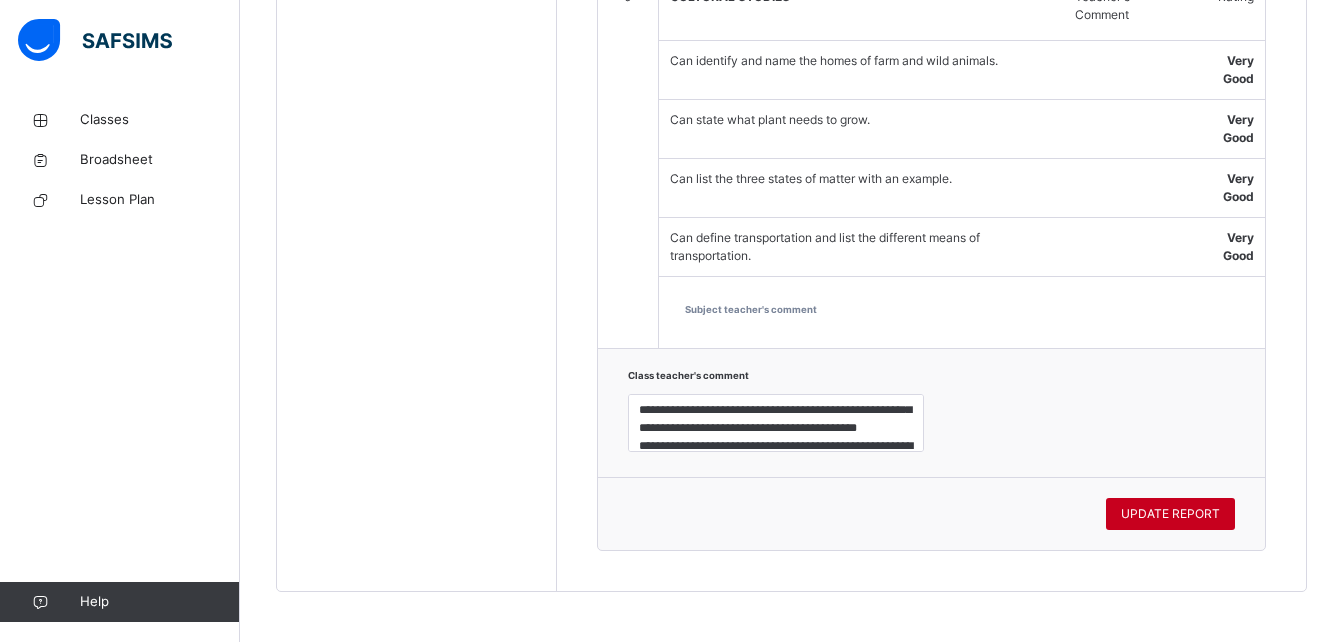 click on "UPDATE REPORT" at bounding box center [1170, 514] 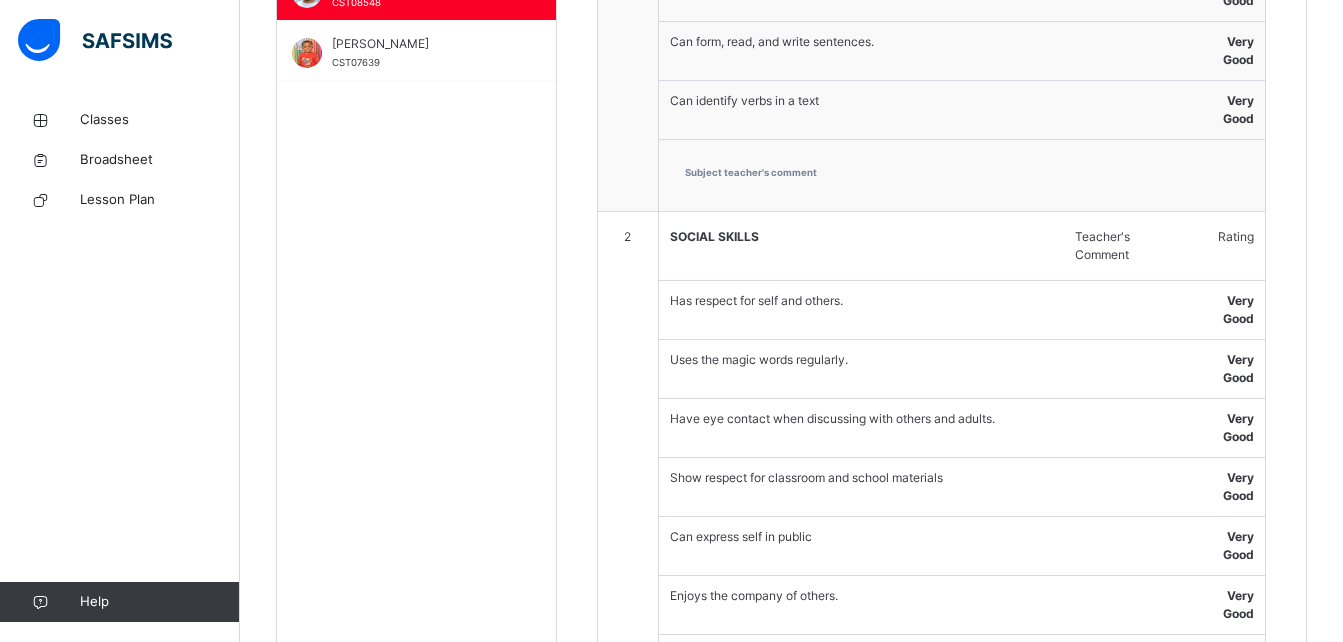 scroll, scrollTop: 537, scrollLeft: 0, axis: vertical 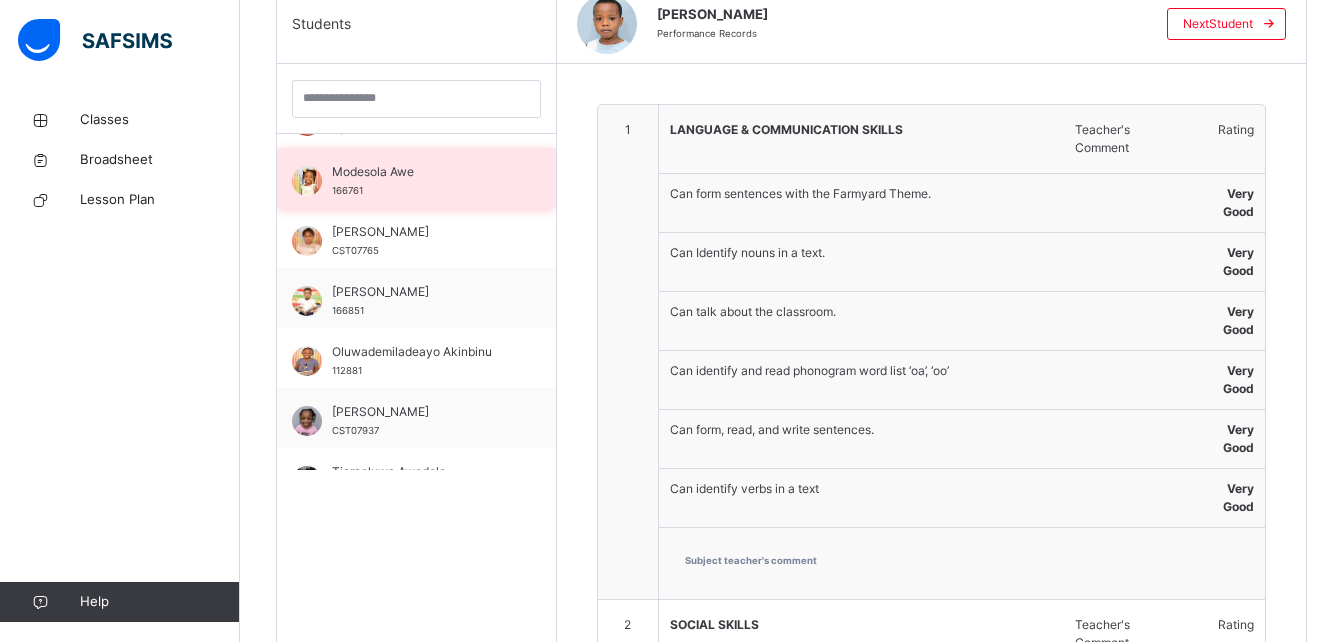 click on "Modesola  Awe 166761" at bounding box center (421, 181) 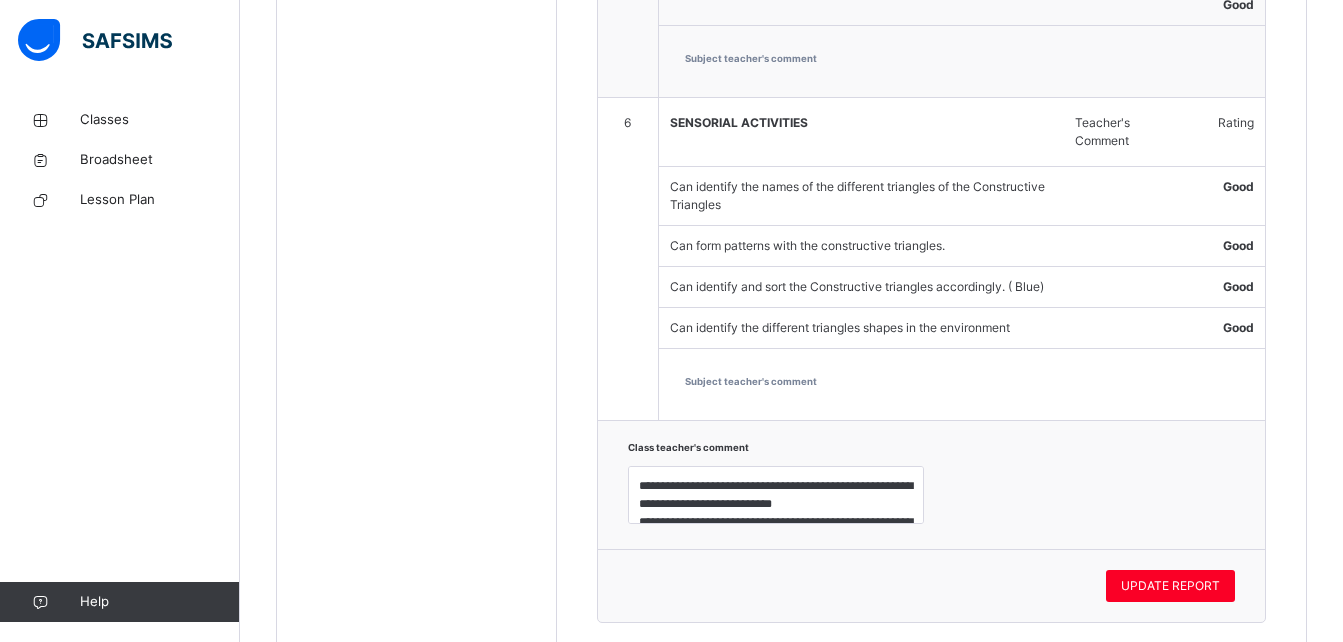 scroll, scrollTop: 2821, scrollLeft: 0, axis: vertical 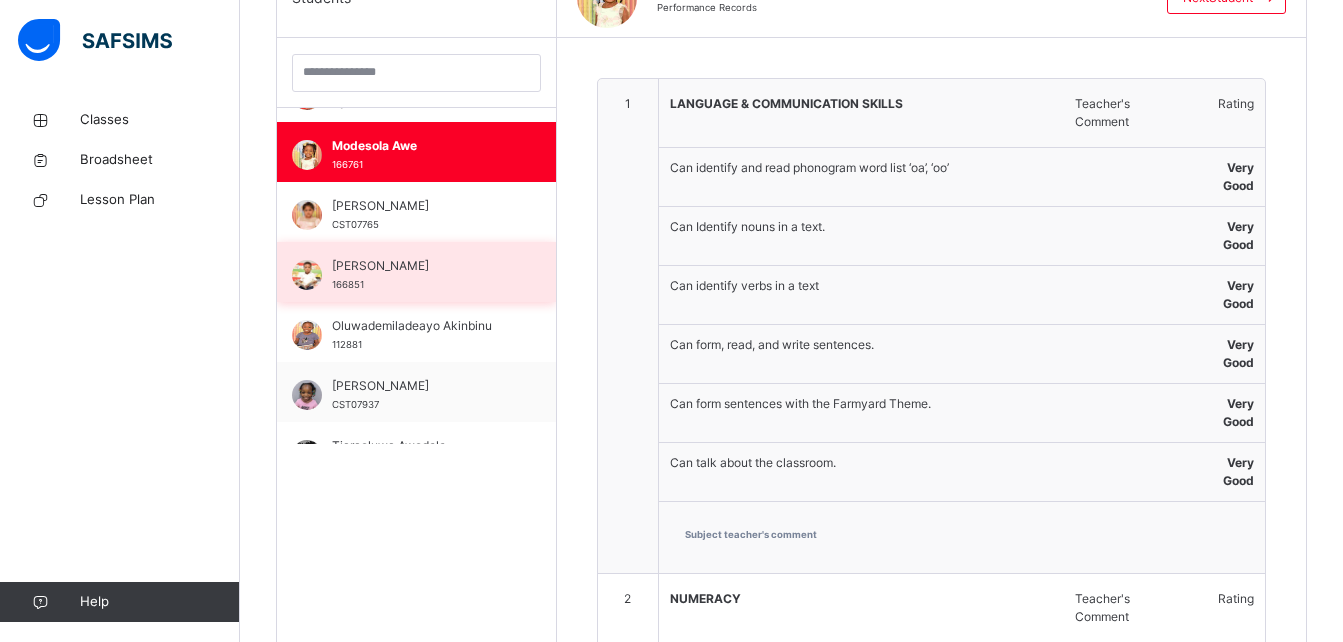 click on "Olumoroti  Shoaga" at bounding box center (421, 266) 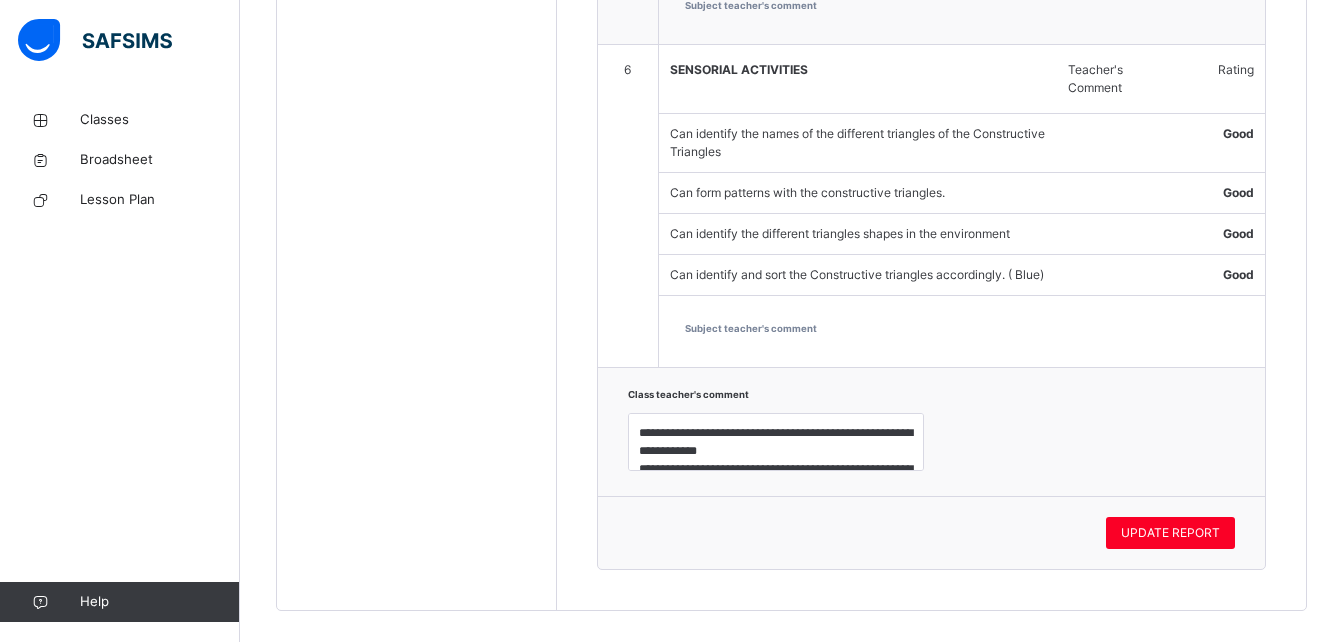 scroll, scrollTop: 2422, scrollLeft: 0, axis: vertical 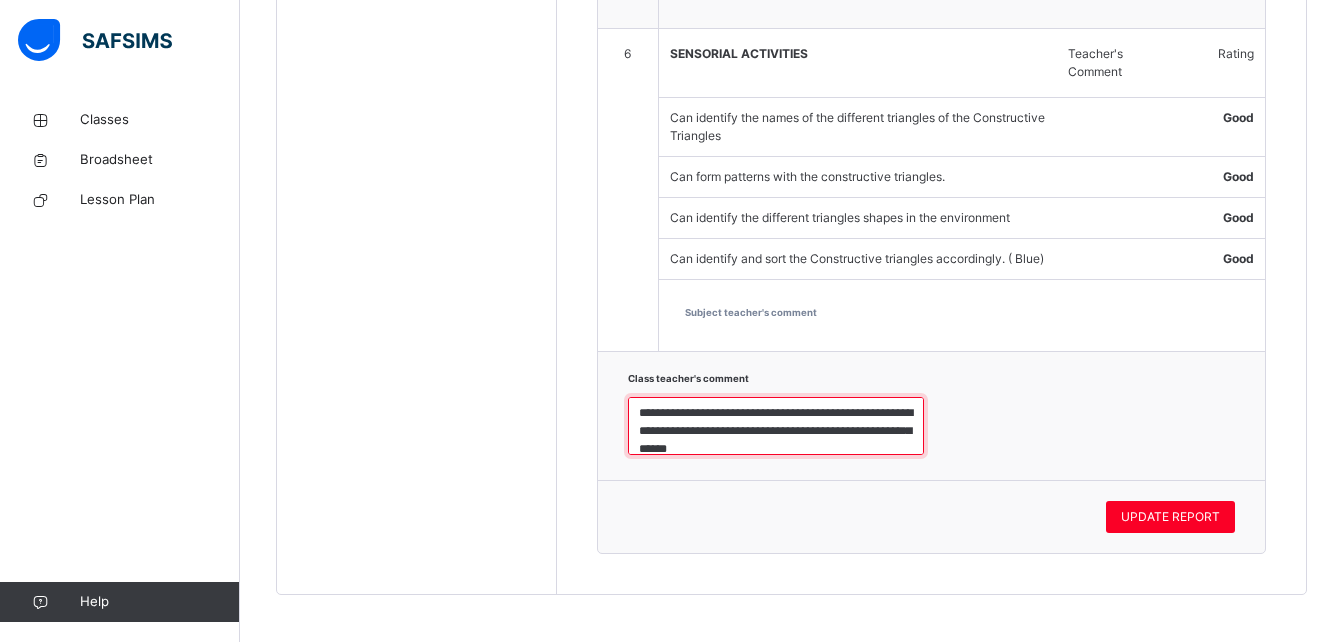 click on "**********" at bounding box center [776, 426] 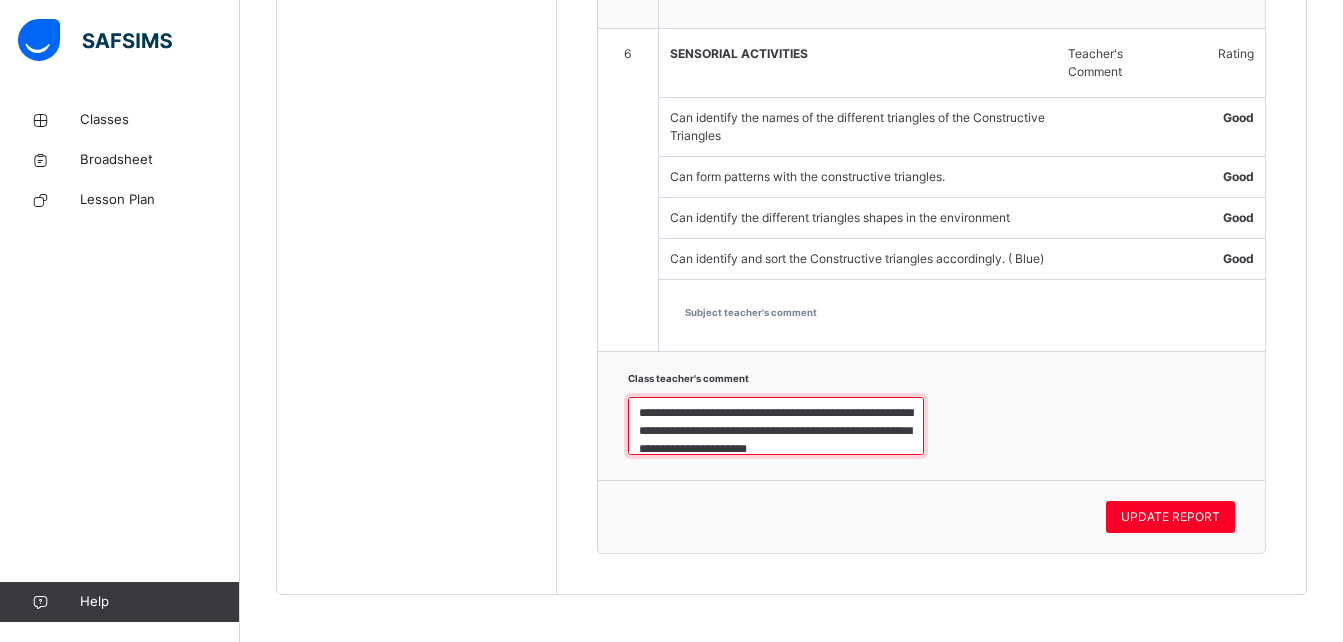 click on "**********" at bounding box center (776, 426) 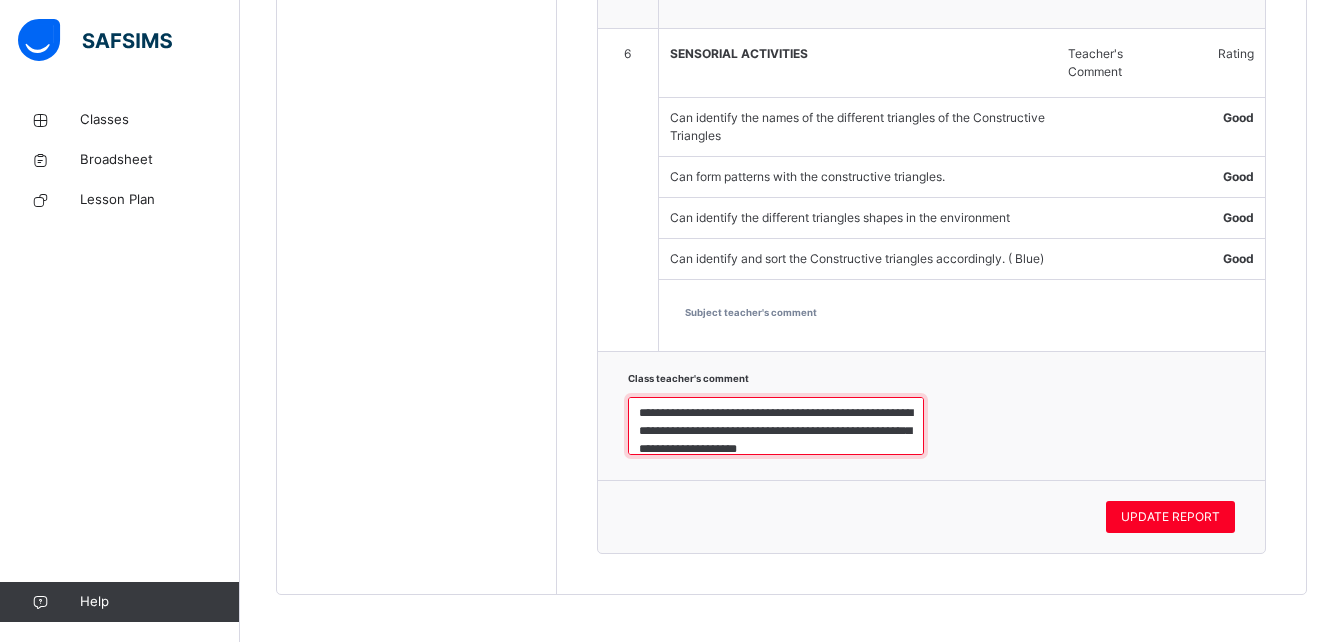 click on "**********" at bounding box center (776, 426) 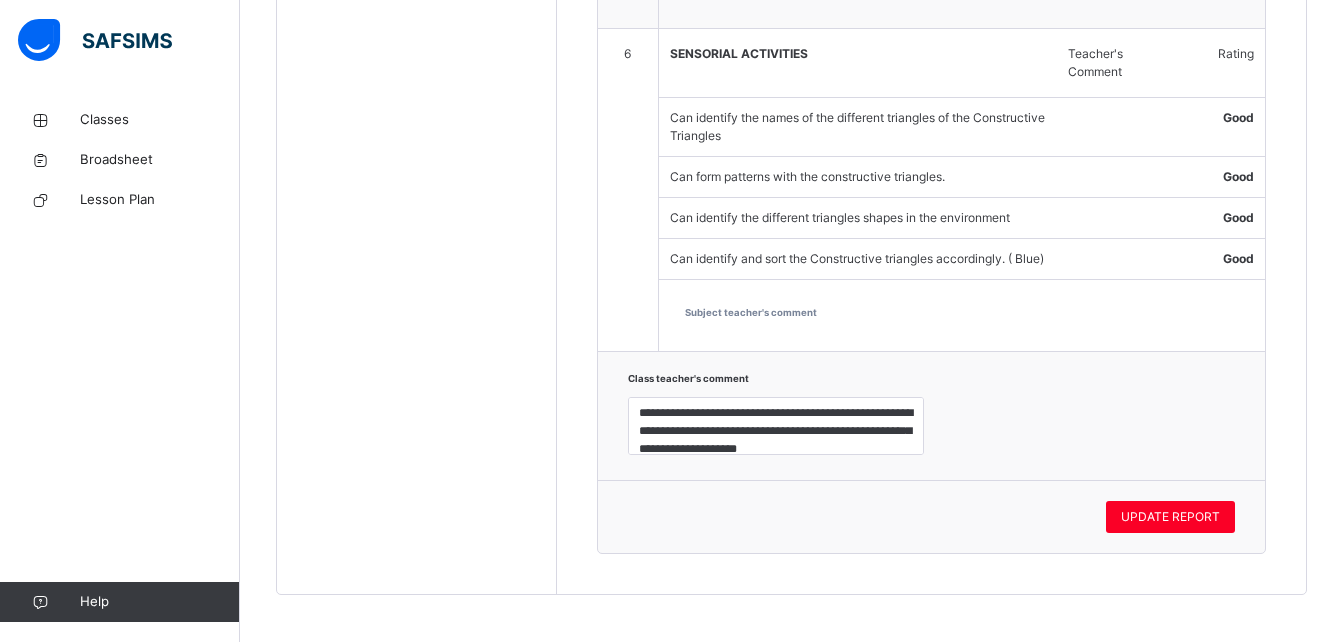 drag, startPoint x: 790, startPoint y: 407, endPoint x: 1079, endPoint y: 425, distance: 289.56 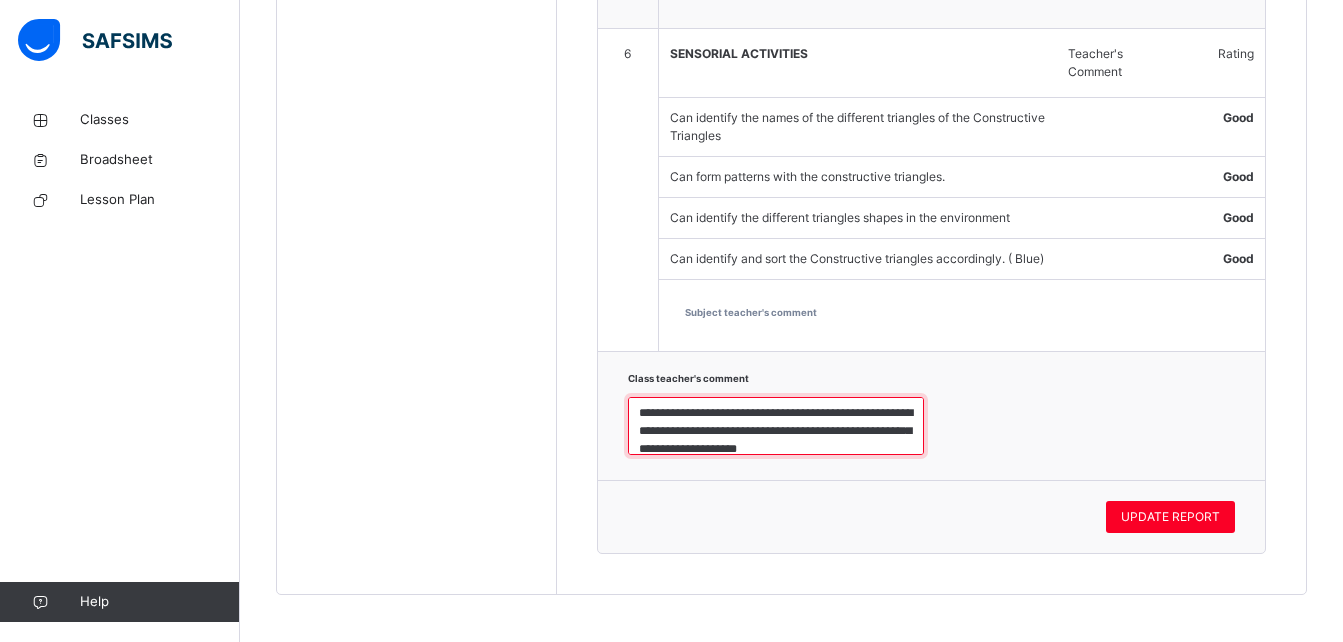 click on "**********" at bounding box center (776, 426) 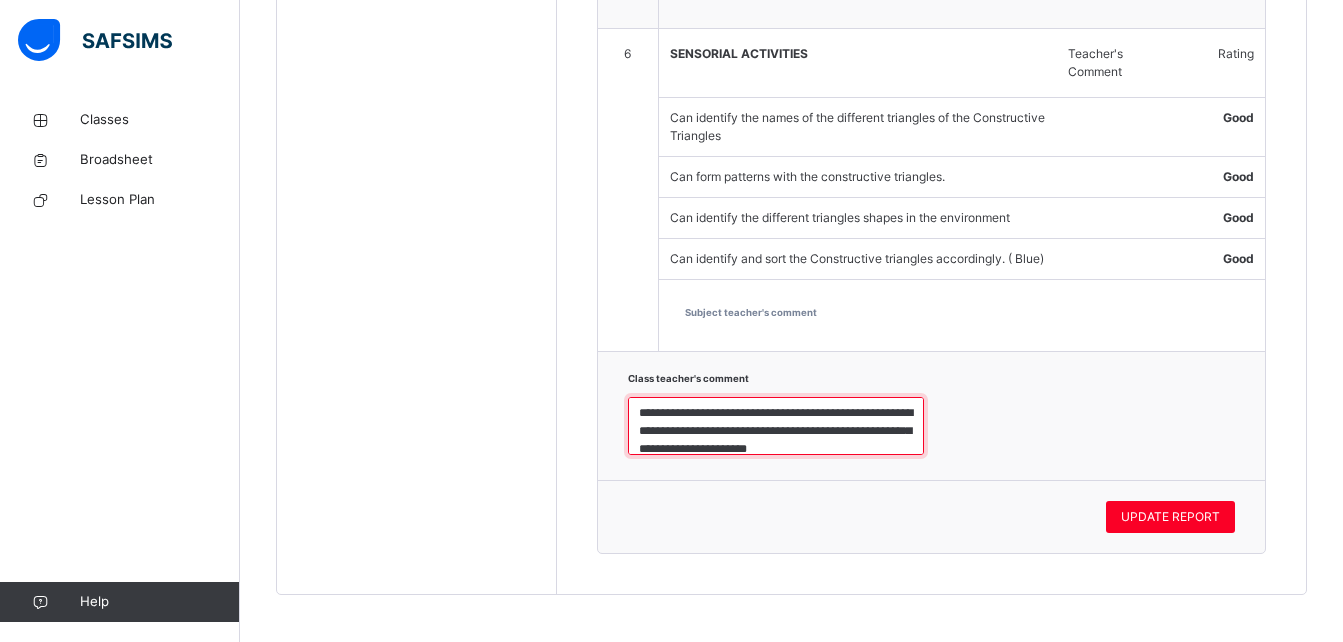click on "**********" at bounding box center (776, 426) 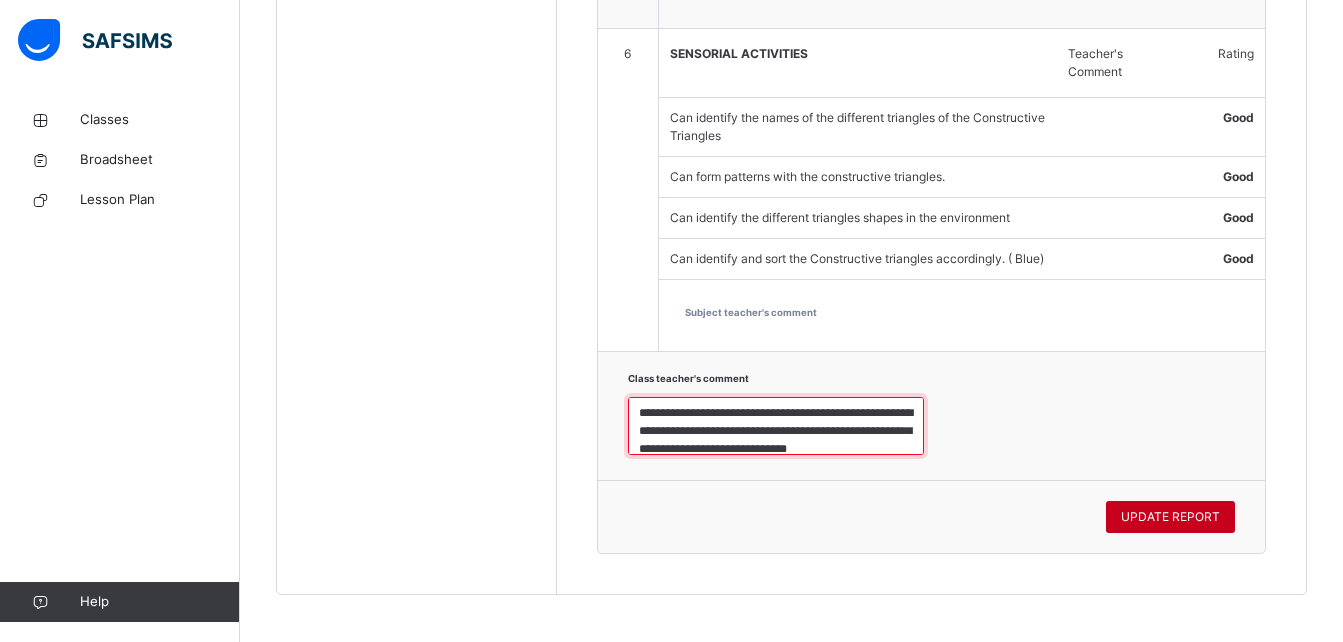 type on "**********" 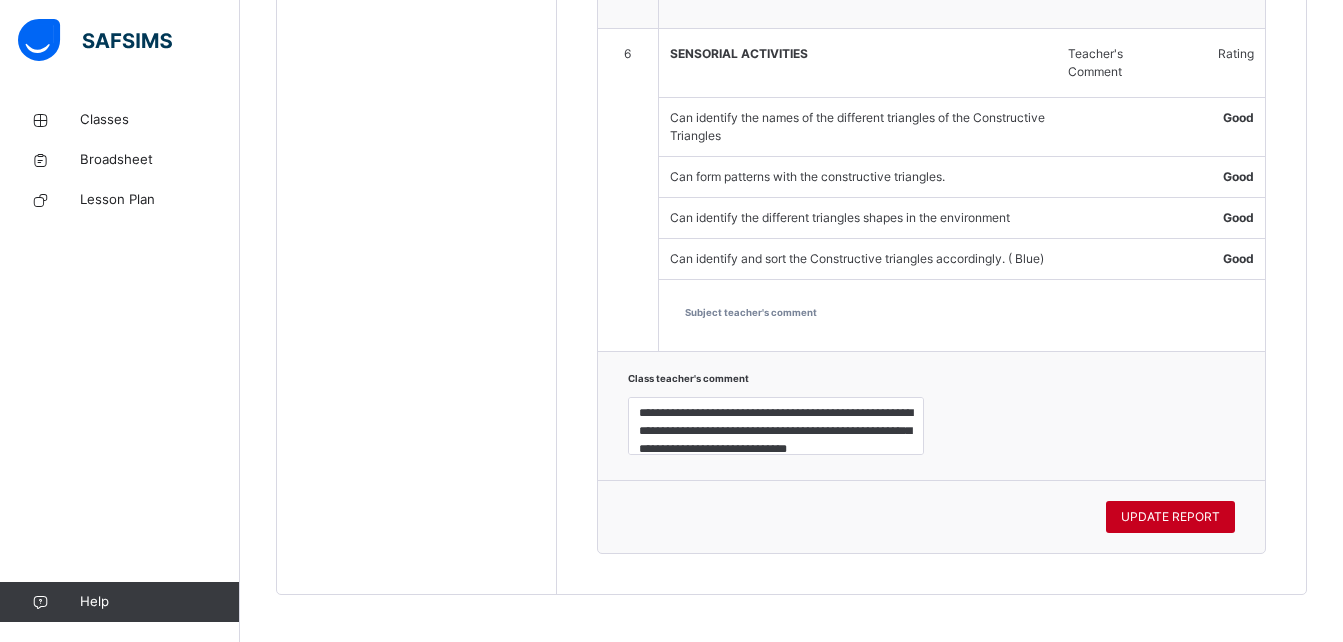 click on "UPDATE REPORT" at bounding box center [1170, 517] 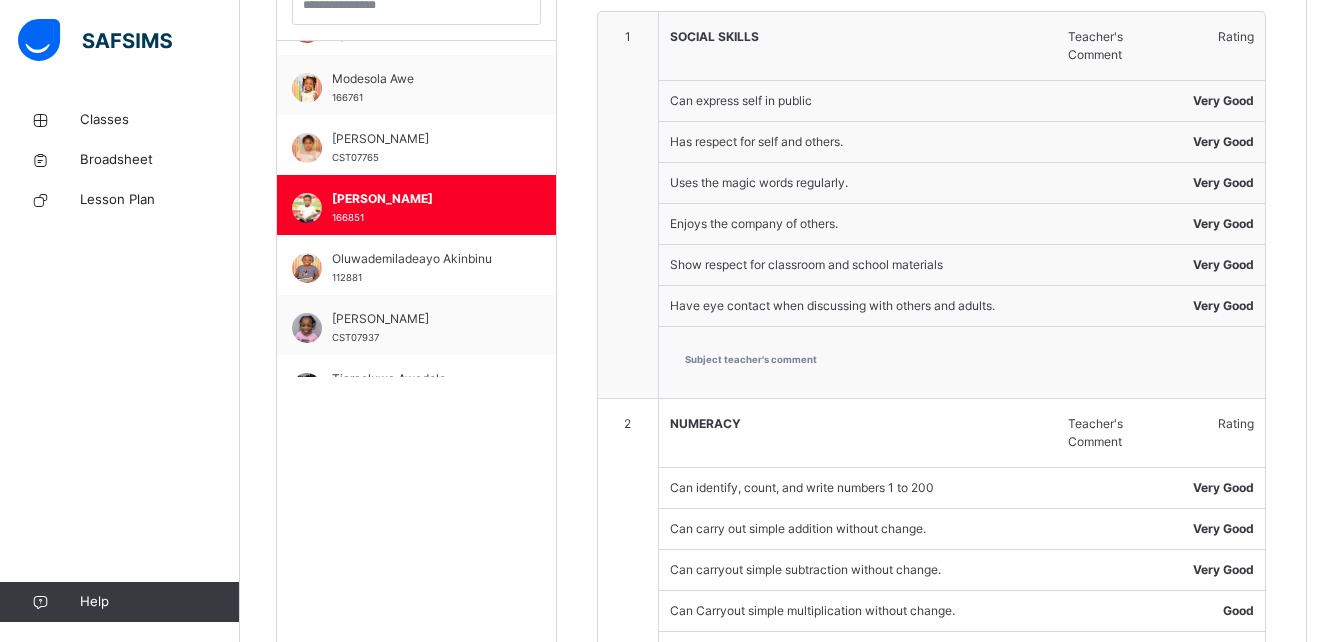 scroll, scrollTop: 625, scrollLeft: 0, axis: vertical 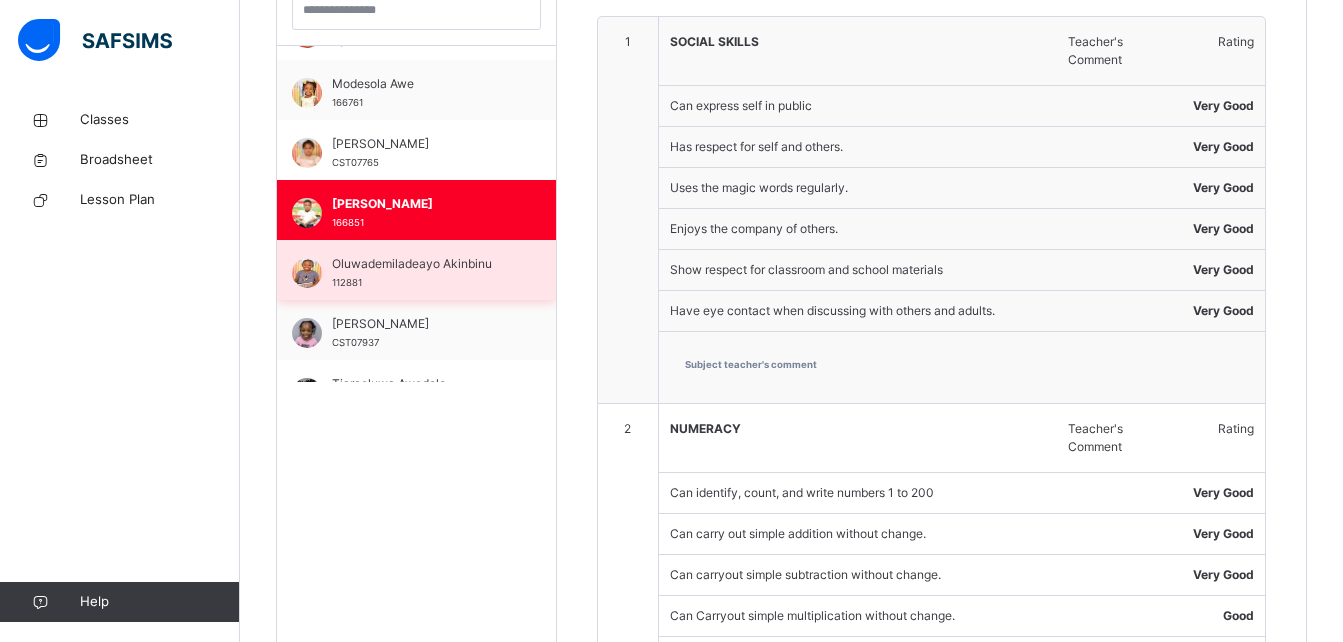 click on "Oluwademiladeayo  Akinbinu" at bounding box center [421, 264] 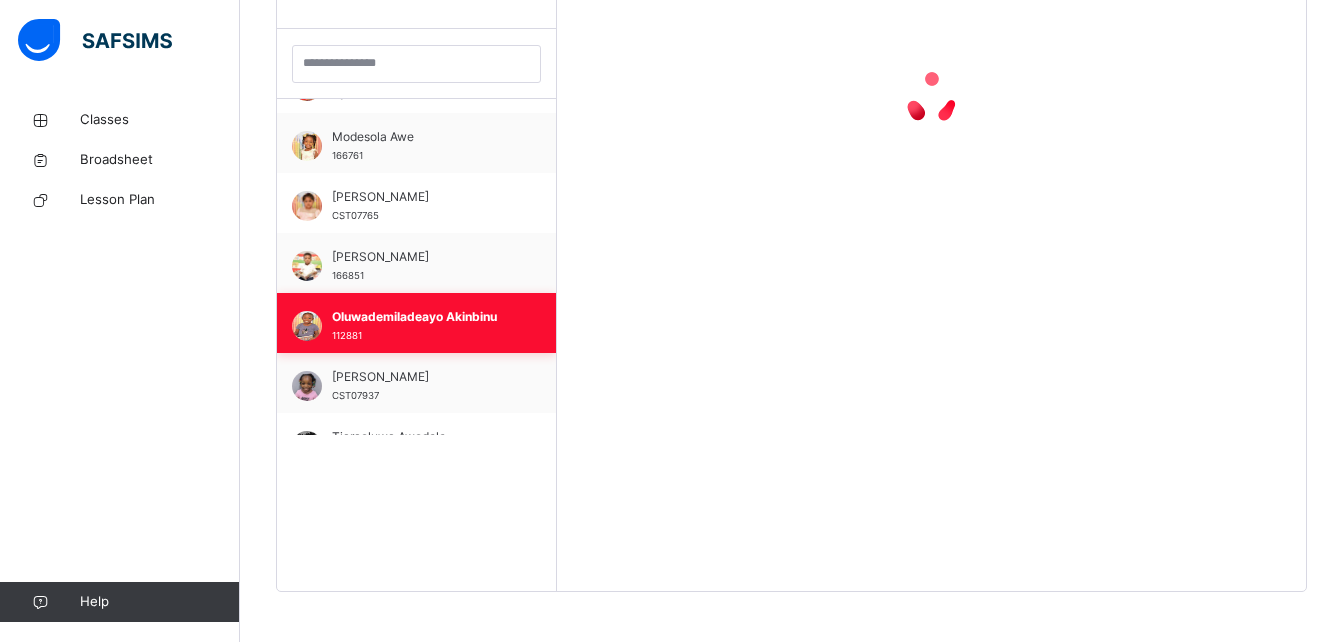 scroll, scrollTop: 625, scrollLeft: 0, axis: vertical 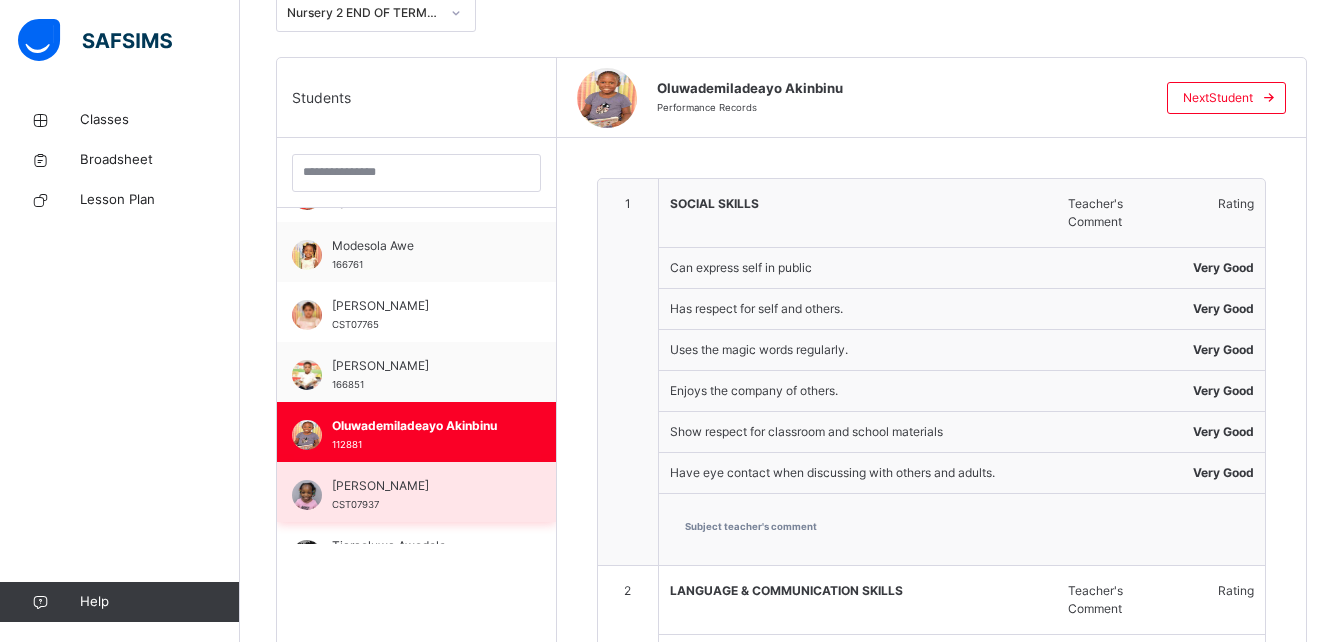 click on "Oluwafeyisikemi  Adeleke" at bounding box center (421, 486) 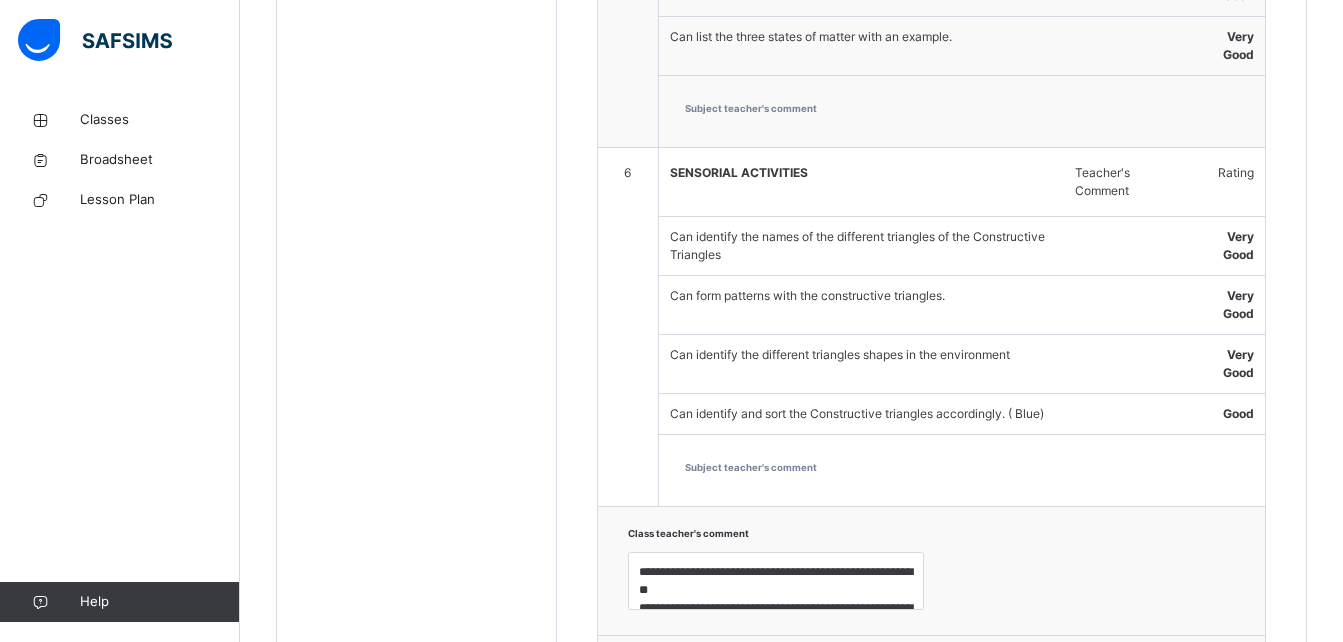 scroll, scrollTop: 2833, scrollLeft: 0, axis: vertical 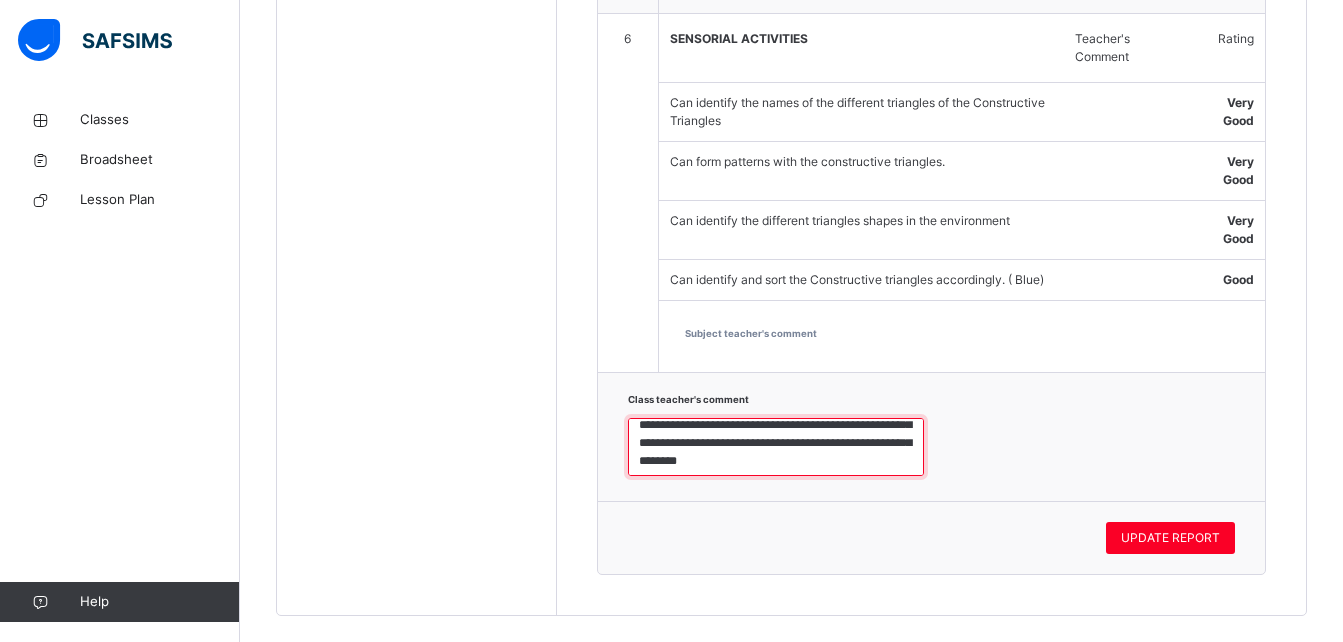 click on "**********" at bounding box center (776, 447) 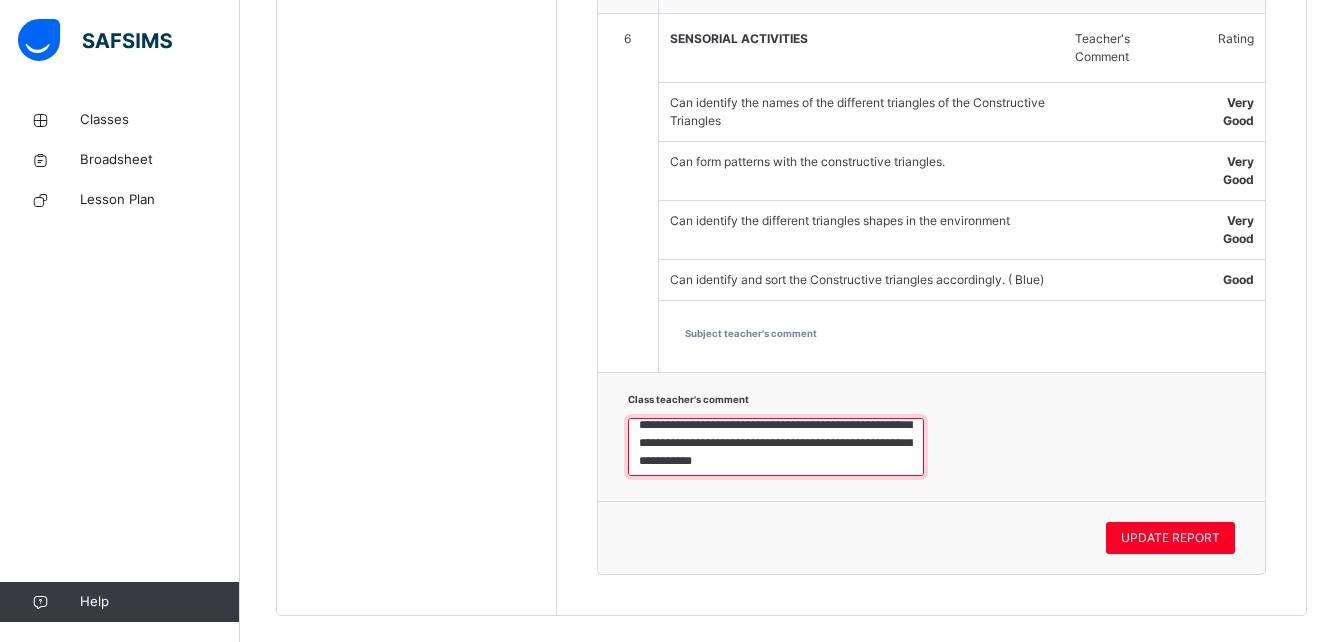 click on "**********" at bounding box center (776, 447) 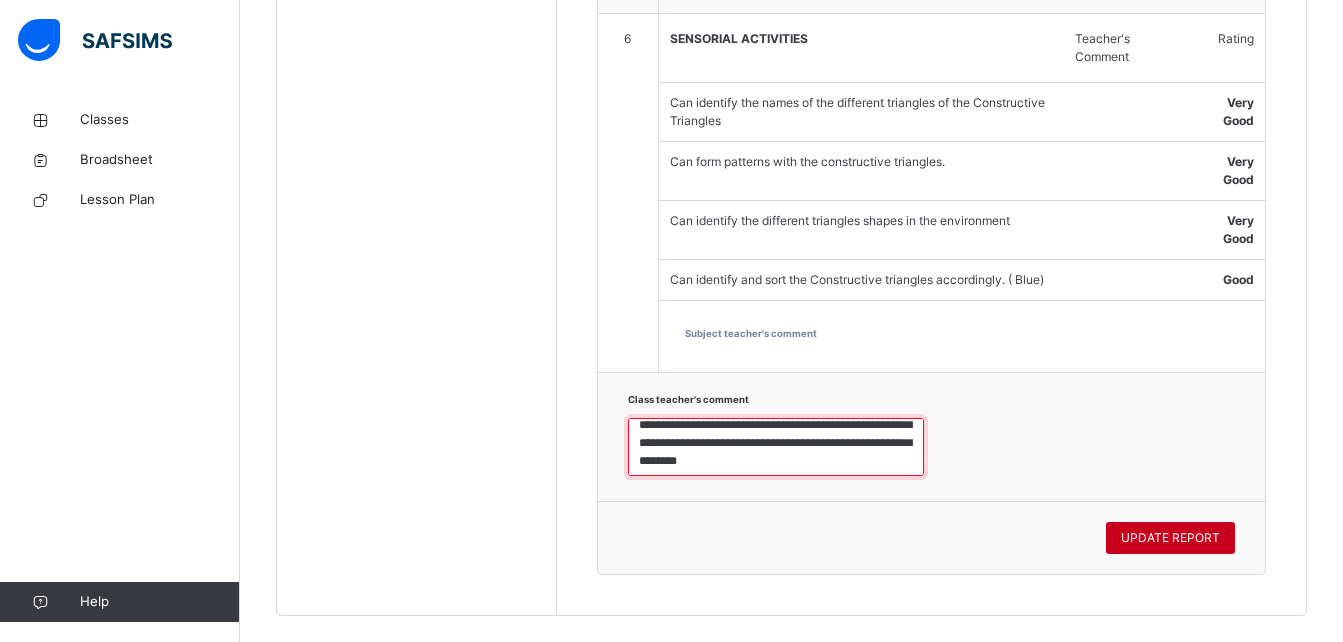 type on "**********" 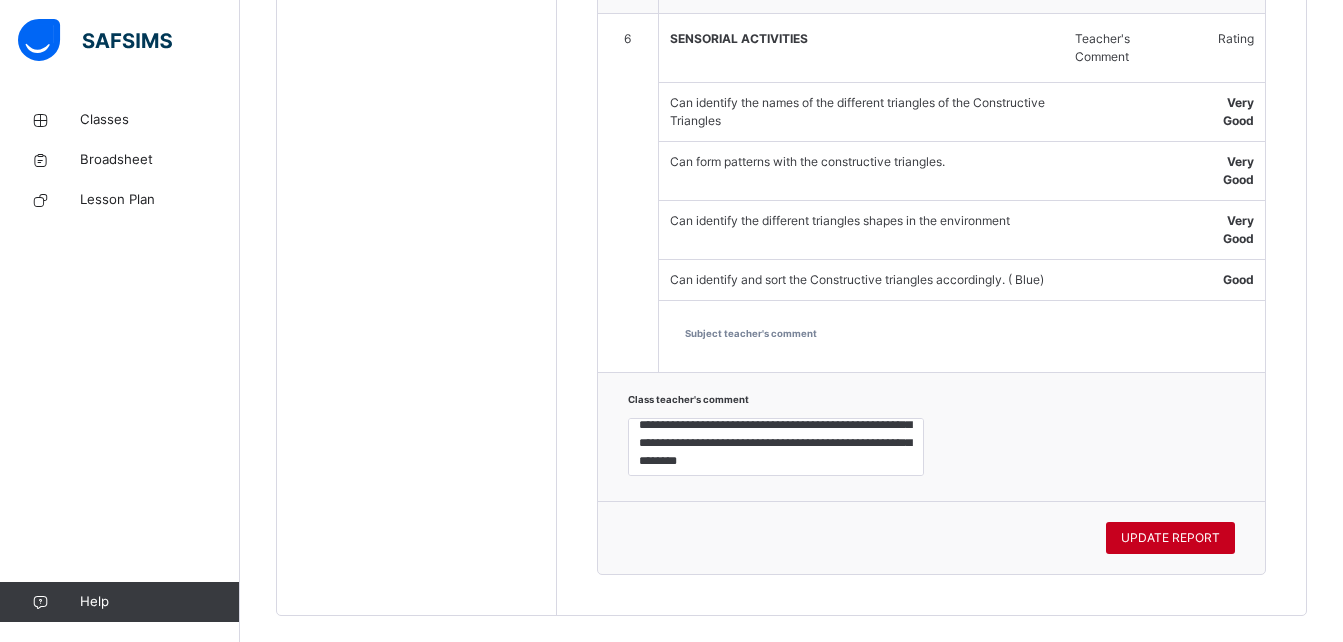click on "UPDATE REPORT" at bounding box center (1170, 538) 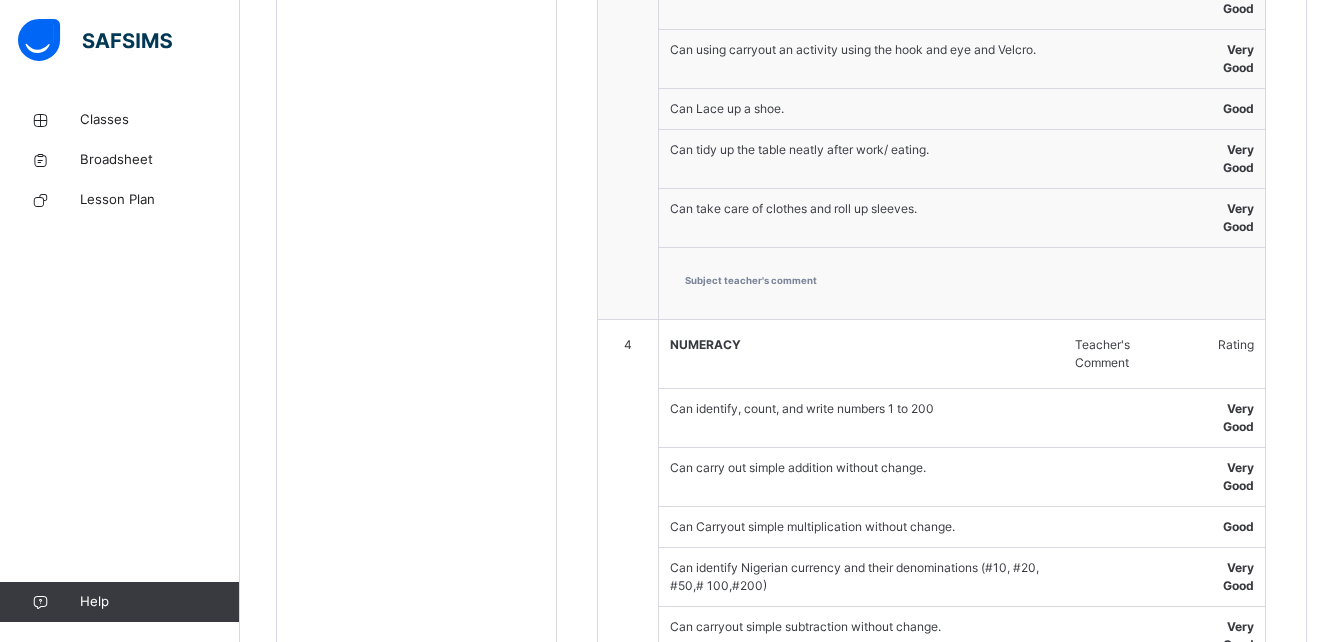 scroll, scrollTop: 657, scrollLeft: 0, axis: vertical 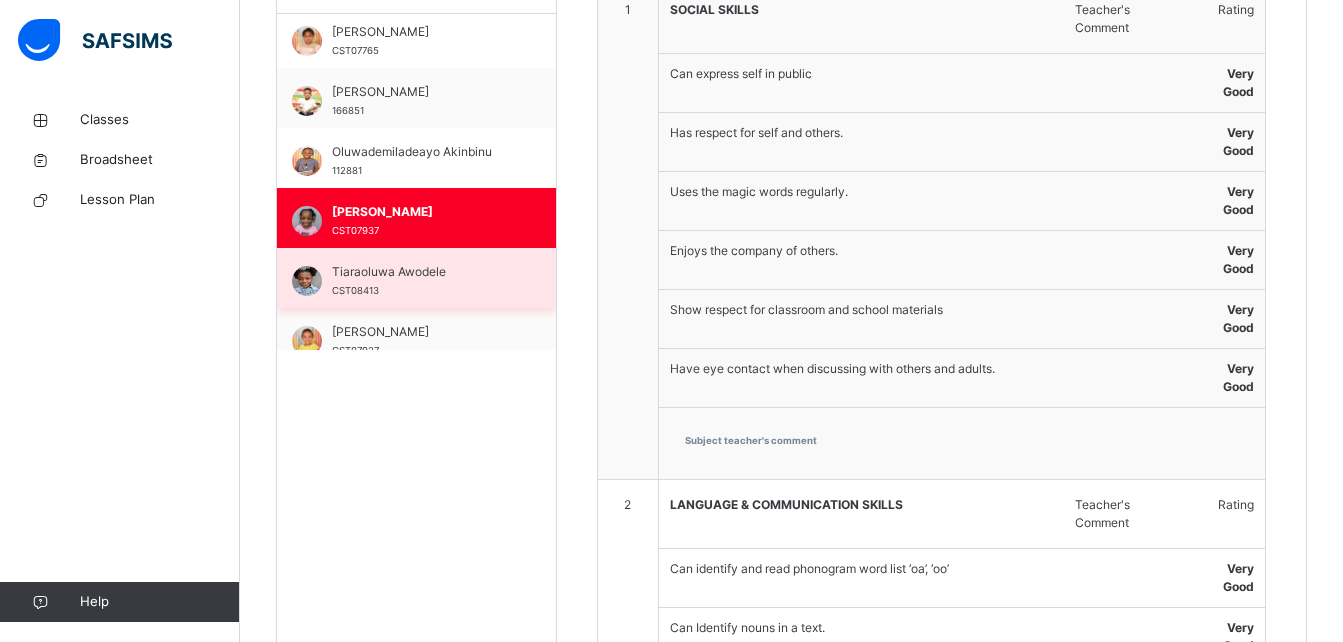 click on "Tiaraoluwa  Awodele CST08413" at bounding box center (421, 281) 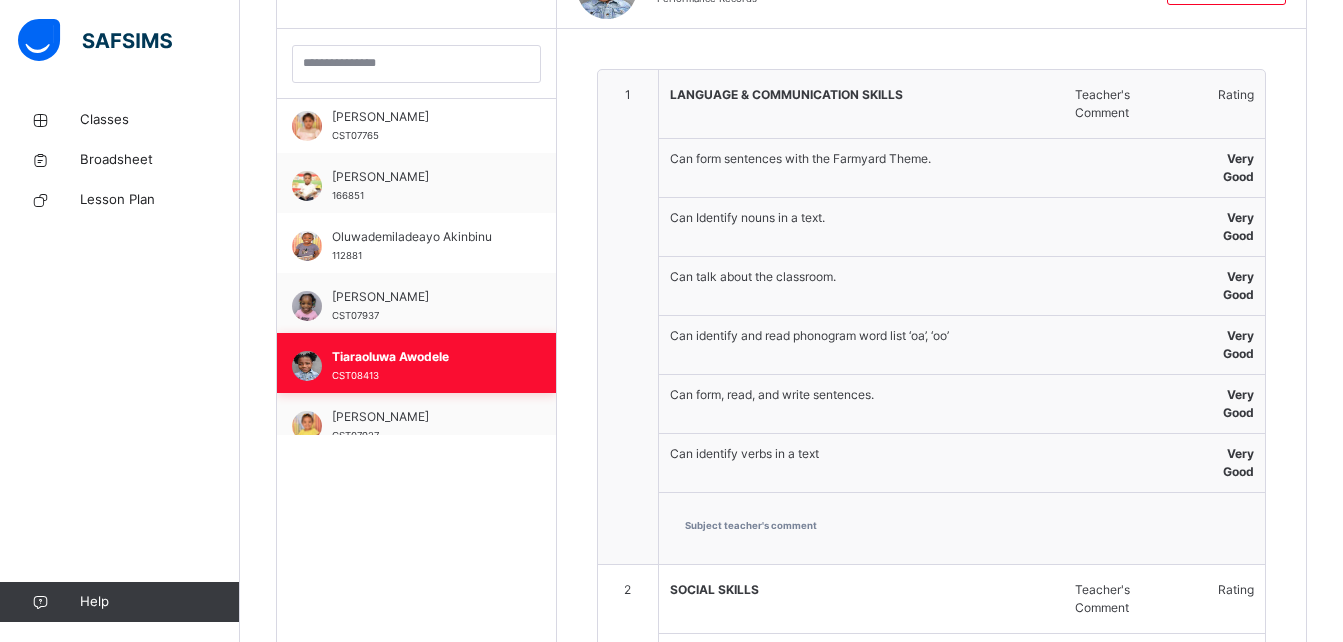 scroll, scrollTop: 657, scrollLeft: 0, axis: vertical 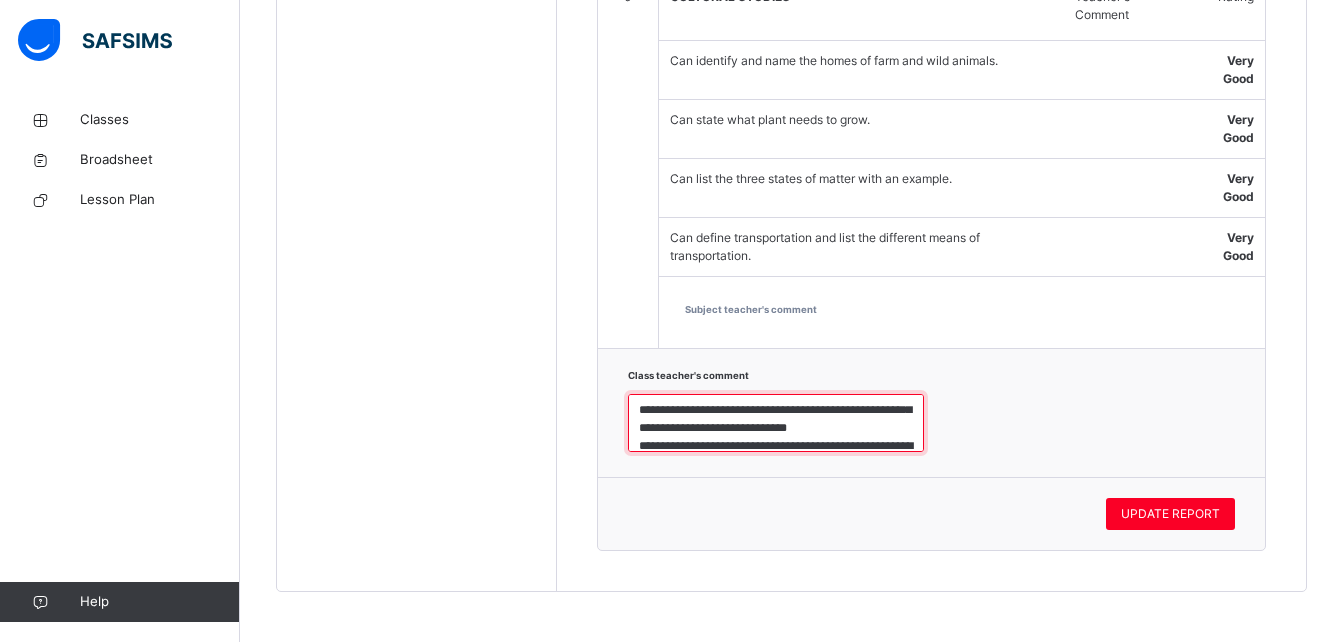 click on "**********" at bounding box center [776, 423] 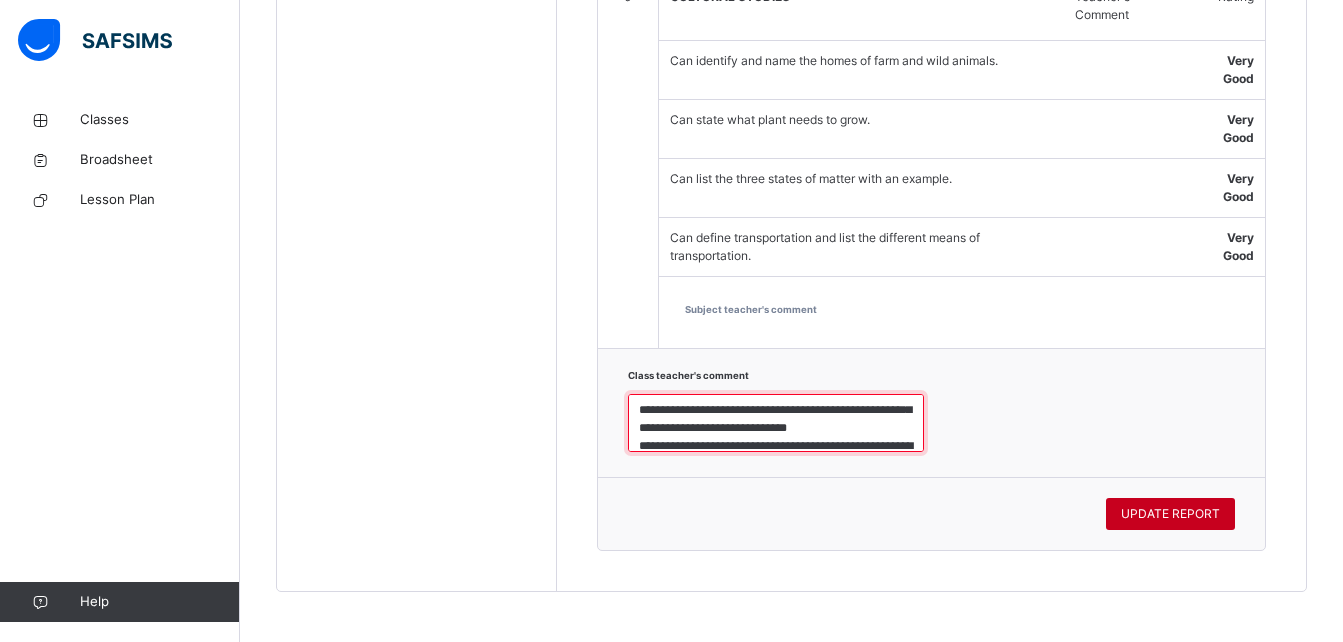 type on "**********" 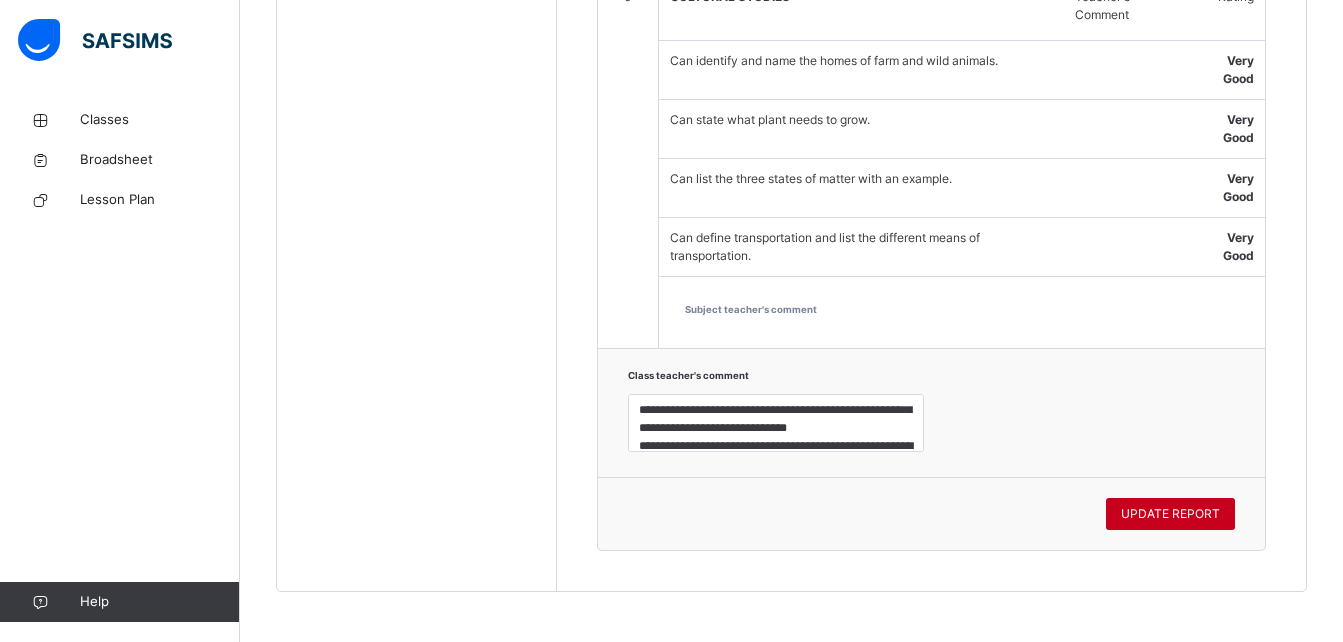 click on "UPDATE REPORT" at bounding box center (1170, 514) 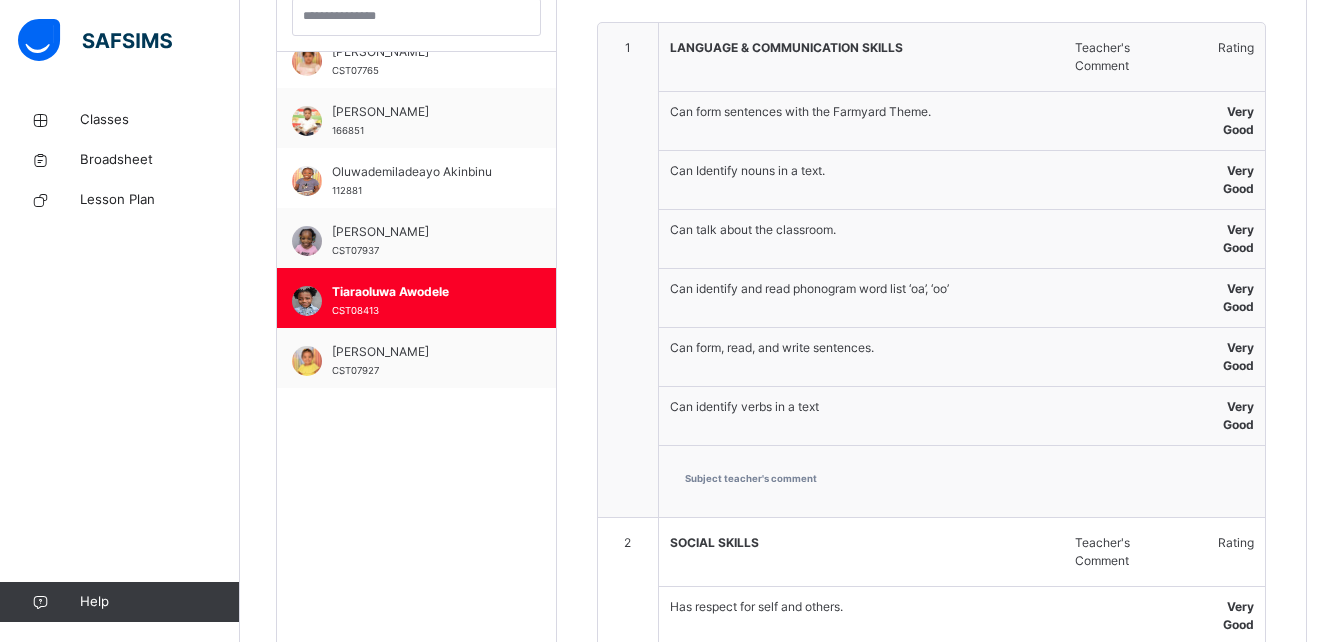 scroll, scrollTop: 625, scrollLeft: 0, axis: vertical 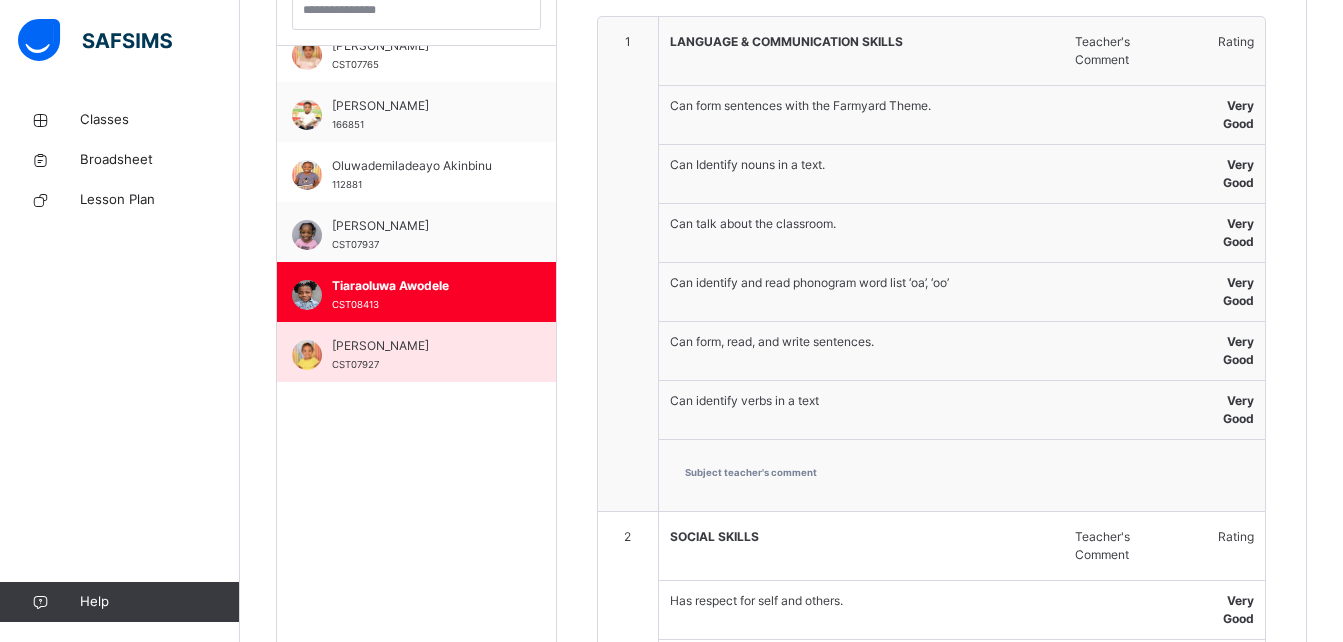 click on "Victoria  Russo" at bounding box center [421, 346] 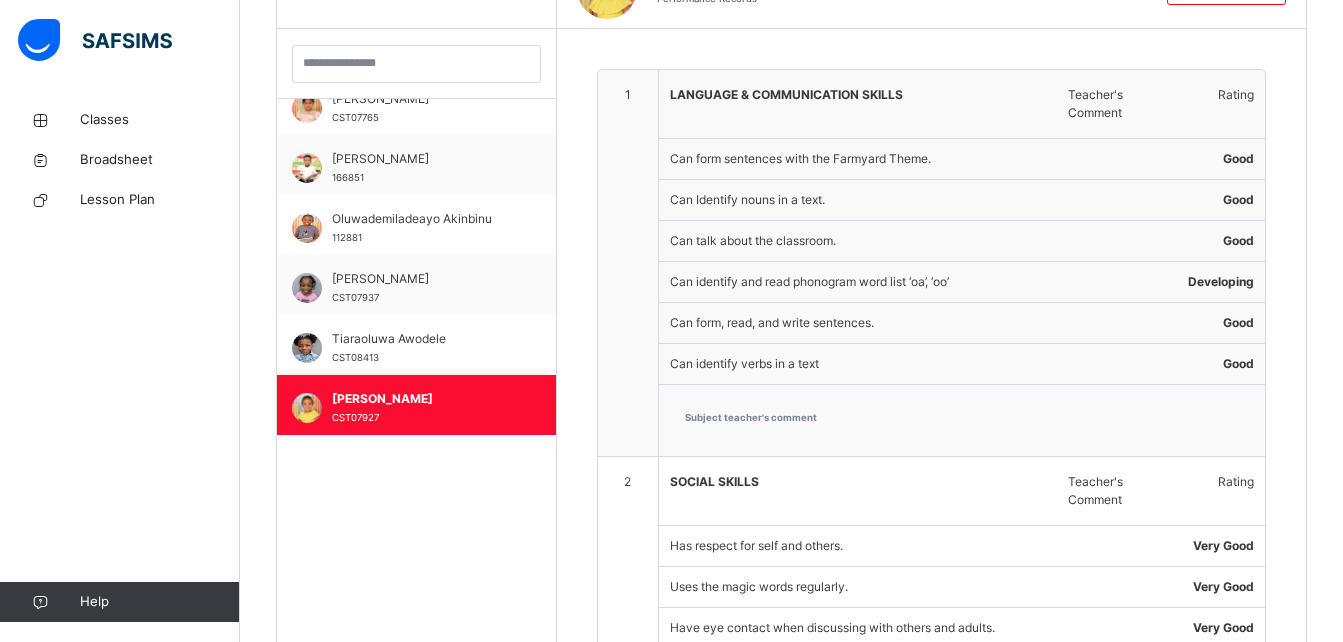 type on "**********" 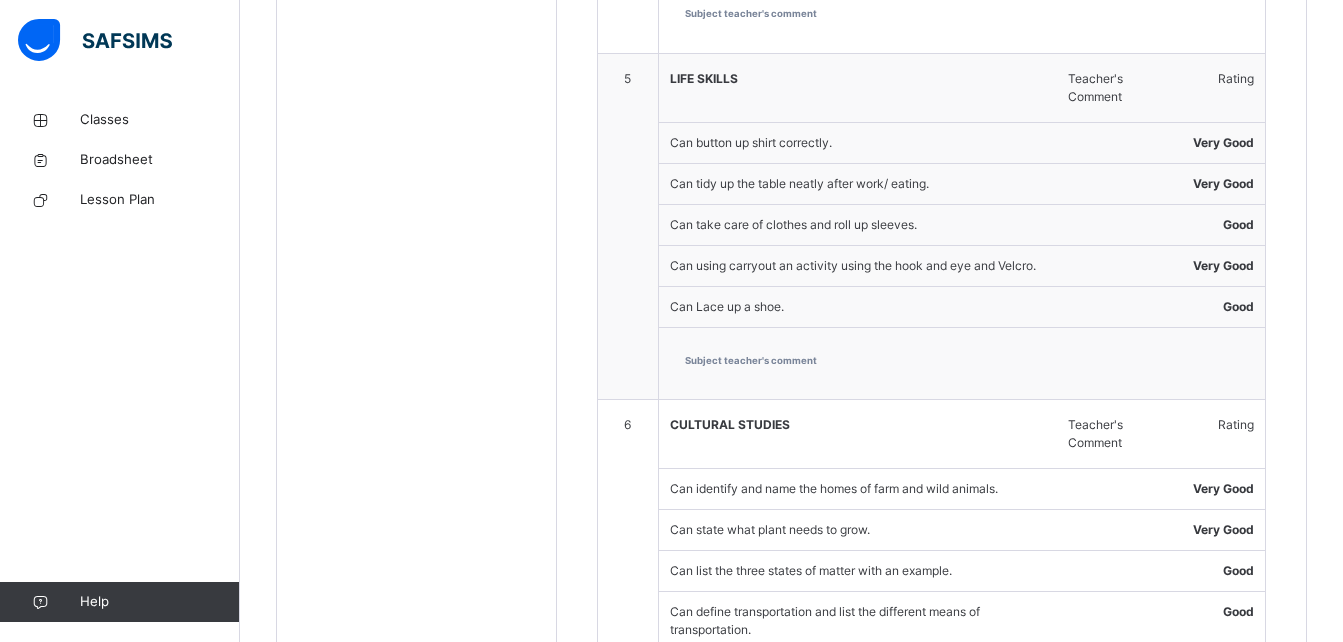 scroll, scrollTop: 2425, scrollLeft: 0, axis: vertical 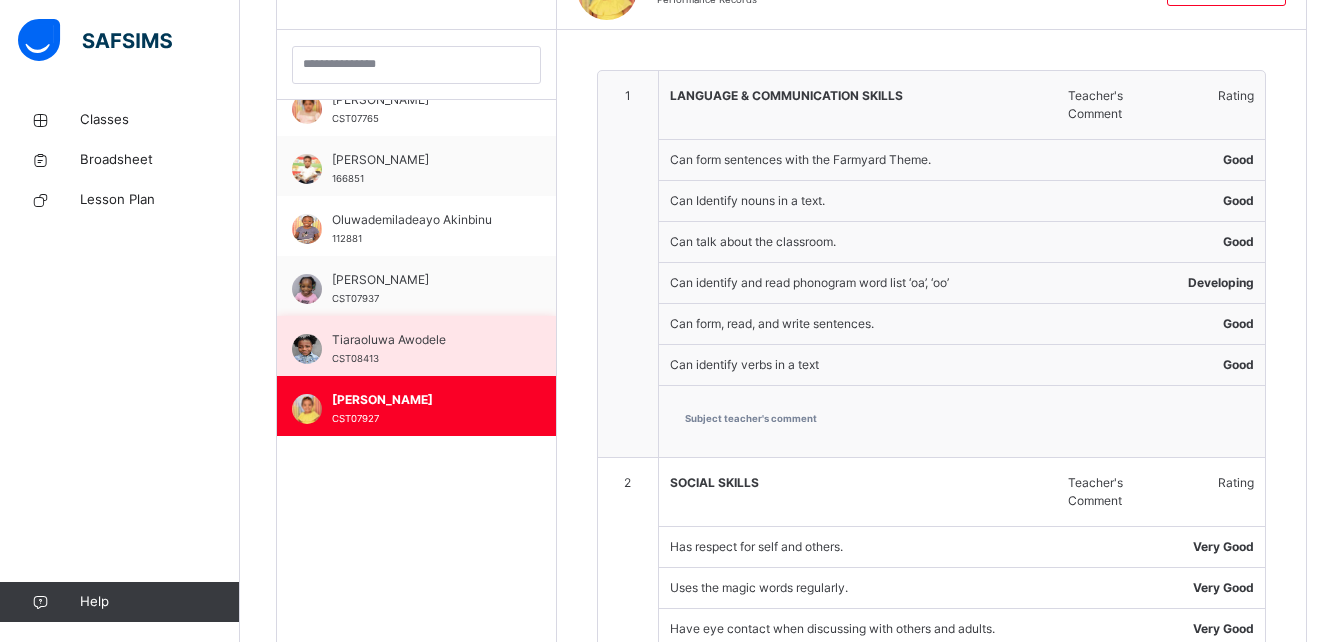 click on "Tiaraoluwa  Awodele CST08413" at bounding box center (421, 349) 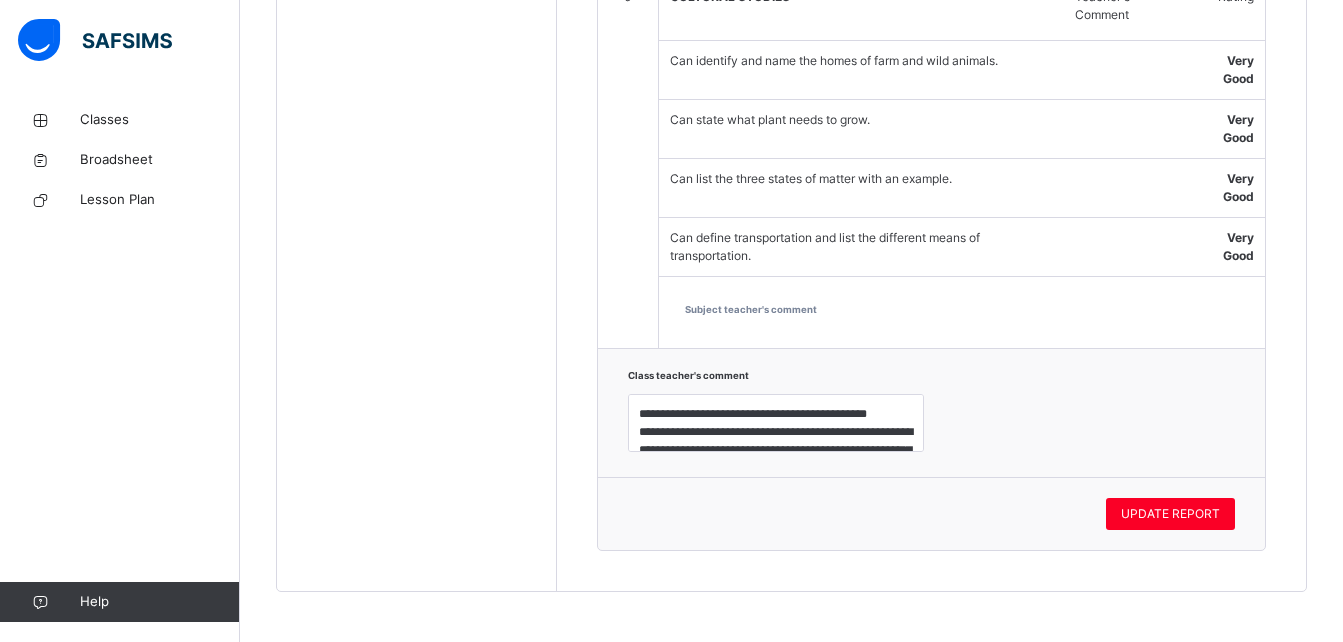 scroll, scrollTop: 2803, scrollLeft: 0, axis: vertical 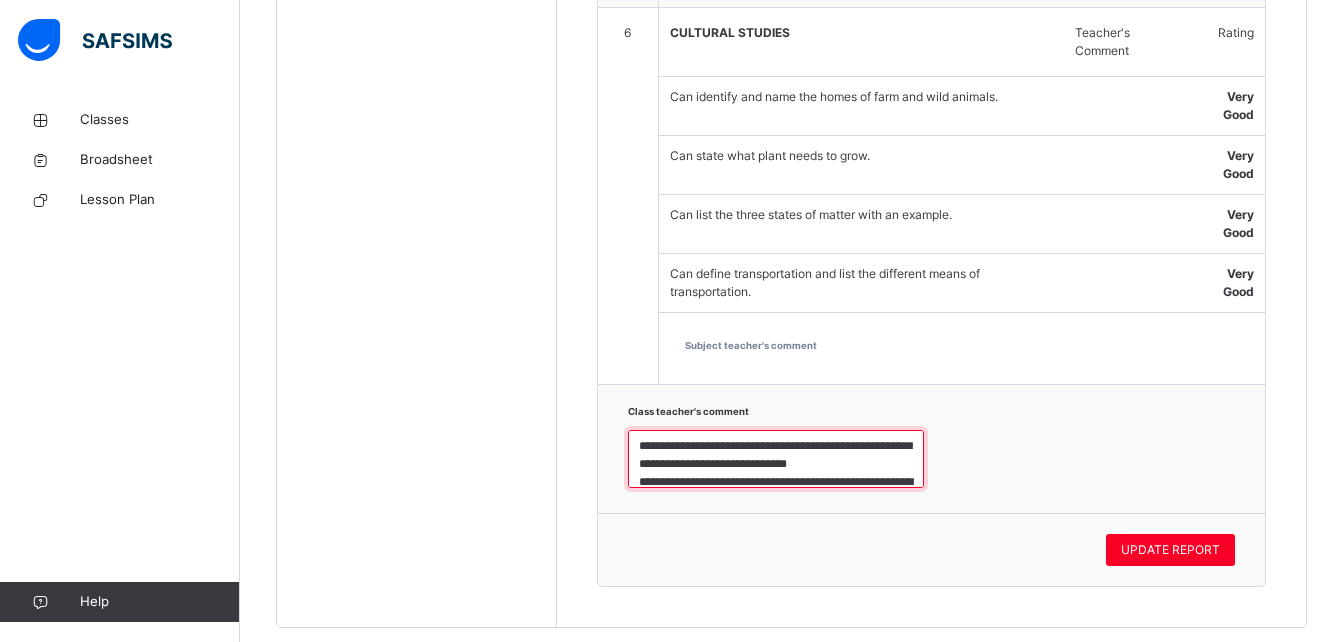 click on "**********" at bounding box center (776, 459) 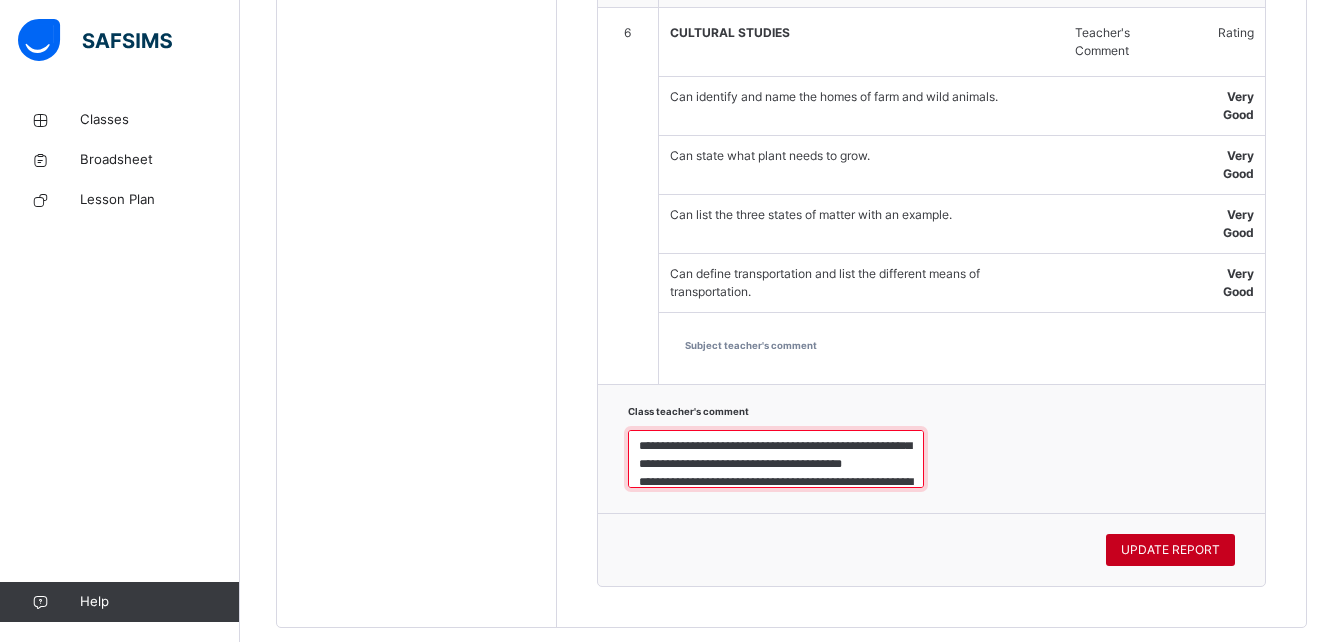 type on "**********" 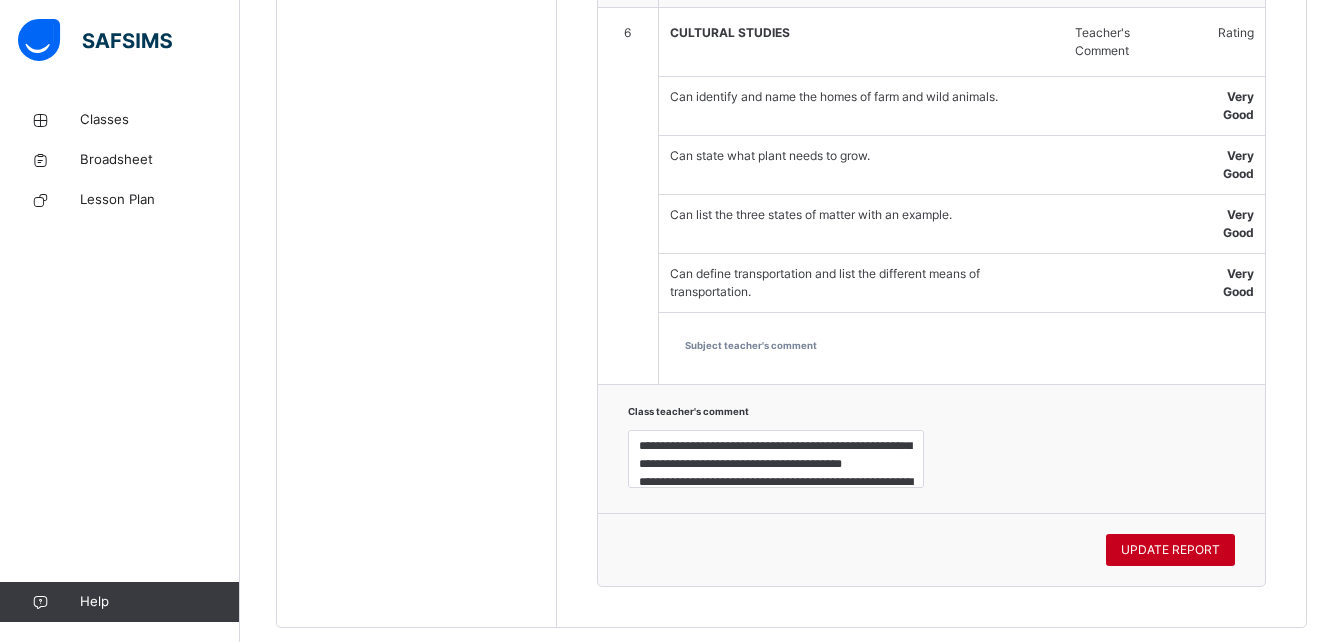 click on "UPDATE REPORT" at bounding box center [1170, 550] 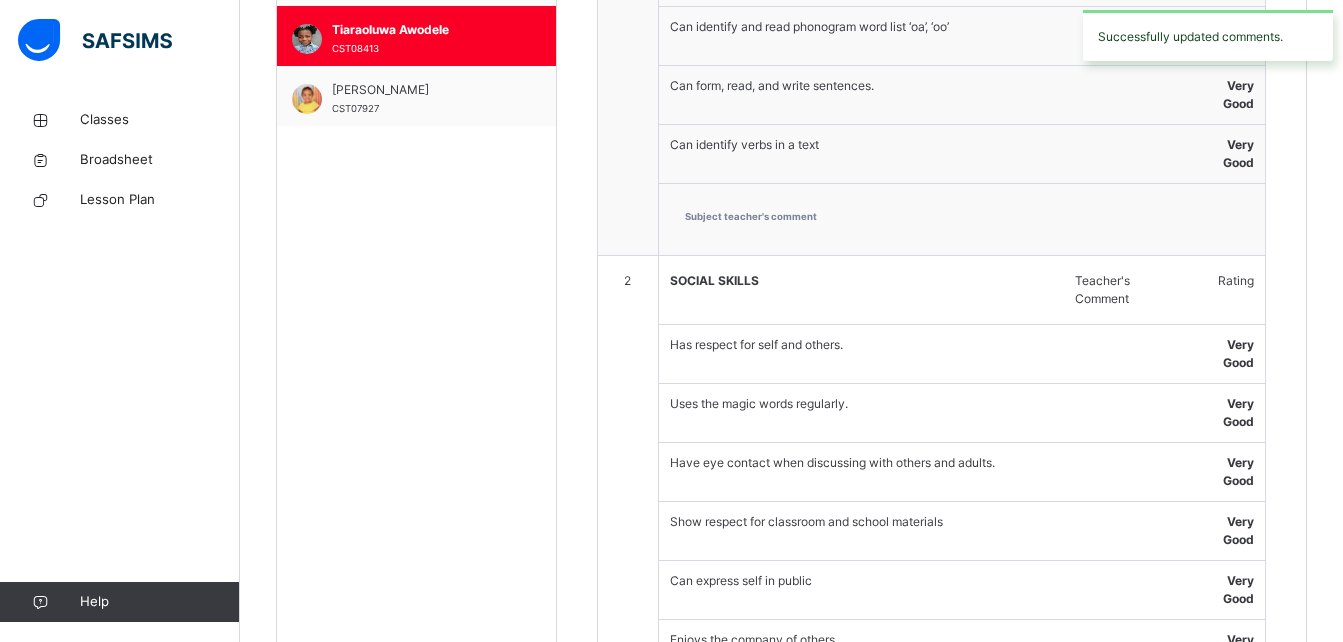 scroll, scrollTop: 846, scrollLeft: 0, axis: vertical 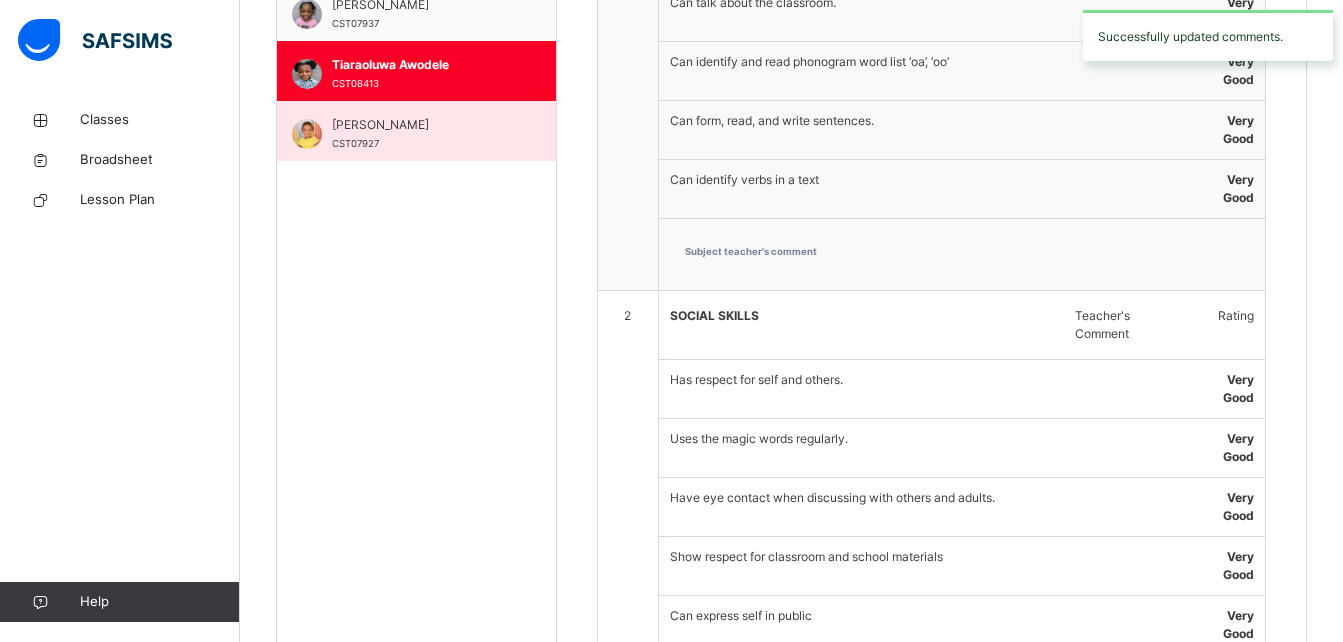click on "Victoria  Russo CST07927" at bounding box center [421, 134] 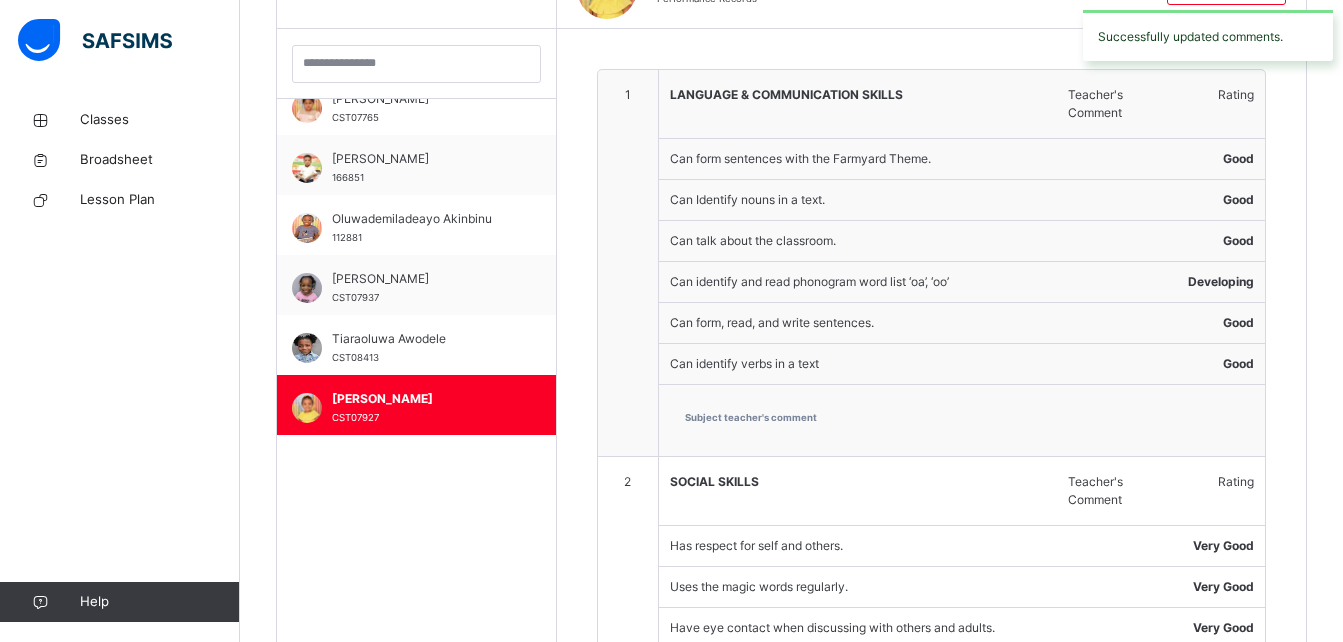 type on "**********" 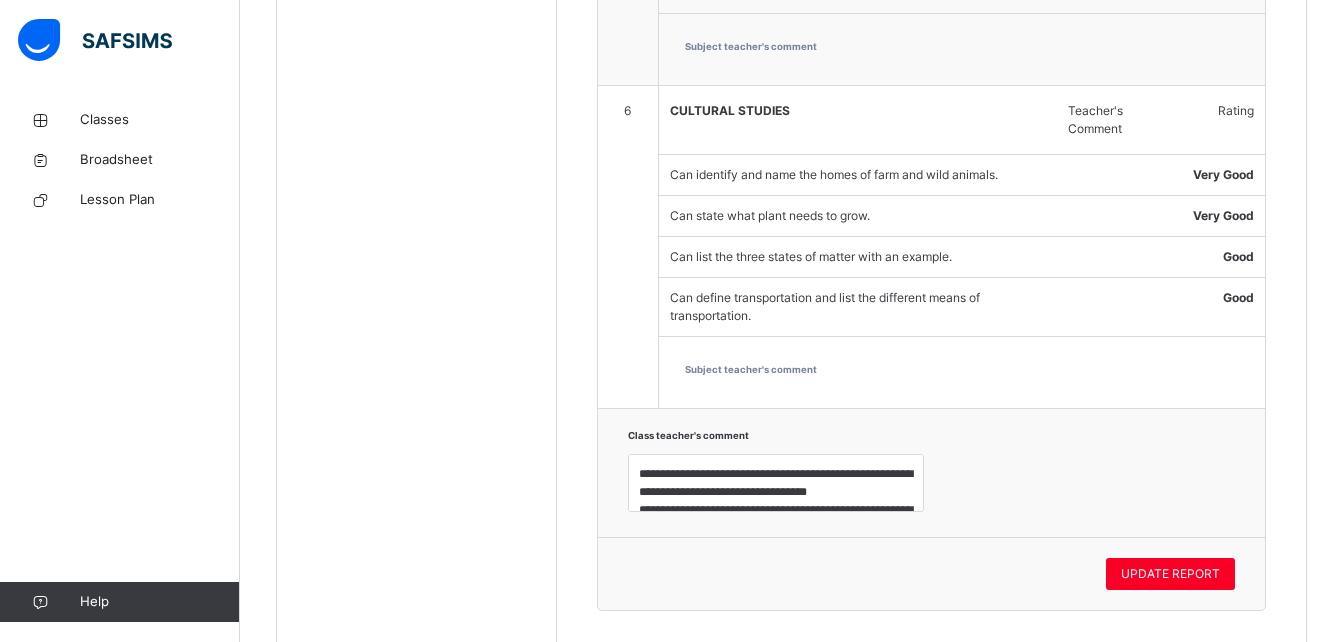 scroll, scrollTop: 2425, scrollLeft: 0, axis: vertical 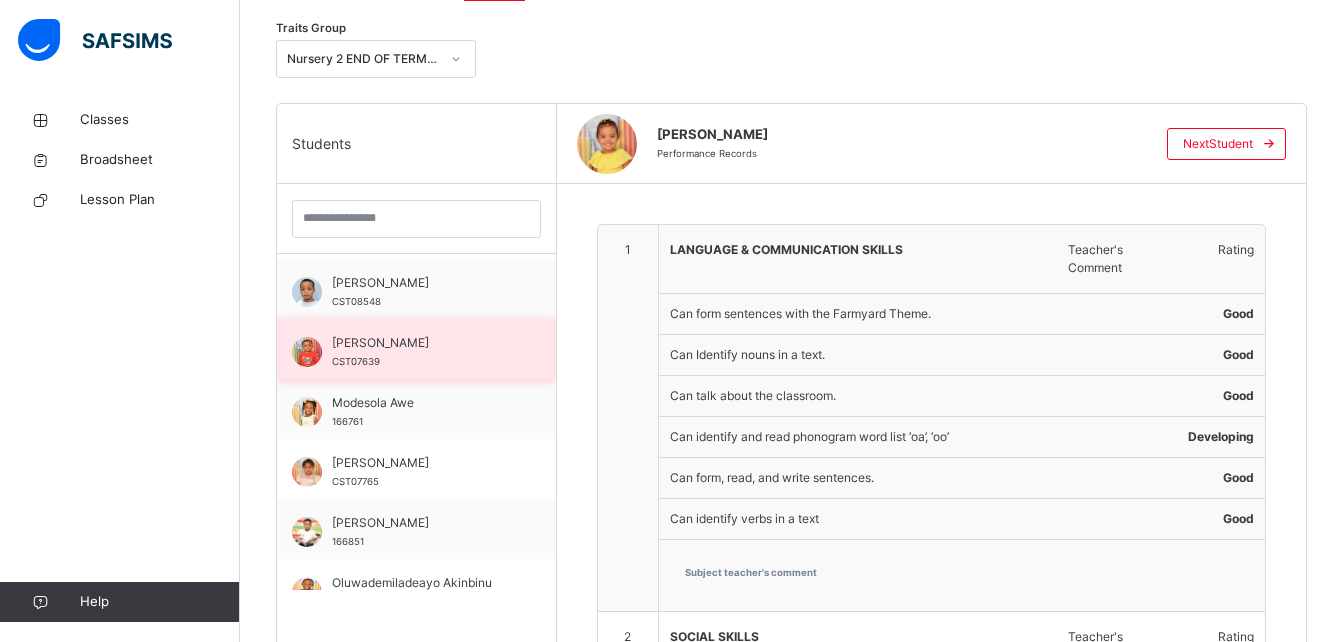 click on "MICHAEL  UCHE CST07639" at bounding box center (421, 352) 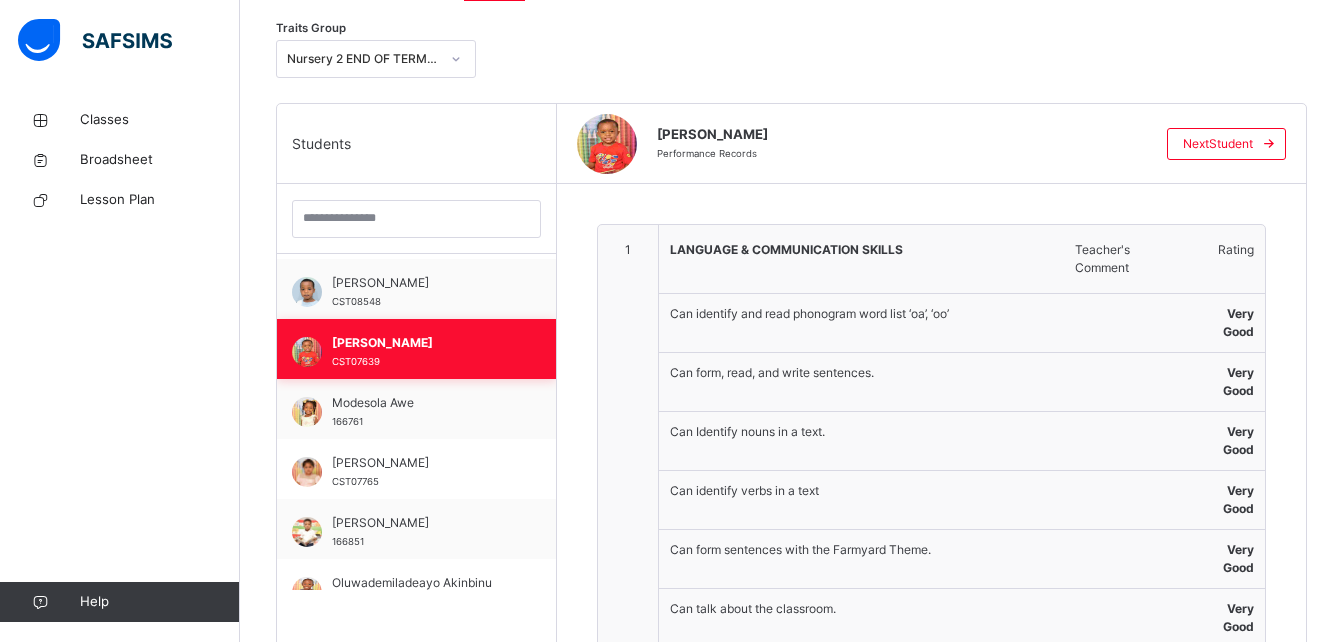 type on "**********" 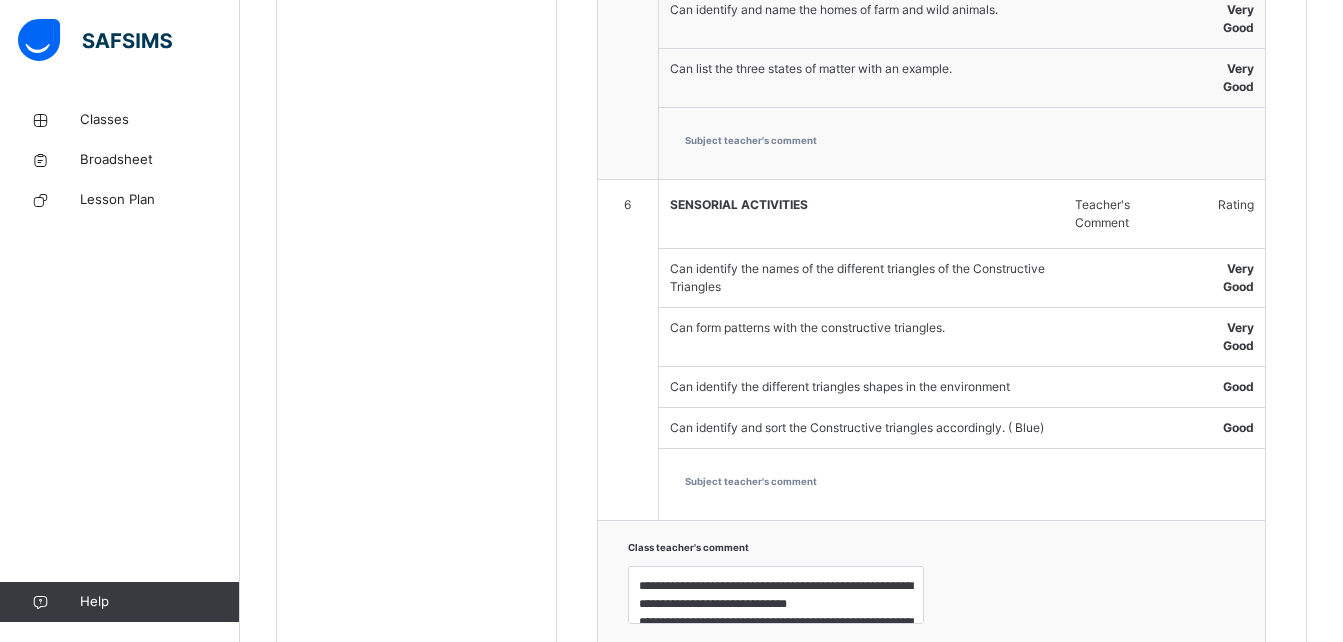 scroll, scrollTop: 2803, scrollLeft: 0, axis: vertical 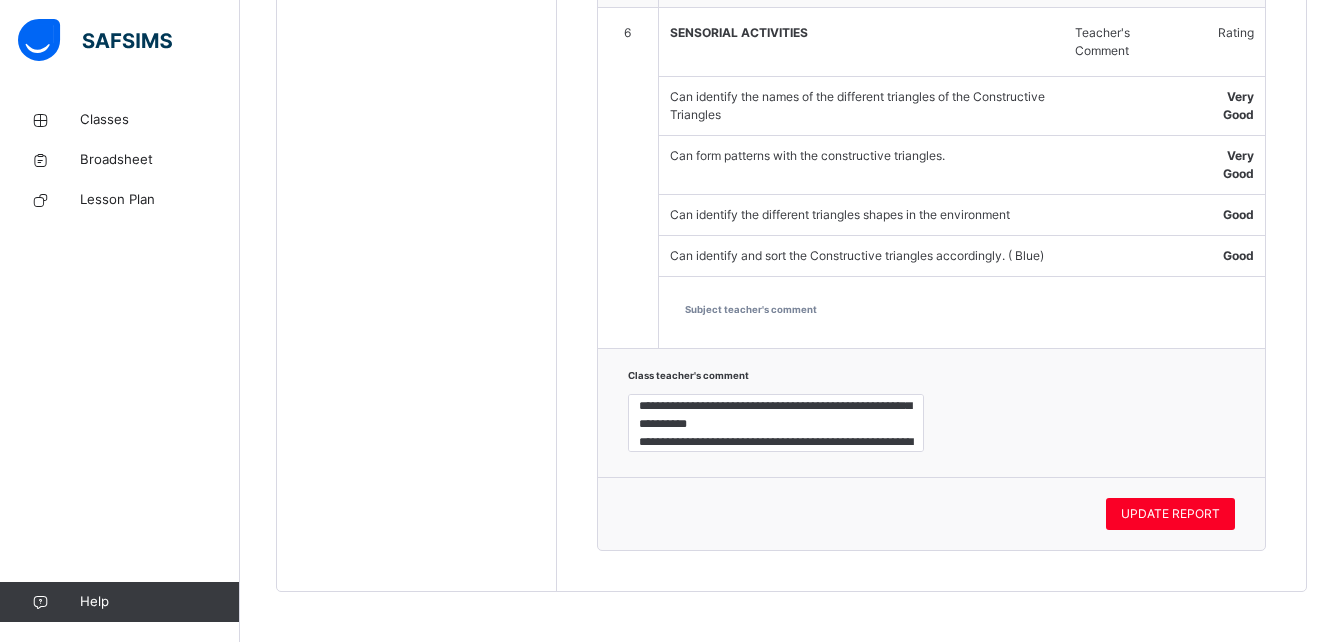 click on "**********" at bounding box center [931, 412] 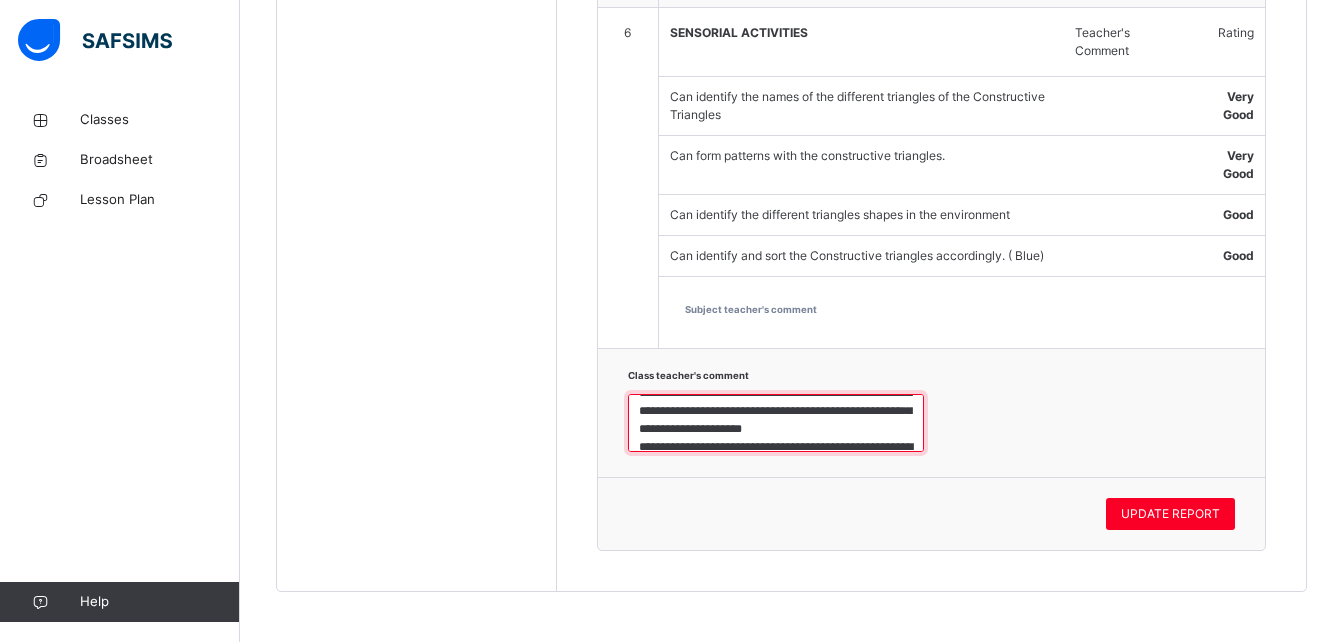 scroll, scrollTop: 160, scrollLeft: 0, axis: vertical 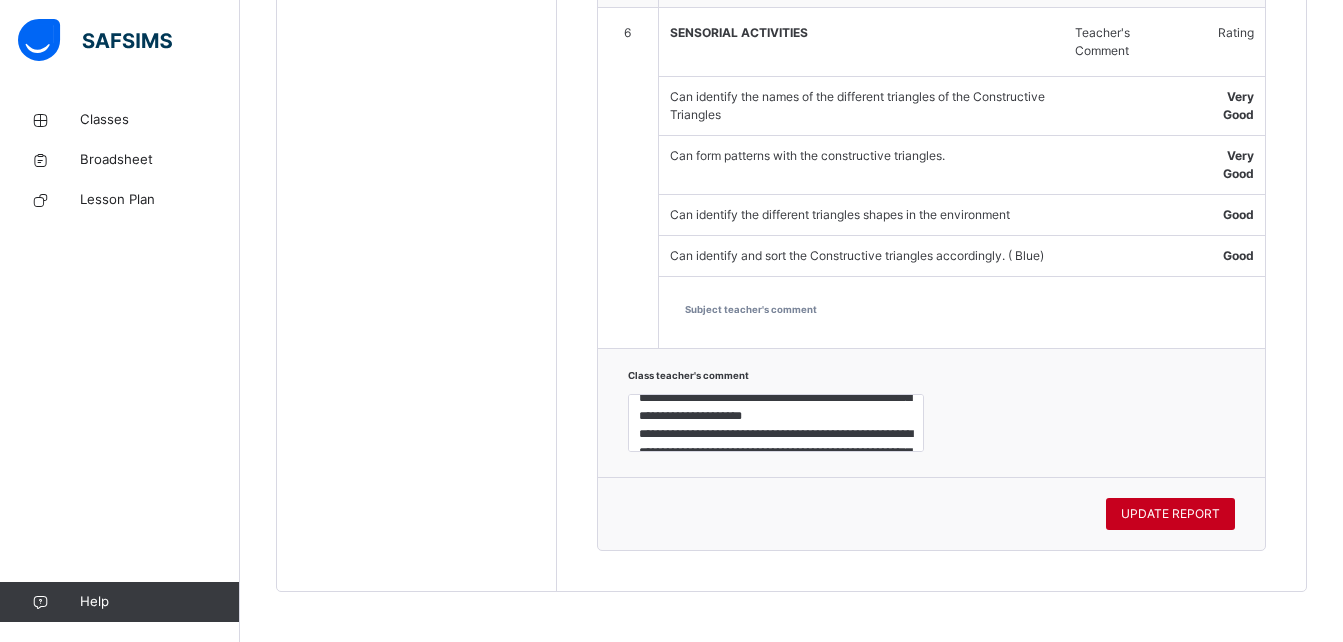 click on "UPDATE REPORT" at bounding box center [1170, 514] 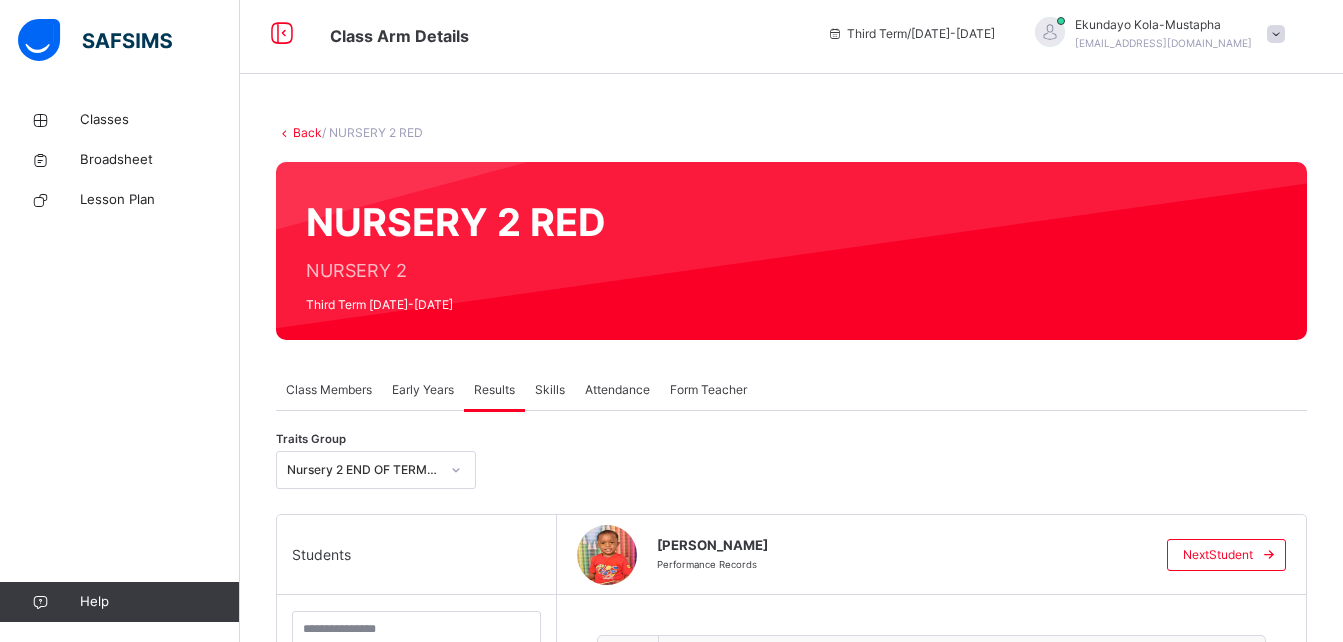 scroll, scrollTop: 0, scrollLeft: 0, axis: both 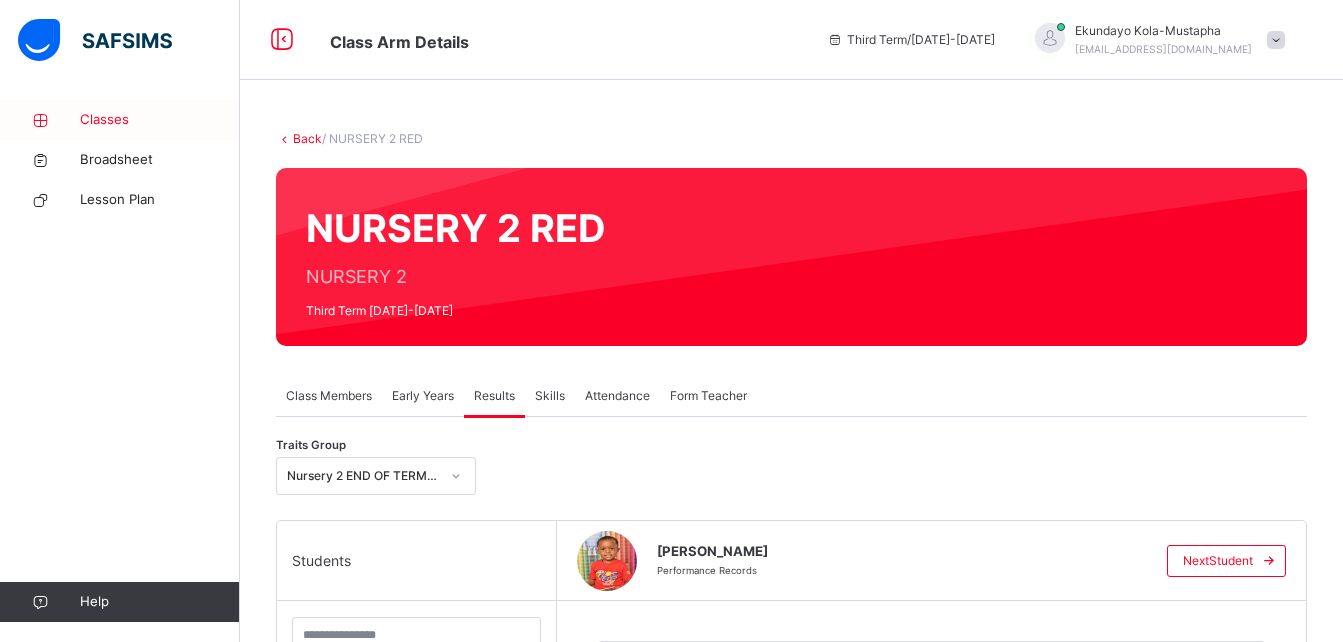 click on "Classes" at bounding box center (160, 120) 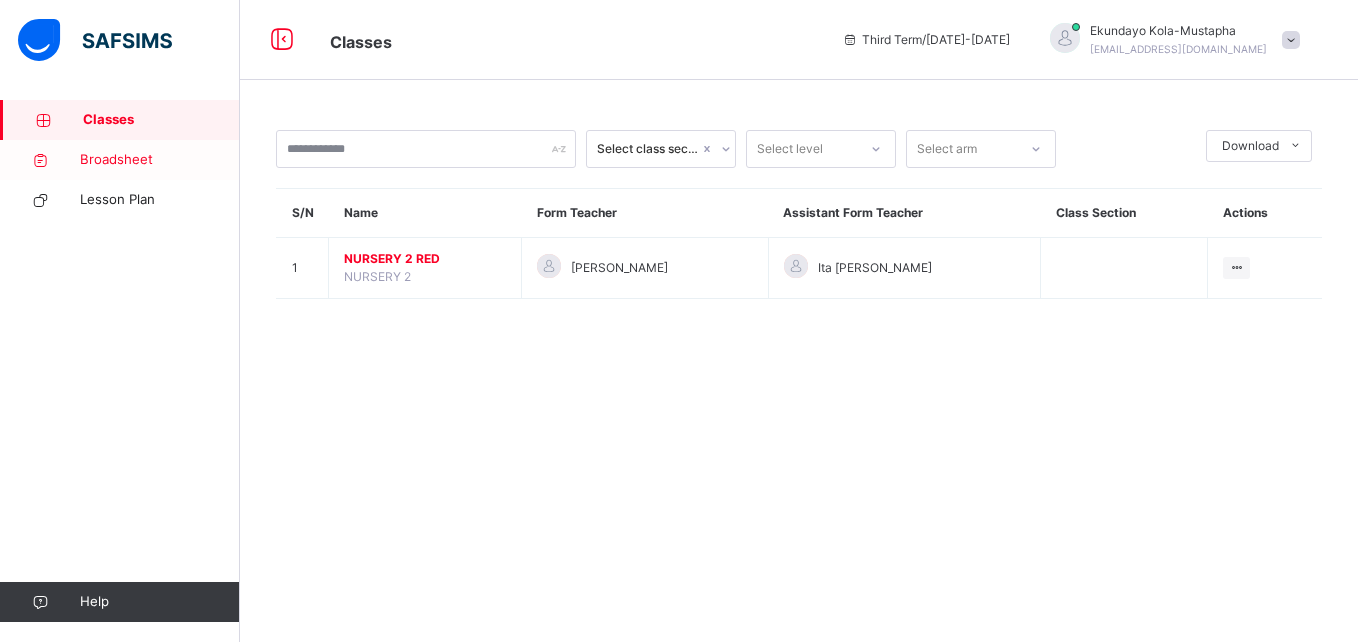 click on "Broadsheet" at bounding box center (160, 160) 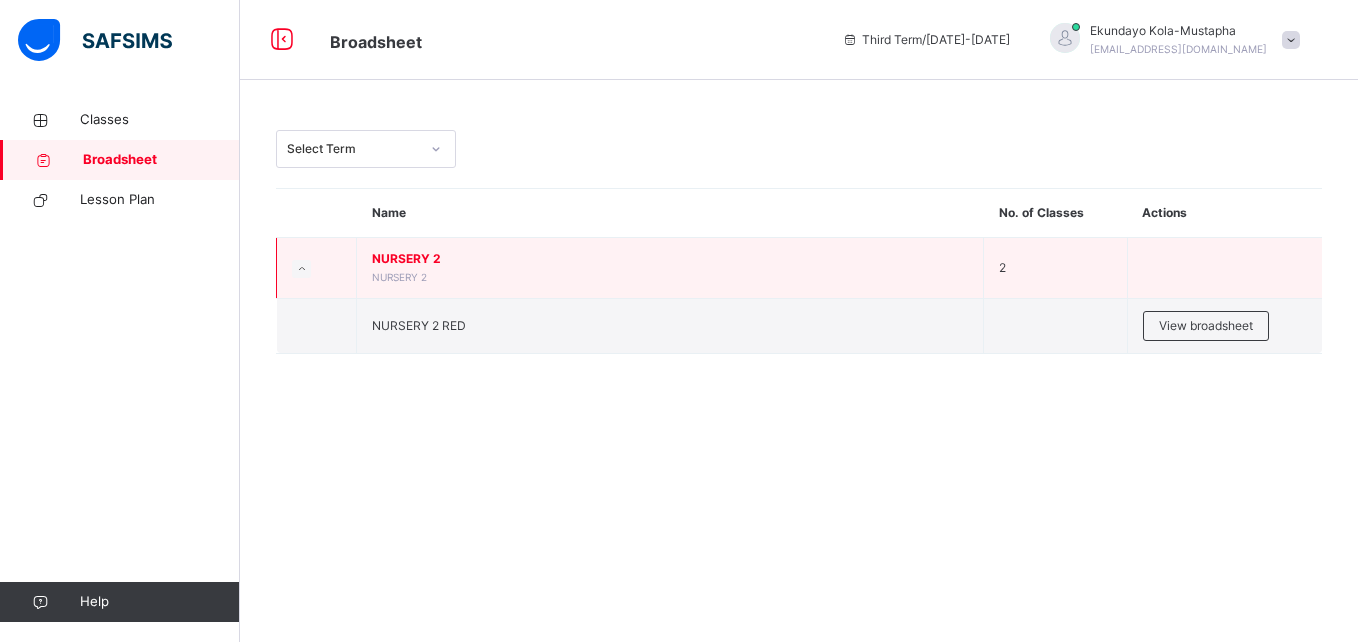 click on "NURSERY 2     NURSERY 2" at bounding box center (670, 268) 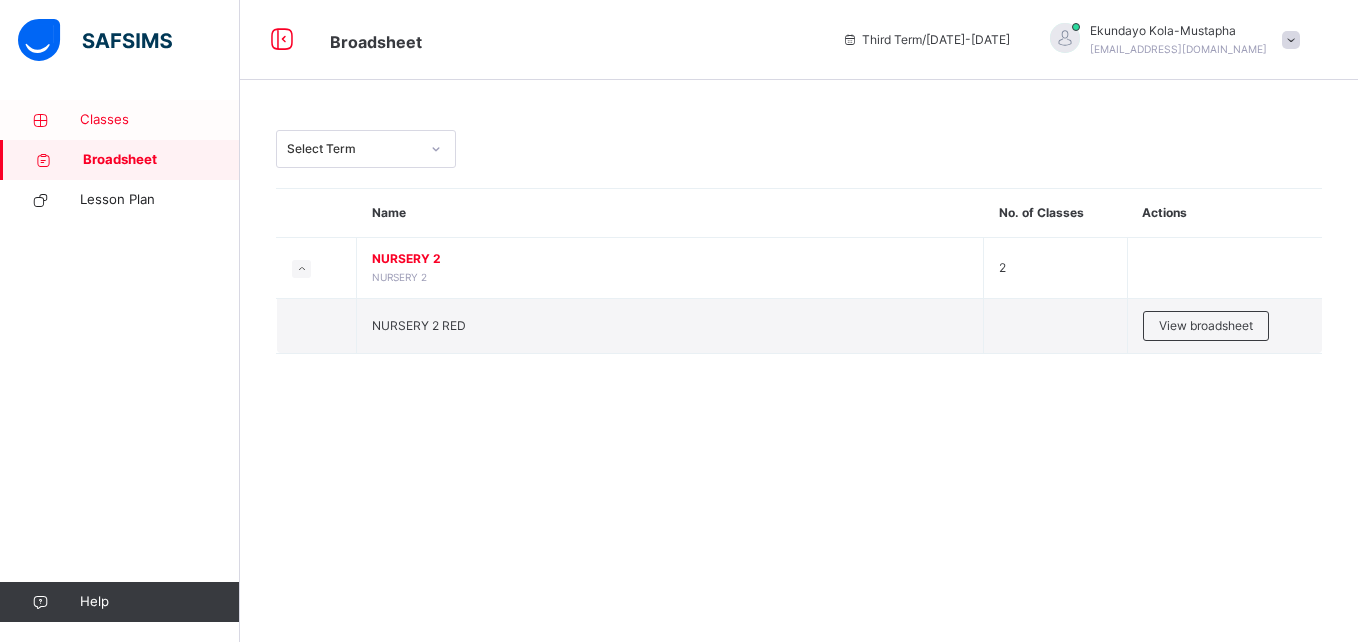 click on "Classes" at bounding box center [160, 120] 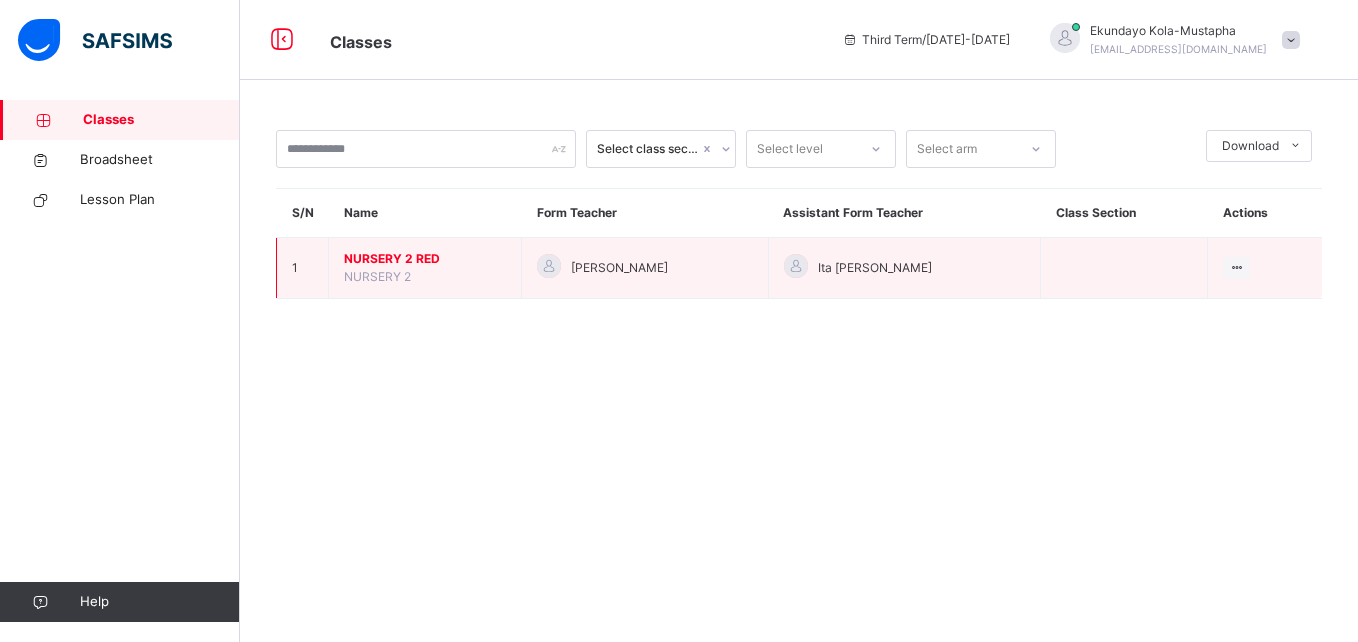 click on "NURSERY 2   RED" at bounding box center (425, 259) 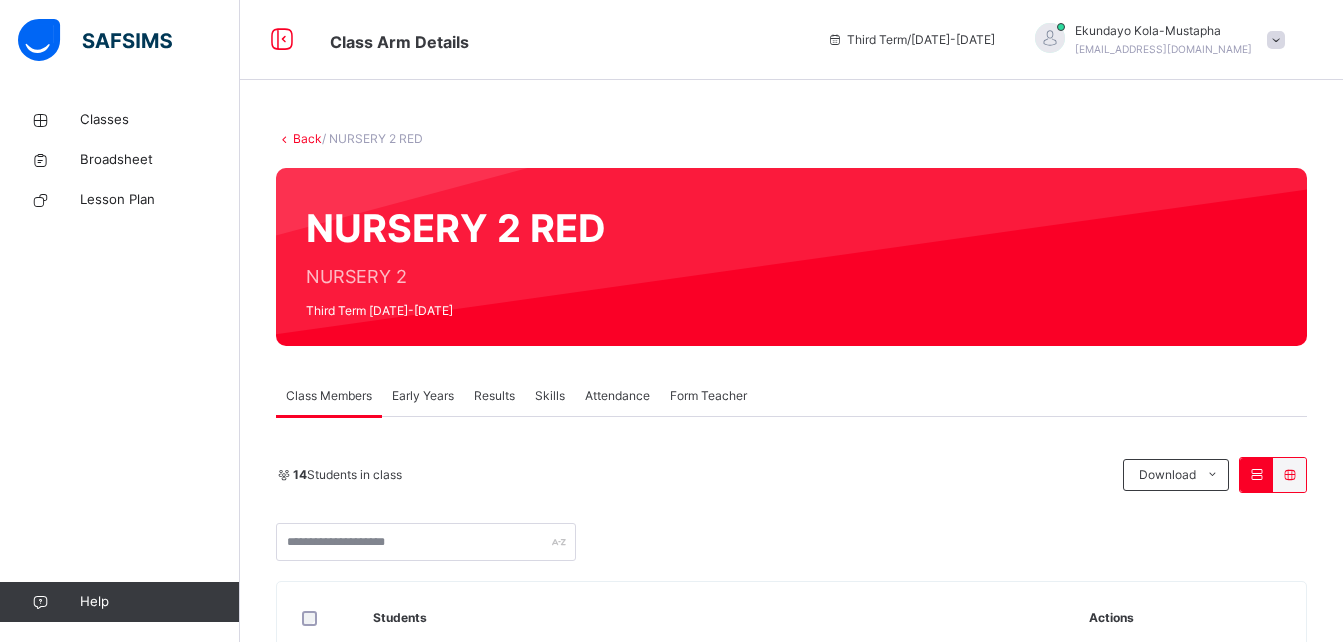 click on "Results" at bounding box center [494, 396] 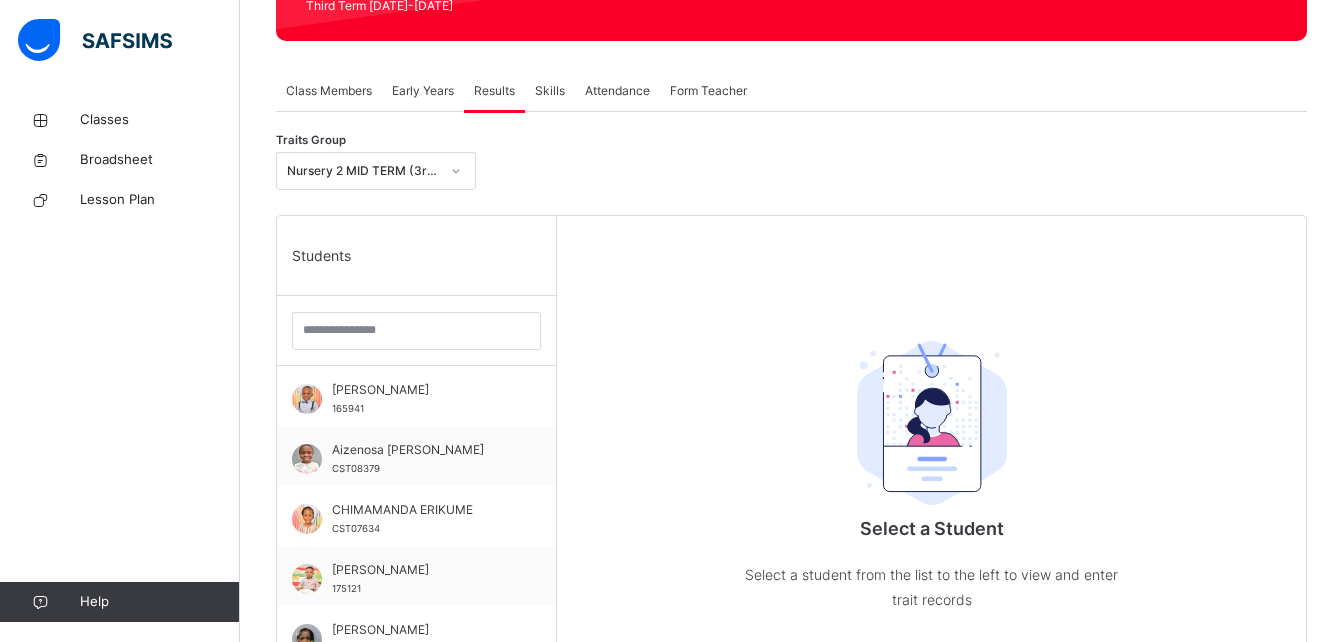 scroll, scrollTop: 311, scrollLeft: 0, axis: vertical 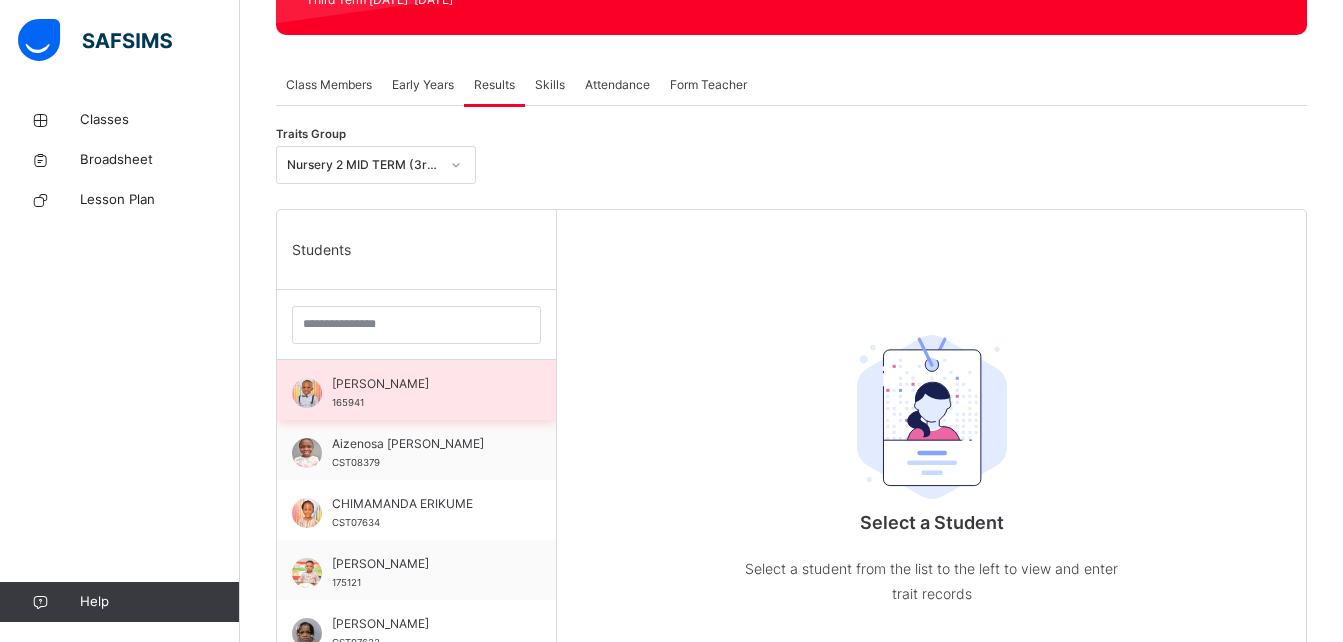 click on "Aaron  Abeka" at bounding box center (421, 384) 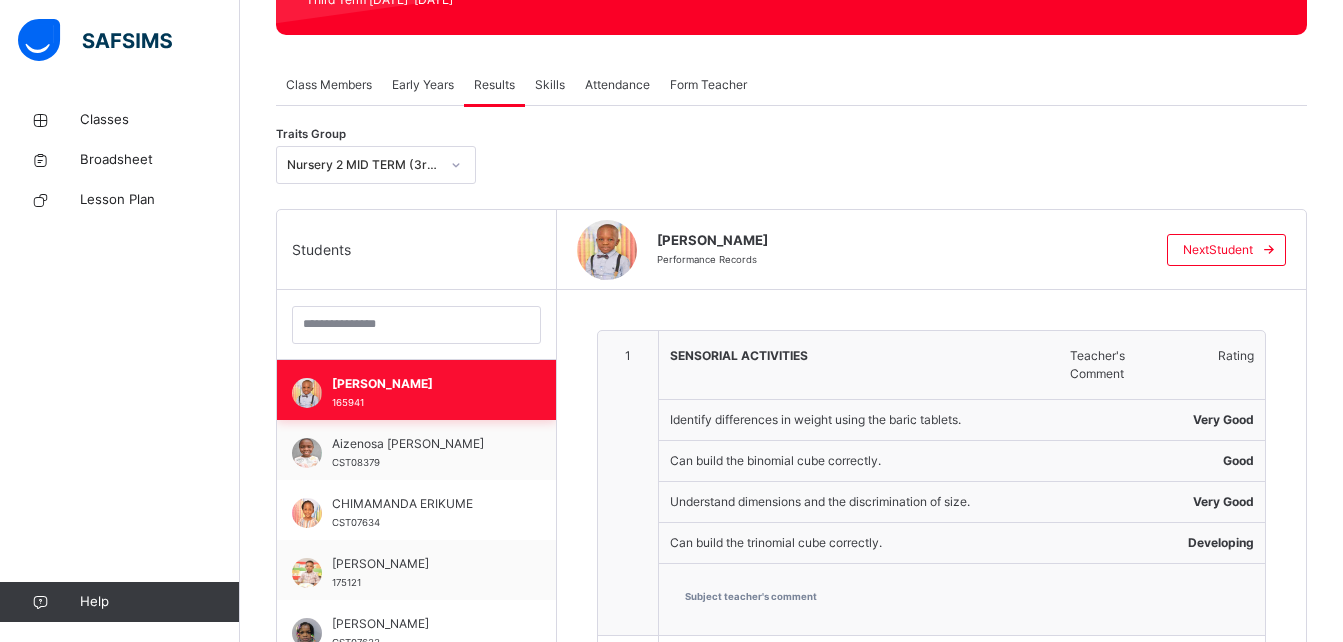 type on "**********" 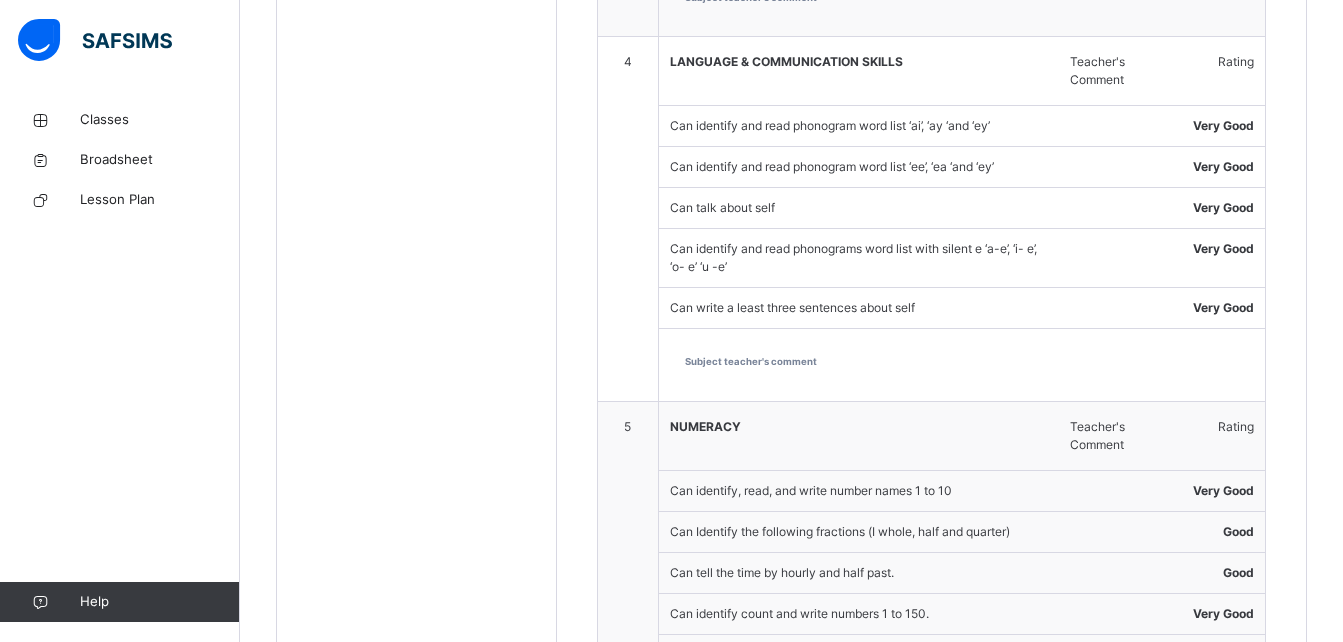 scroll, scrollTop: 2202, scrollLeft: 0, axis: vertical 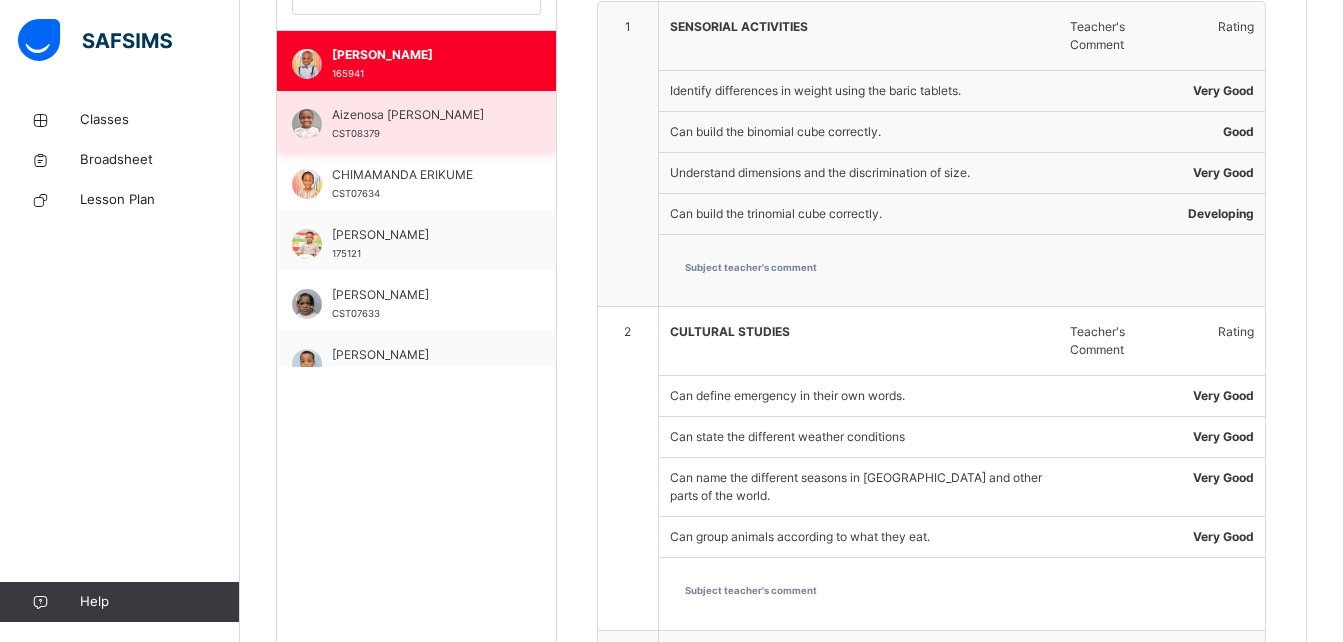 click on "CST08379" at bounding box center [356, 133] 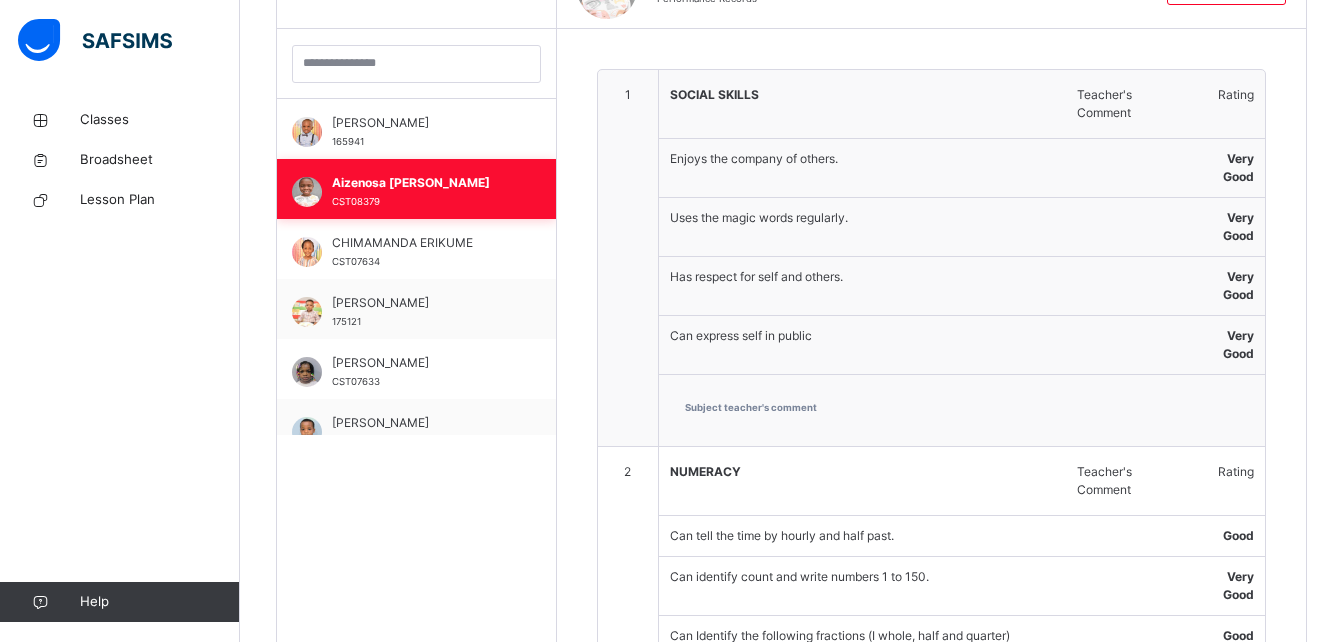 scroll, scrollTop: 640, scrollLeft: 0, axis: vertical 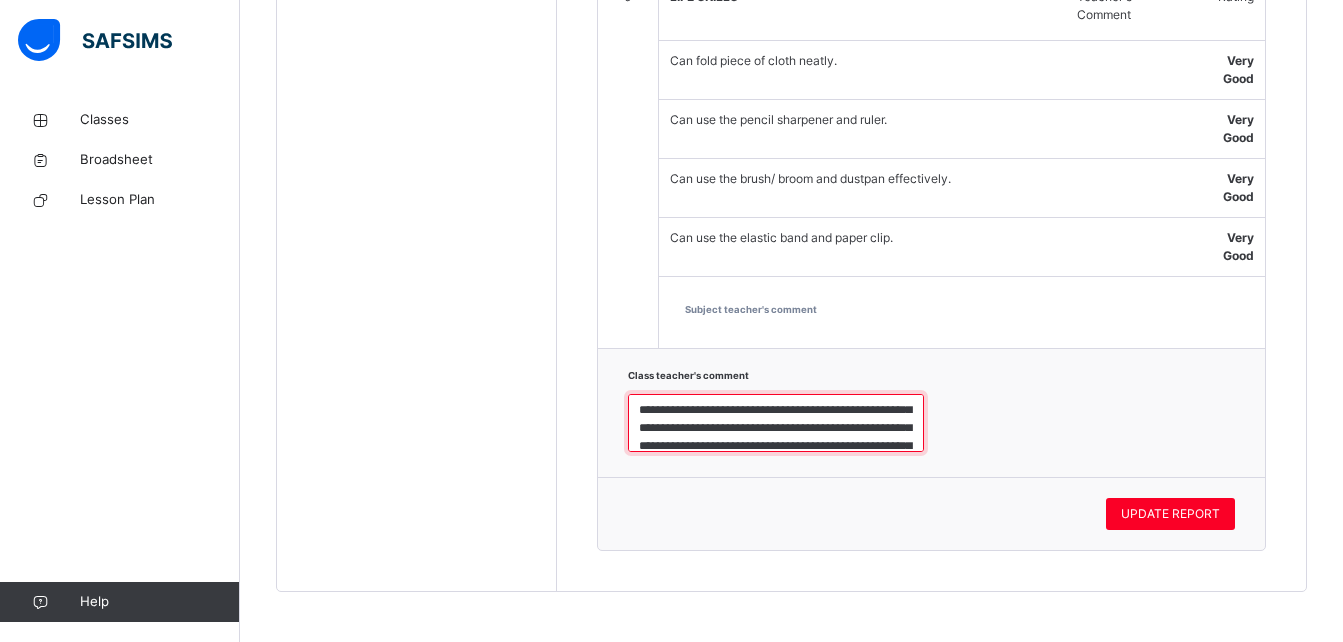 click on "**********" at bounding box center [776, 423] 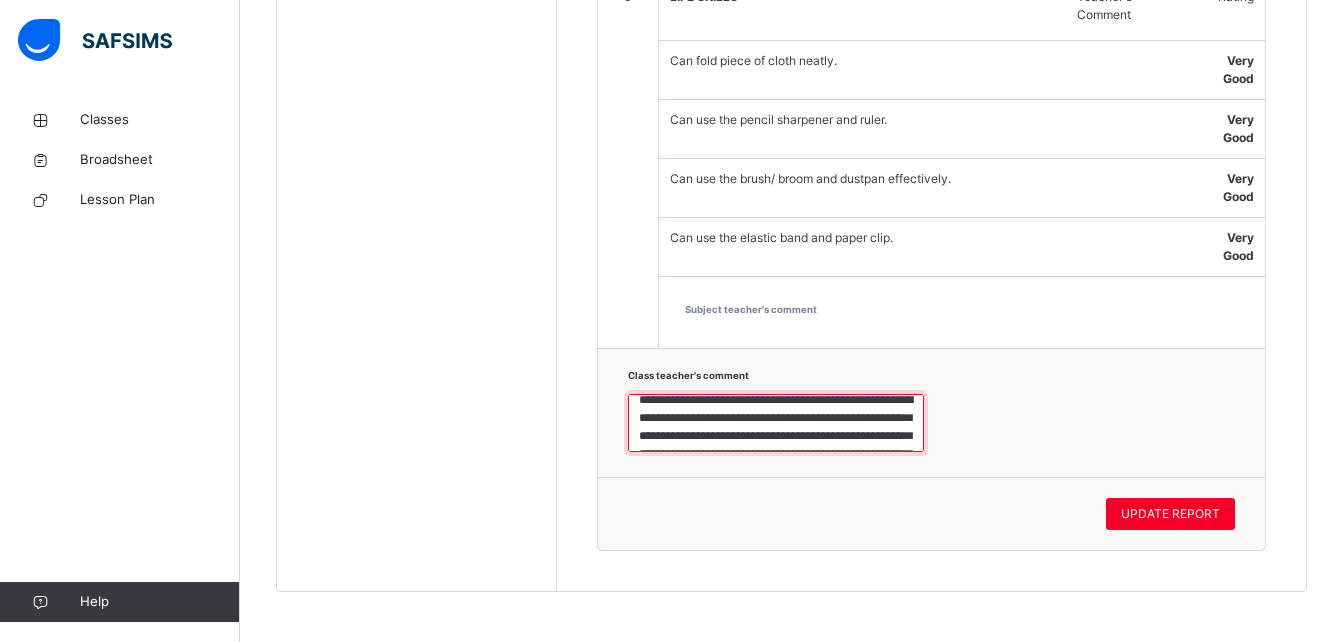 scroll, scrollTop: 0, scrollLeft: 0, axis: both 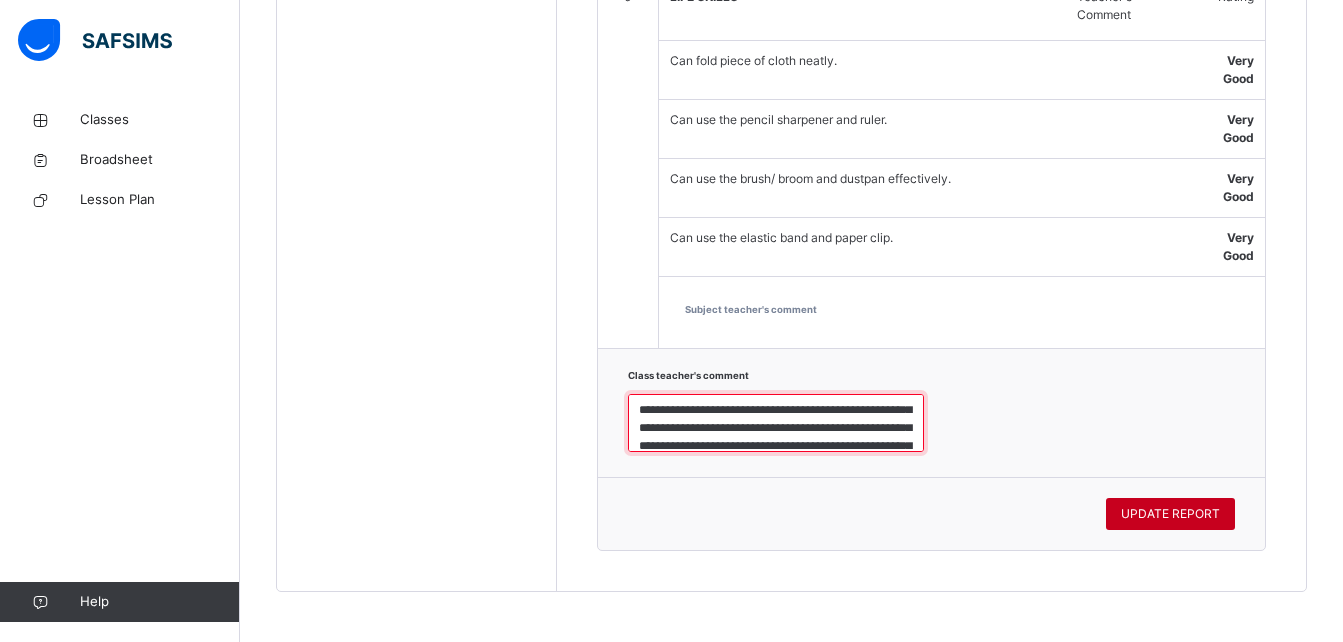 type on "**********" 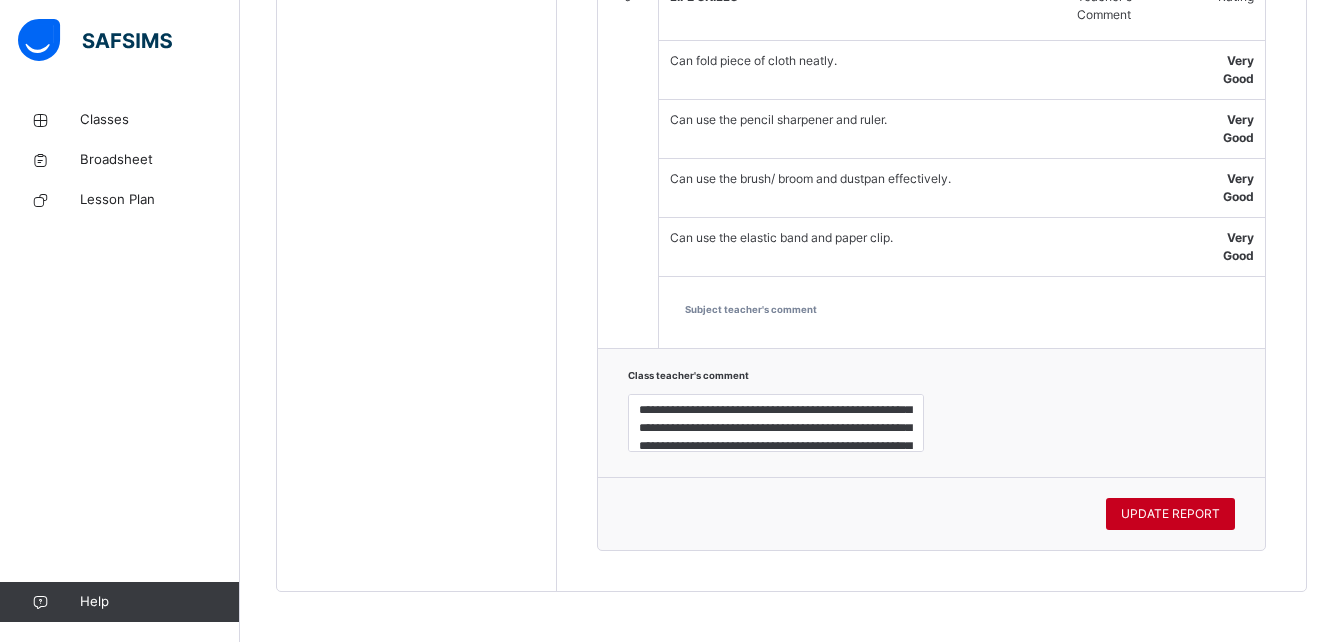 click on "UPDATE REPORT" at bounding box center (1170, 514) 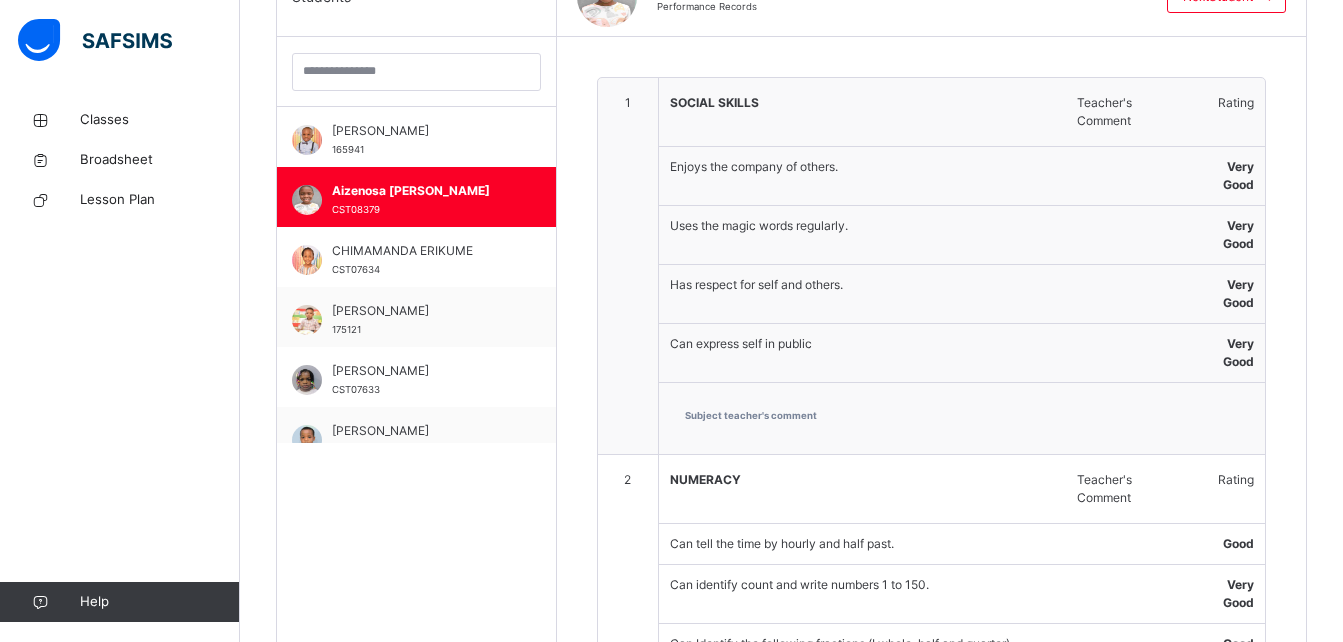 scroll, scrollTop: 553, scrollLeft: 0, axis: vertical 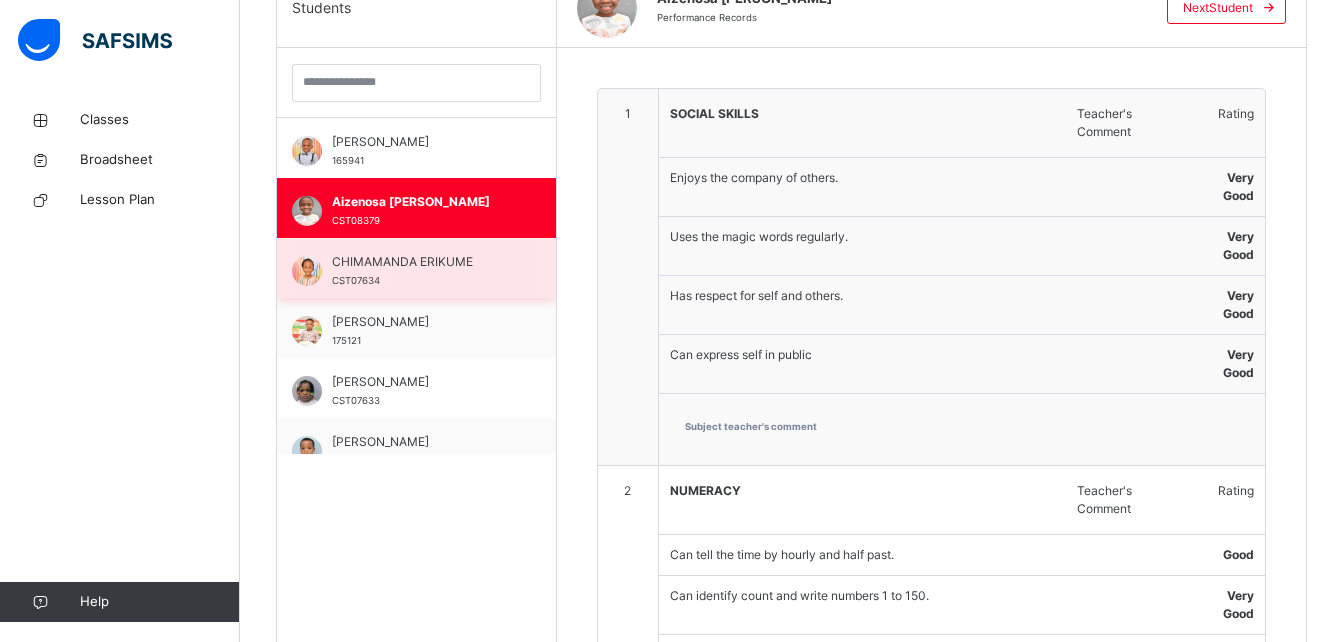click on "CHIMAMANDA  ERIKUME CST07634" at bounding box center [421, 271] 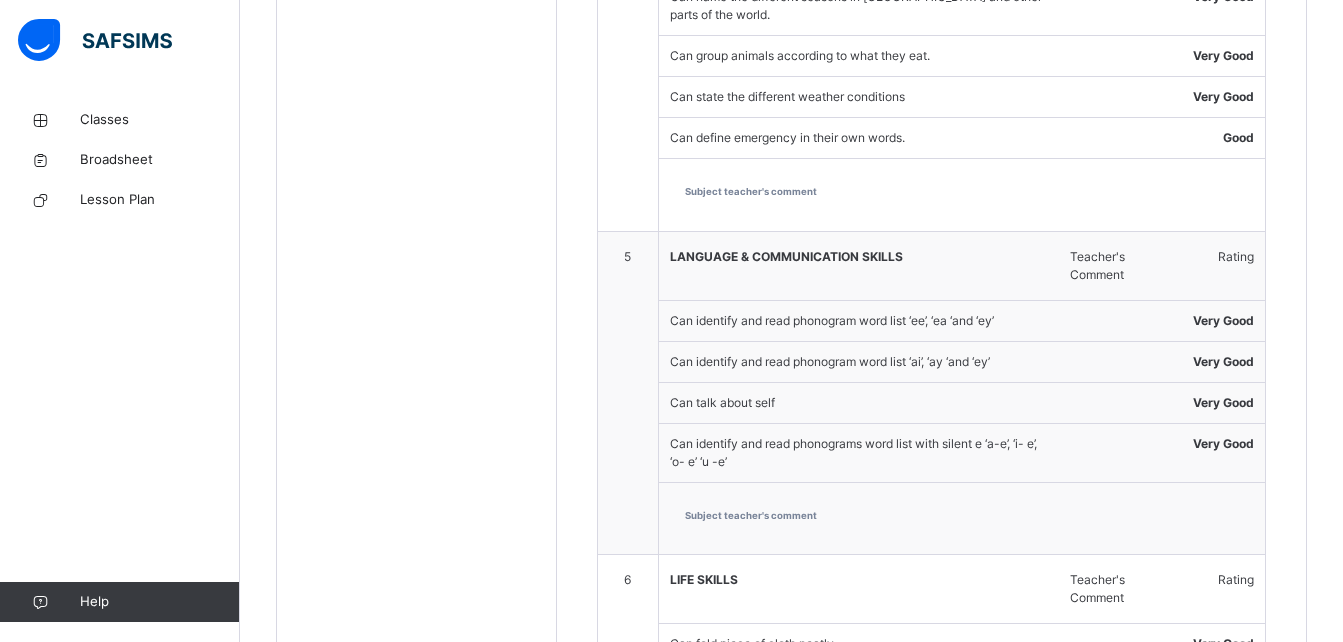 scroll, scrollTop: 2161, scrollLeft: 0, axis: vertical 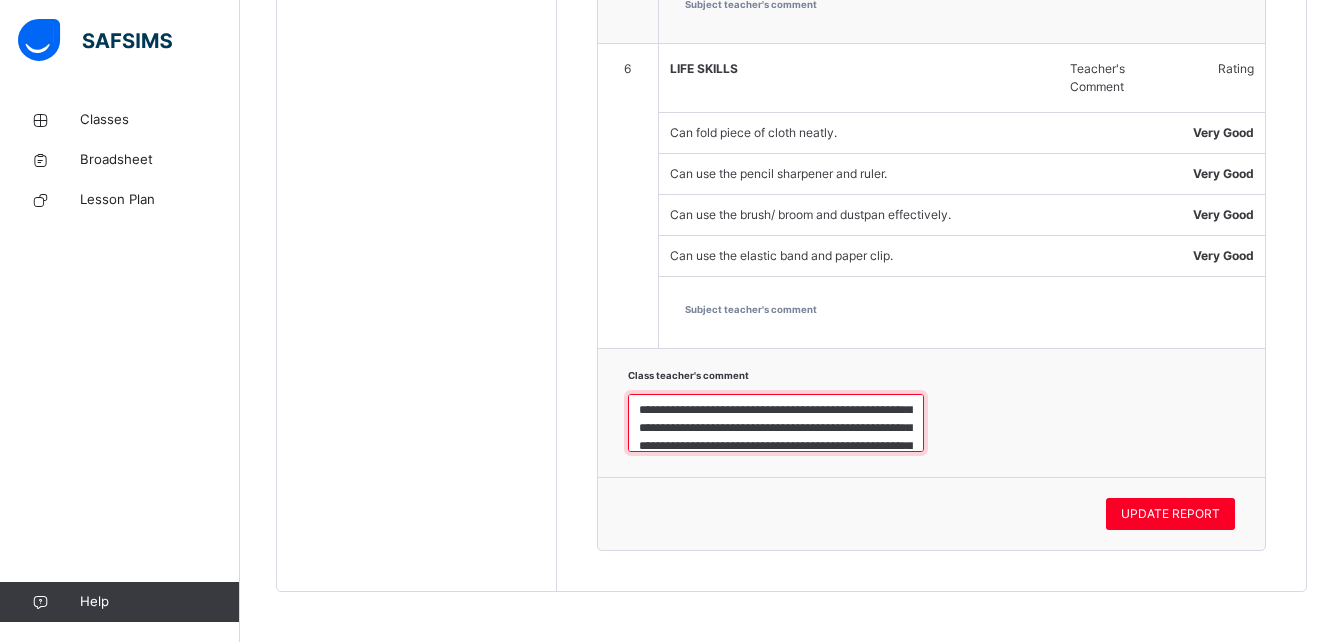 click on "**********" at bounding box center (776, 423) 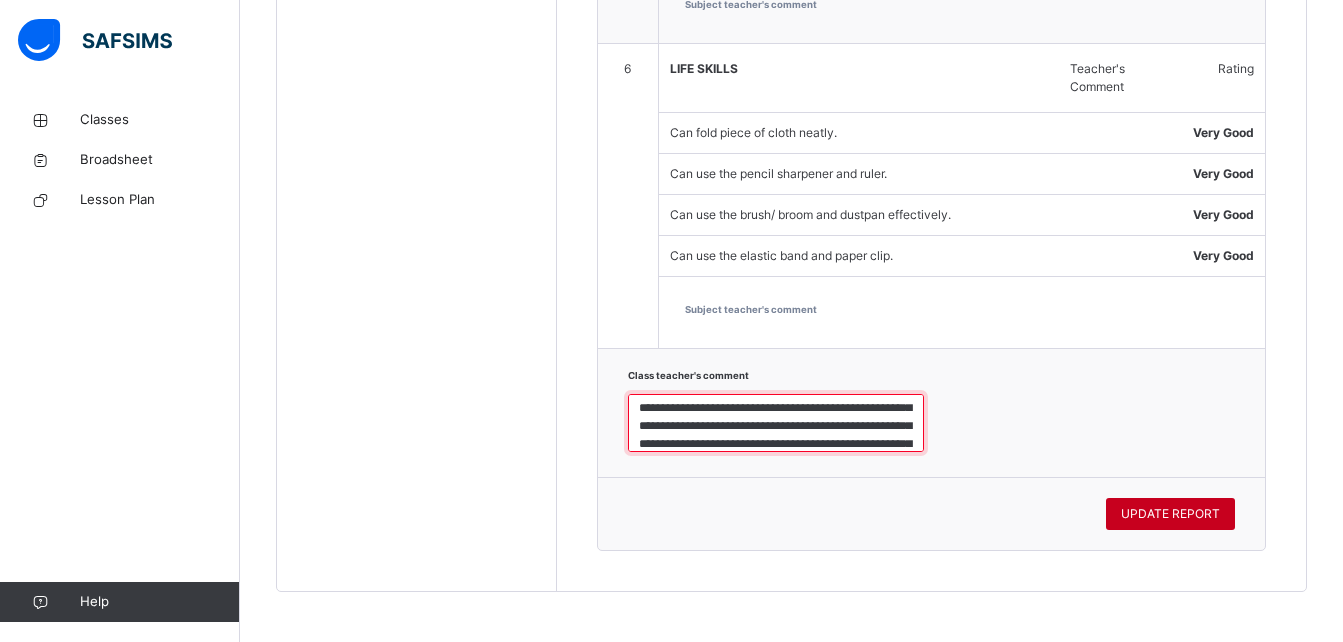 type on "**********" 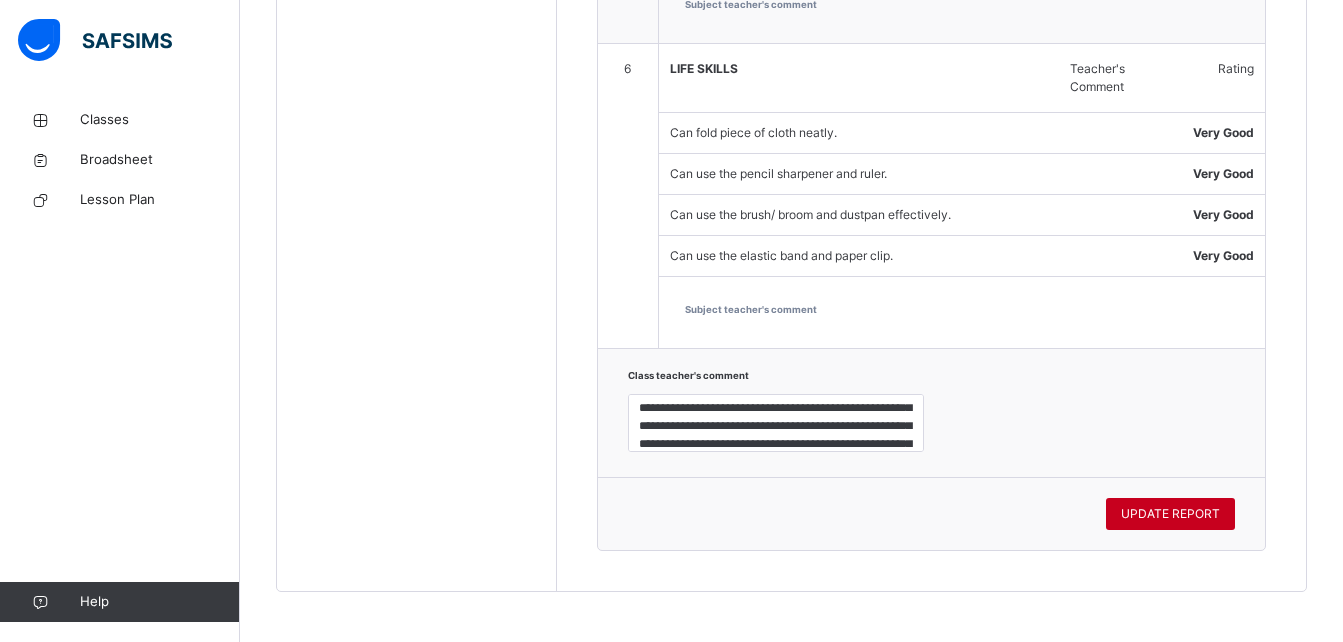click on "UPDATE REPORT" at bounding box center [1170, 514] 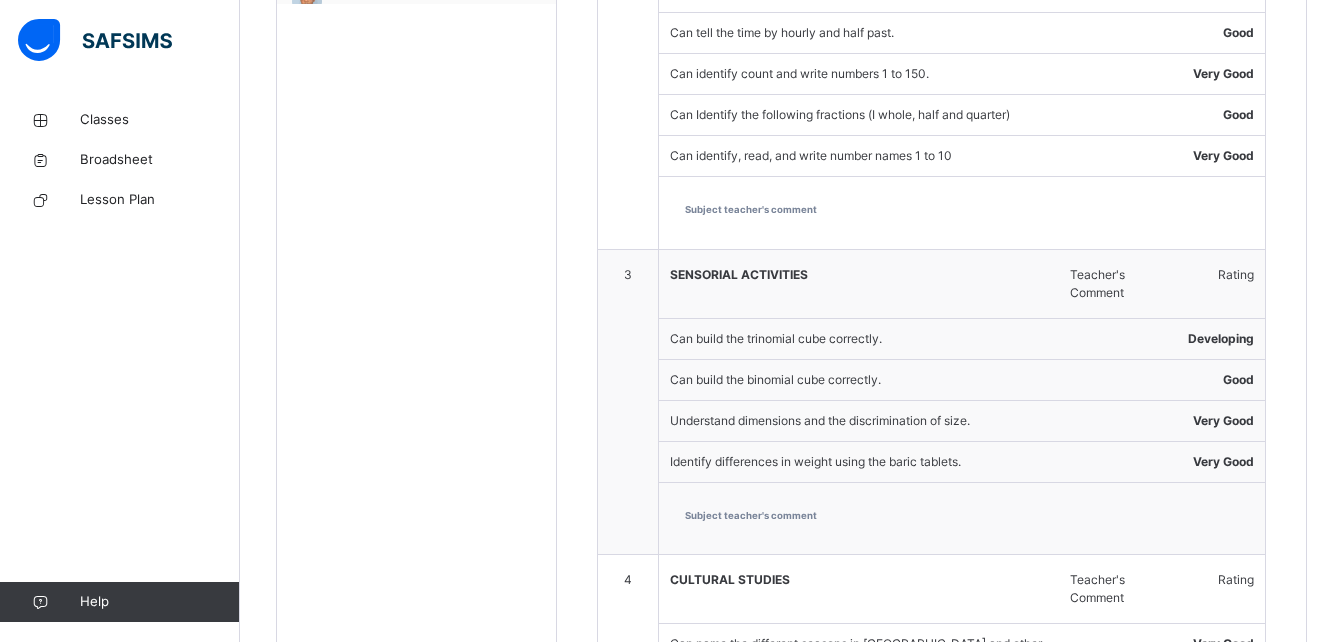 scroll, scrollTop: 513, scrollLeft: 0, axis: vertical 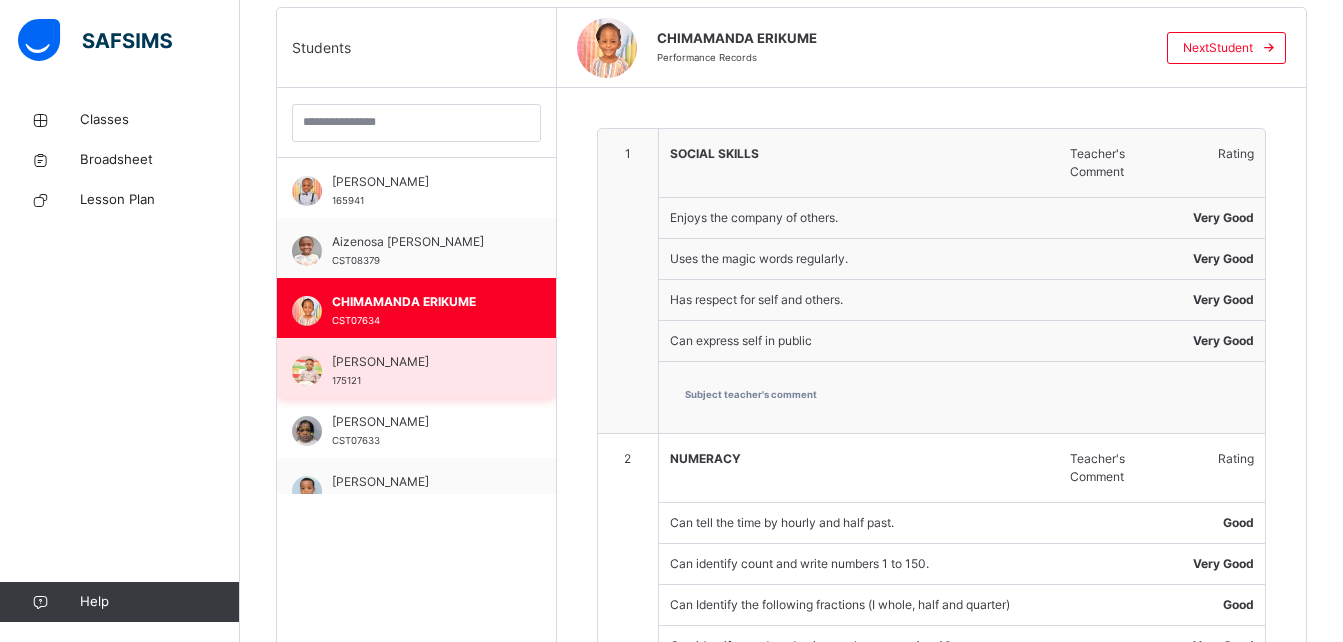 click on "Chimeremeze  Ogu 175121" at bounding box center [421, 371] 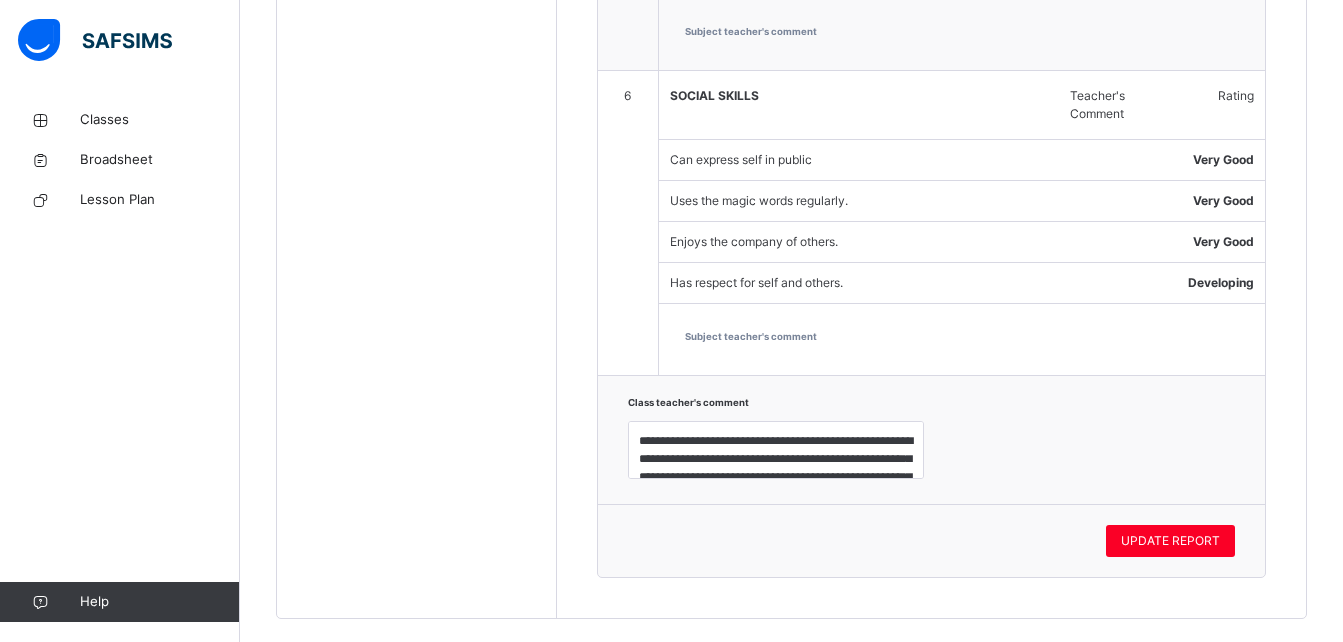 scroll, scrollTop: 2166, scrollLeft: 0, axis: vertical 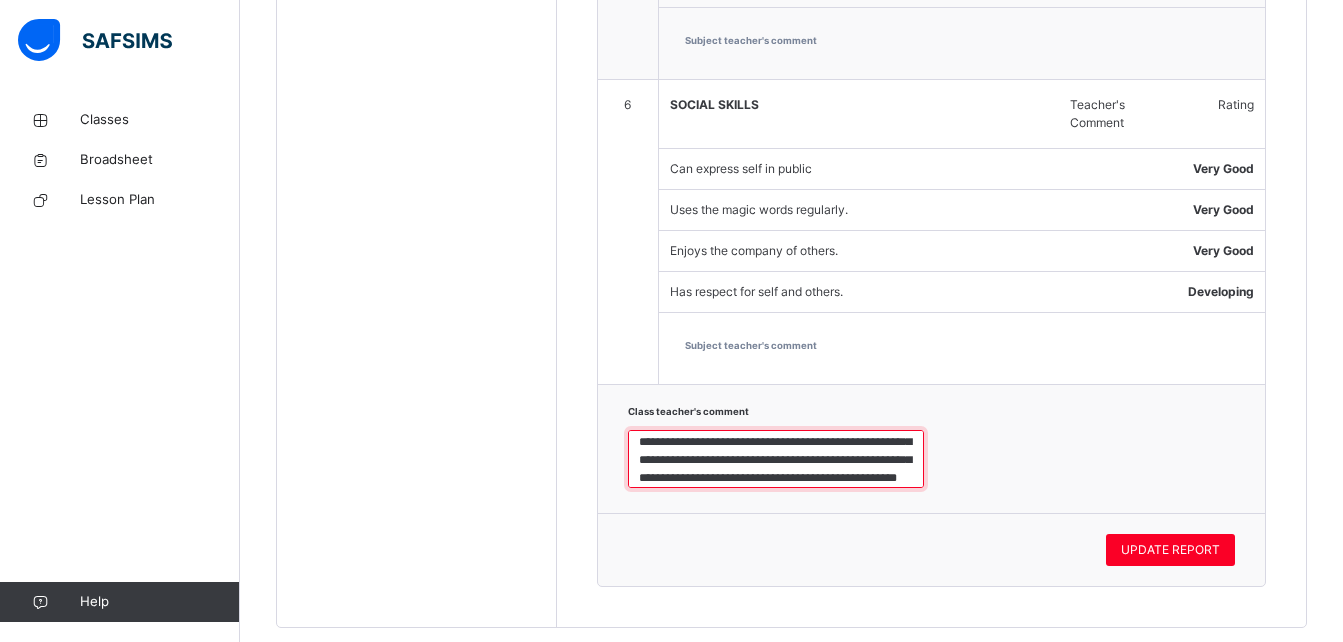 click on "**********" at bounding box center (776, 459) 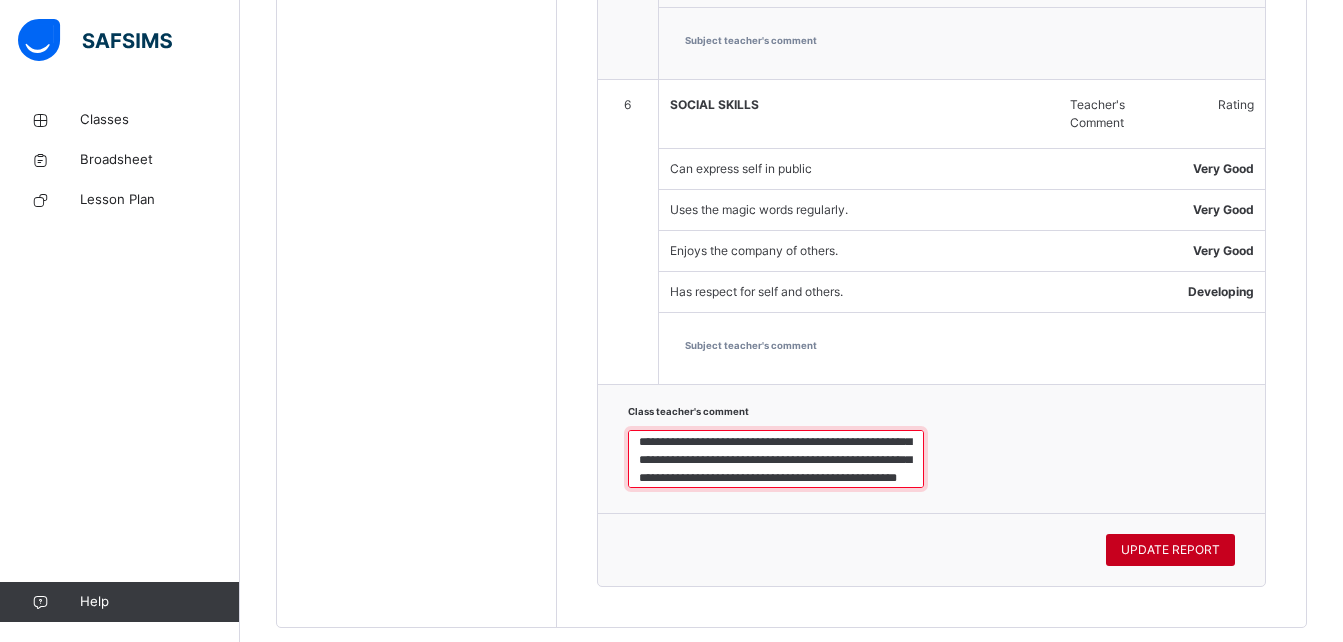type on "**********" 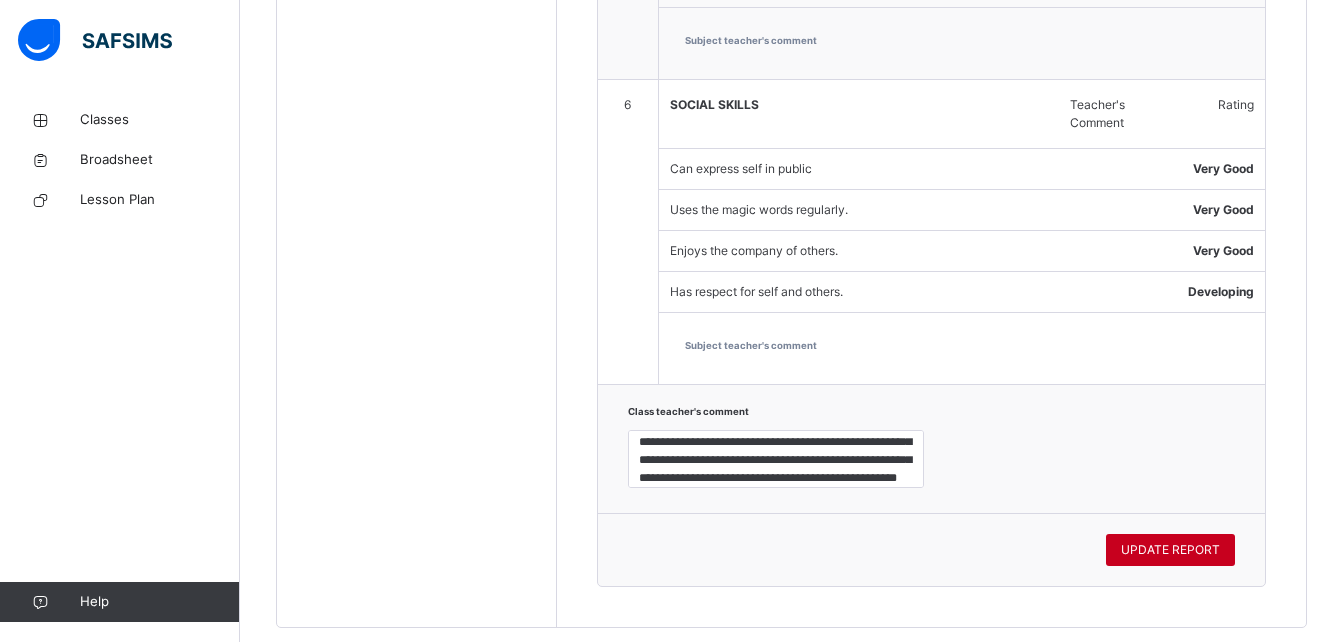 click on "UPDATE REPORT" at bounding box center (1170, 550) 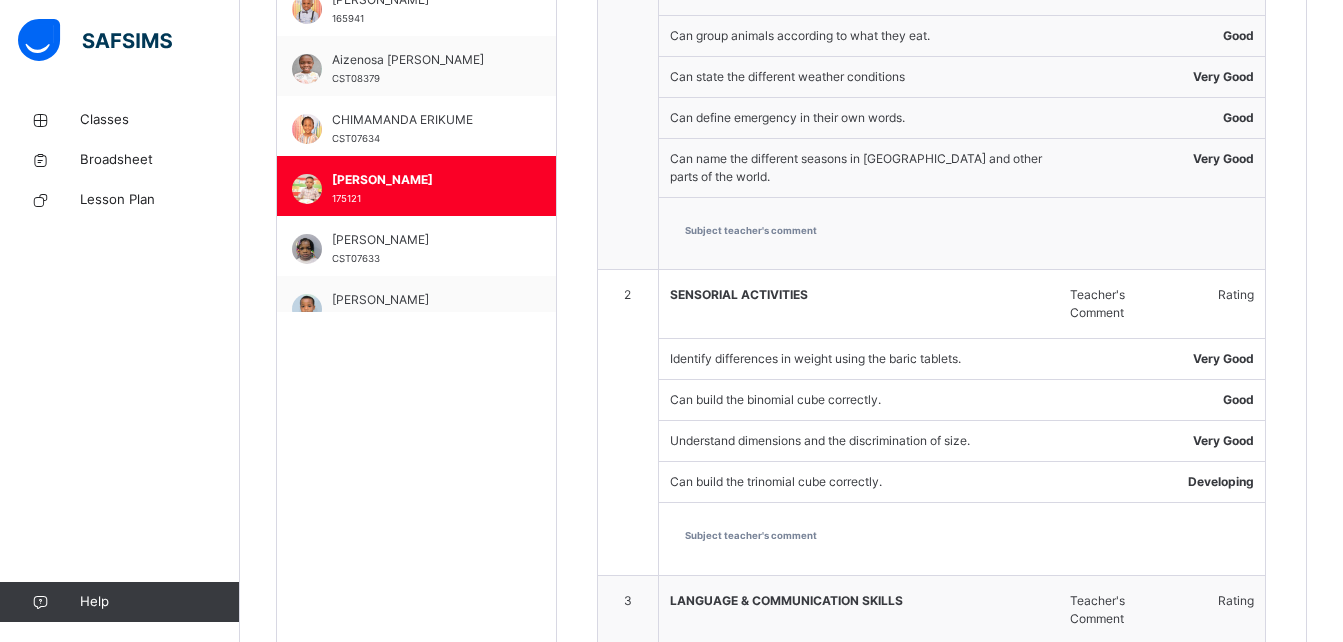 scroll, scrollTop: 699, scrollLeft: 0, axis: vertical 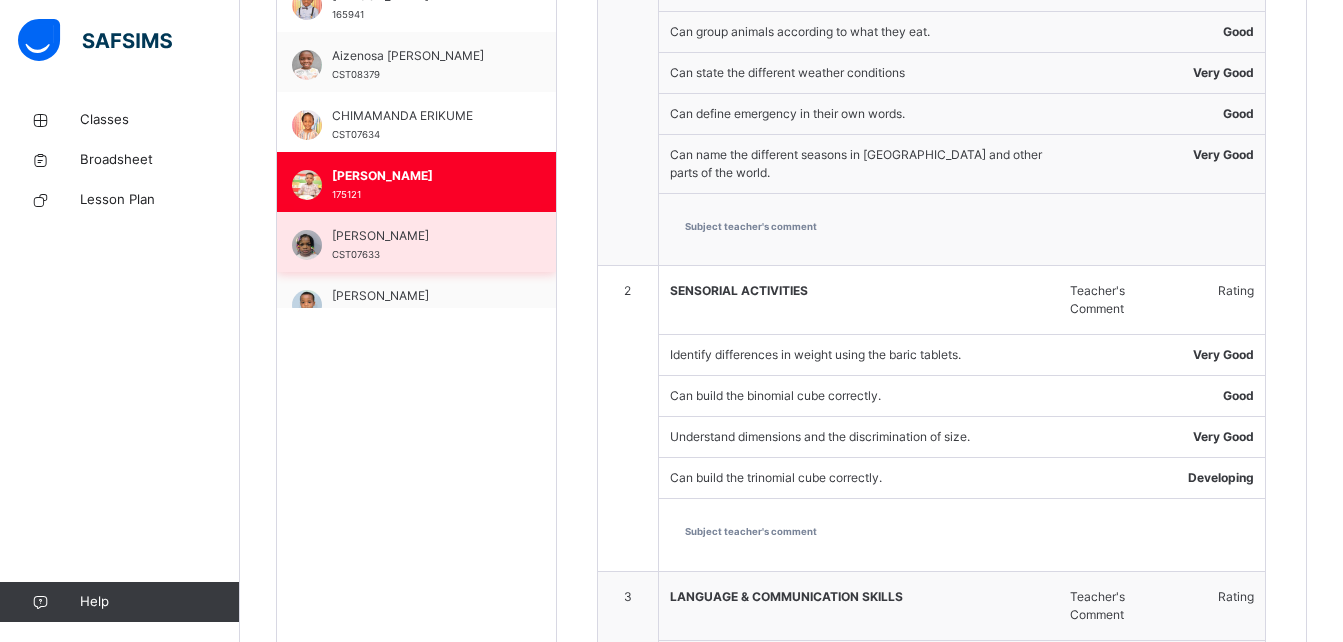 click on "DABERECHI  CHUKWUOGO" at bounding box center (421, 236) 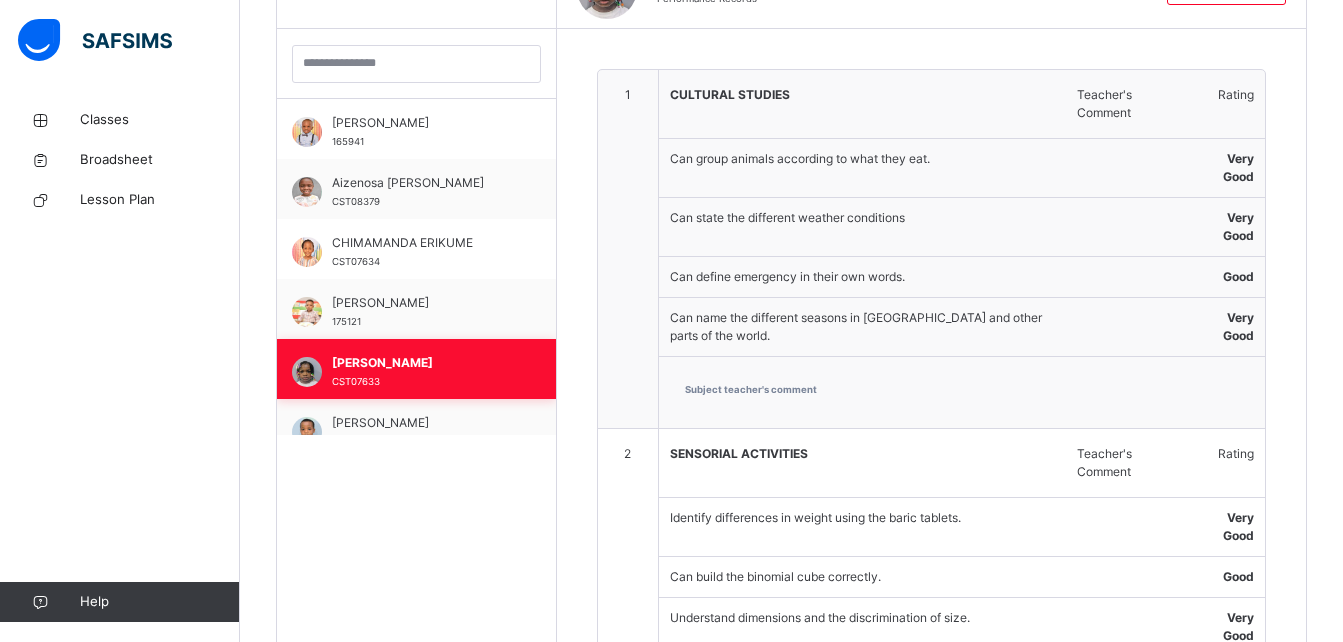 scroll, scrollTop: 699, scrollLeft: 0, axis: vertical 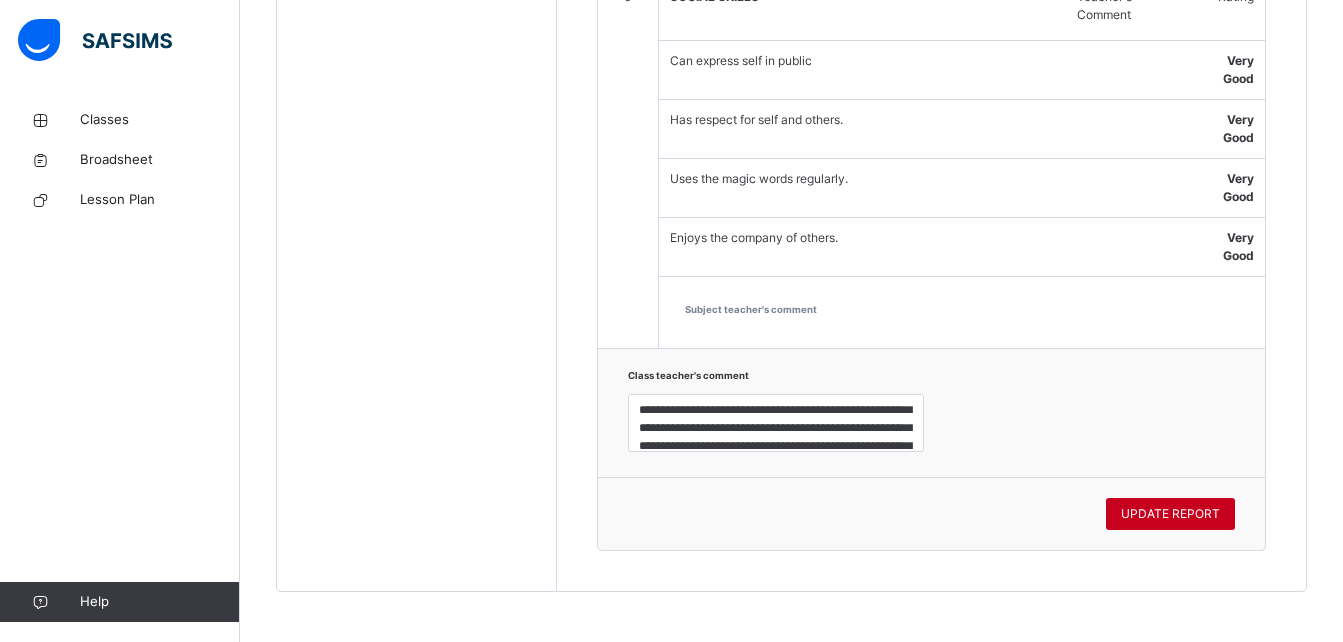 click on "UPDATE REPORT" at bounding box center (1170, 514) 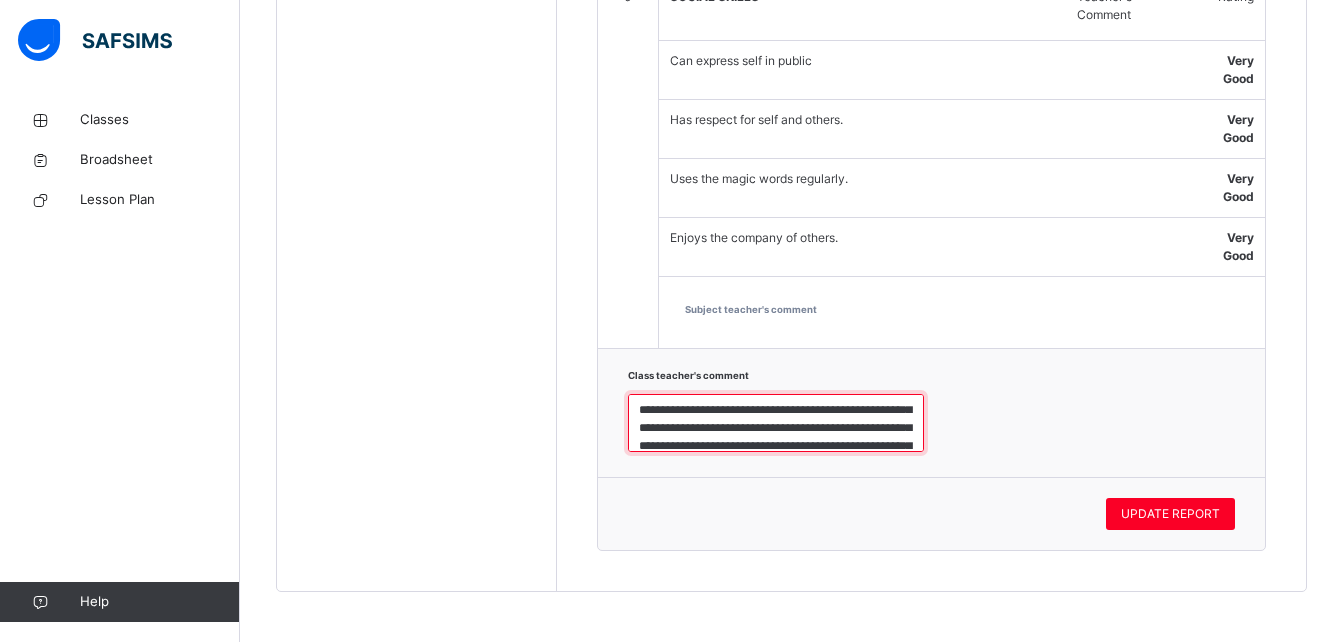click on "**********" at bounding box center (776, 423) 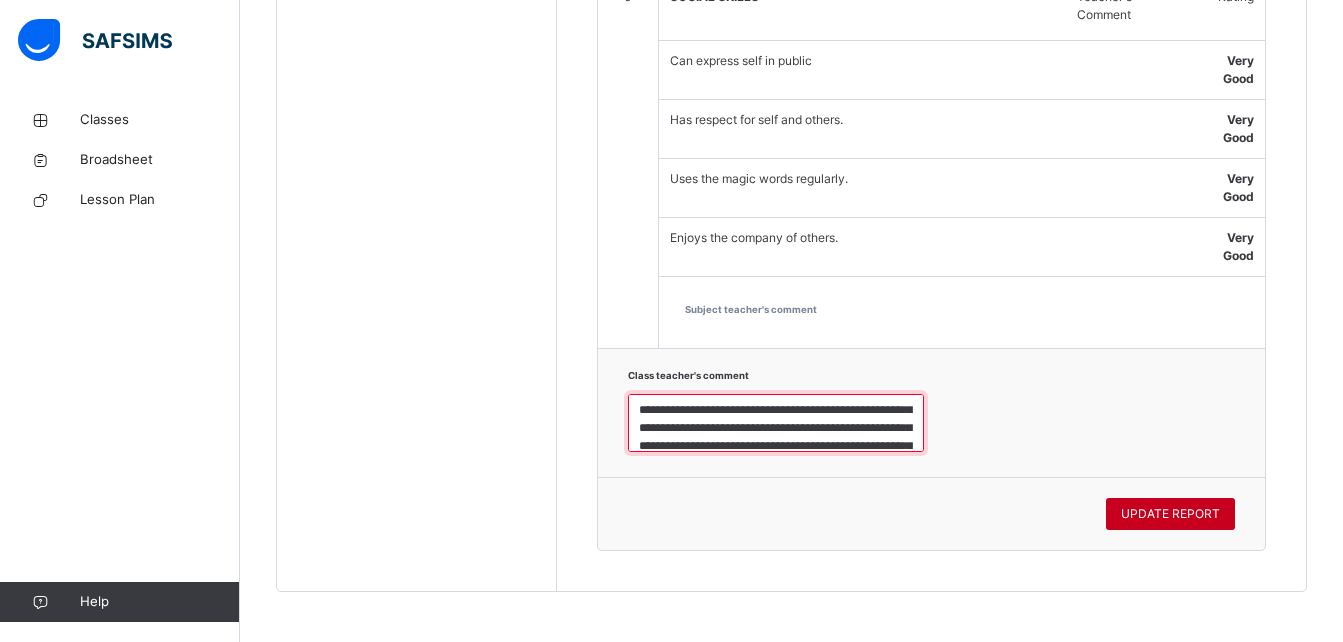 type on "**********" 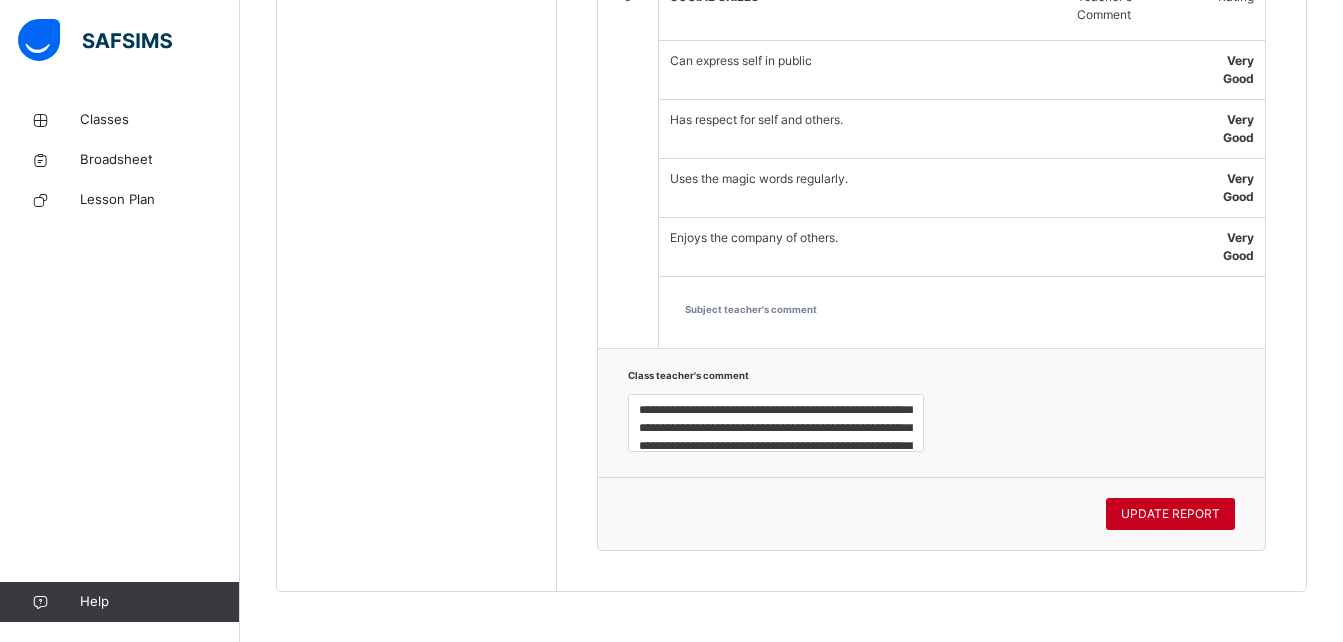 click on "UPDATE REPORT" at bounding box center [1170, 514] 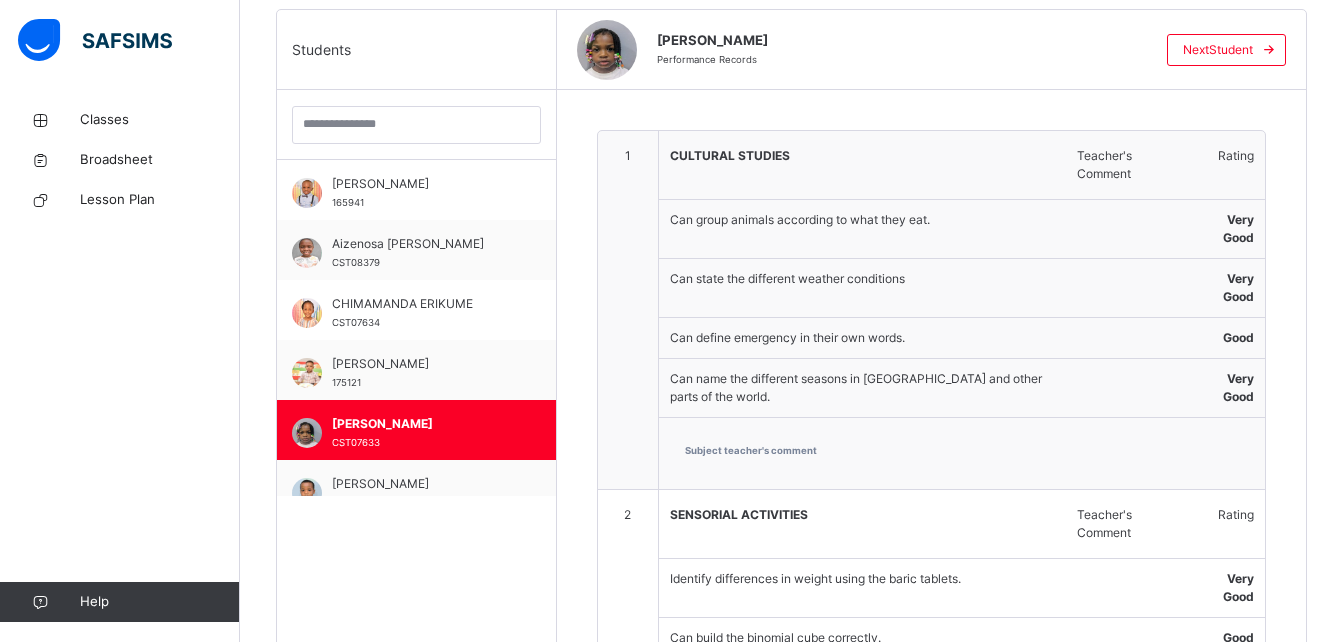 scroll, scrollTop: 745, scrollLeft: 0, axis: vertical 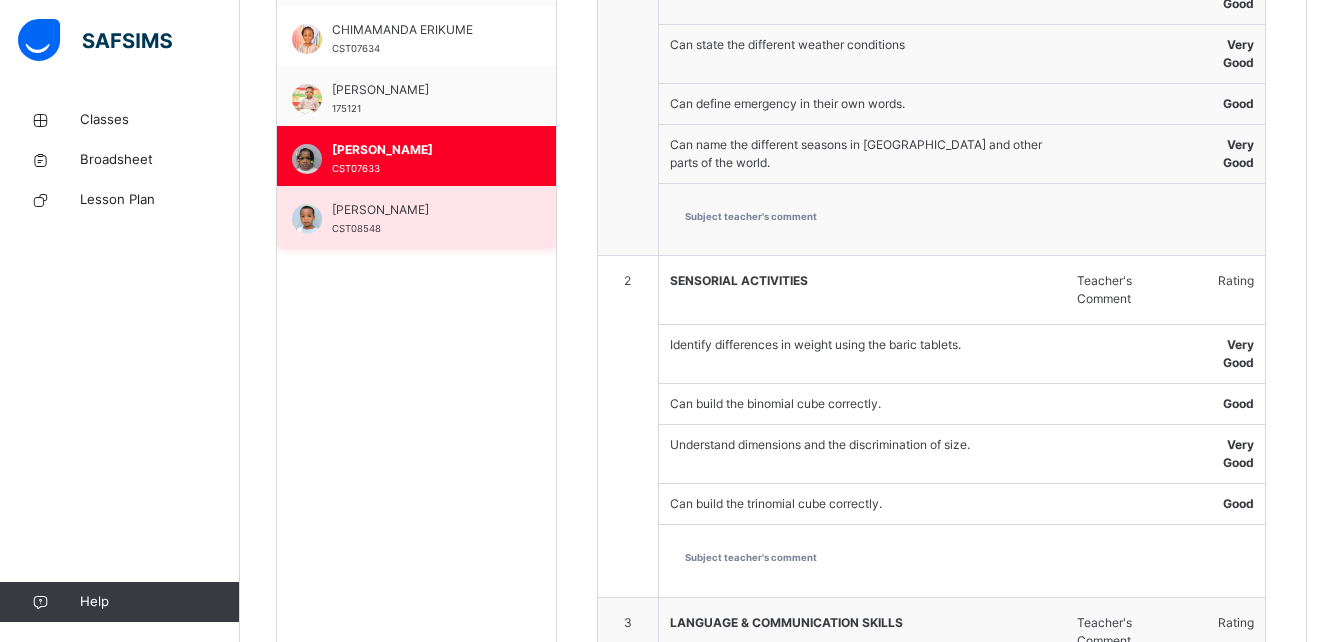 click on "Marwan  Omidiran CST08548" at bounding box center (421, 219) 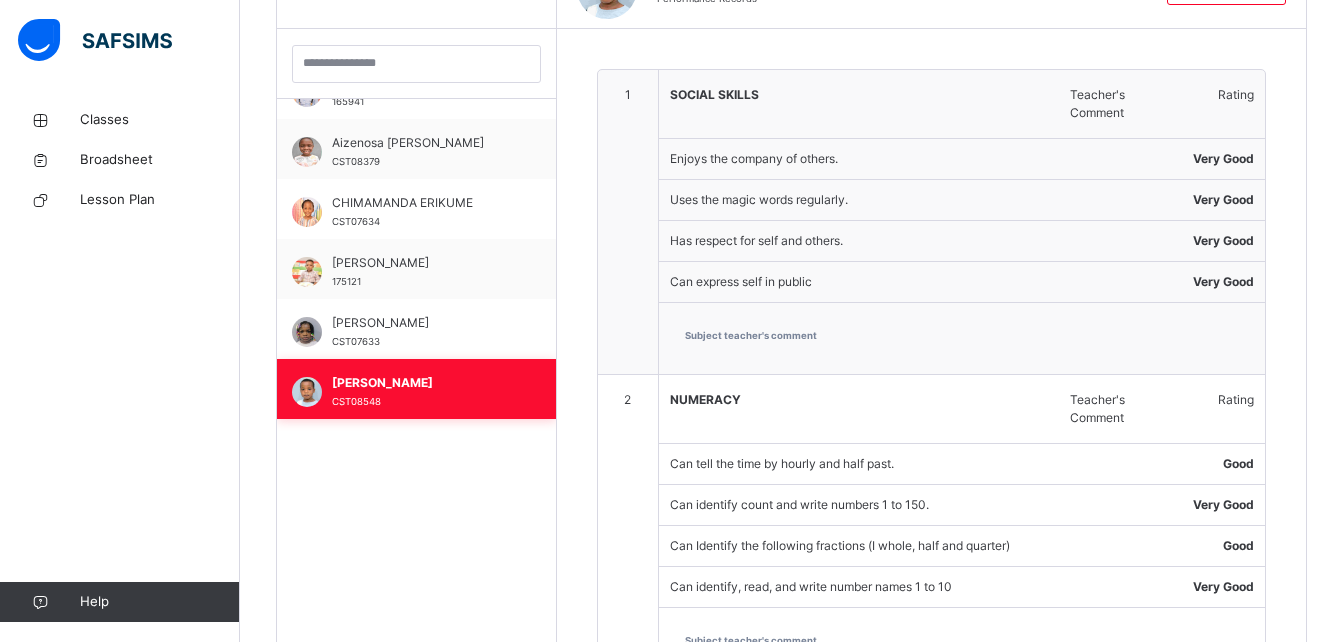 type on "**********" 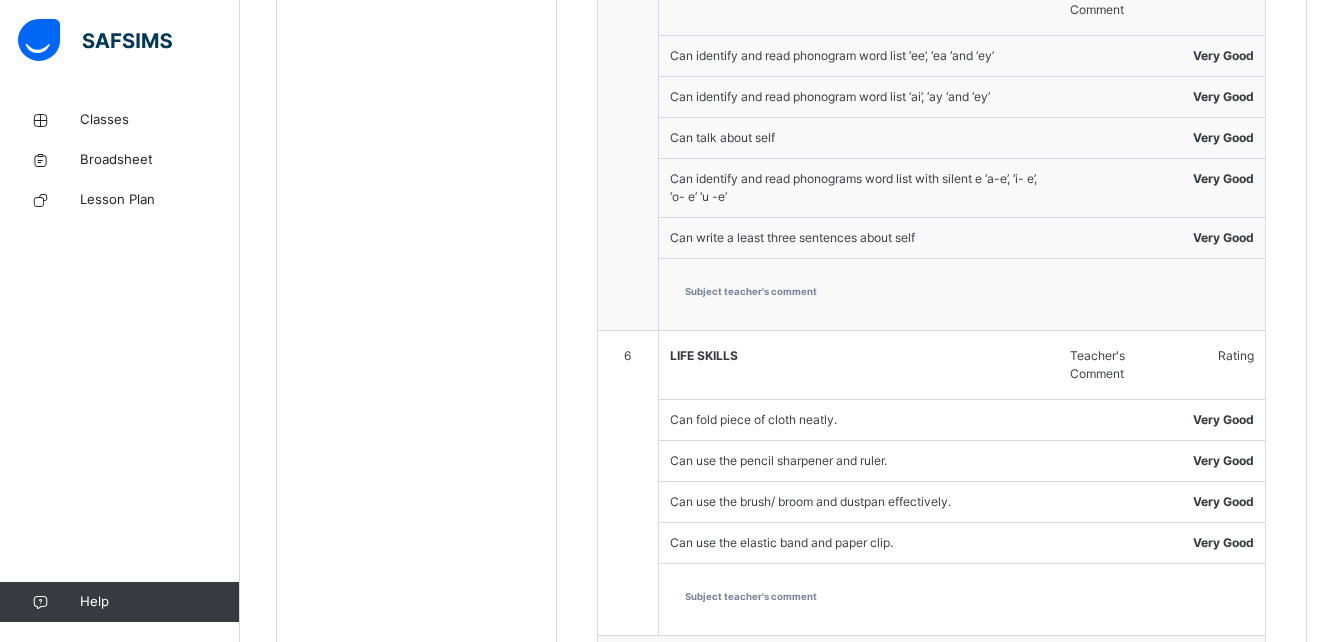 scroll, scrollTop: 2187, scrollLeft: 0, axis: vertical 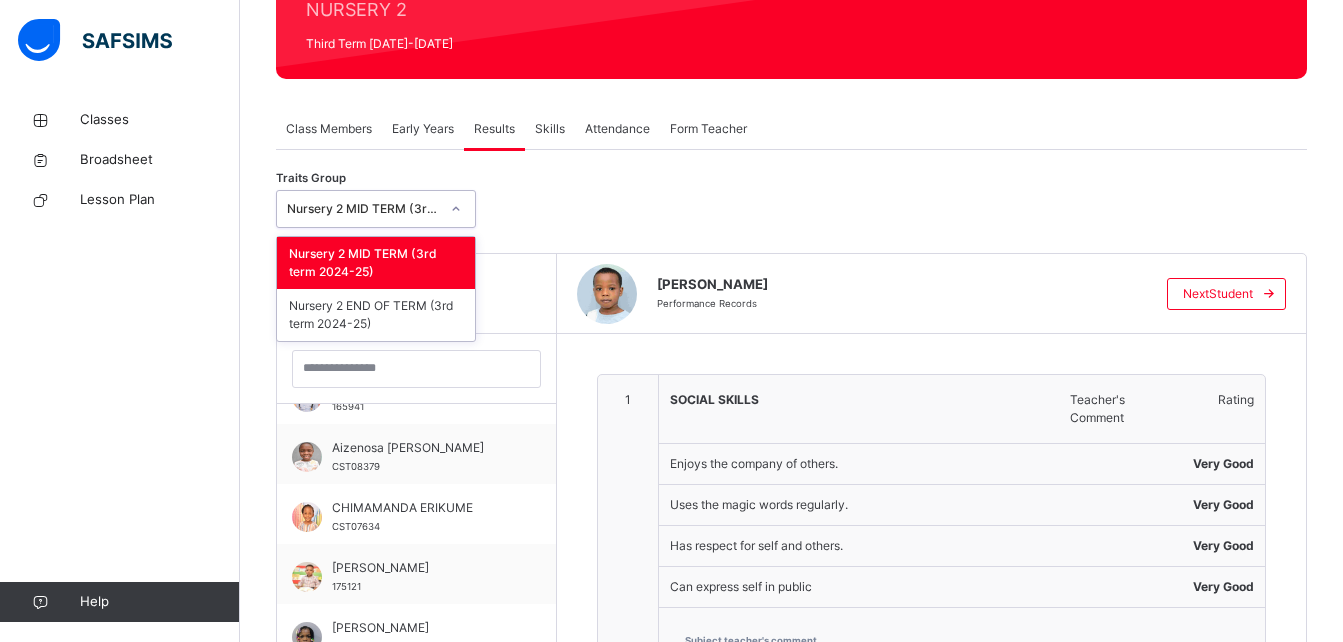 click 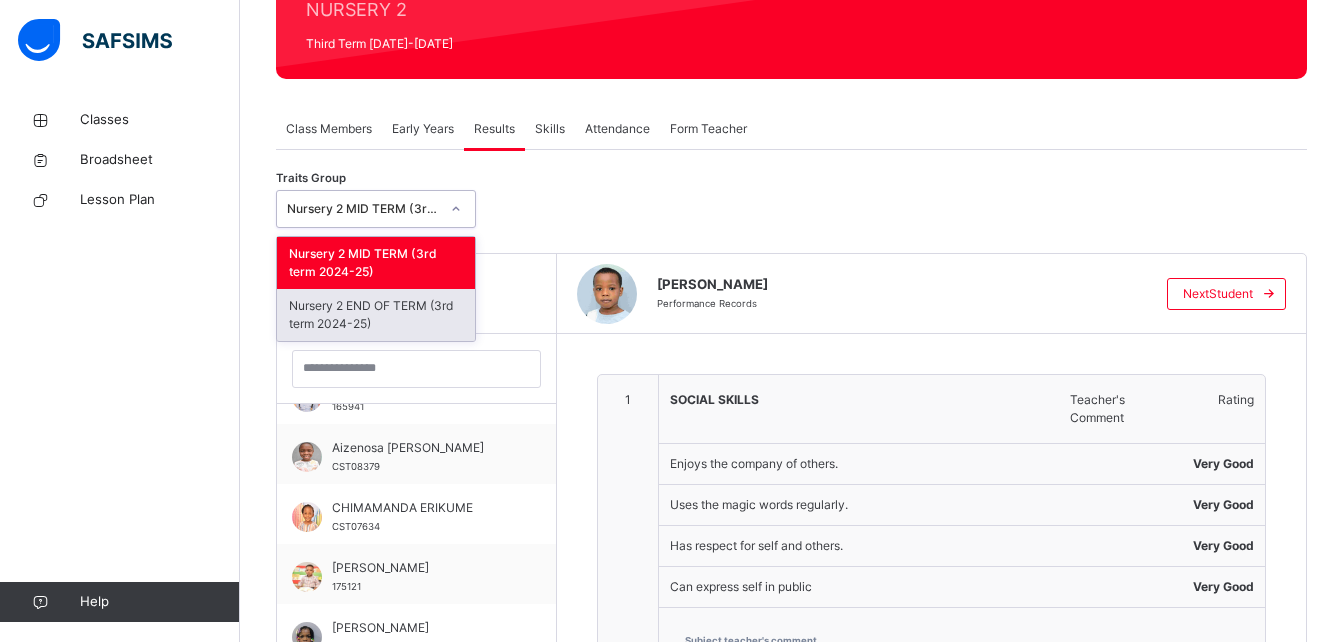 click on "Nursery 2 END OF TERM (3rd term 2024-25)" at bounding box center (376, 315) 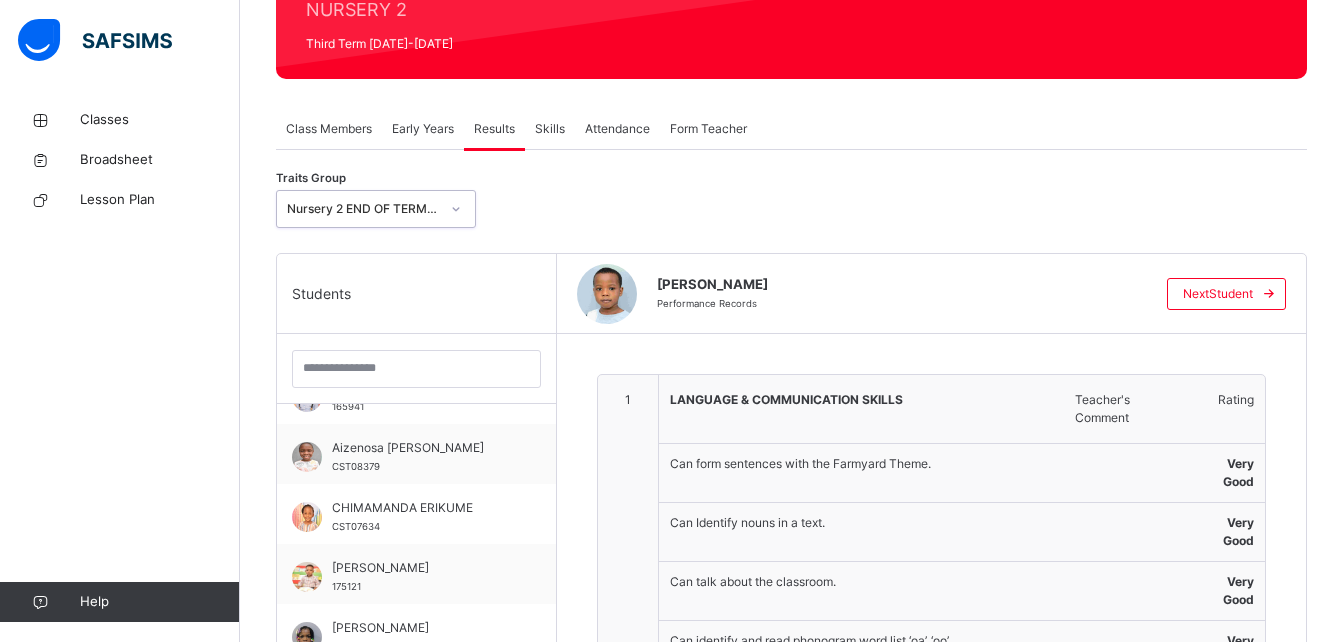 click 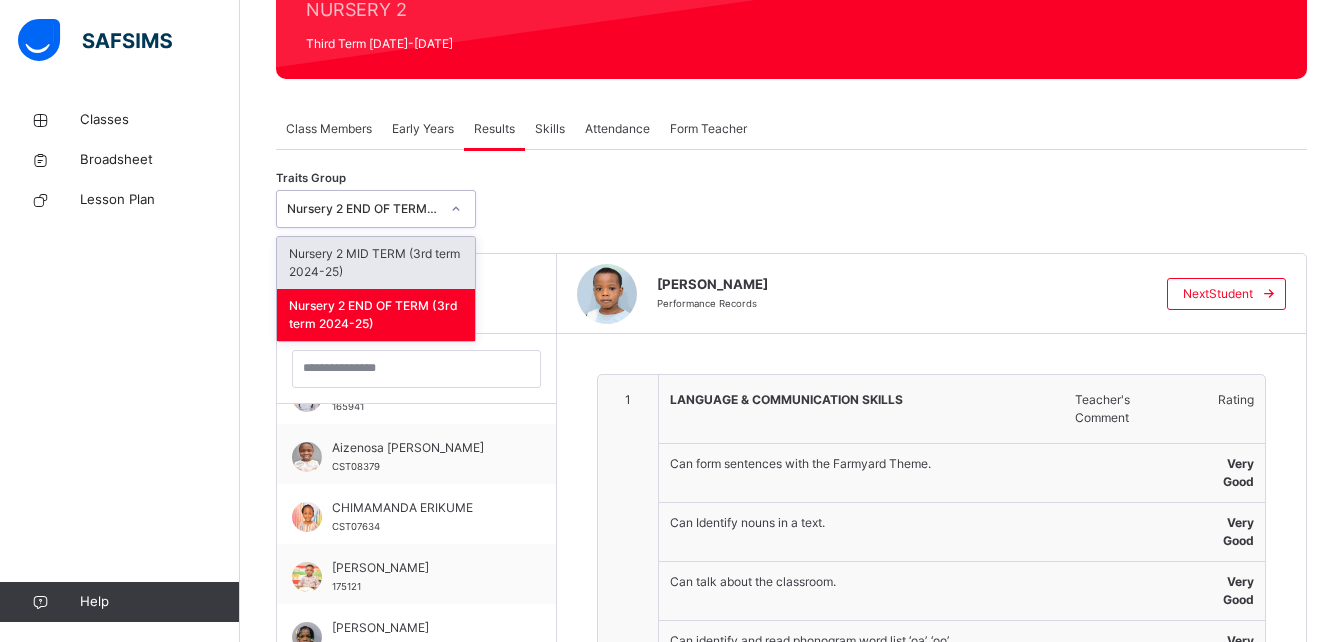 click on "Nursery 2 MID TERM (3rd term 2024-25)" at bounding box center [376, 263] 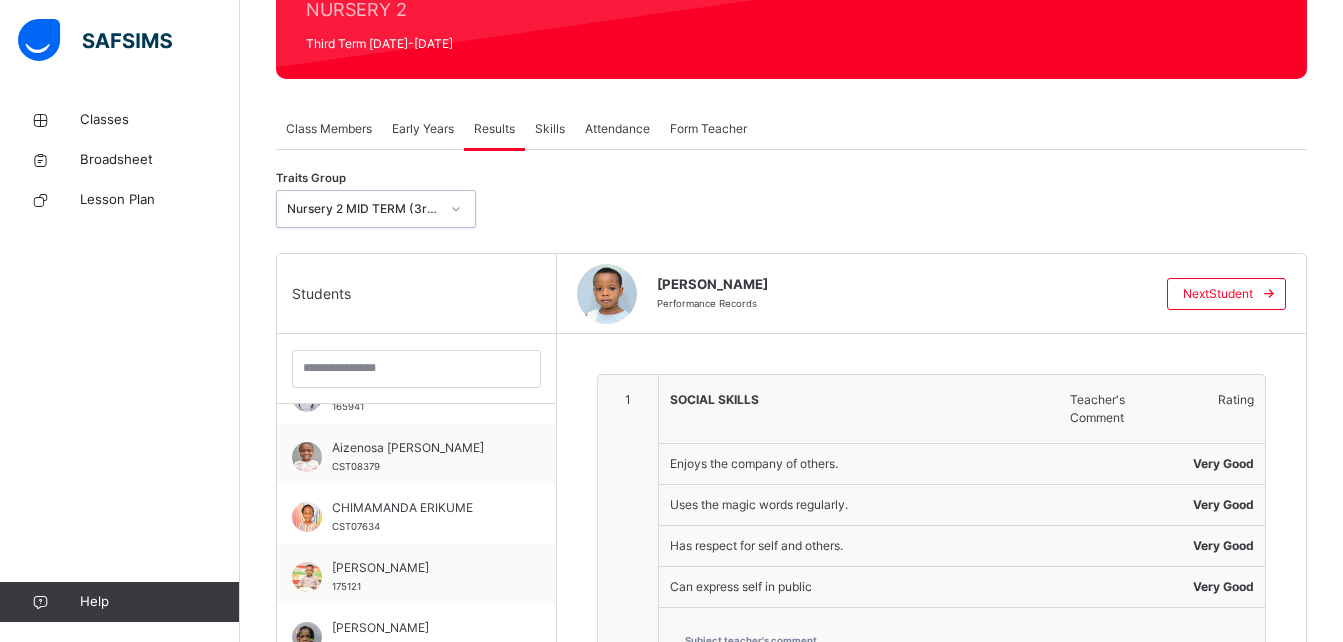 type on "**********" 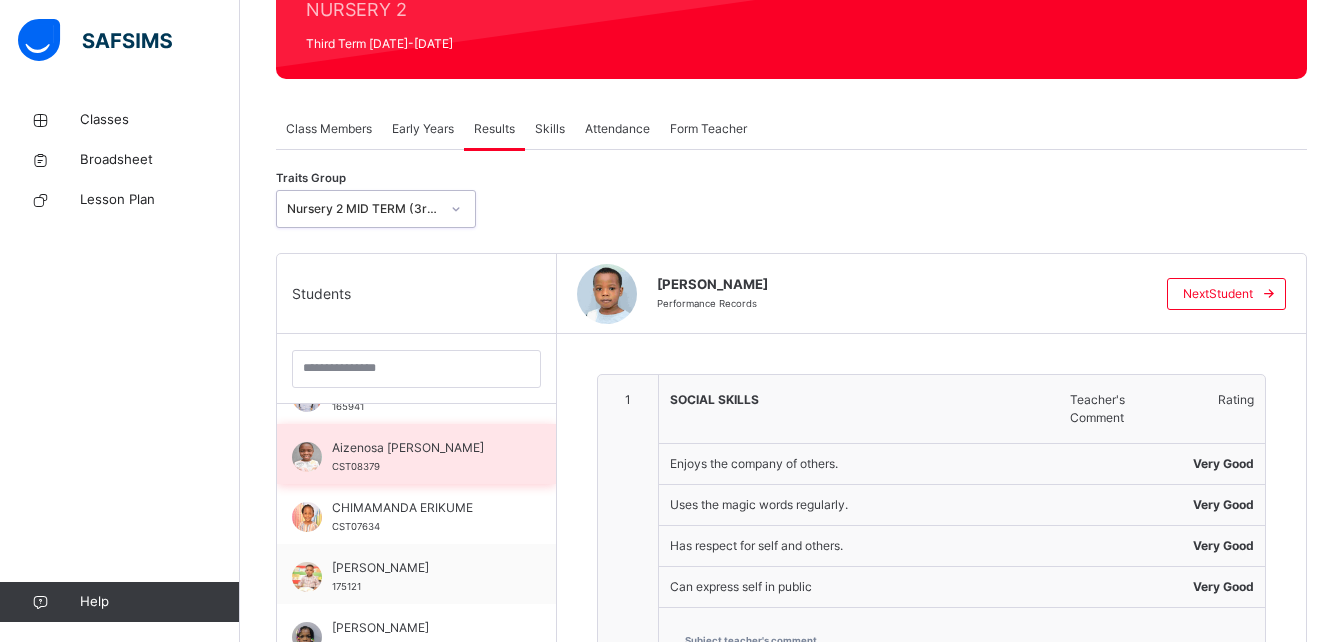 click on "Aizenosa  Omoruyi CST08379" at bounding box center (421, 457) 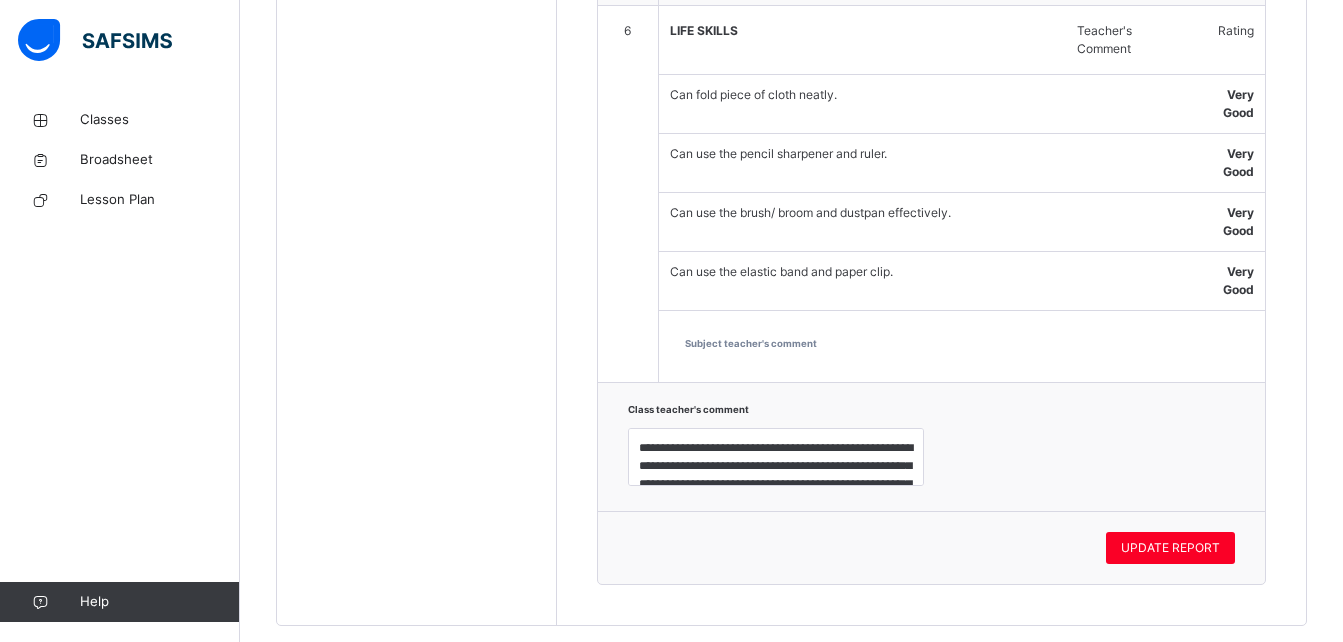 scroll, scrollTop: 2562, scrollLeft: 0, axis: vertical 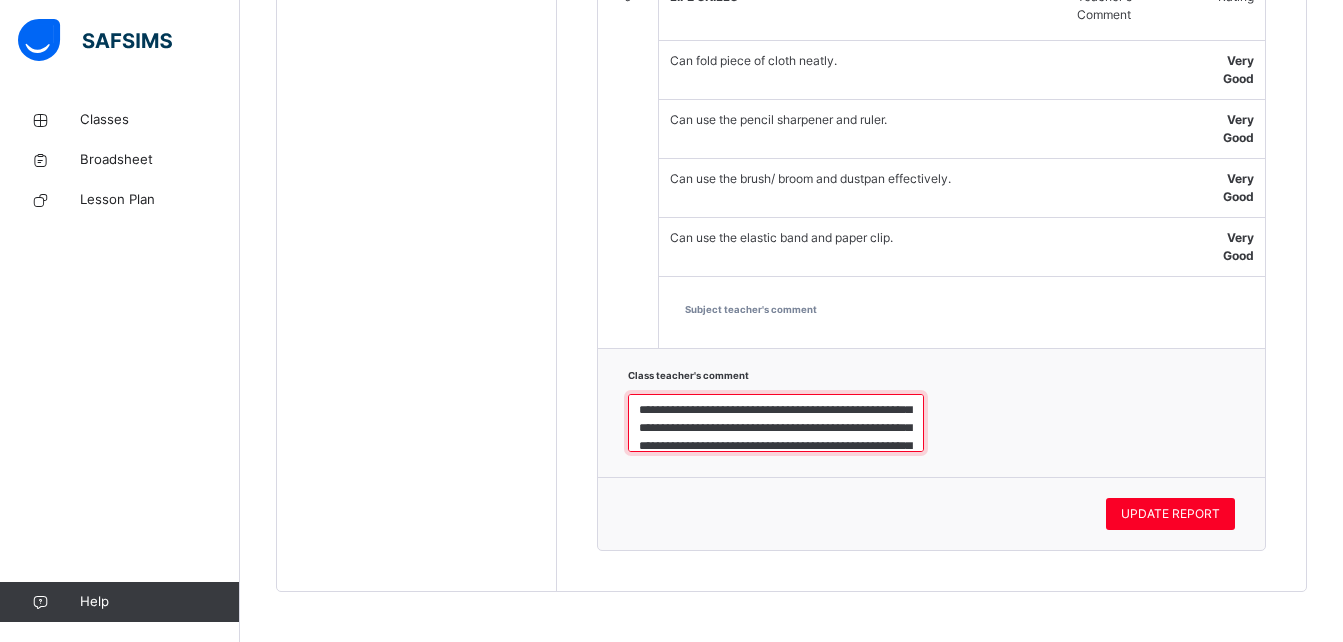 click on "**********" at bounding box center (776, 423) 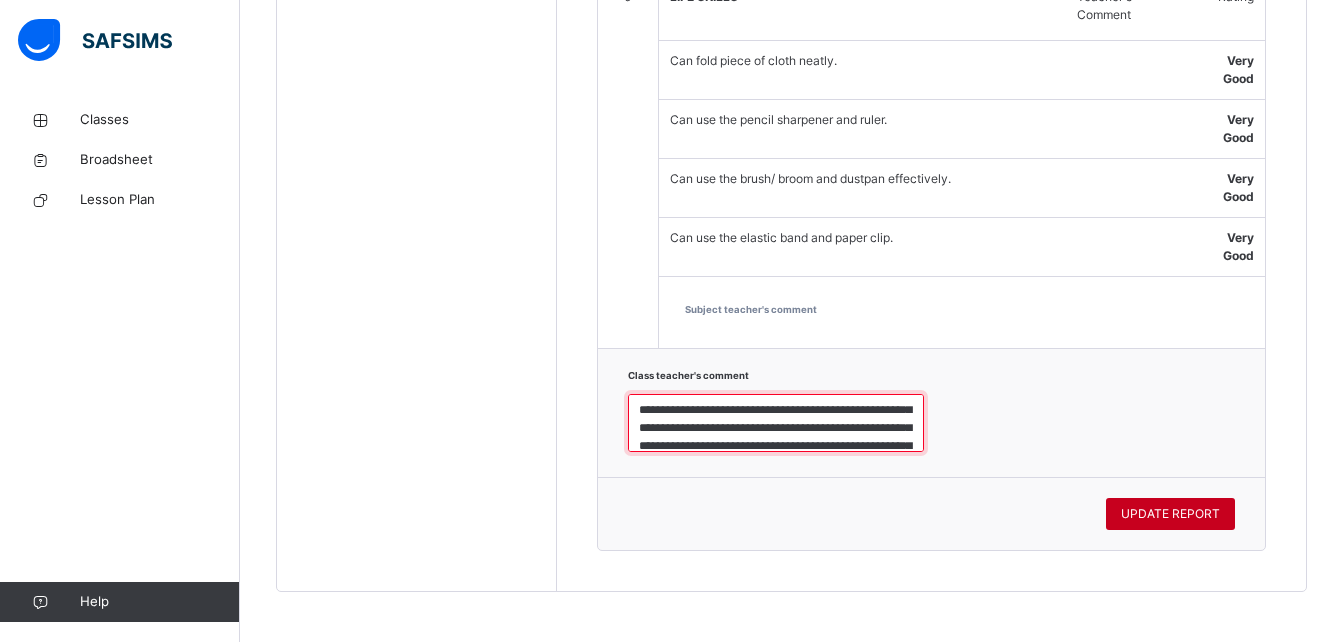 type on "**********" 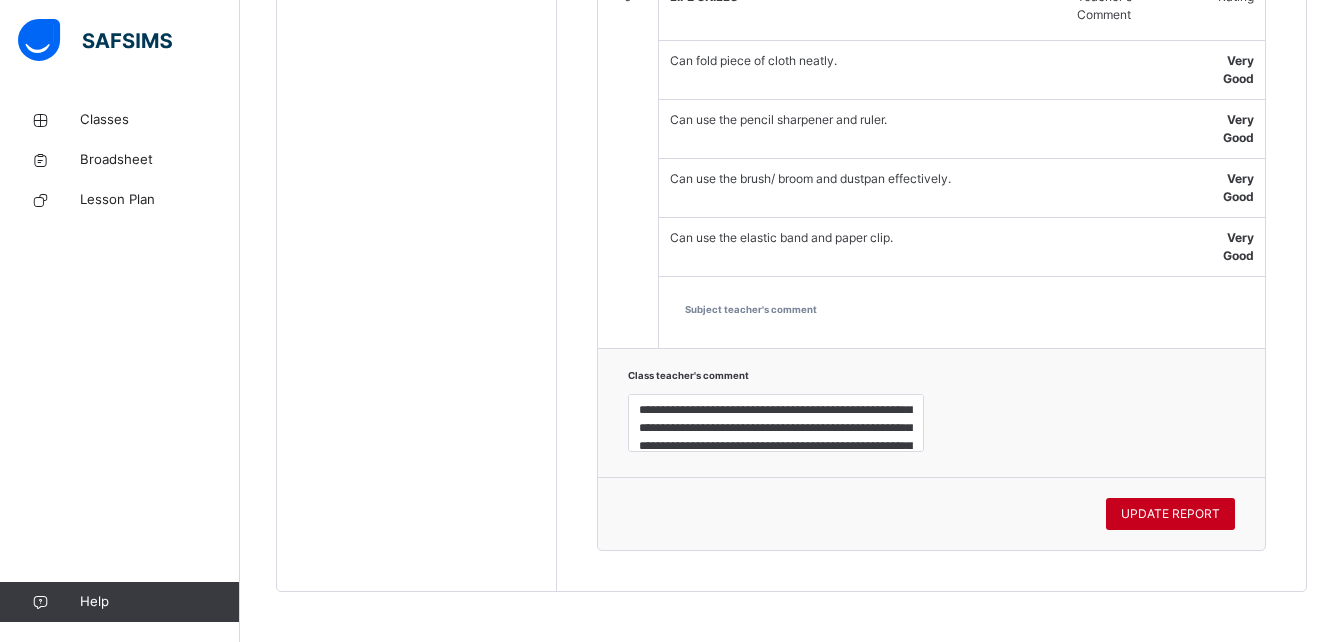 click on "UPDATE REPORT" at bounding box center [1170, 514] 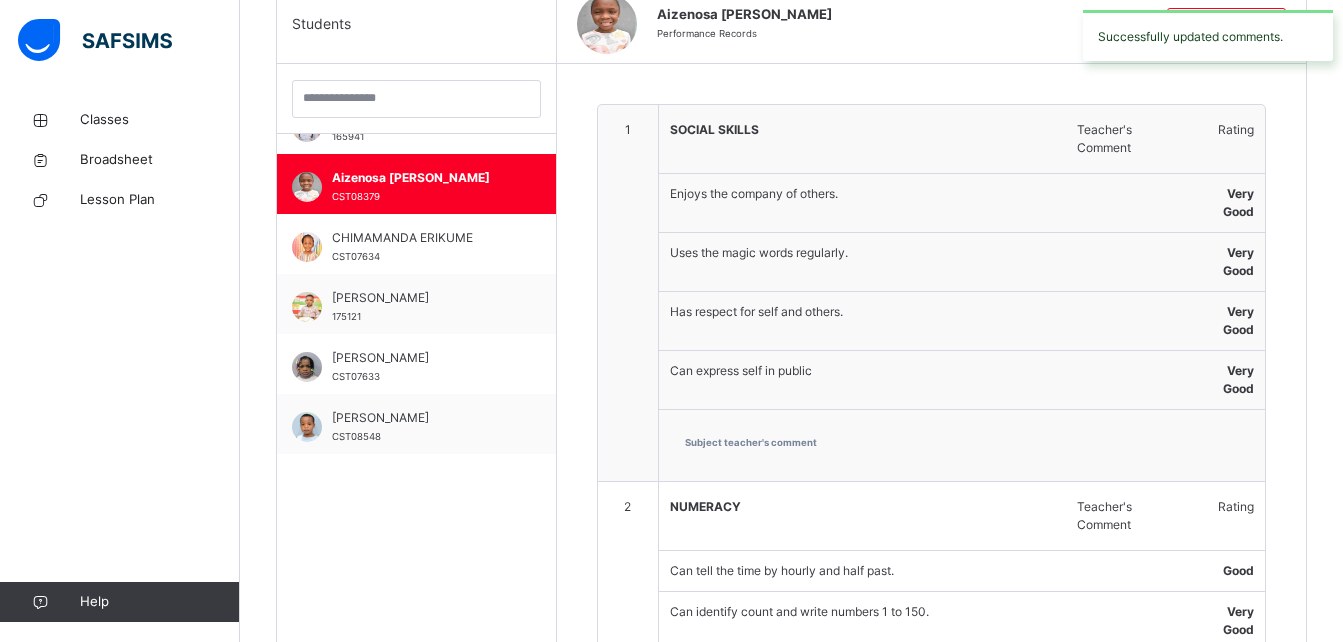 scroll, scrollTop: 559, scrollLeft: 0, axis: vertical 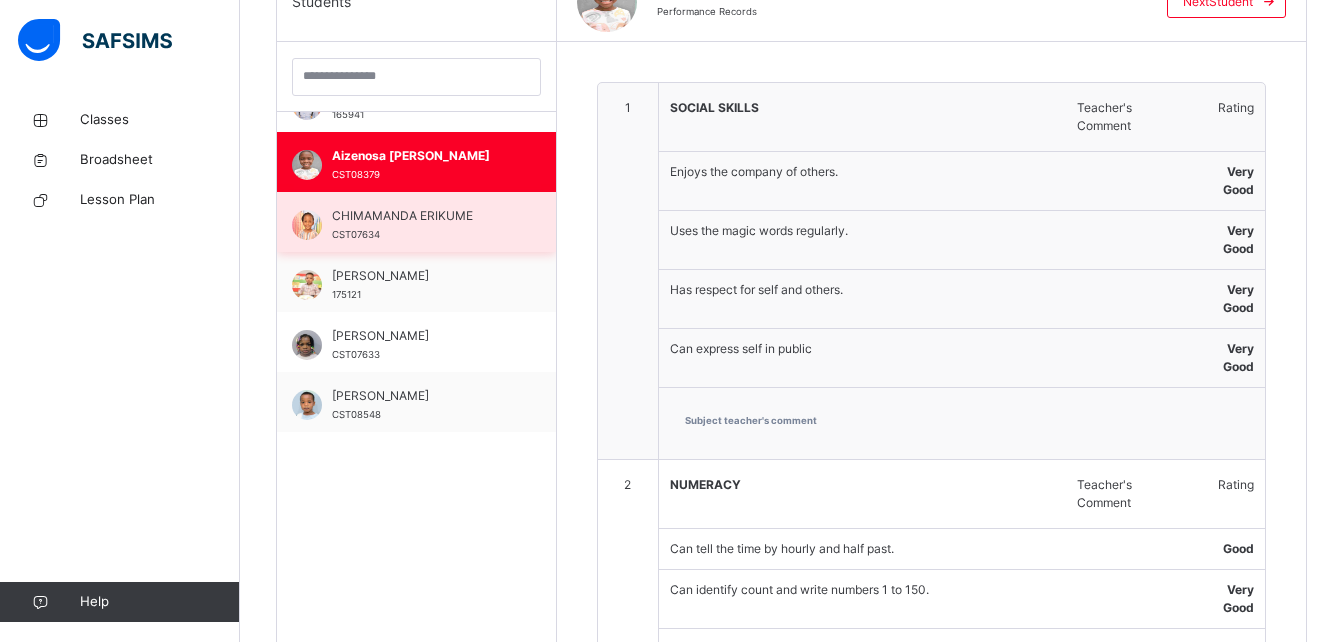 click on "CHIMAMANDA  ERIKUME" at bounding box center (421, 216) 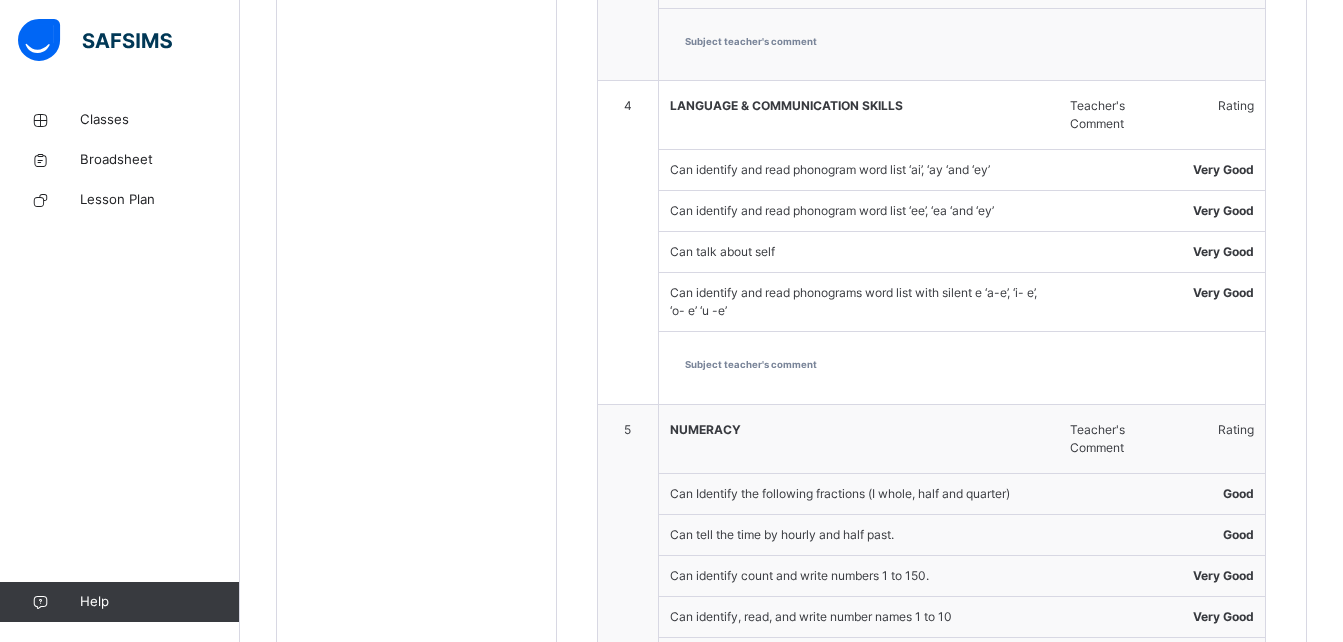 scroll, scrollTop: 2161, scrollLeft: 0, axis: vertical 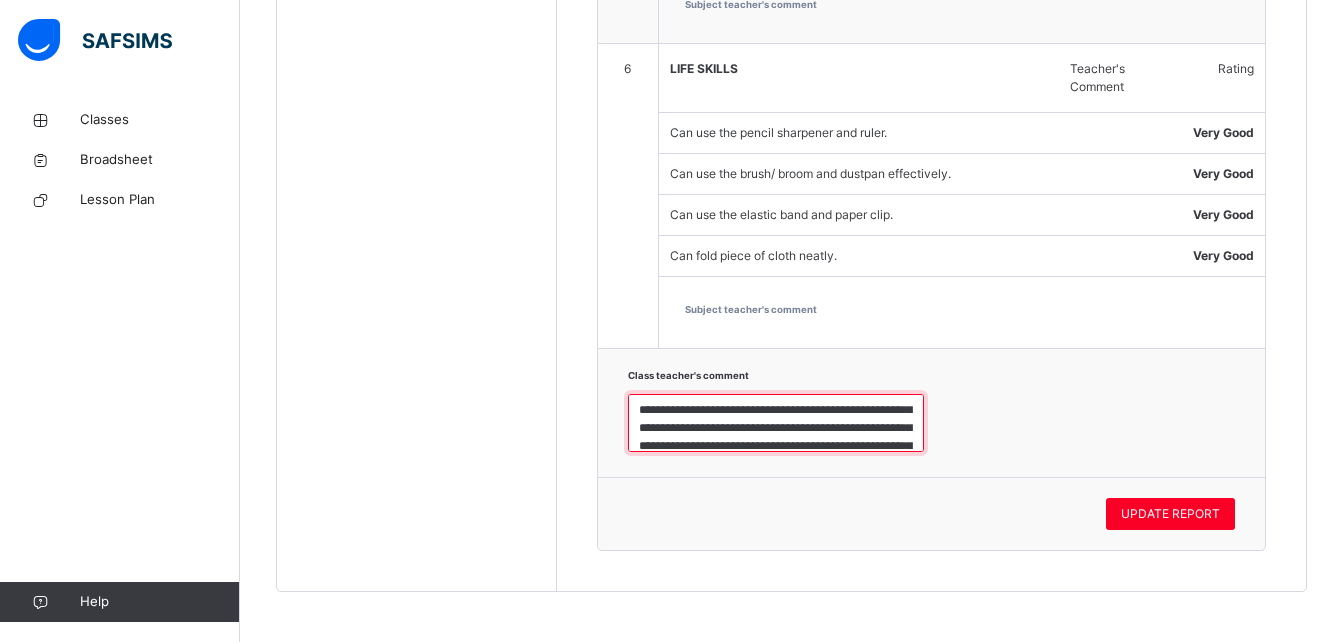 click on "**********" at bounding box center [776, 423] 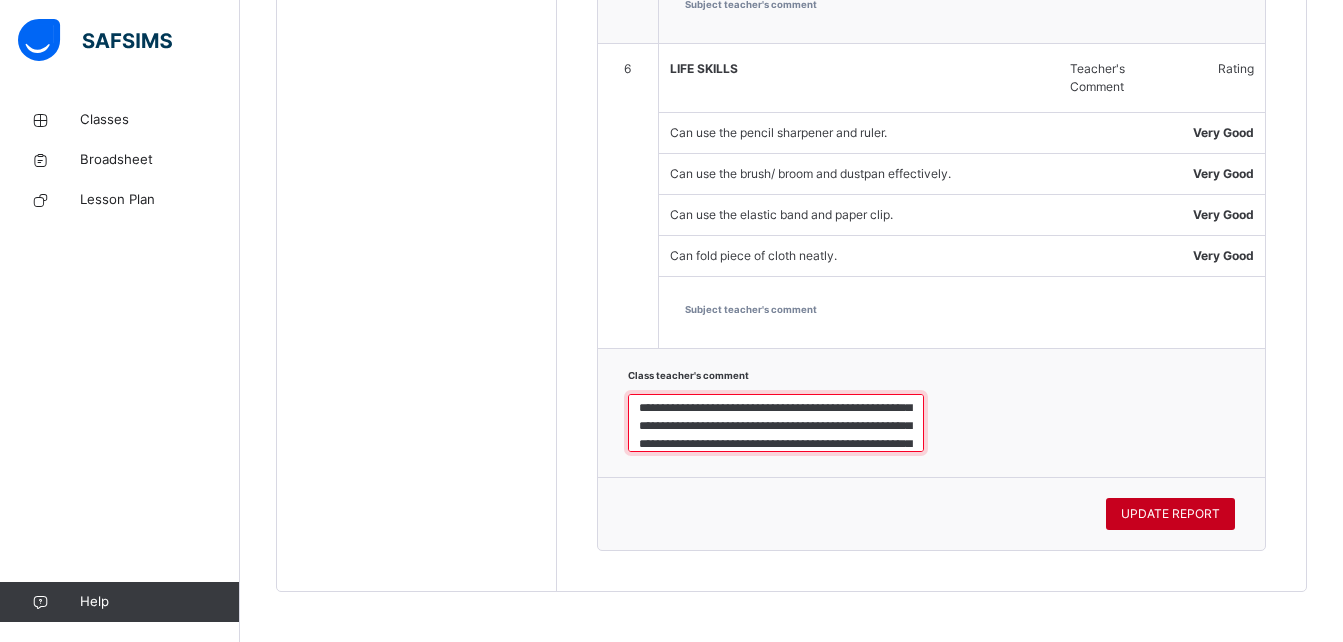 type on "**********" 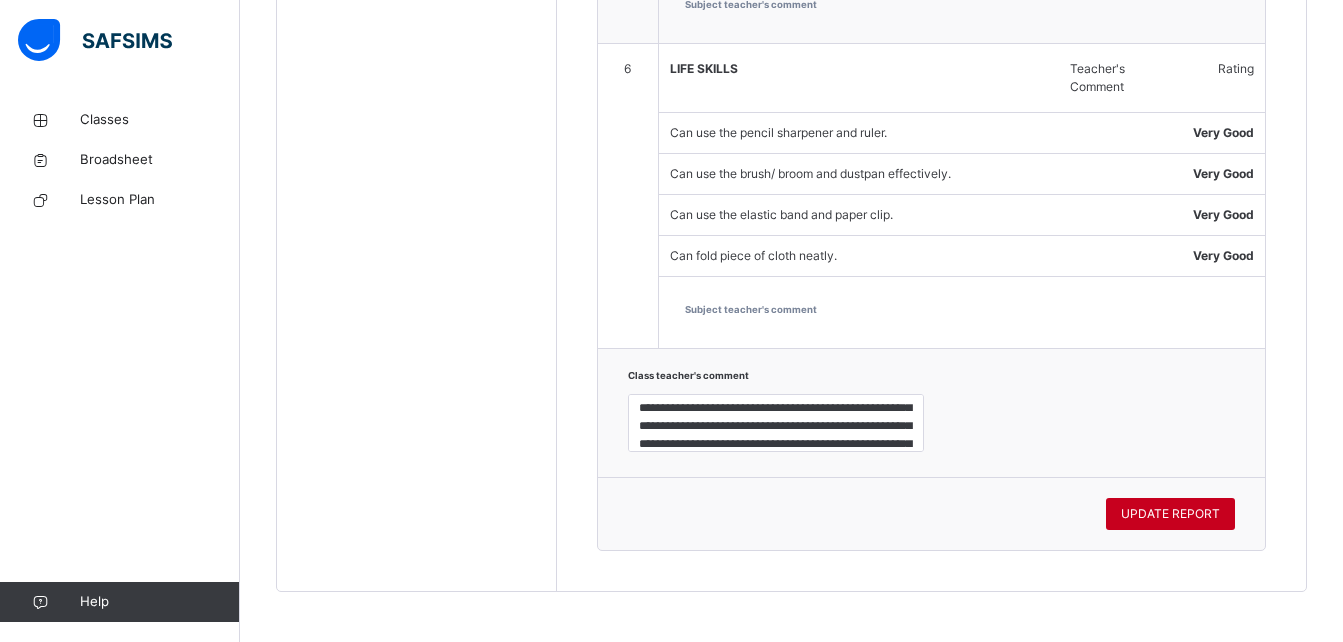 click on "UPDATE REPORT" at bounding box center (1170, 514) 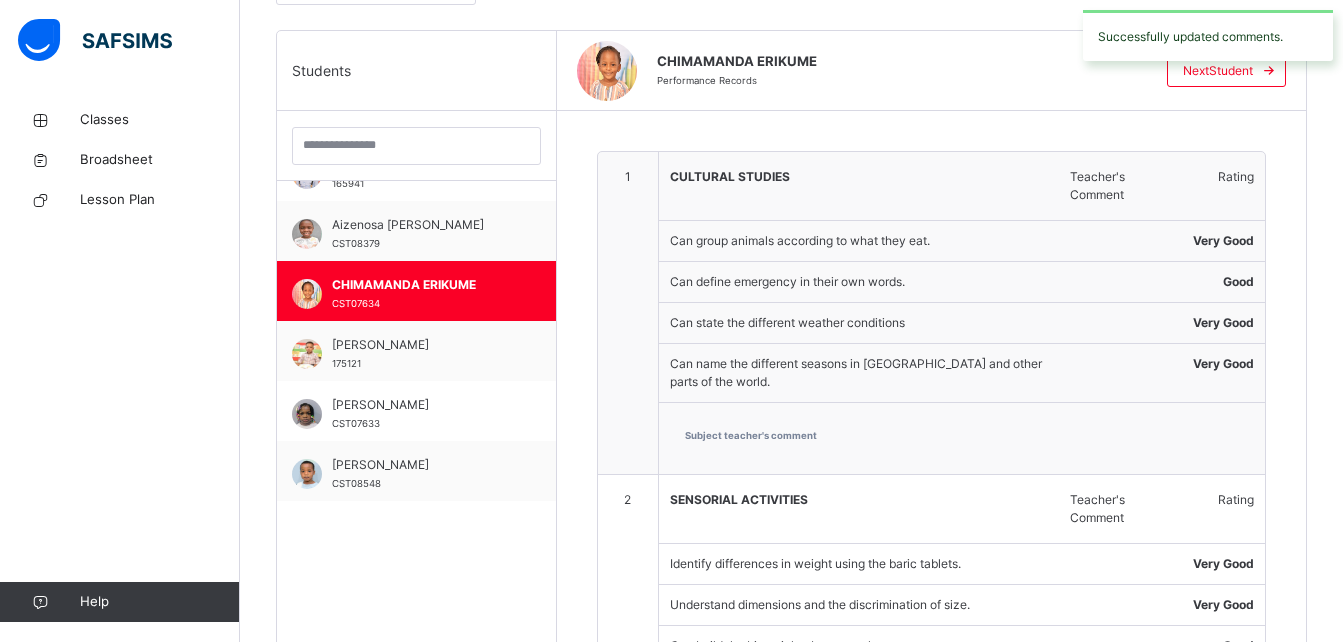 scroll, scrollTop: 466, scrollLeft: 0, axis: vertical 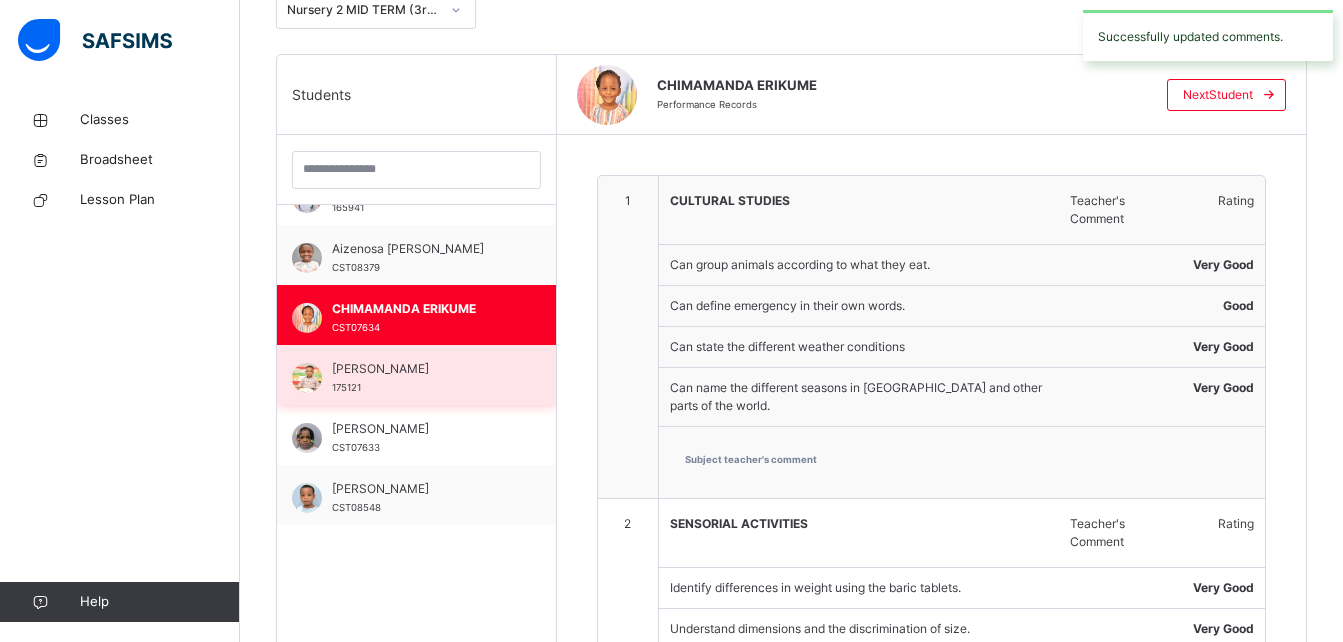click on "Chimeremeze  Ogu 175121" at bounding box center [421, 378] 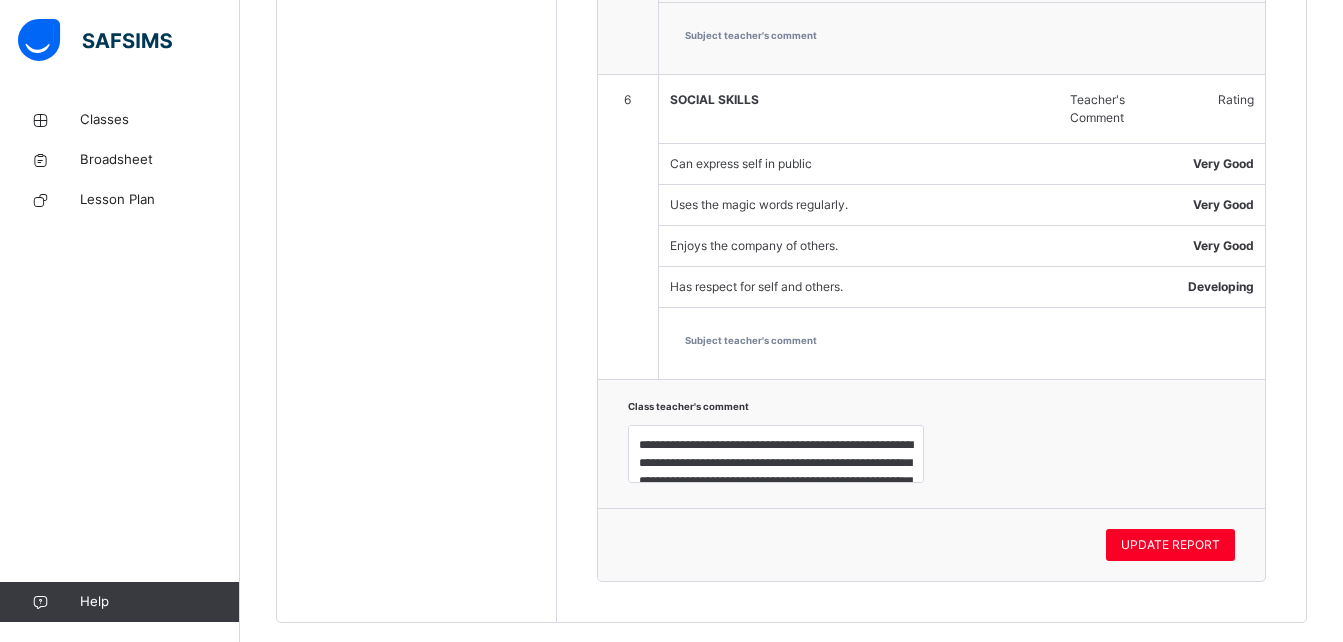 scroll, scrollTop: 2202, scrollLeft: 0, axis: vertical 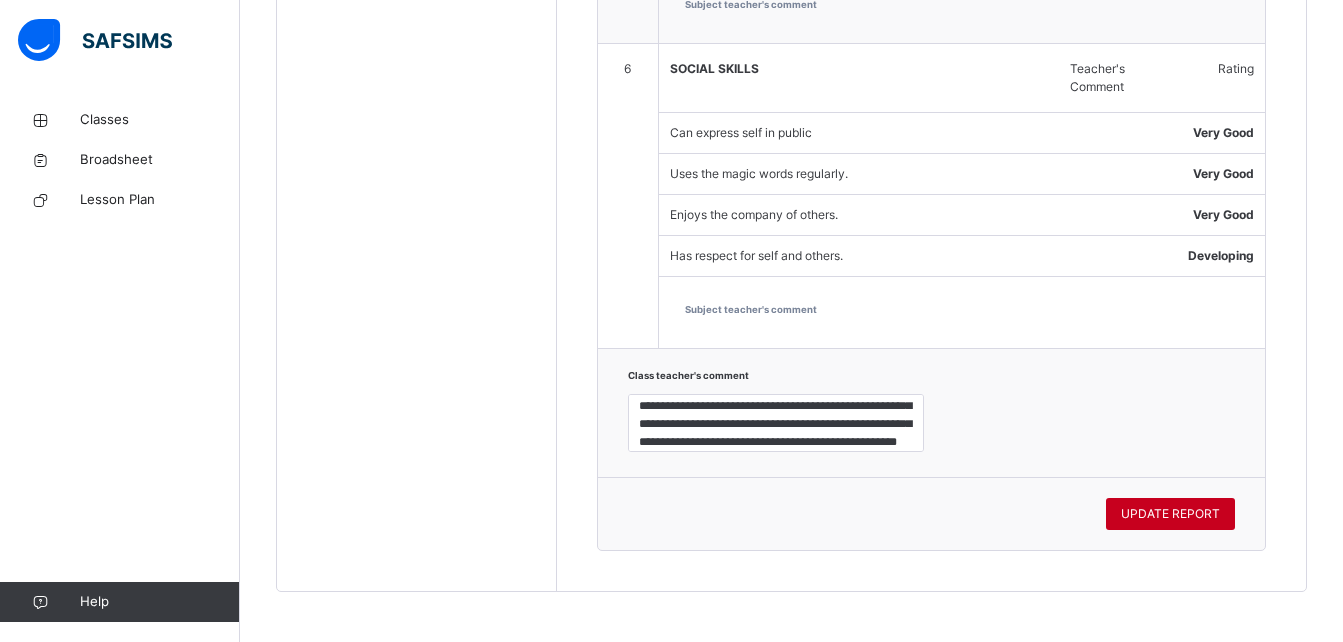 click on "UPDATE REPORT" at bounding box center [1170, 514] 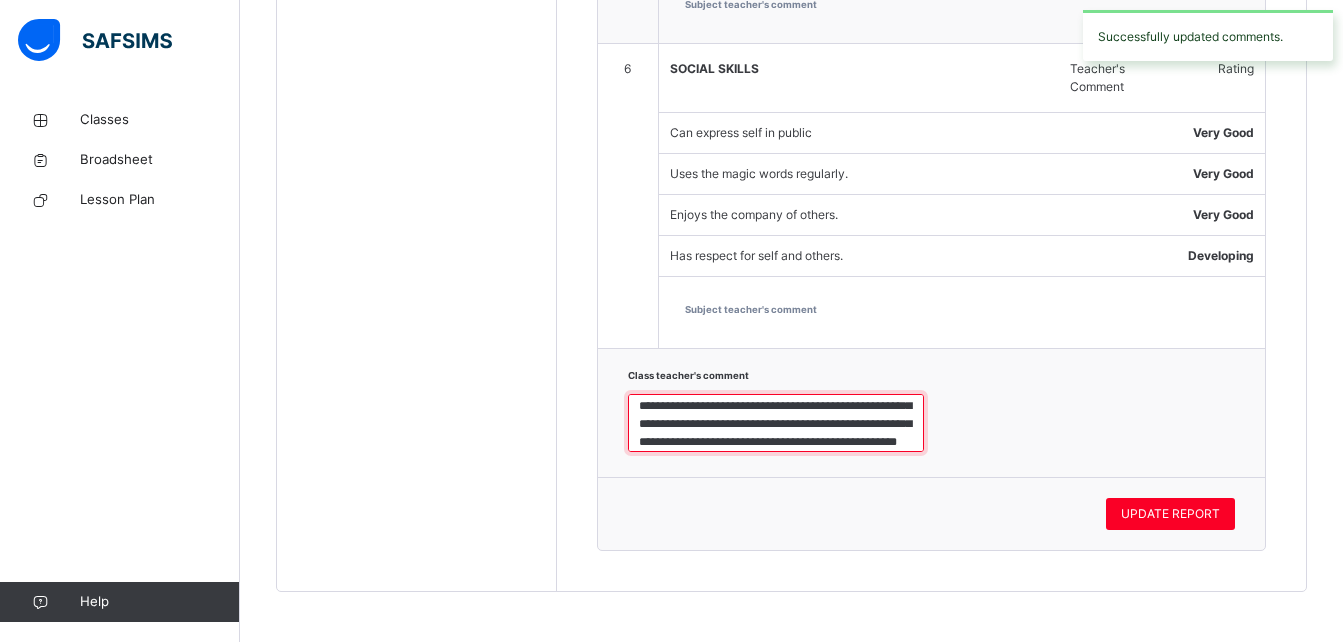 click on "**********" at bounding box center [776, 423] 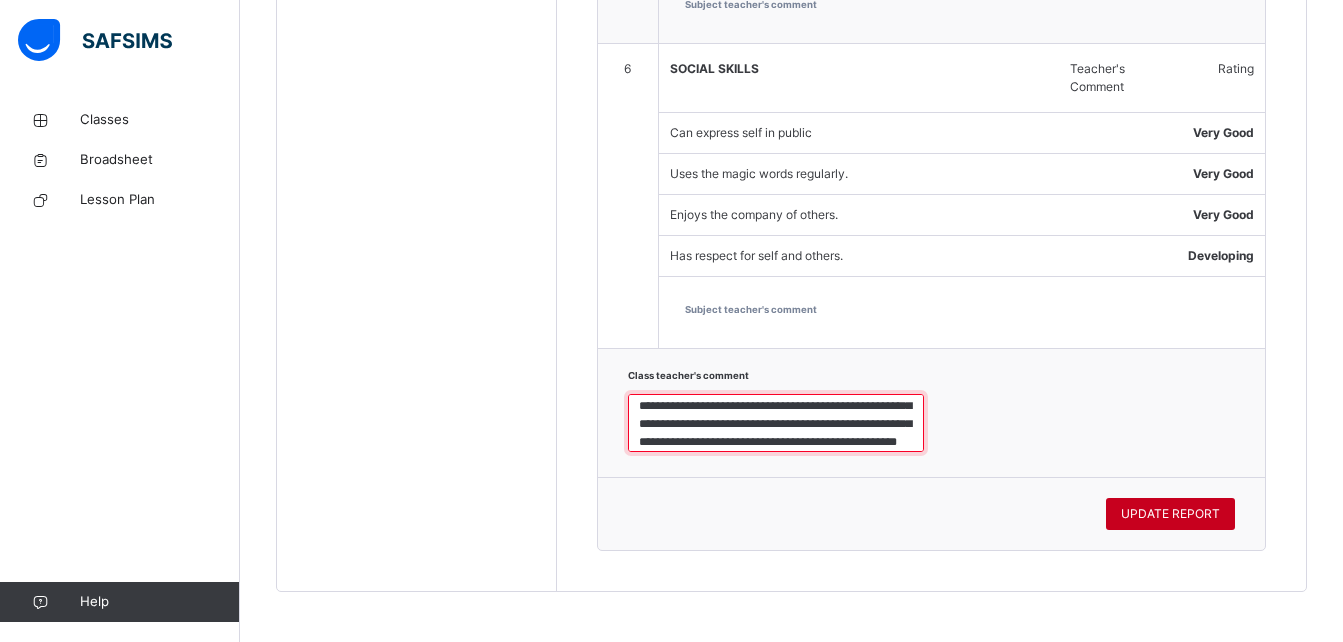 type on "**********" 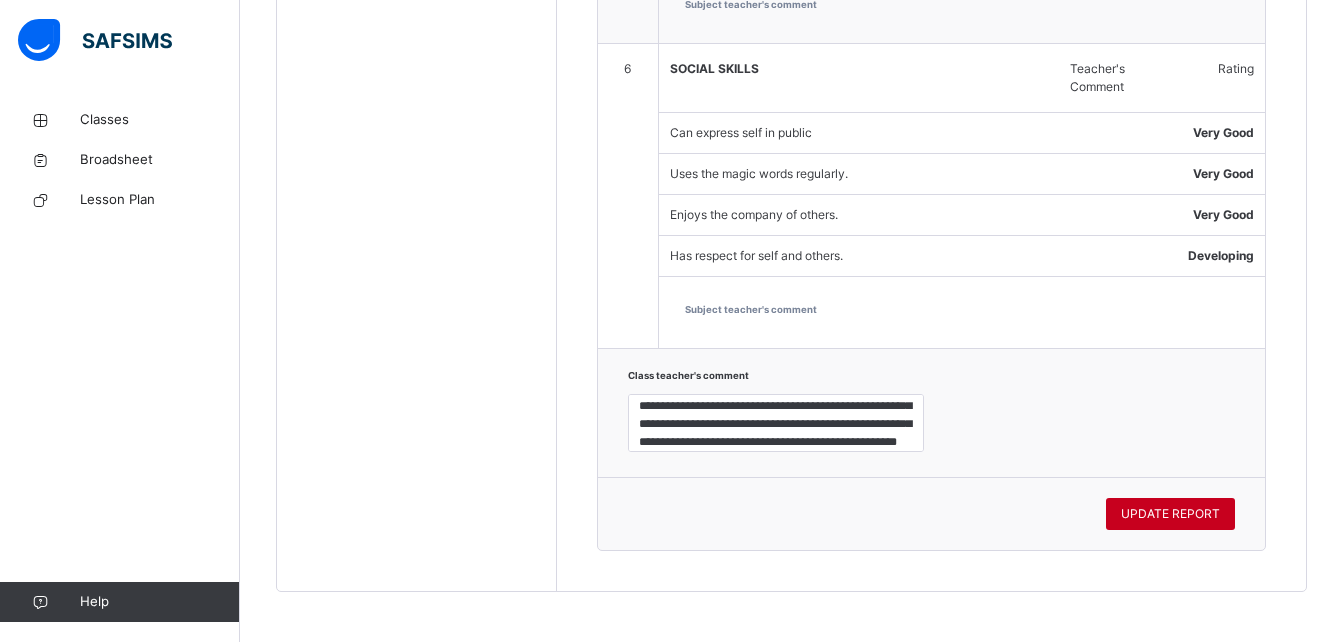 click on "UPDATE REPORT" at bounding box center [1170, 514] 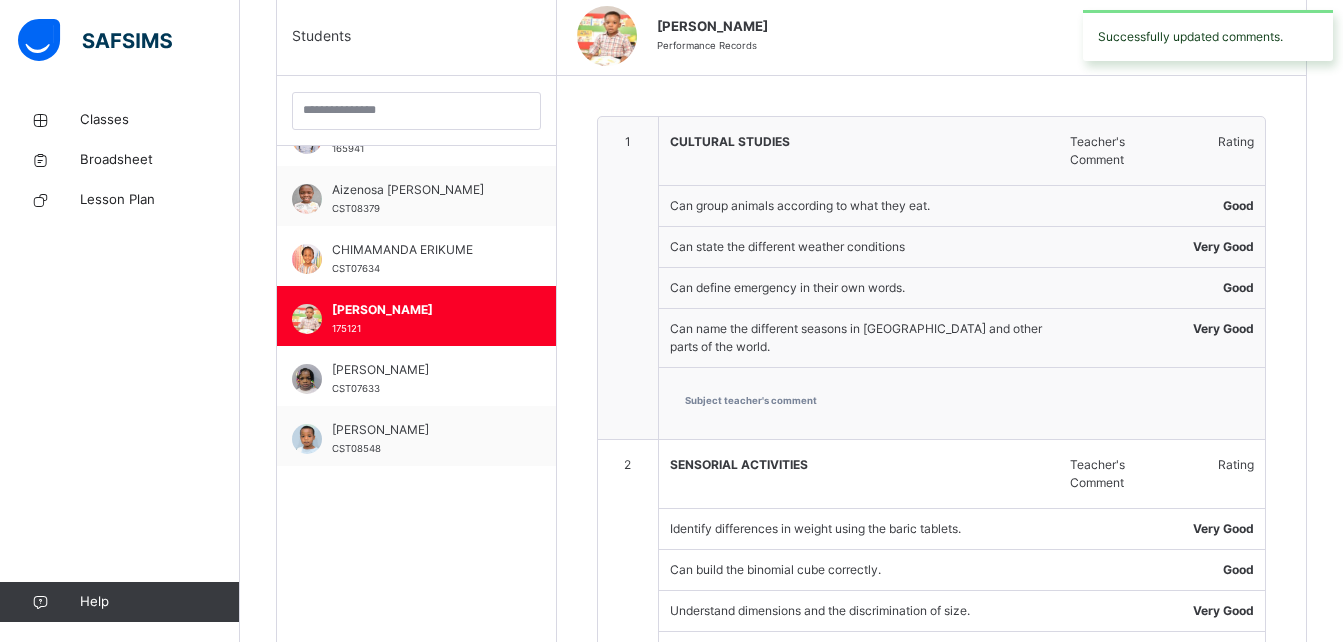 scroll, scrollTop: 549, scrollLeft: 0, axis: vertical 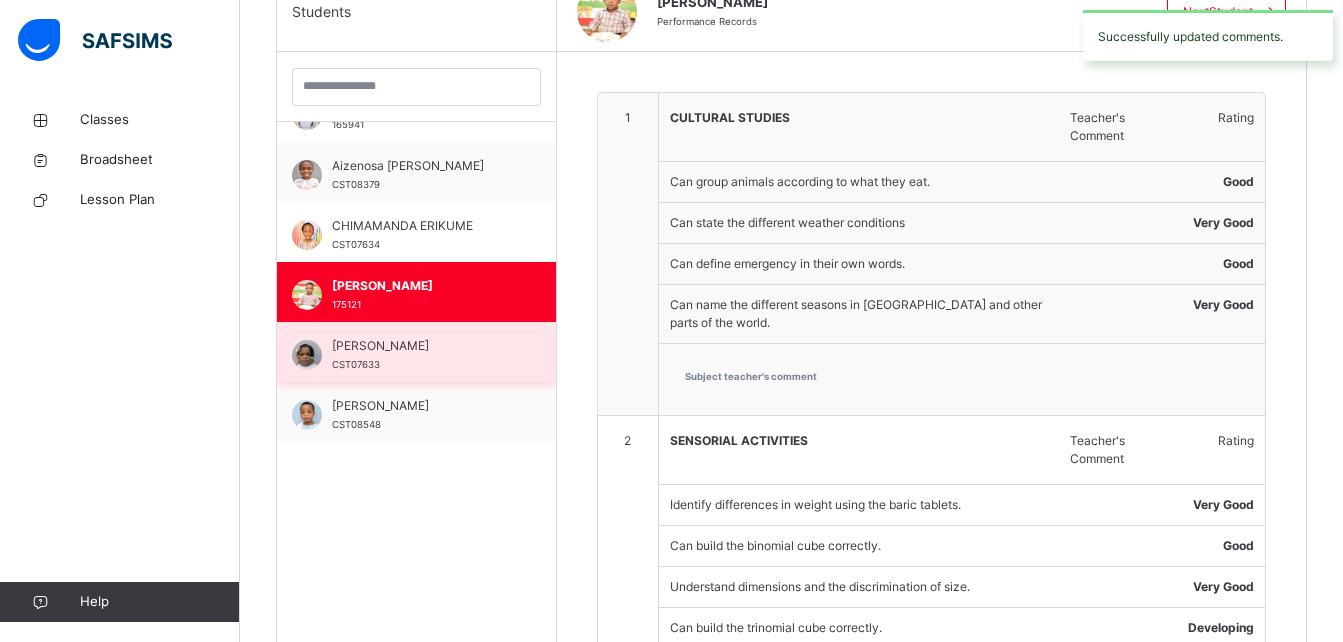 click on "DABERECHI  CHUKWUOGO" at bounding box center [421, 346] 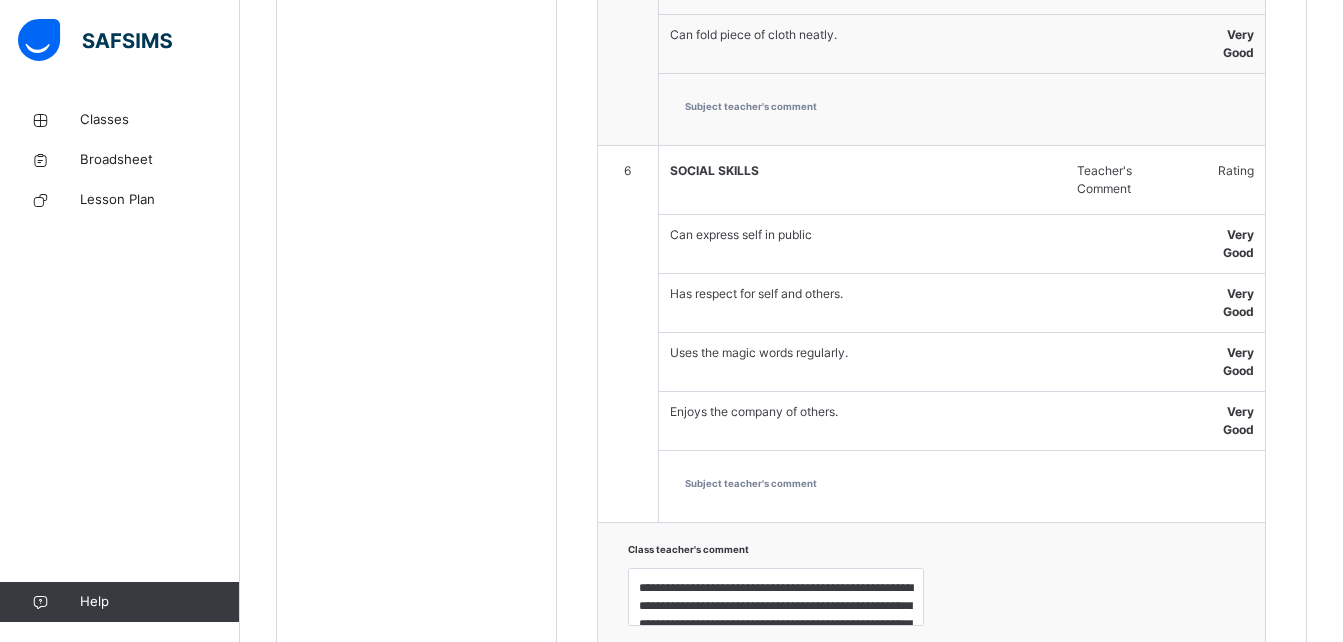 scroll, scrollTop: 2526, scrollLeft: 0, axis: vertical 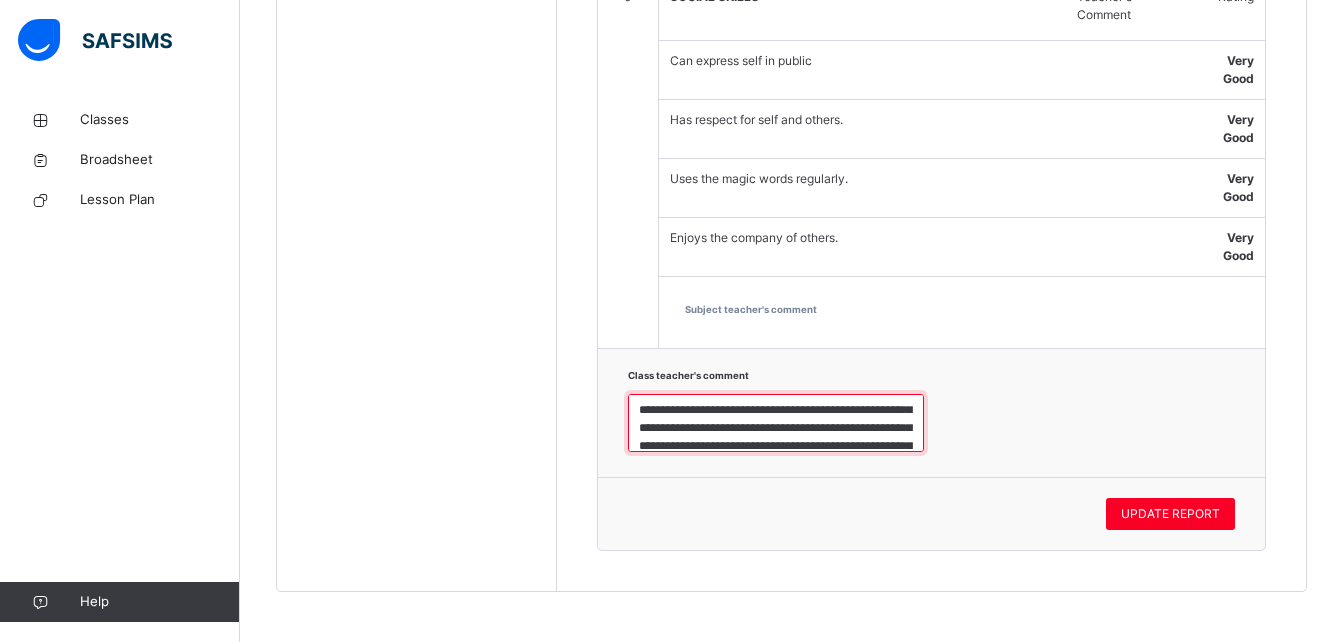 click on "**********" at bounding box center [776, 423] 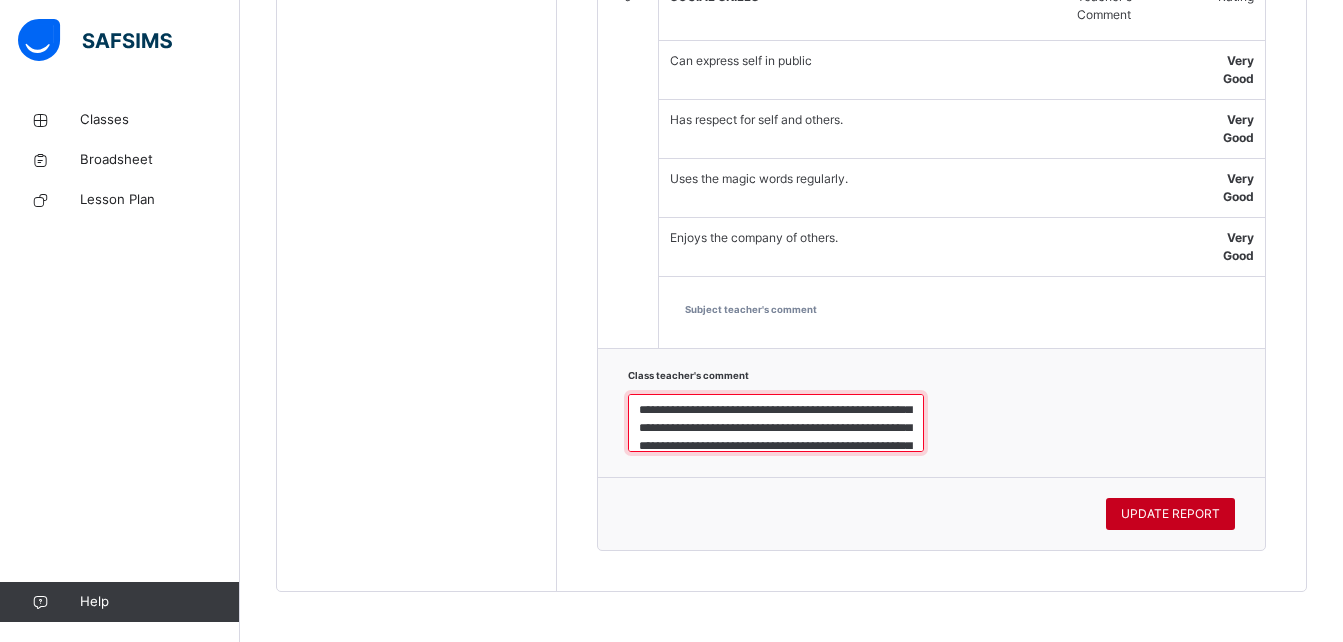 type on "**********" 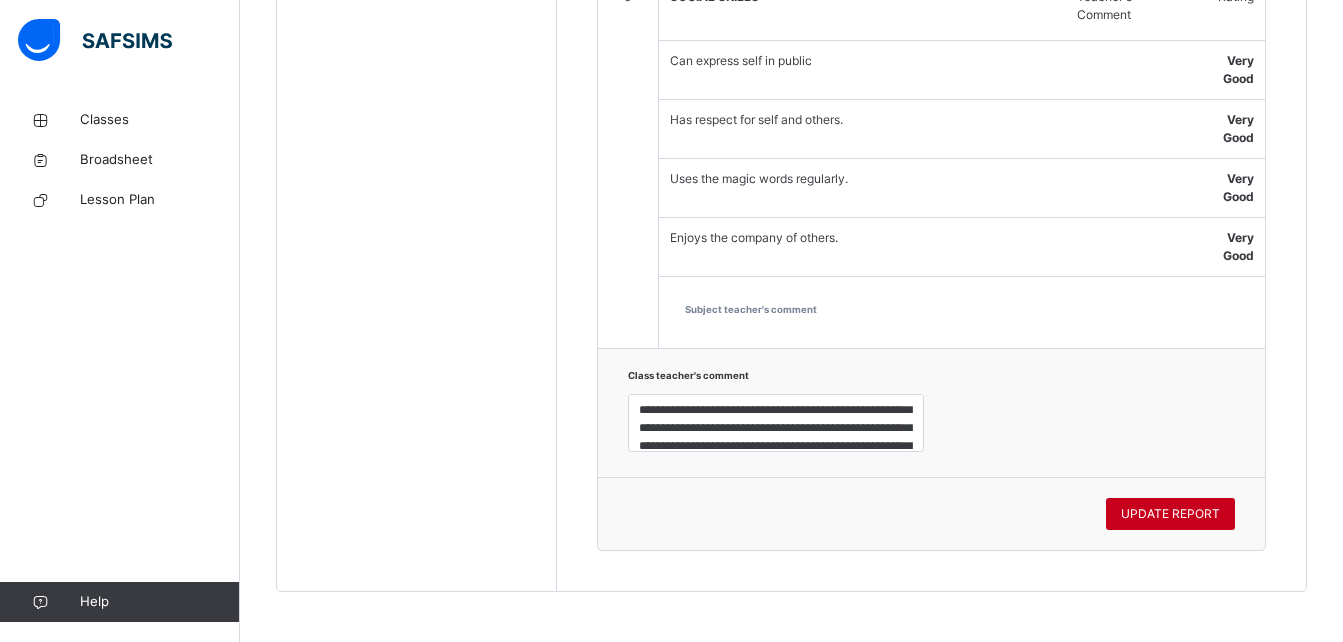 click on "UPDATE REPORT" at bounding box center [1170, 514] 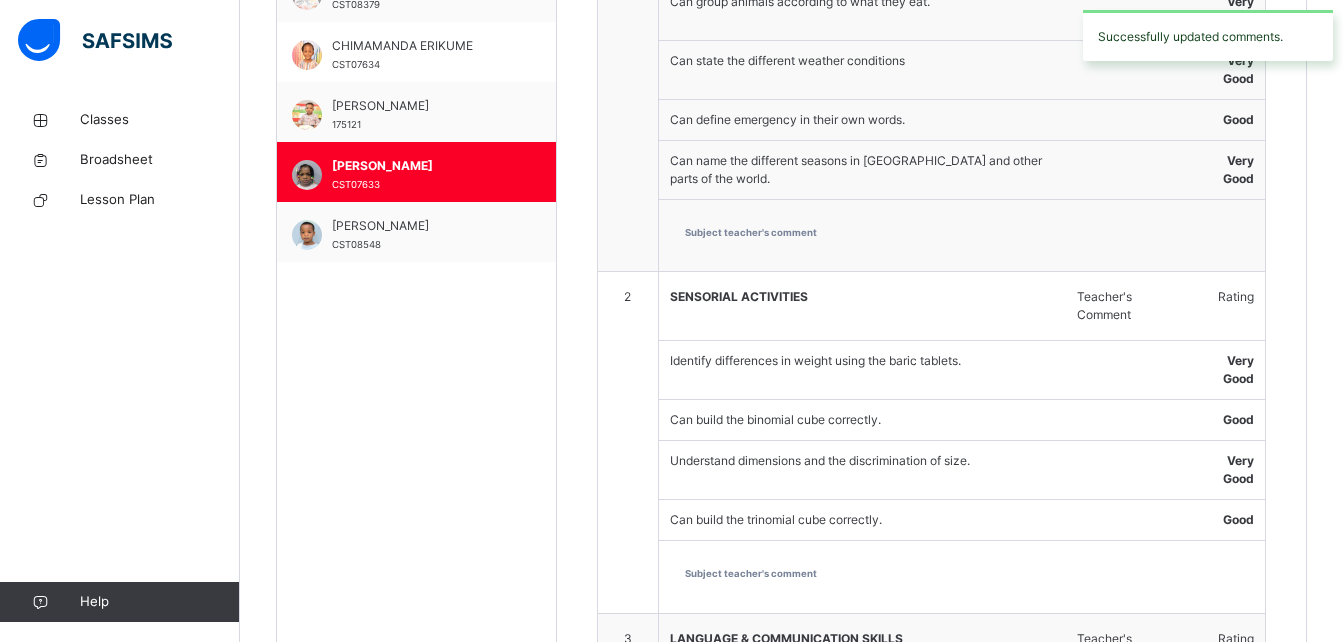 scroll, scrollTop: 739, scrollLeft: 0, axis: vertical 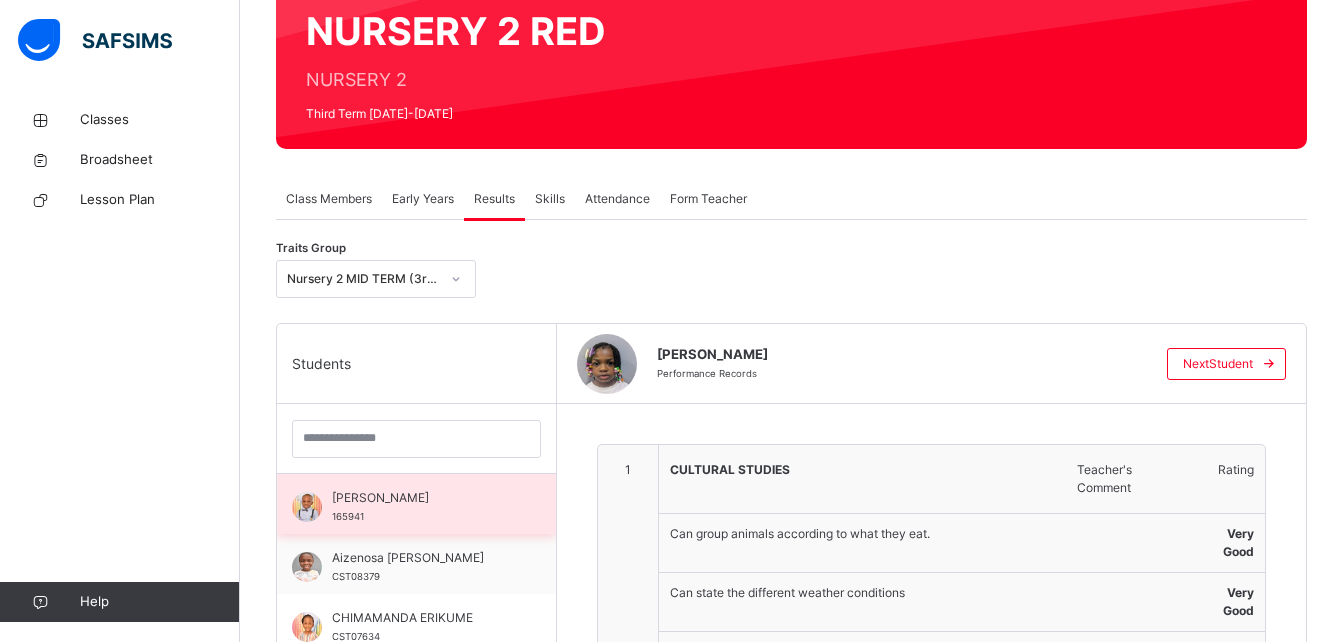 click on "Aaron  Abeka 165941" at bounding box center (416, 504) 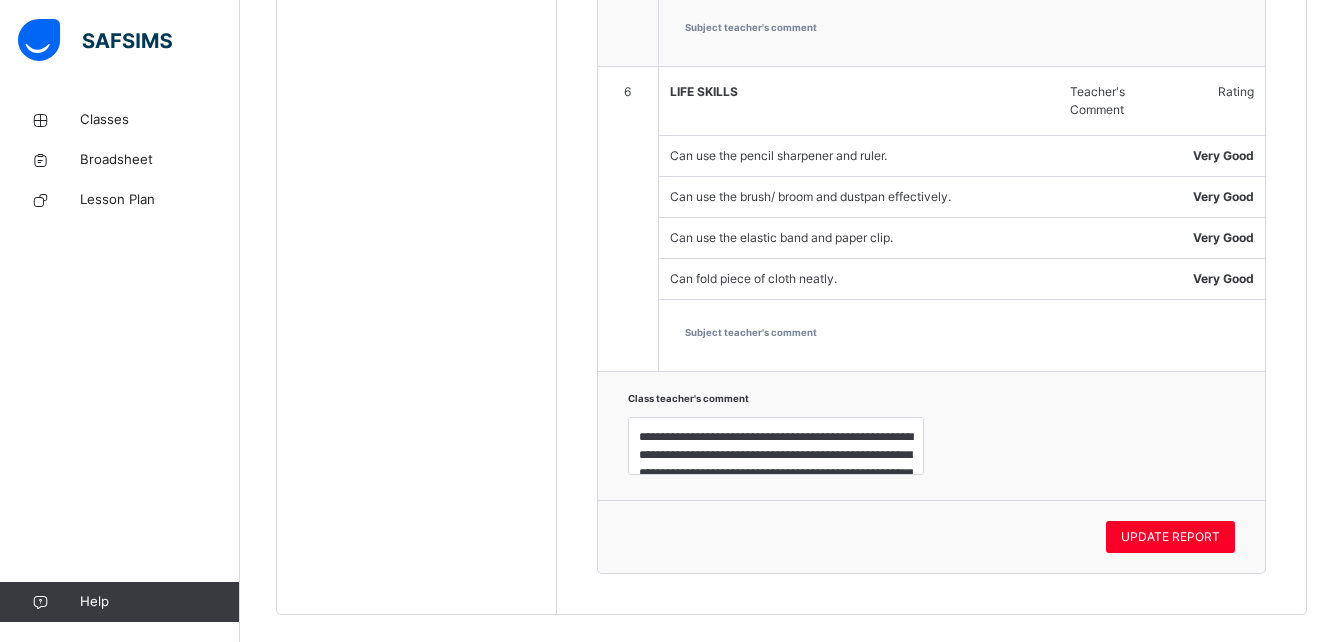 scroll, scrollTop: 2202, scrollLeft: 0, axis: vertical 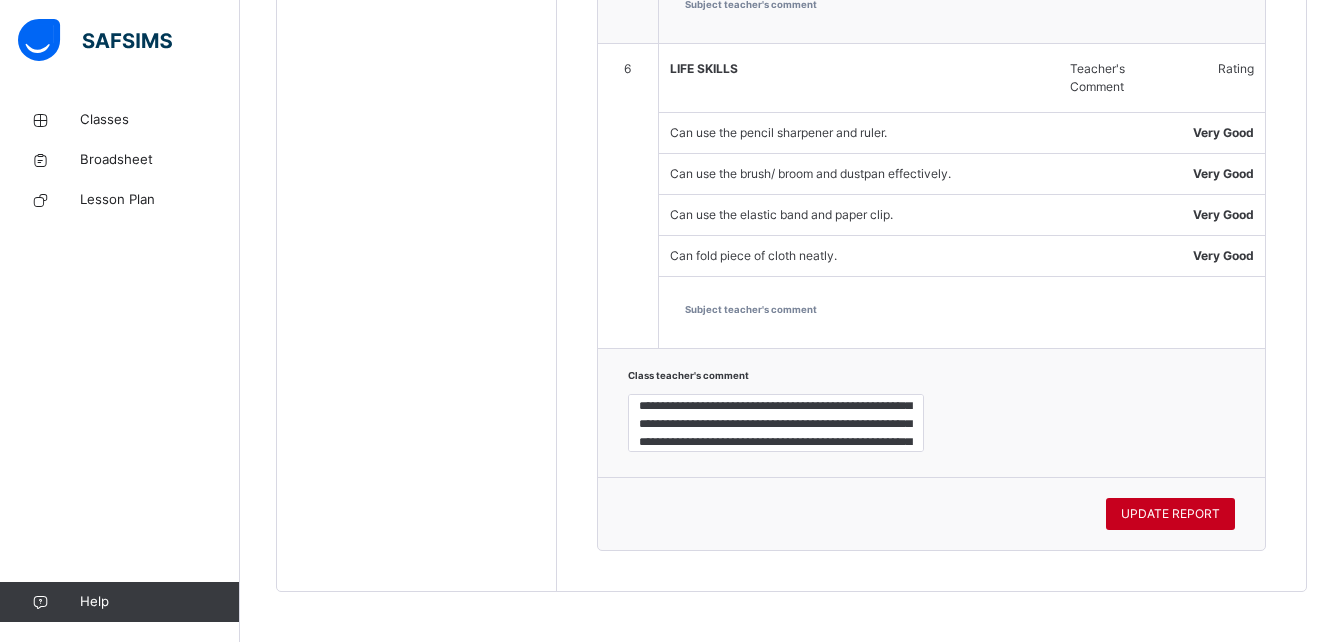 click on "UPDATE REPORT" at bounding box center (1170, 514) 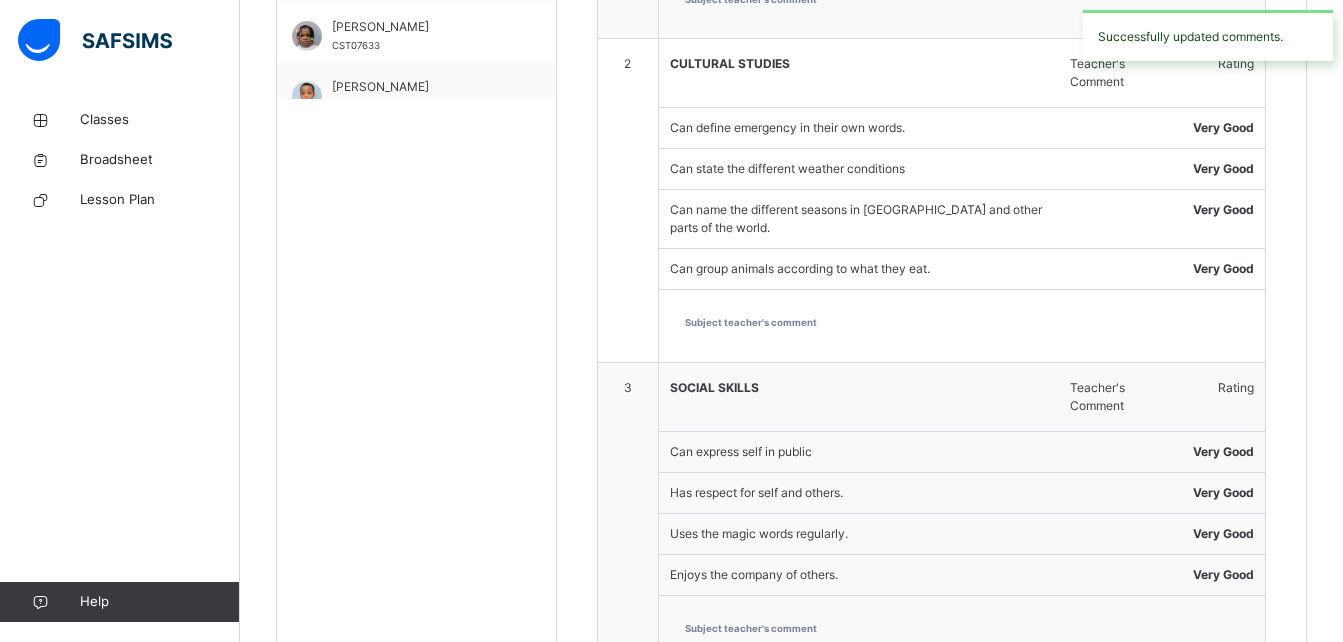 scroll, scrollTop: 535, scrollLeft: 0, axis: vertical 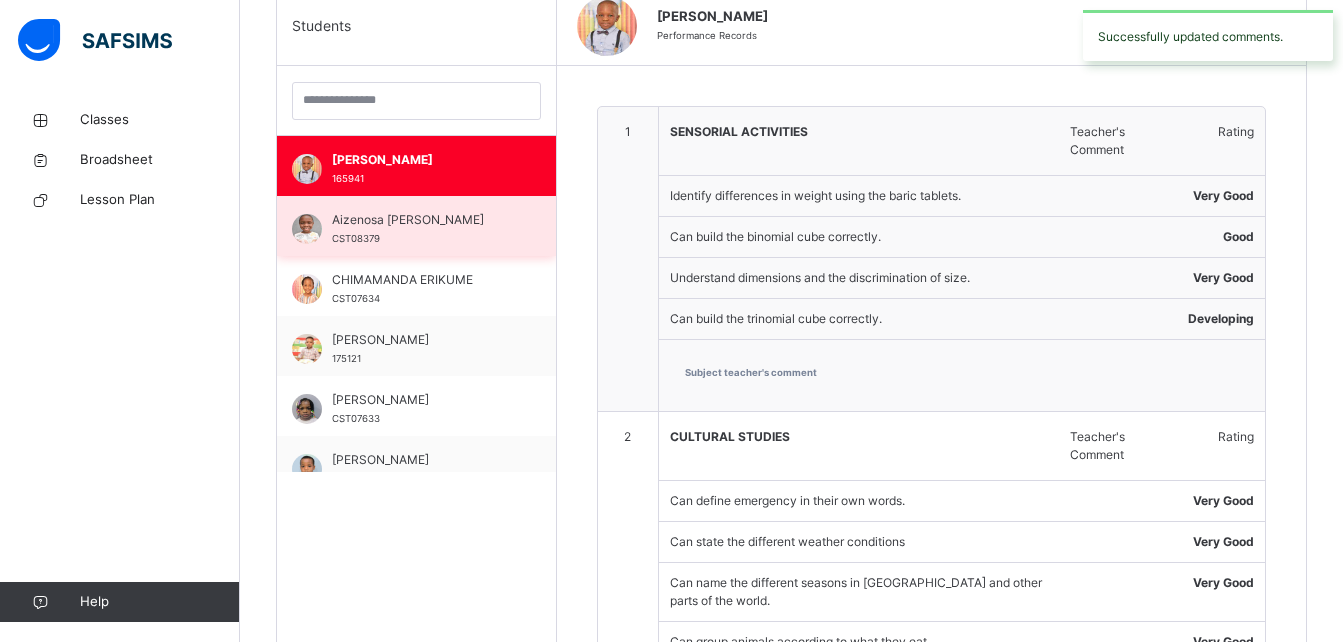click on "Aizenosa  Omoruyi" at bounding box center [421, 220] 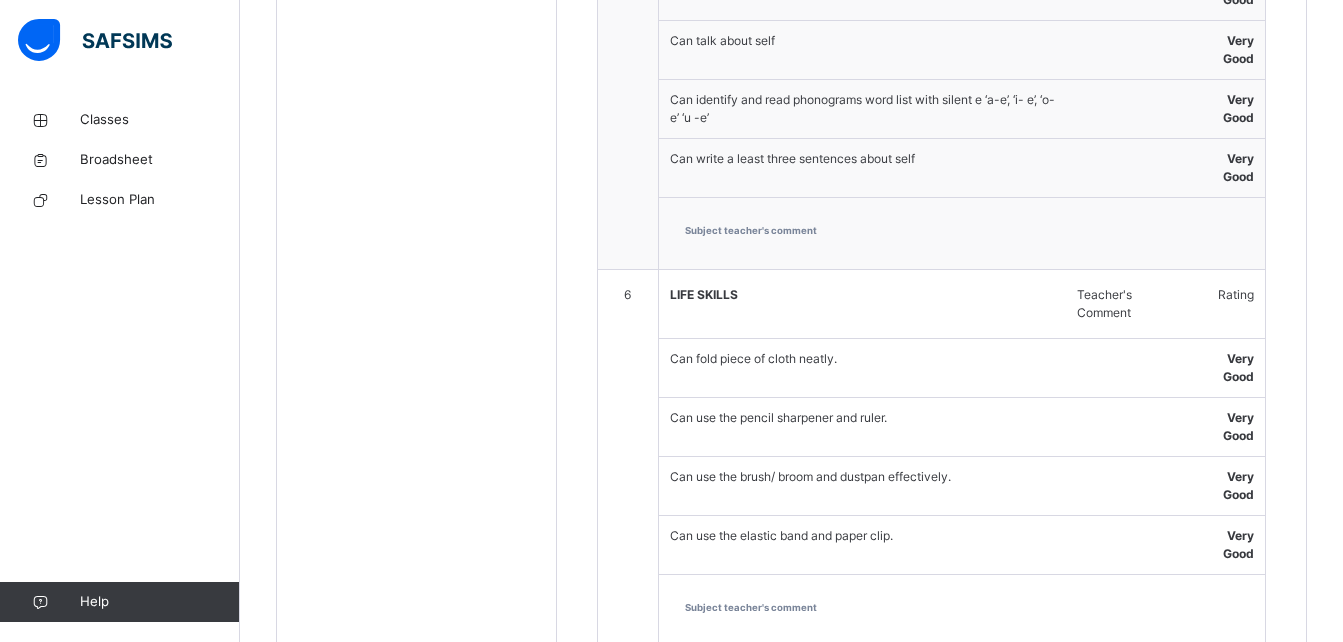scroll, scrollTop: 2562, scrollLeft: 0, axis: vertical 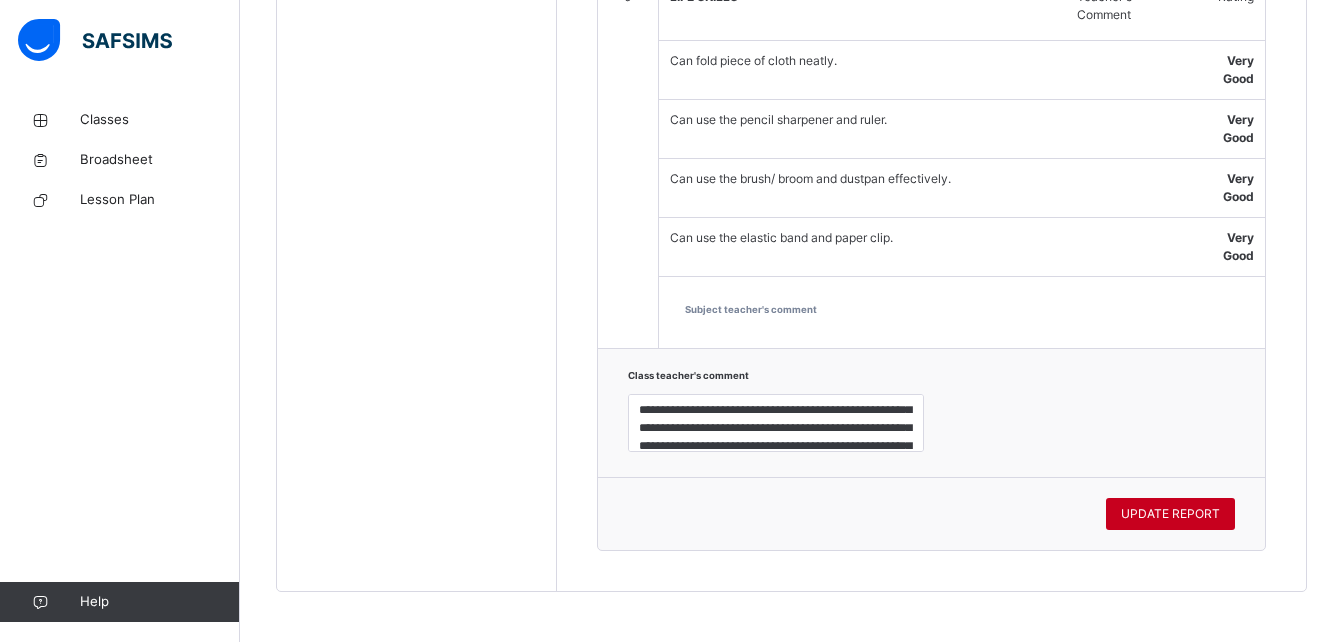 click on "UPDATE REPORT" at bounding box center [1170, 514] 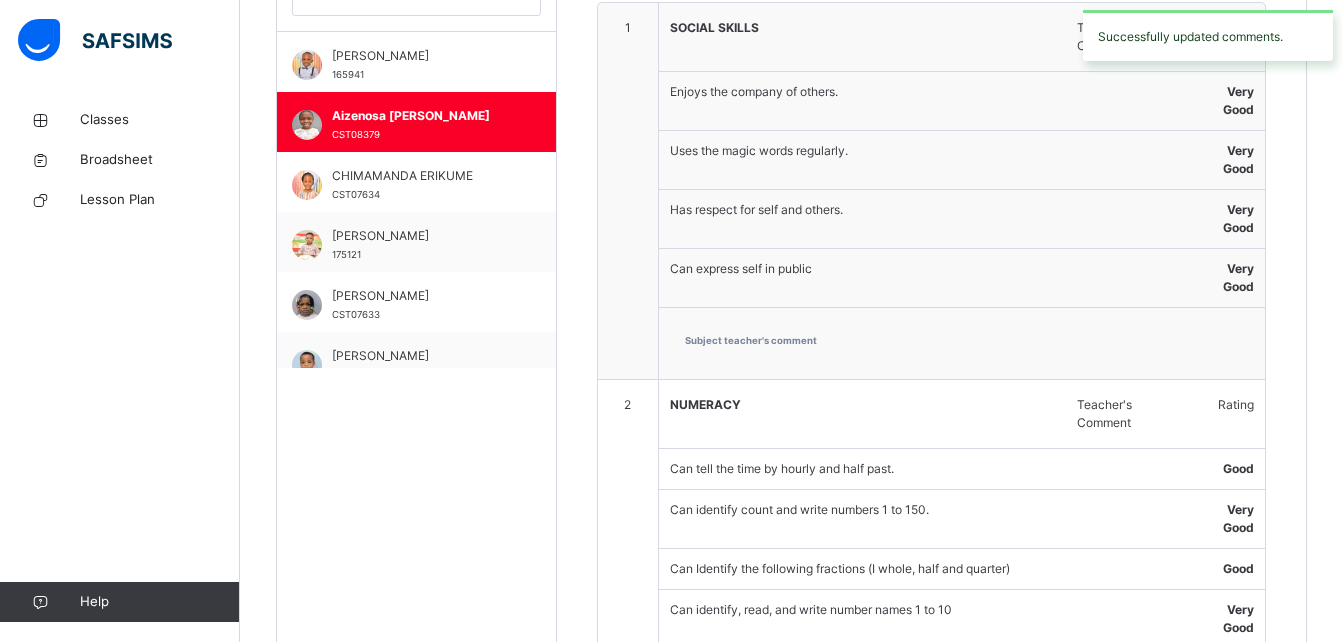 scroll, scrollTop: 634, scrollLeft: 0, axis: vertical 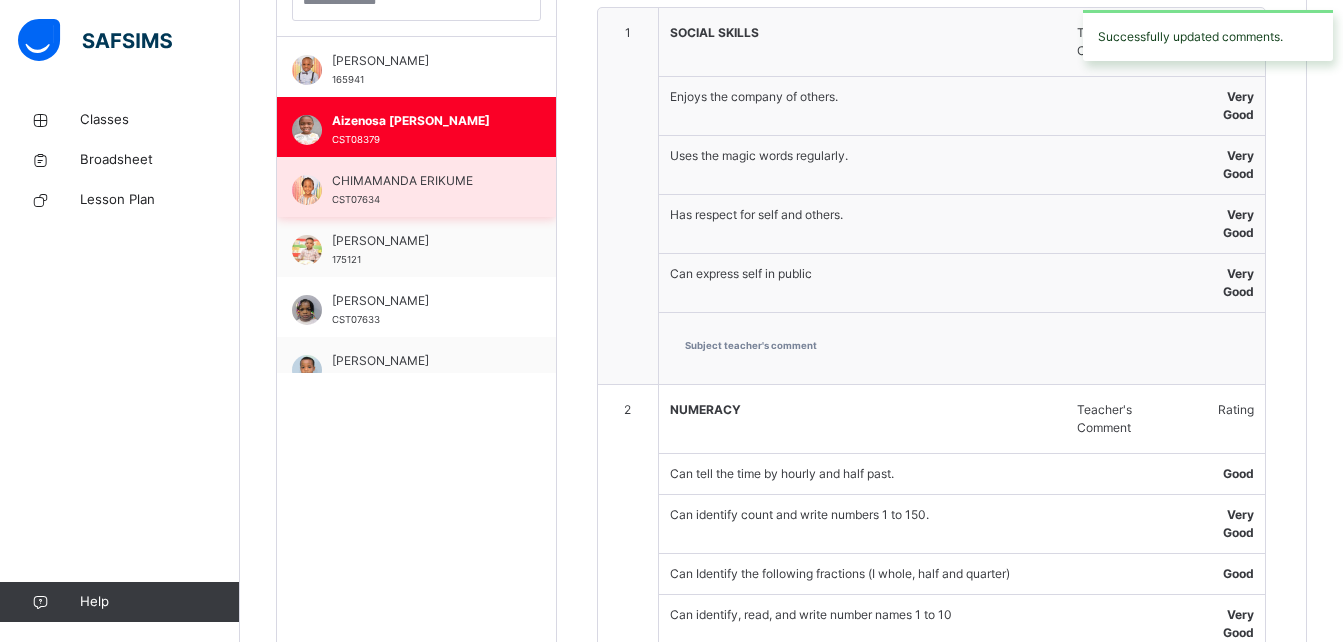 click on "CHIMAMANDA  ERIKUME" at bounding box center (421, 181) 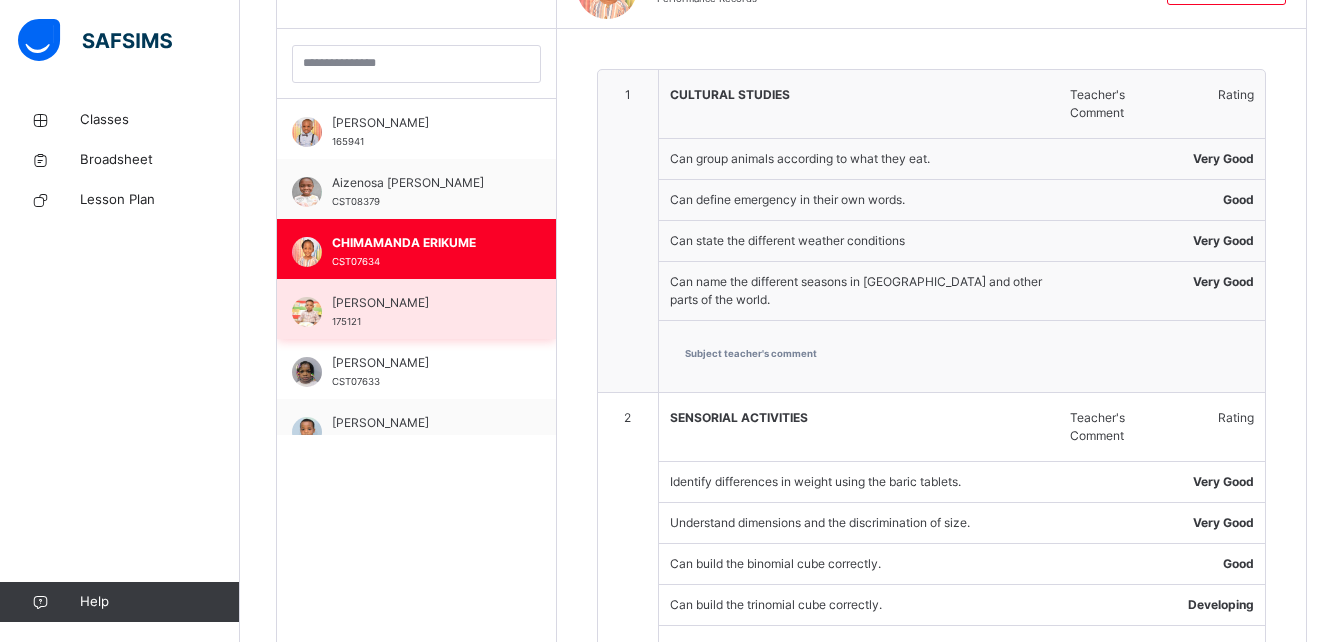 scroll, scrollTop: 634, scrollLeft: 0, axis: vertical 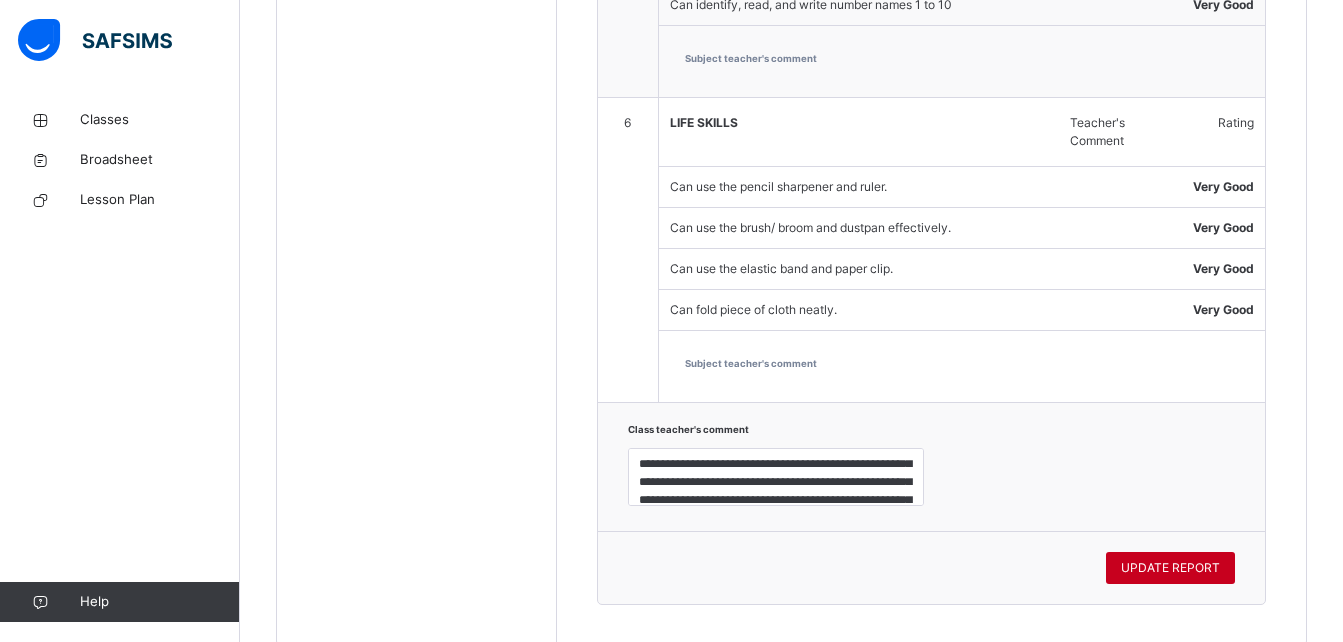 click on "UPDATE REPORT" at bounding box center [1170, 568] 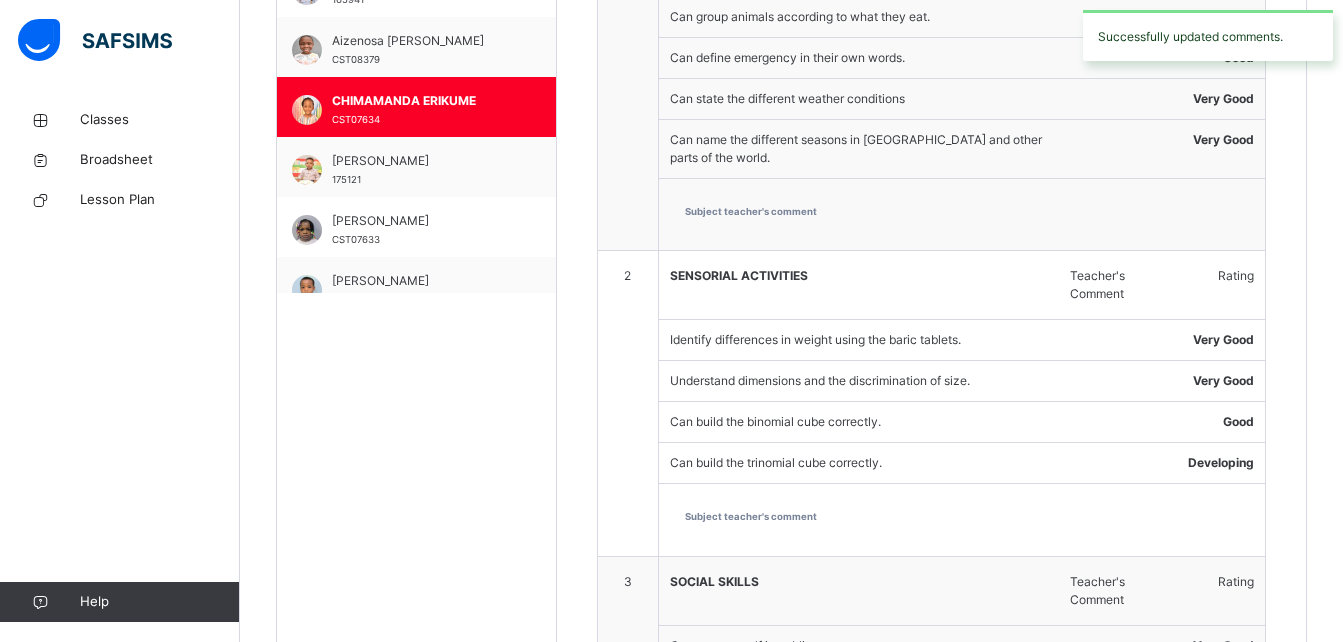 scroll, scrollTop: 700, scrollLeft: 0, axis: vertical 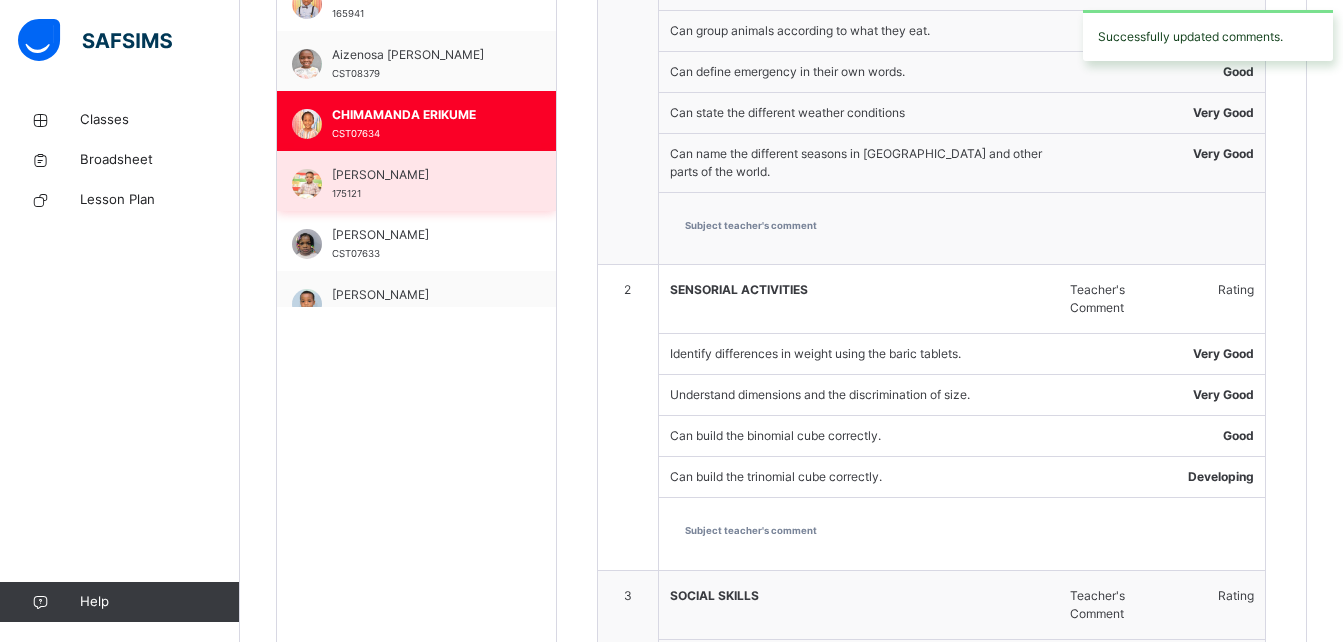click on "Chimeremeze  Ogu" at bounding box center [421, 175] 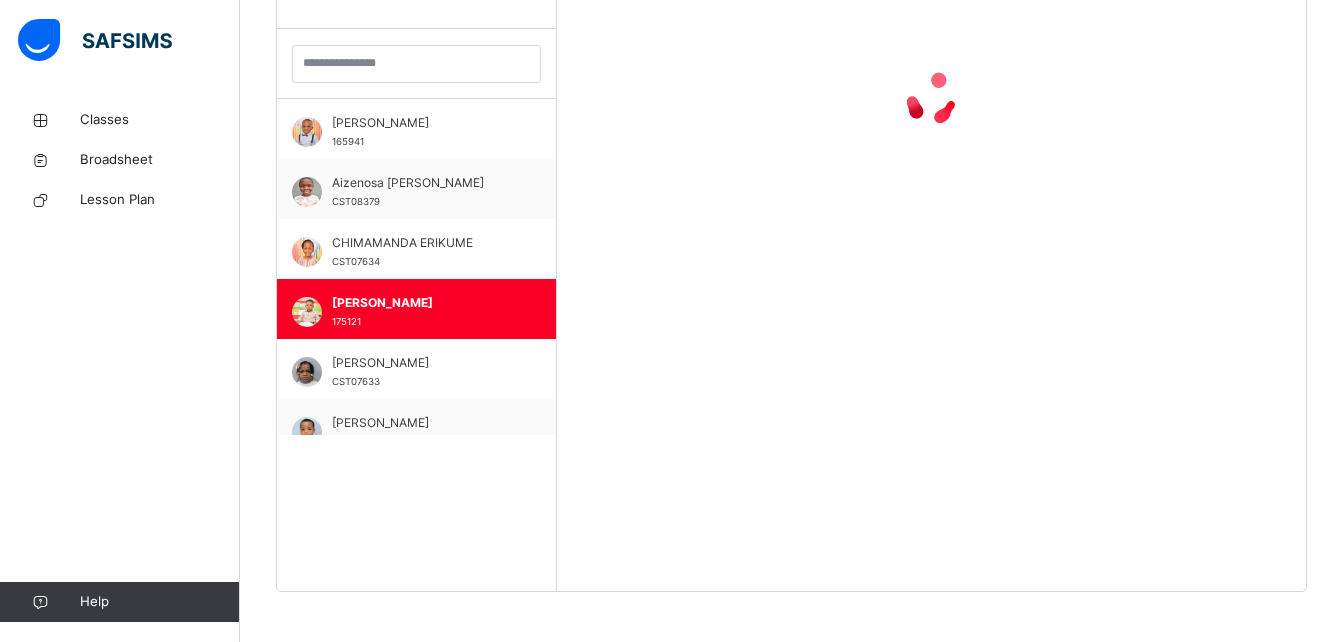 scroll, scrollTop: 700, scrollLeft: 0, axis: vertical 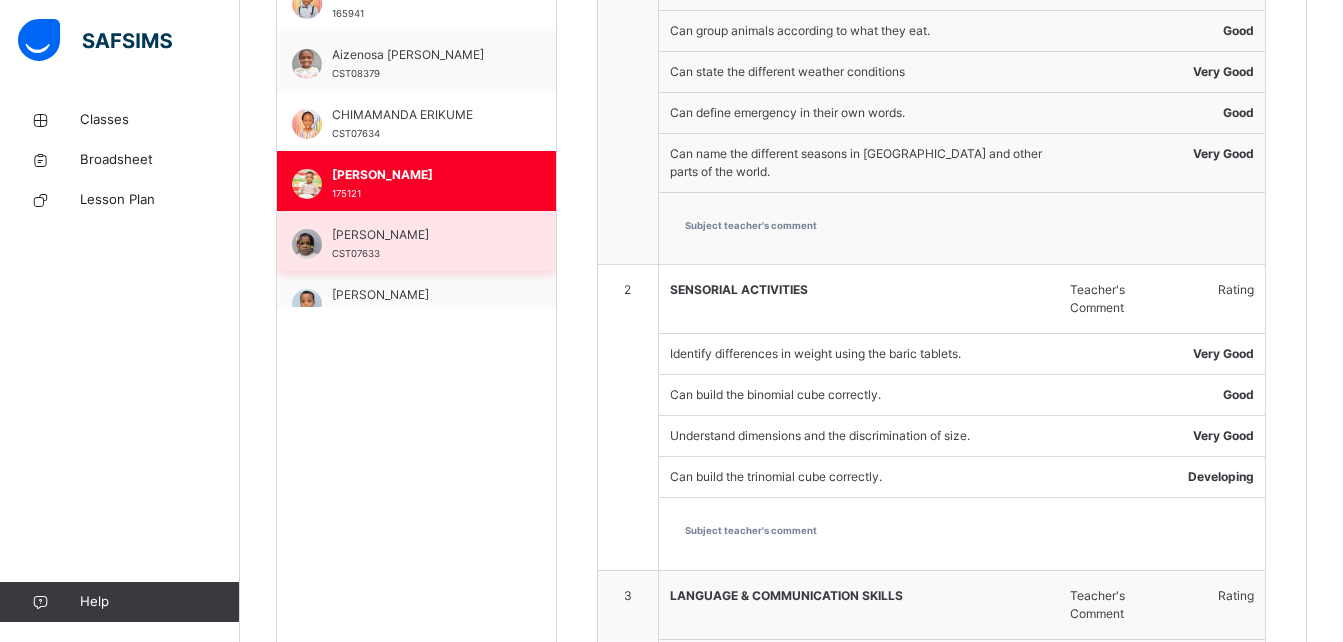 click on "DABERECHI  CHUKWUOGO CST07633" at bounding box center [421, 244] 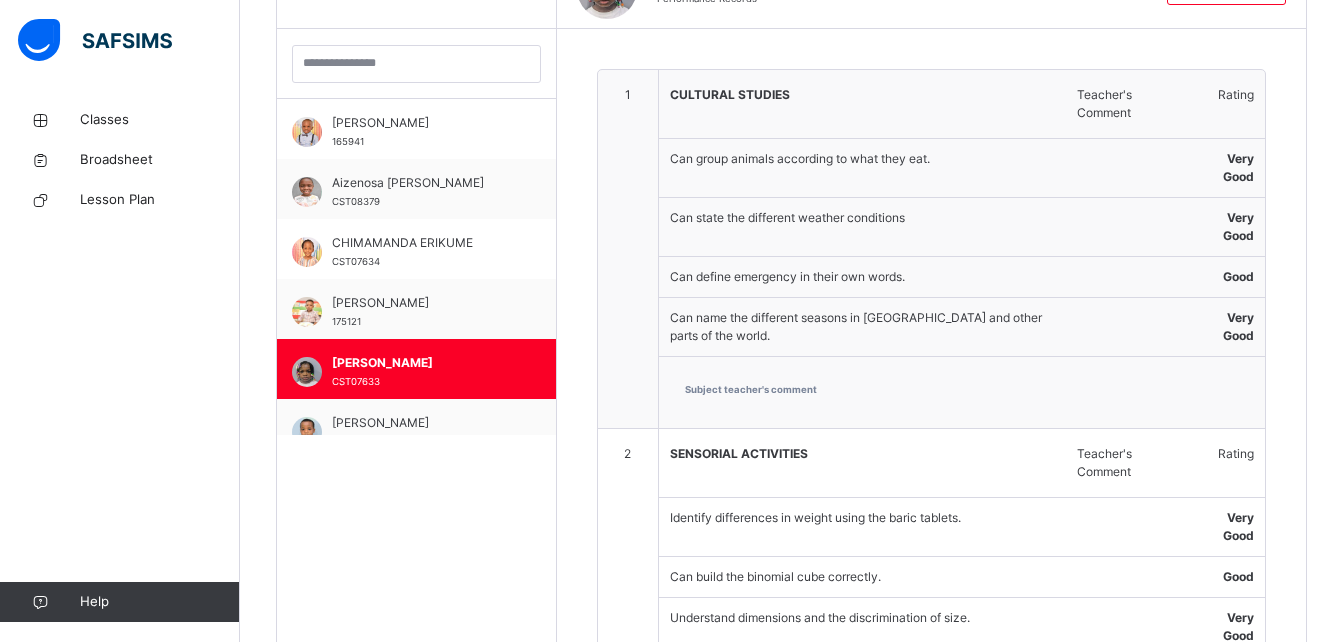scroll, scrollTop: 700, scrollLeft: 0, axis: vertical 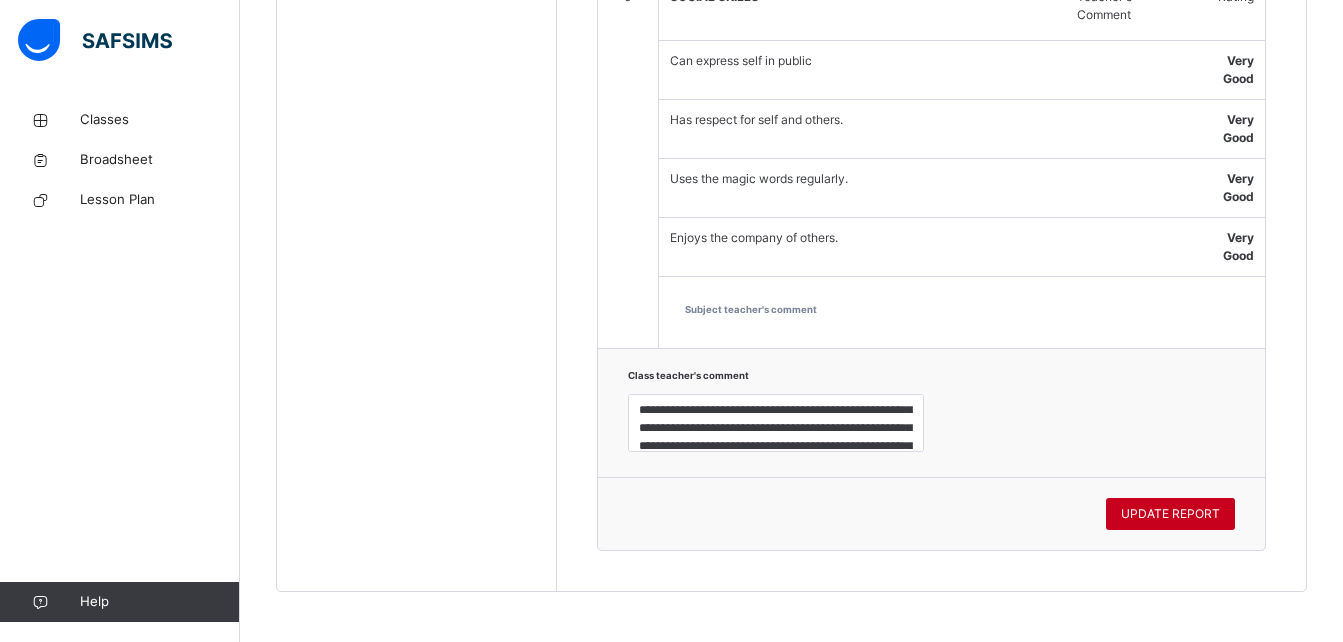 click on "UPDATE REPORT" at bounding box center [1170, 514] 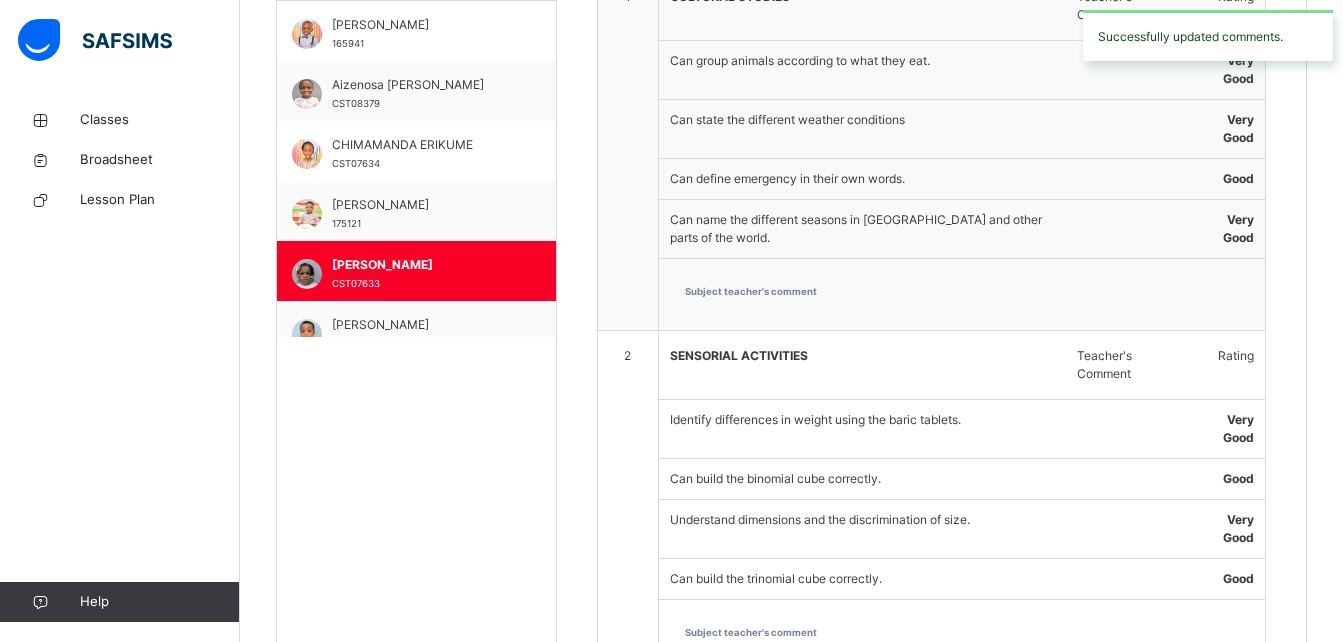 scroll, scrollTop: 686, scrollLeft: 0, axis: vertical 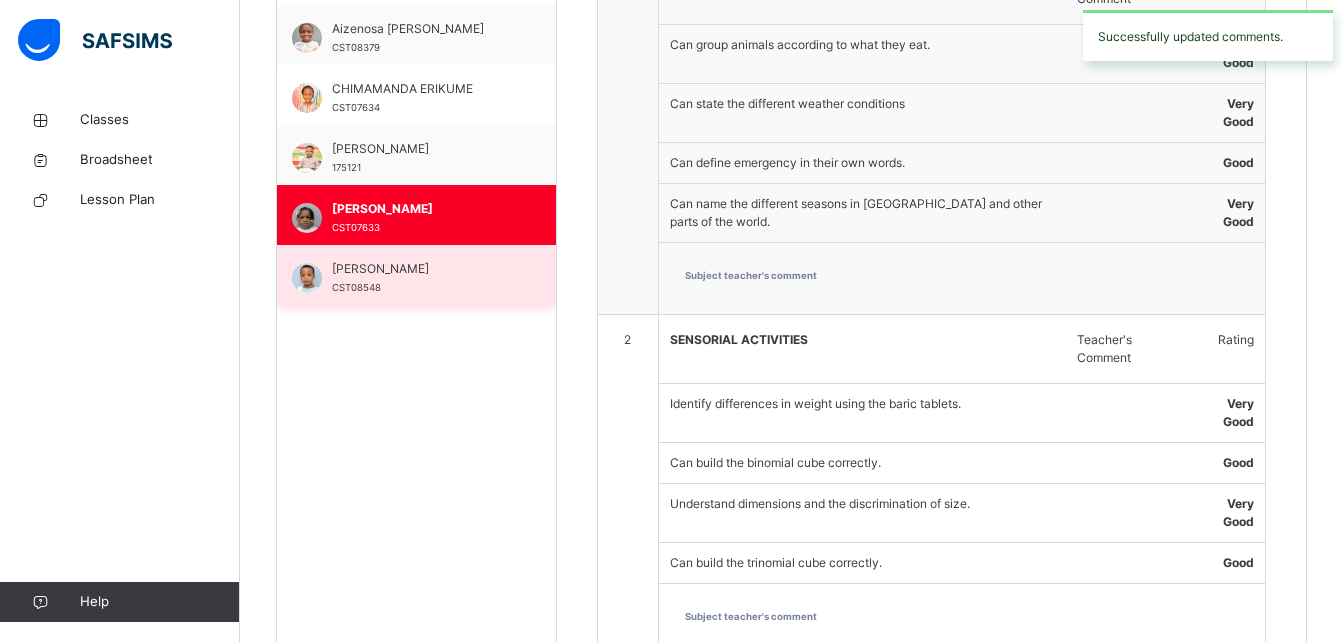 click on "Marwan  Omidiran" at bounding box center [421, 269] 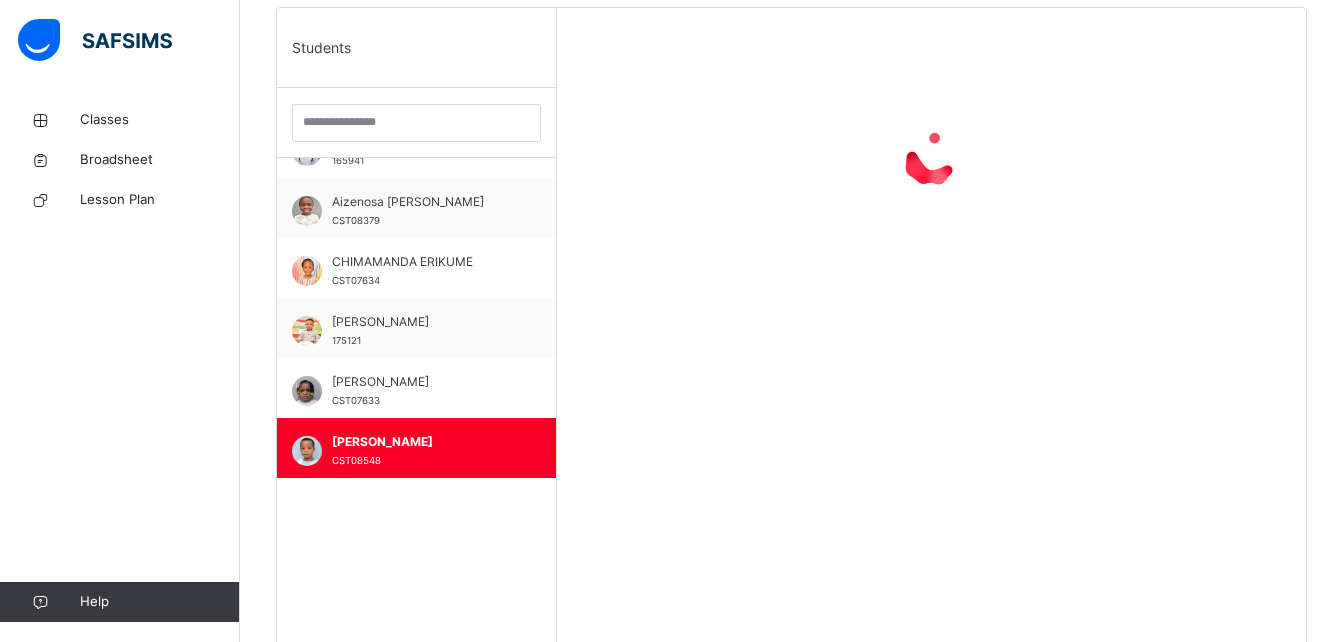 scroll, scrollTop: 496, scrollLeft: 0, axis: vertical 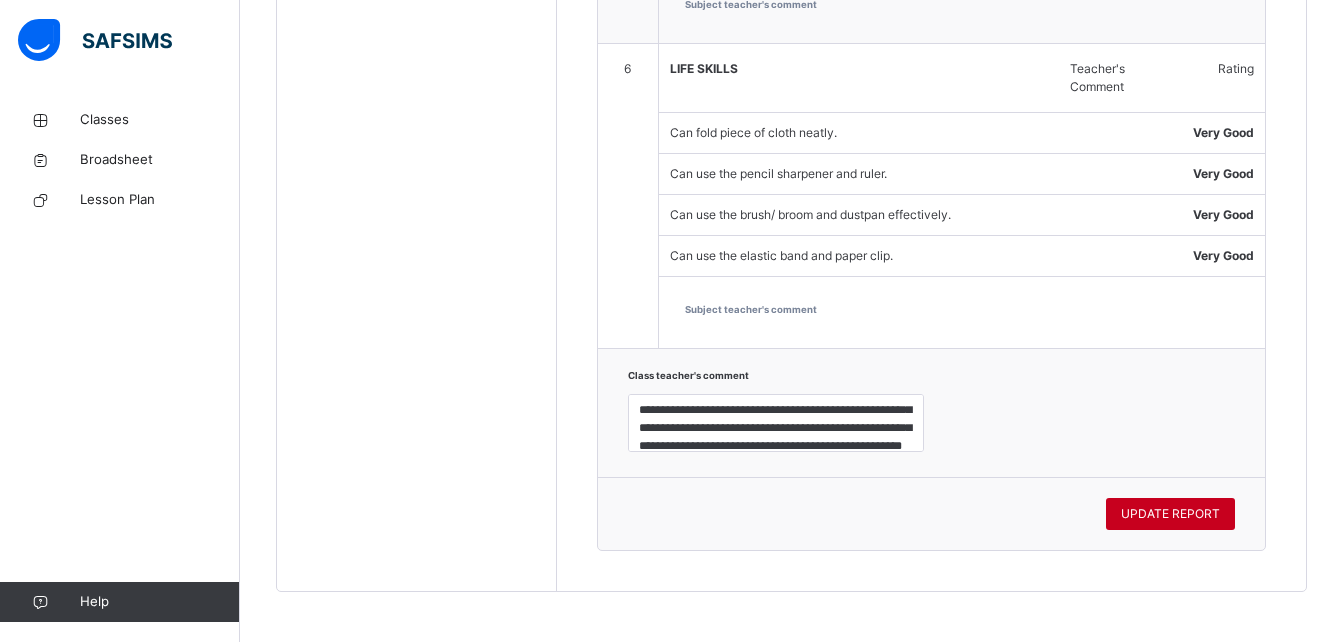 click on "UPDATE REPORT" at bounding box center [1170, 514] 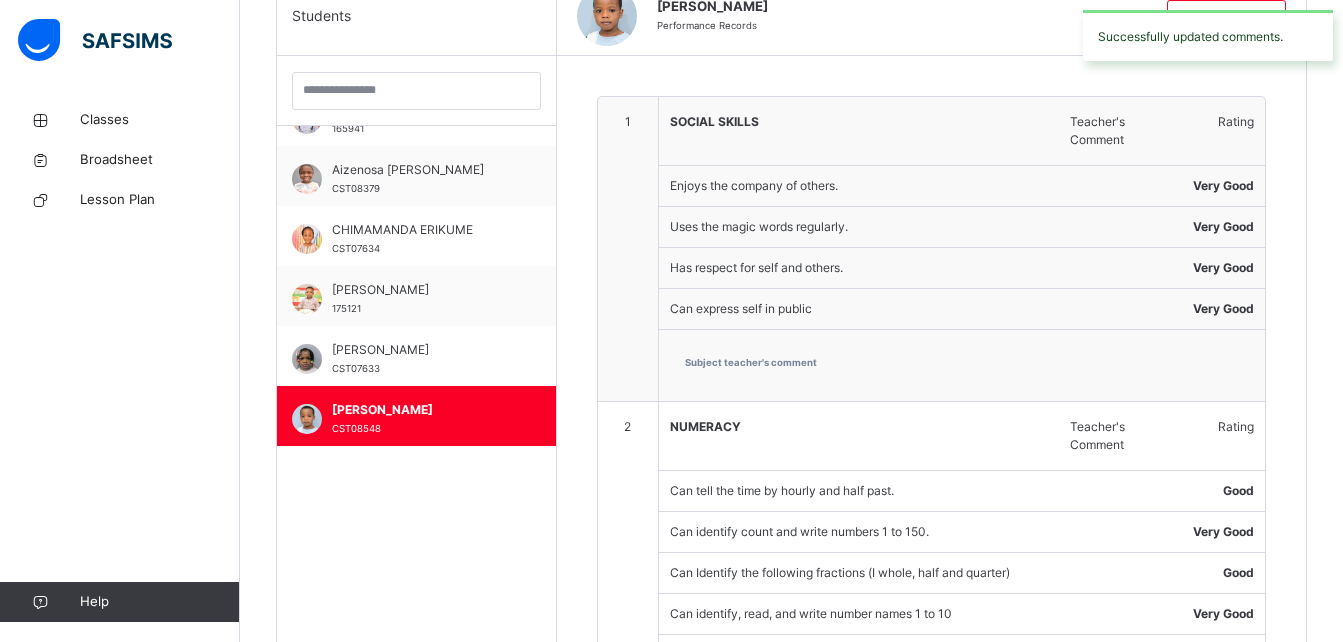 scroll, scrollTop: 559, scrollLeft: 0, axis: vertical 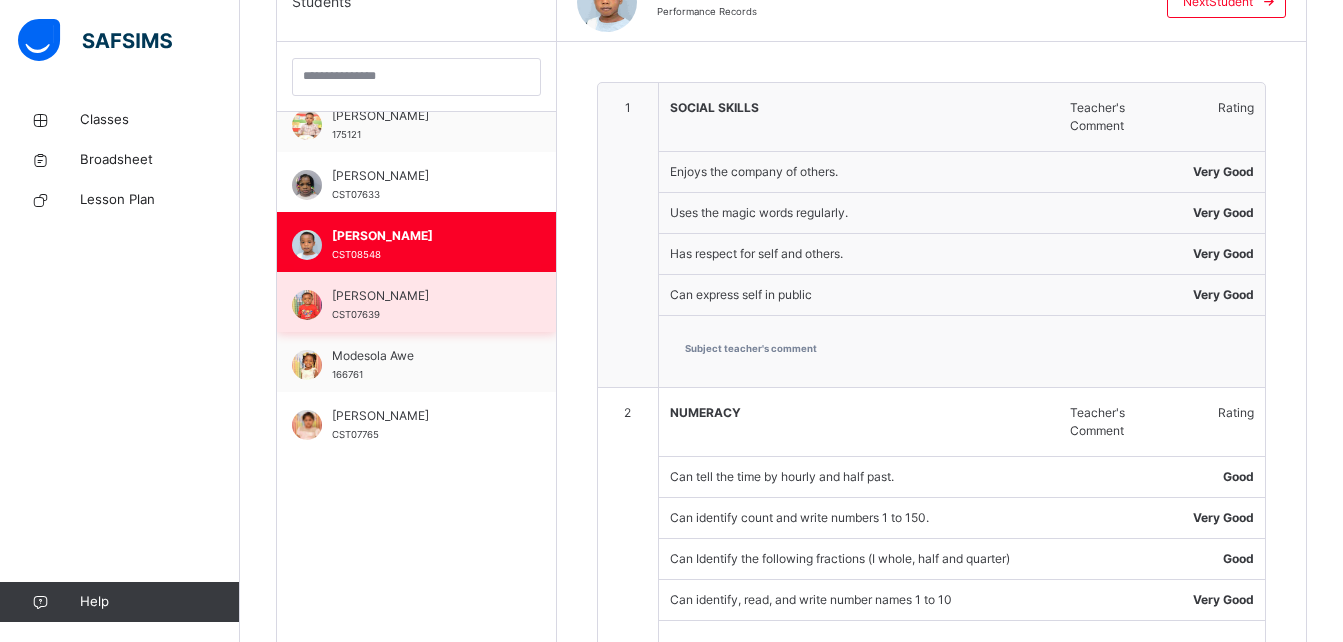 click on "MICHAEL  UCHE CST07639" at bounding box center [421, 305] 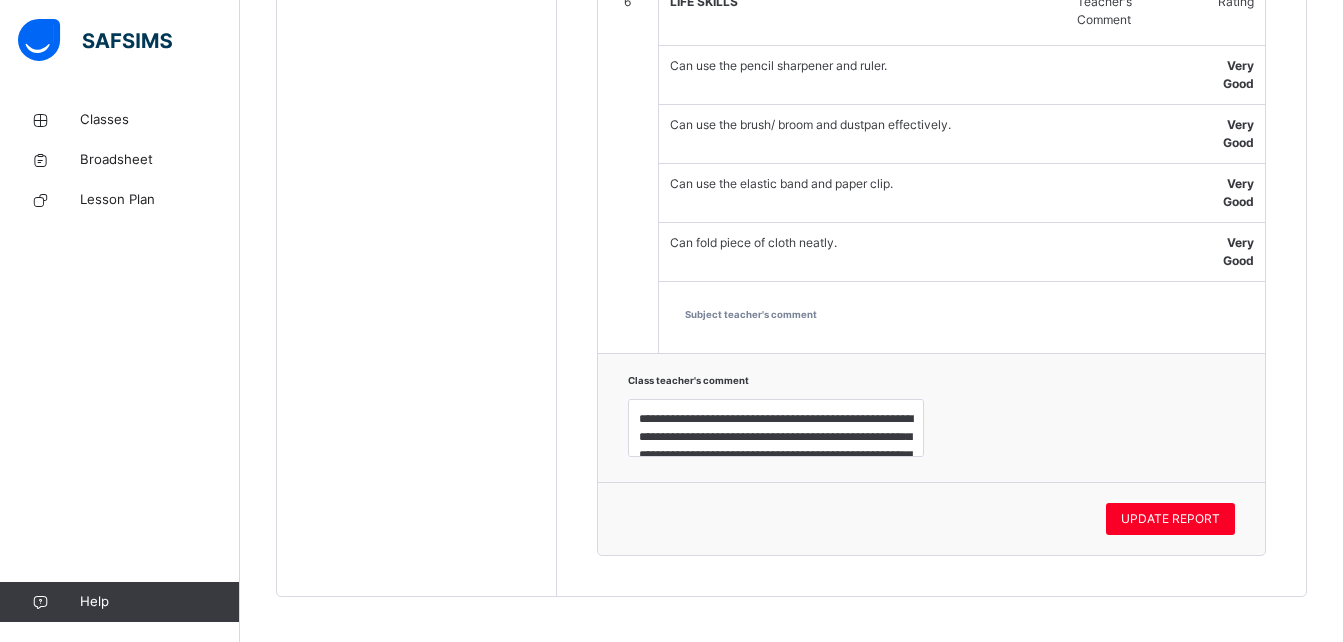 scroll, scrollTop: 2562, scrollLeft: 0, axis: vertical 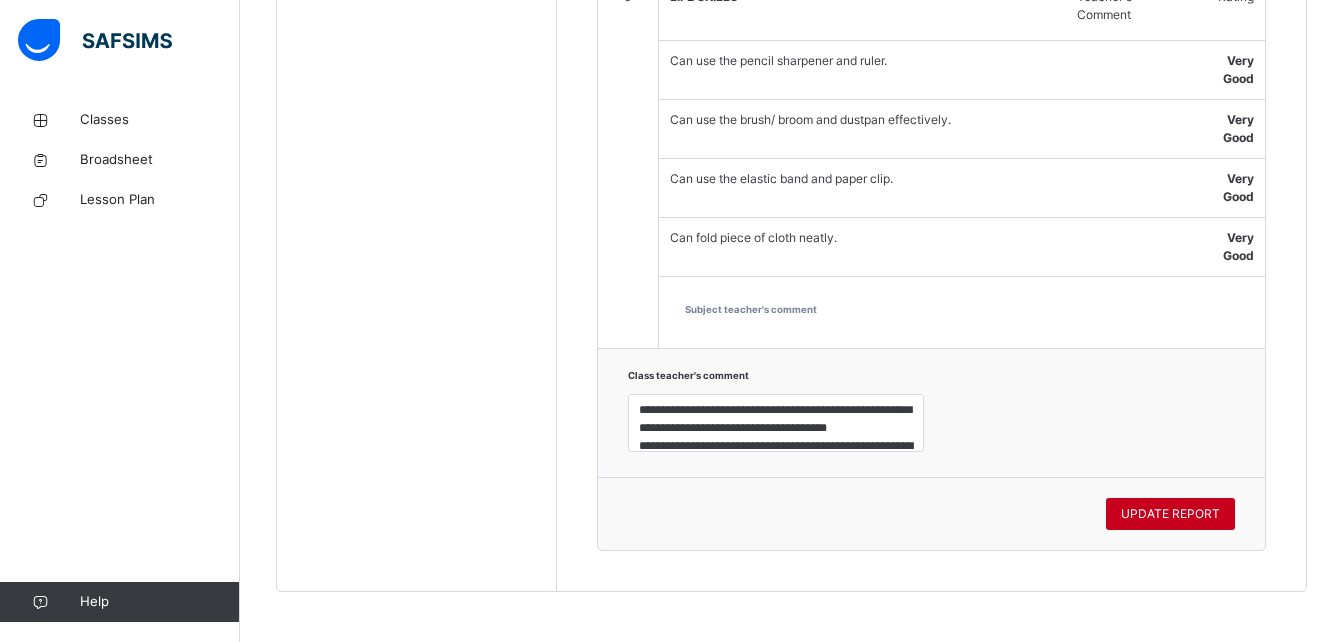 click on "UPDATE REPORT" at bounding box center [1170, 514] 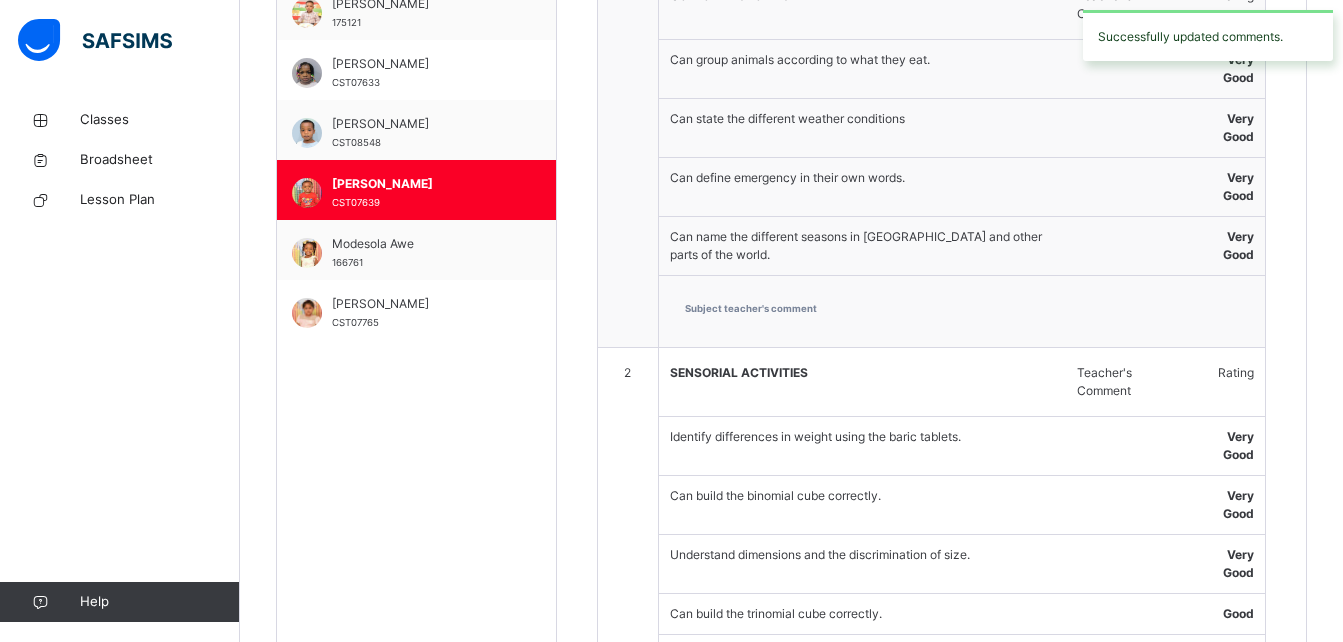 scroll, scrollTop: 661, scrollLeft: 0, axis: vertical 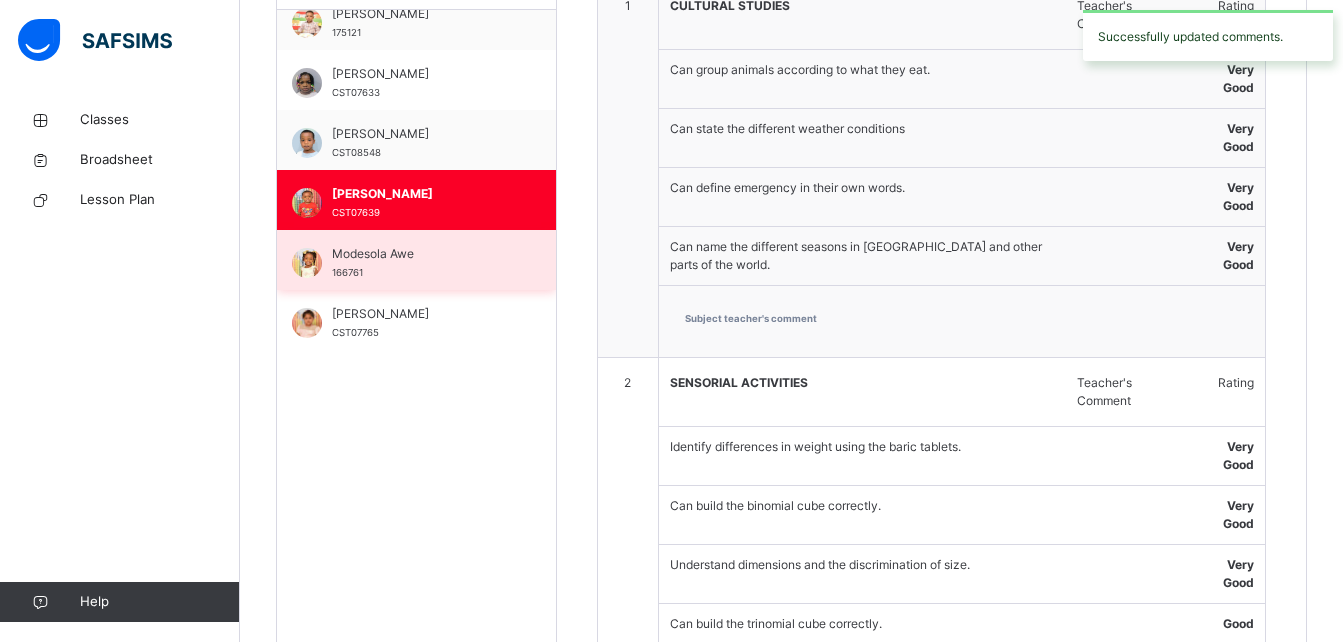 click on "Modesola  Awe" at bounding box center [421, 254] 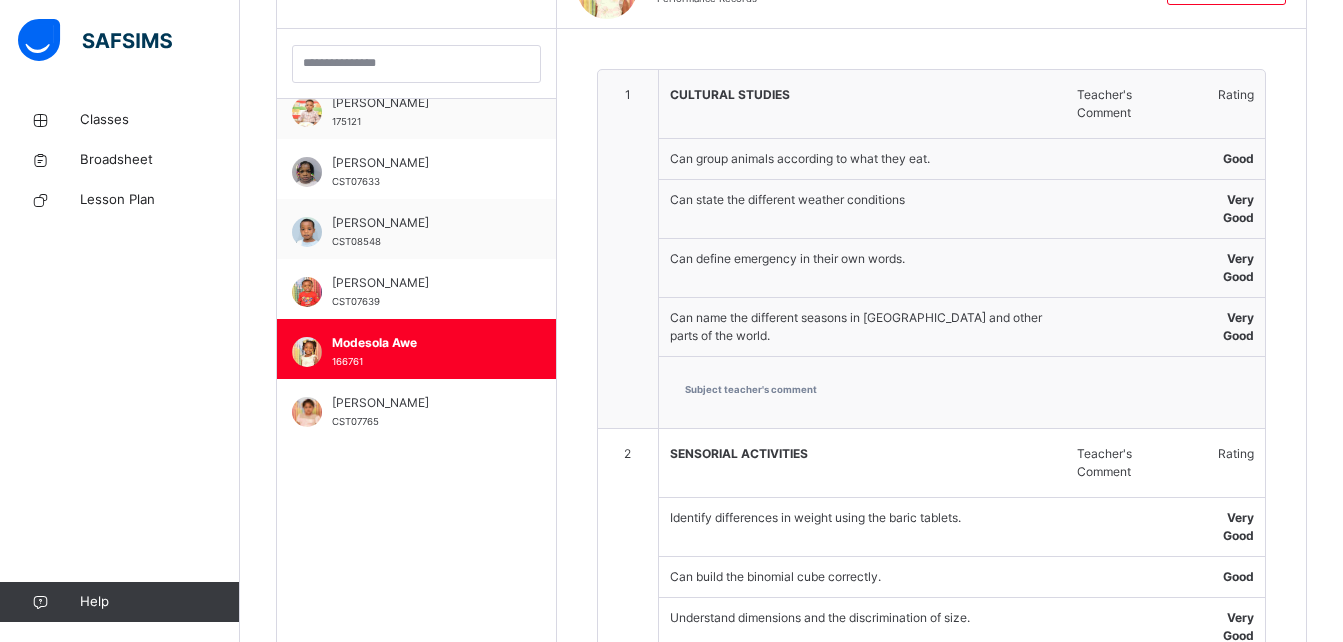 scroll, scrollTop: 661, scrollLeft: 0, axis: vertical 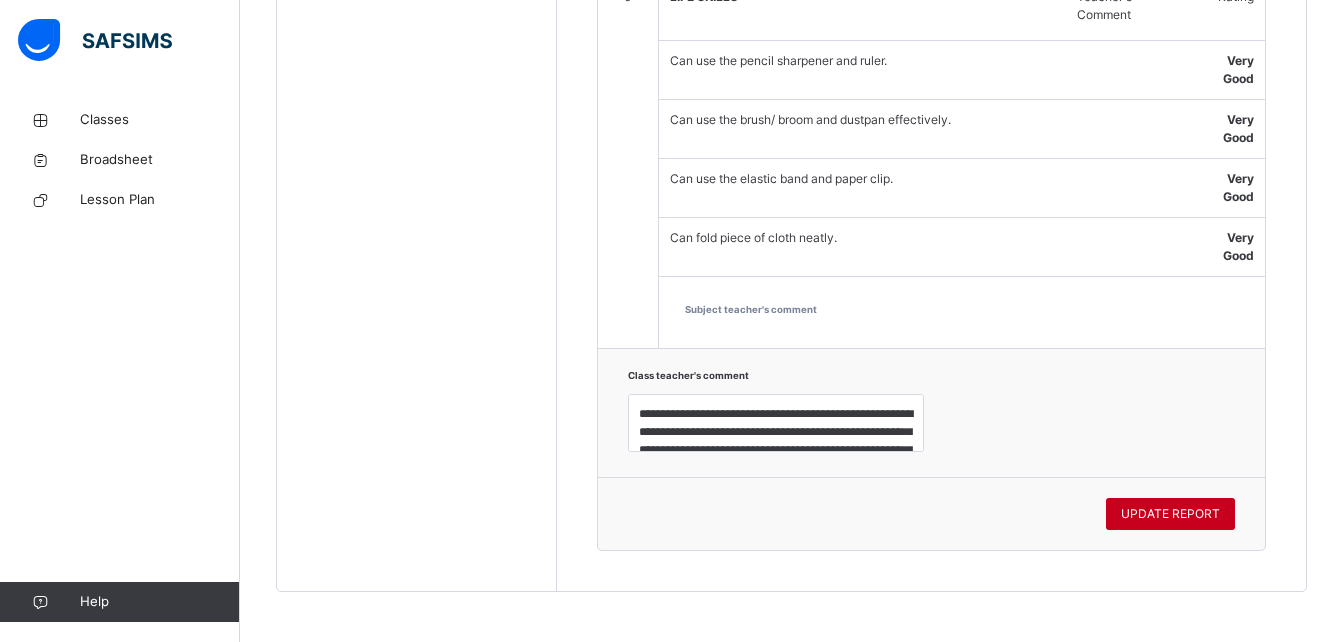 click on "UPDATE REPORT" at bounding box center [1170, 514] 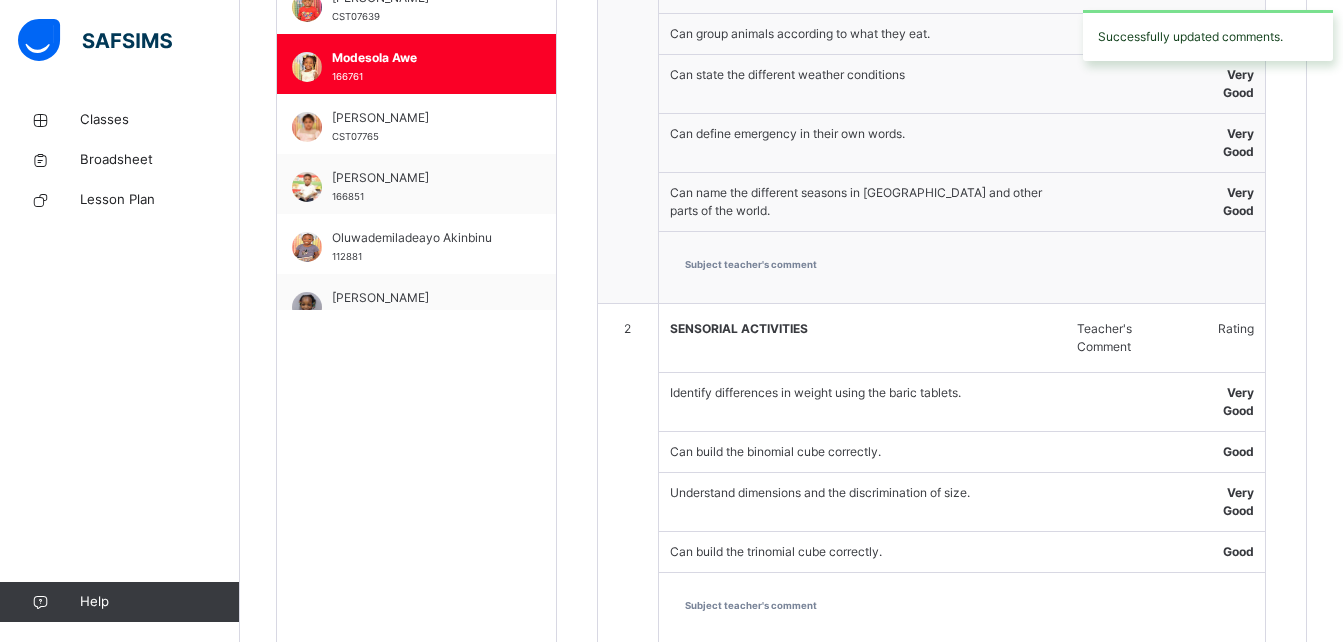 scroll, scrollTop: 718, scrollLeft: 0, axis: vertical 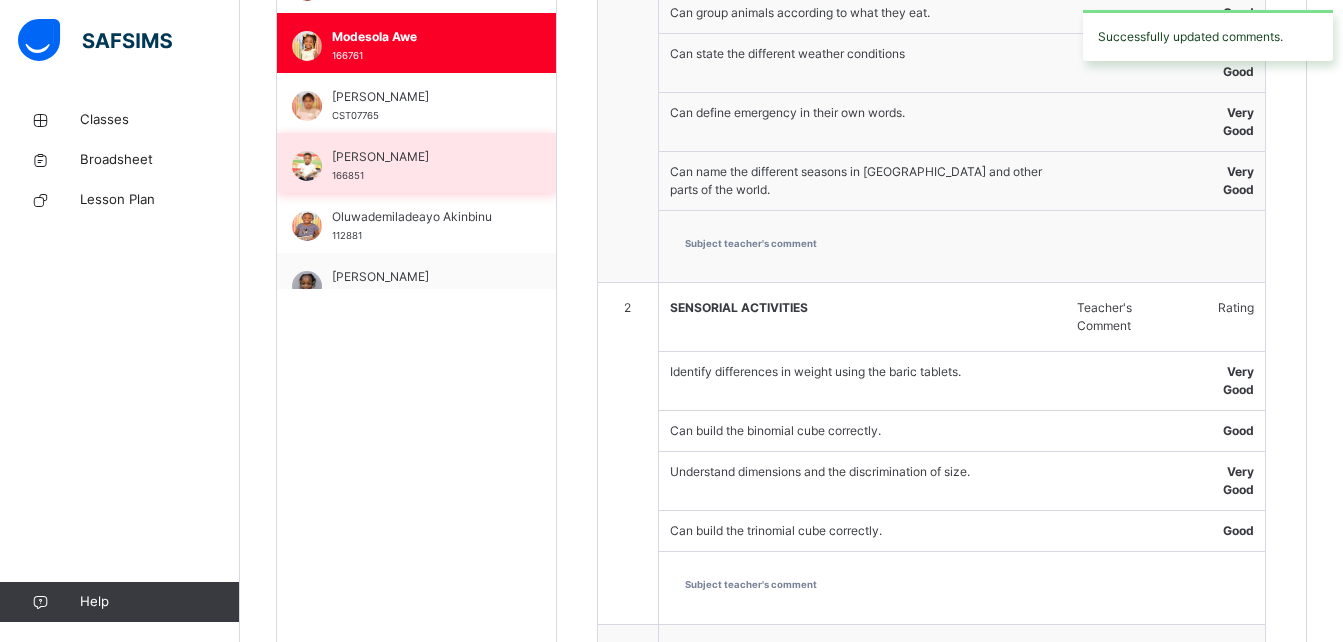 click on "Olumoroti  Shoaga" at bounding box center [421, 157] 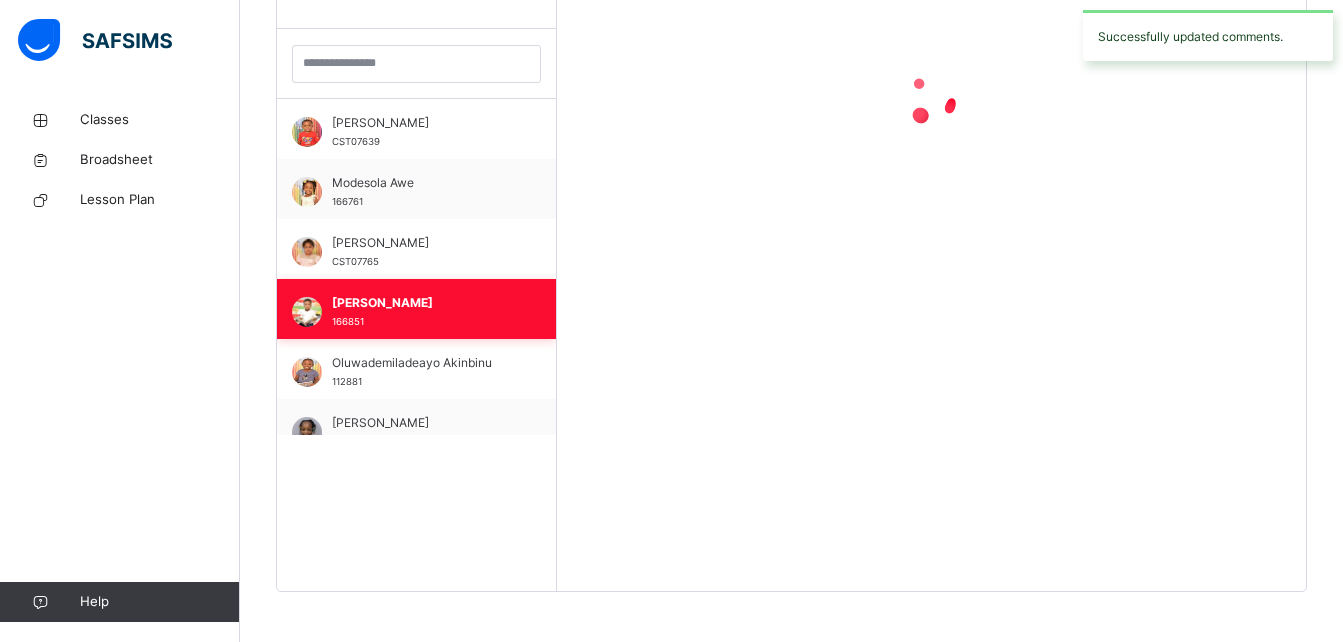 scroll, scrollTop: 572, scrollLeft: 0, axis: vertical 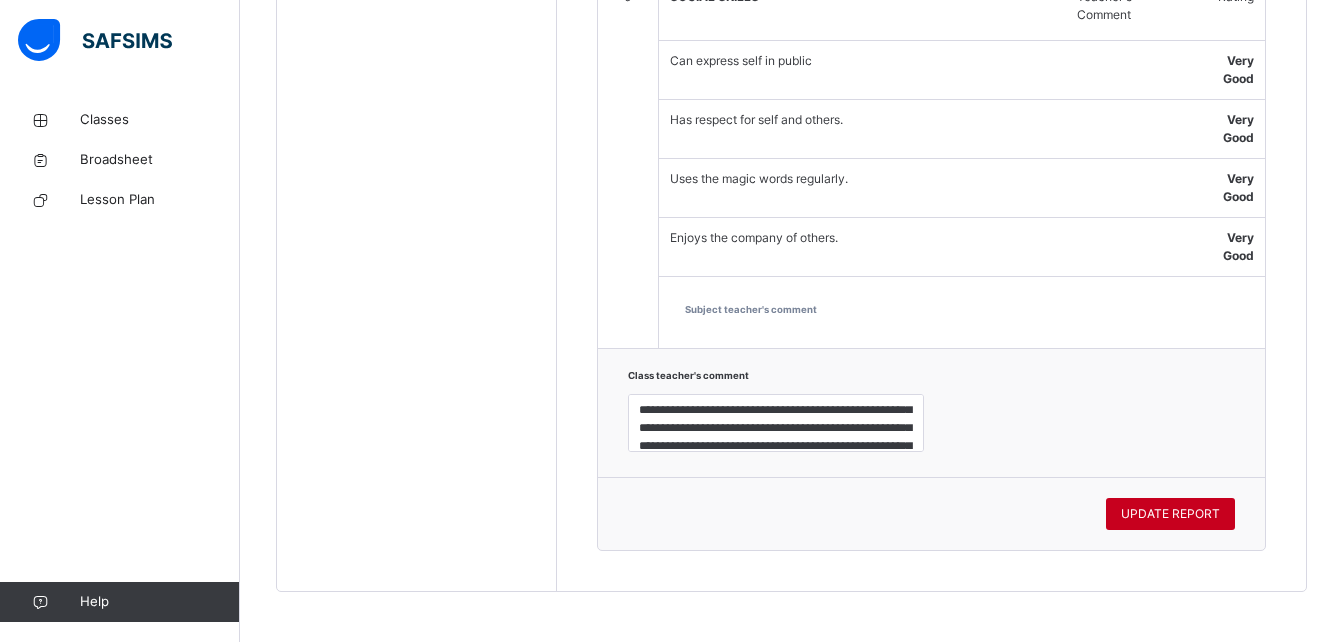 click on "UPDATE REPORT" at bounding box center (1170, 514) 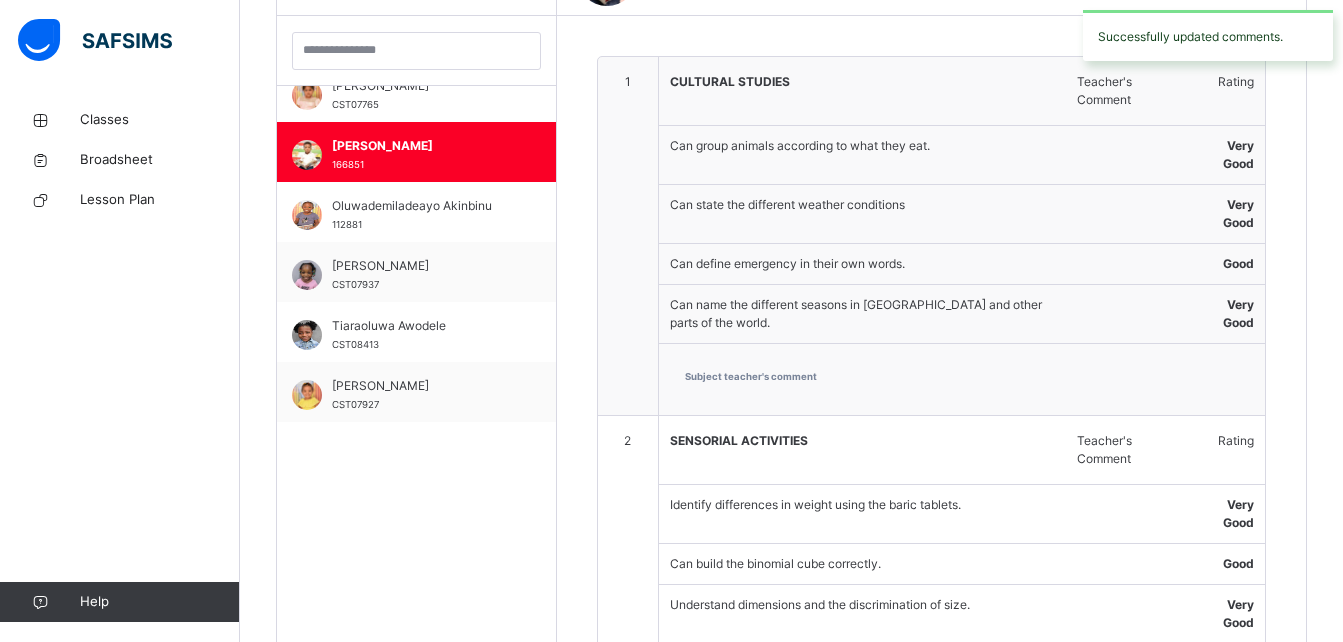 scroll, scrollTop: 590, scrollLeft: 0, axis: vertical 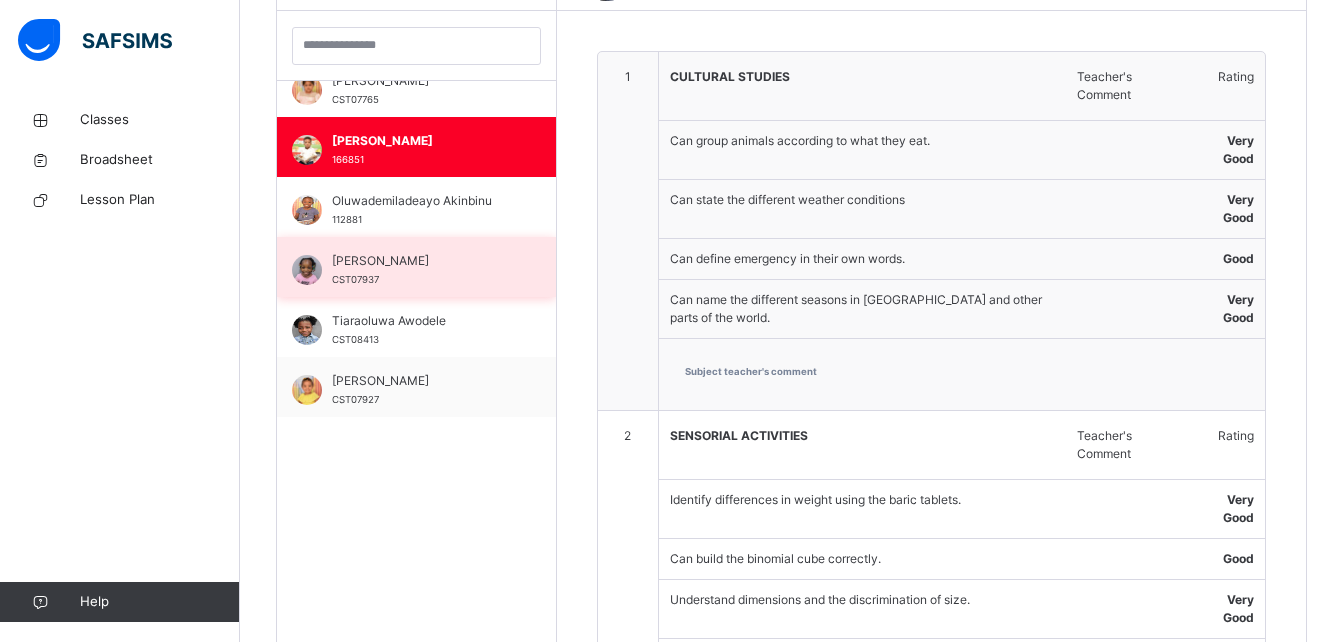 click on "Oluwafeyisikemi  Adeleke CST07937" at bounding box center (421, 270) 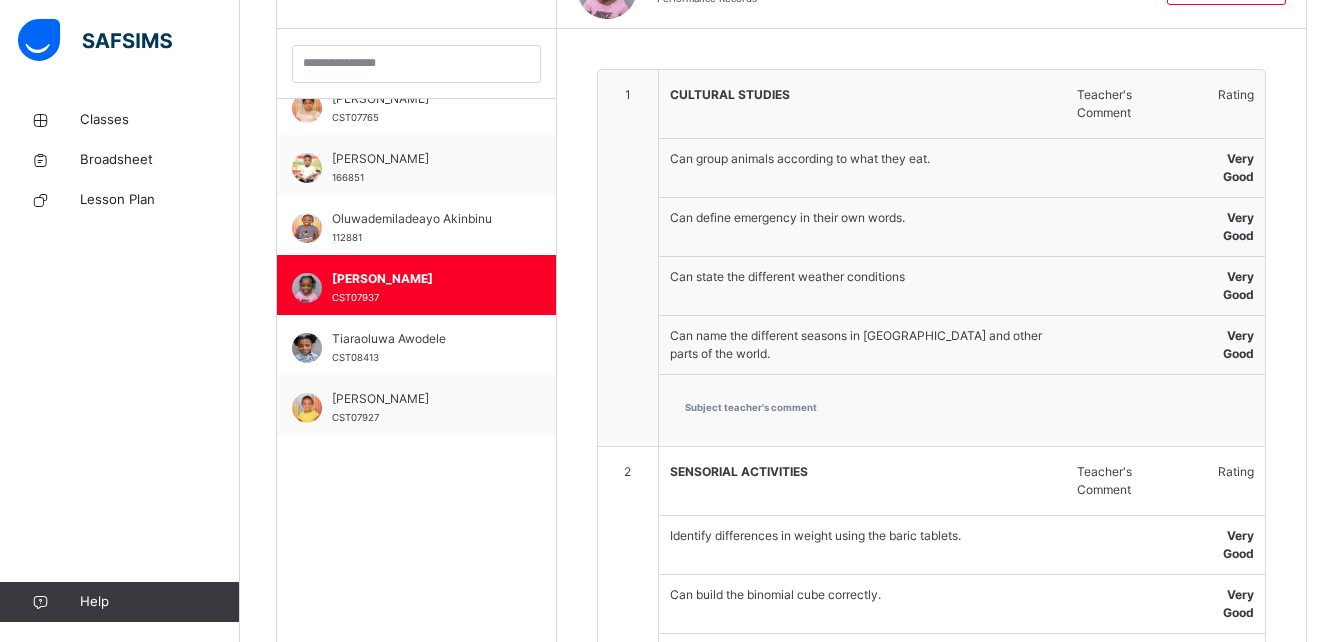 scroll, scrollTop: 590, scrollLeft: 0, axis: vertical 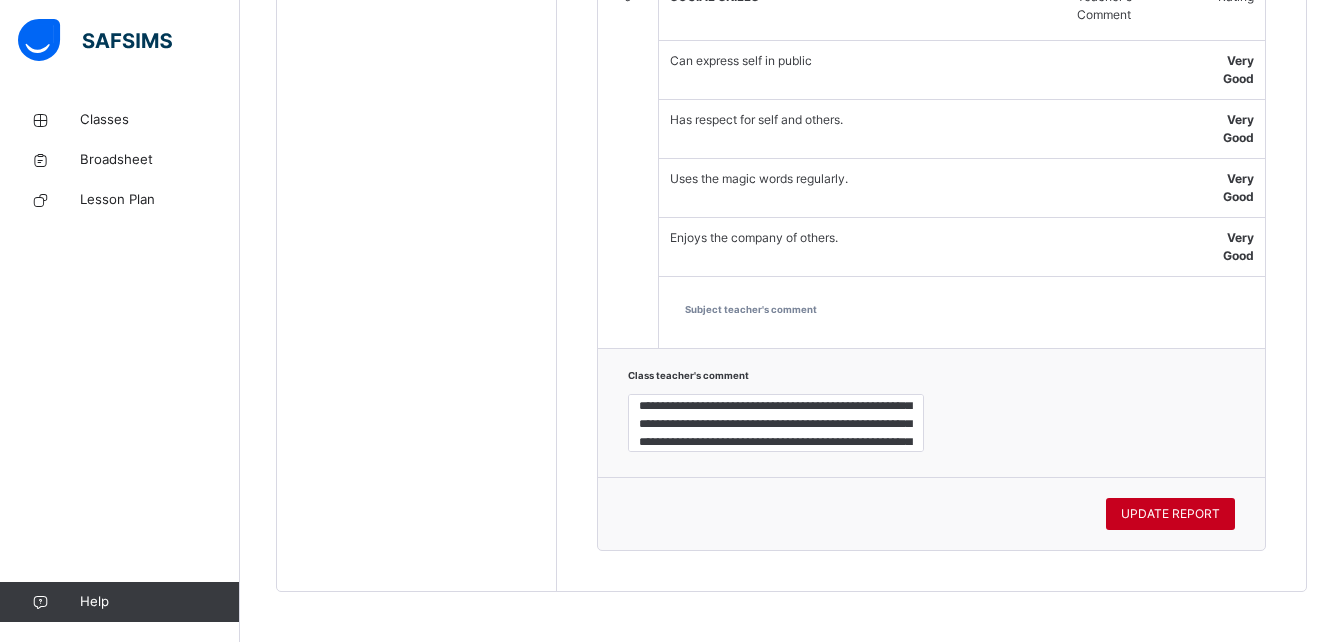 click on "UPDATE REPORT" at bounding box center [1170, 514] 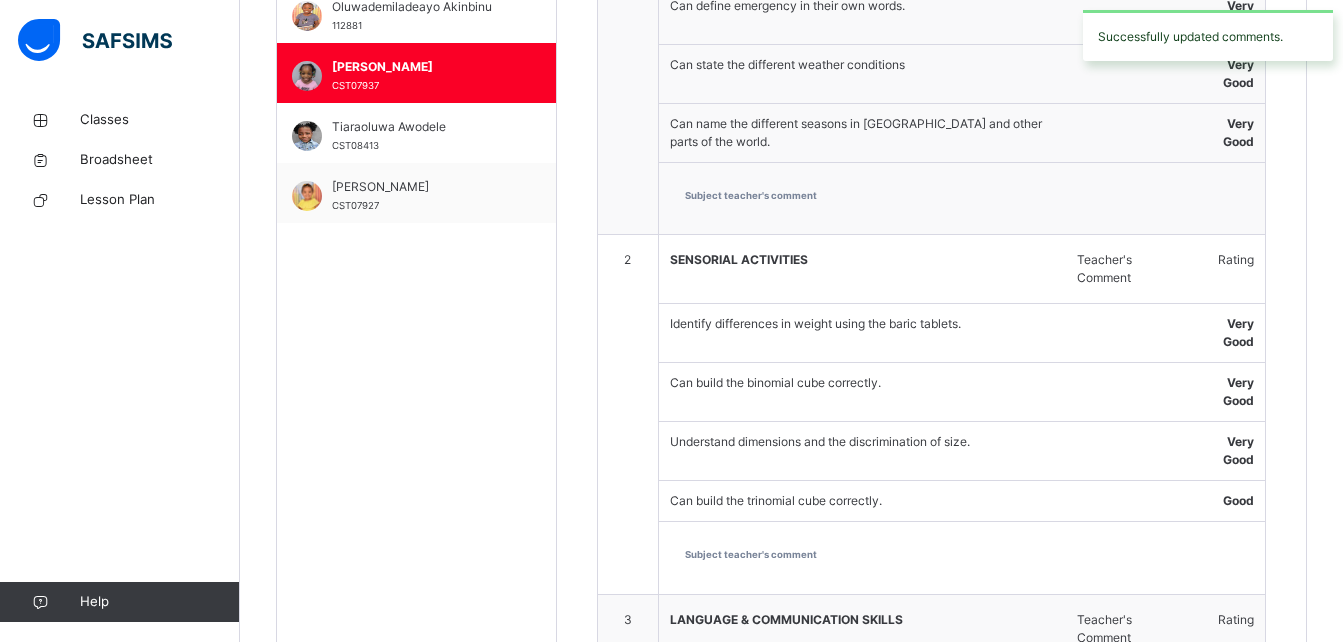 scroll, scrollTop: 575, scrollLeft: 0, axis: vertical 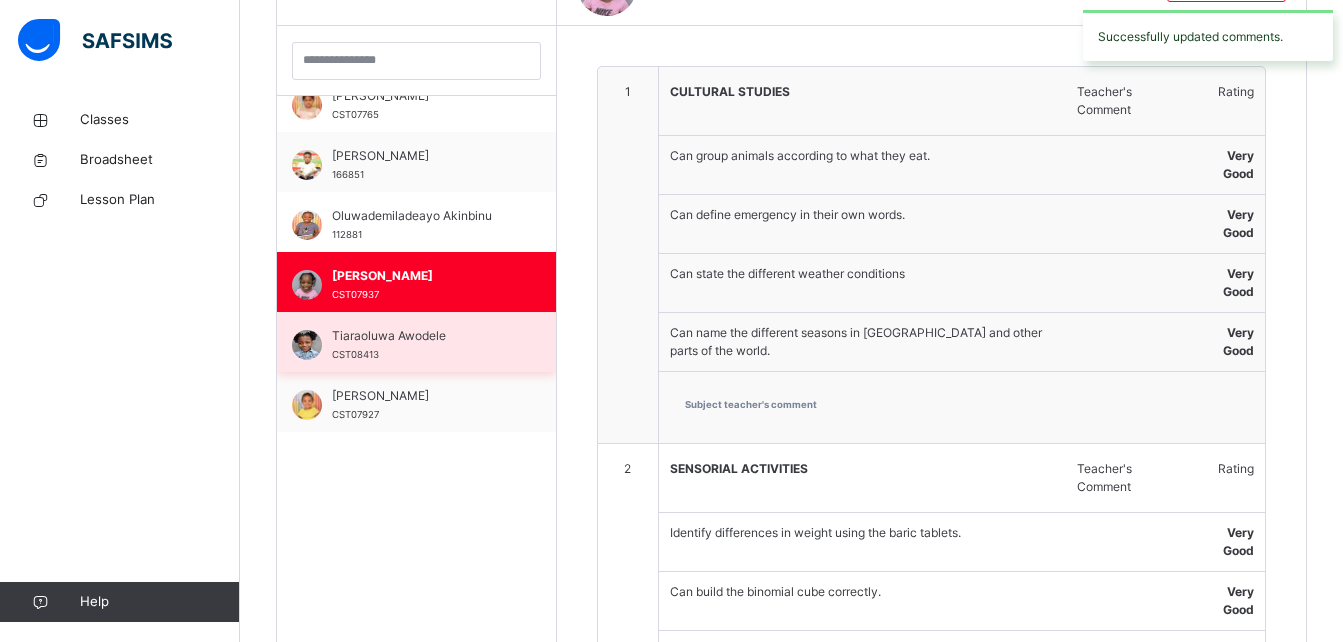 click on "Tiaraoluwa  Awodele CST08413" at bounding box center (421, 345) 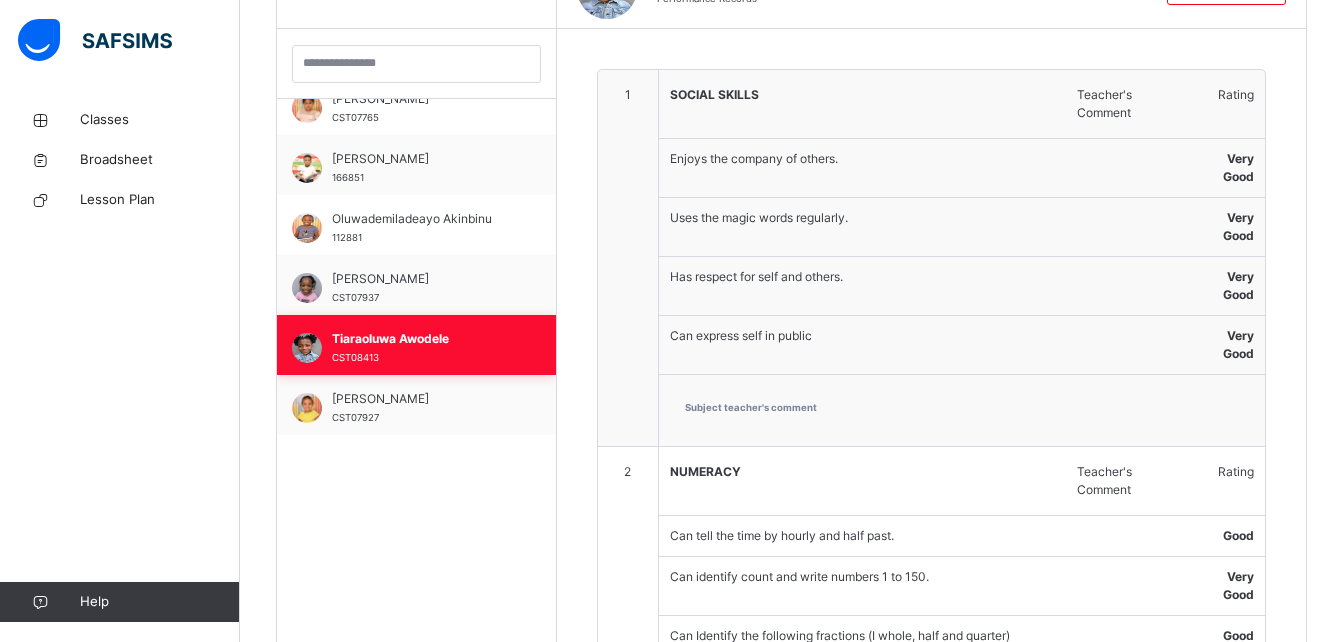 scroll, scrollTop: 575, scrollLeft: 0, axis: vertical 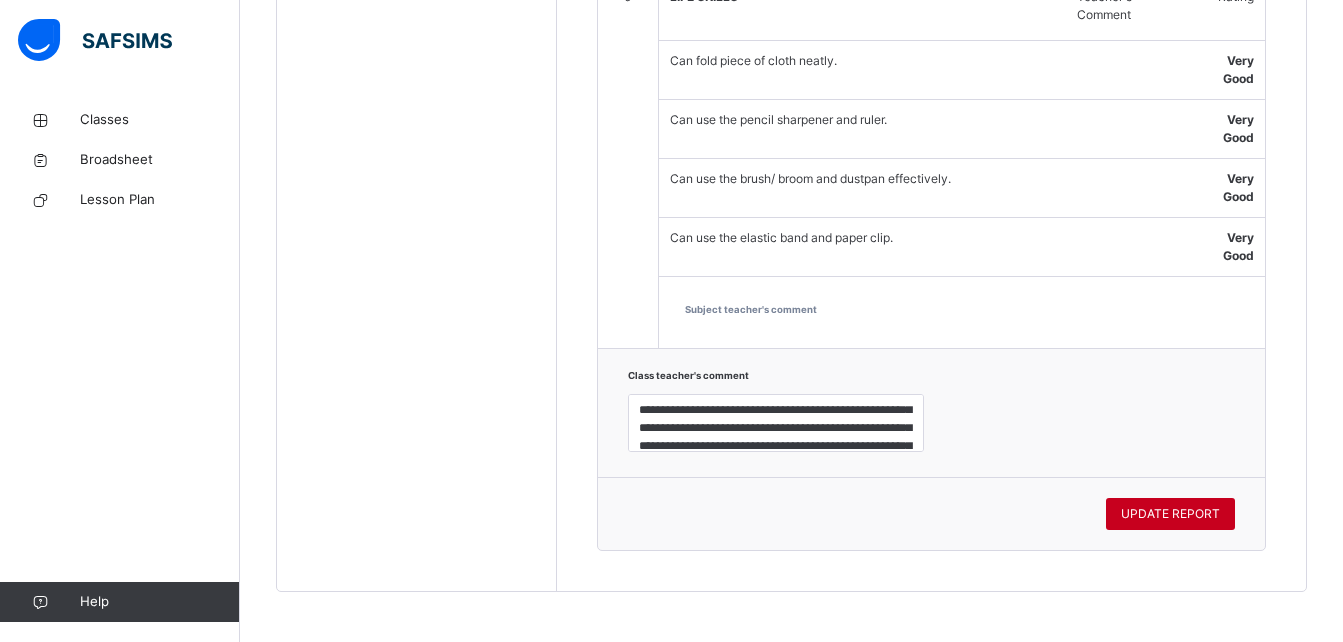 click on "UPDATE REPORT" at bounding box center [1170, 514] 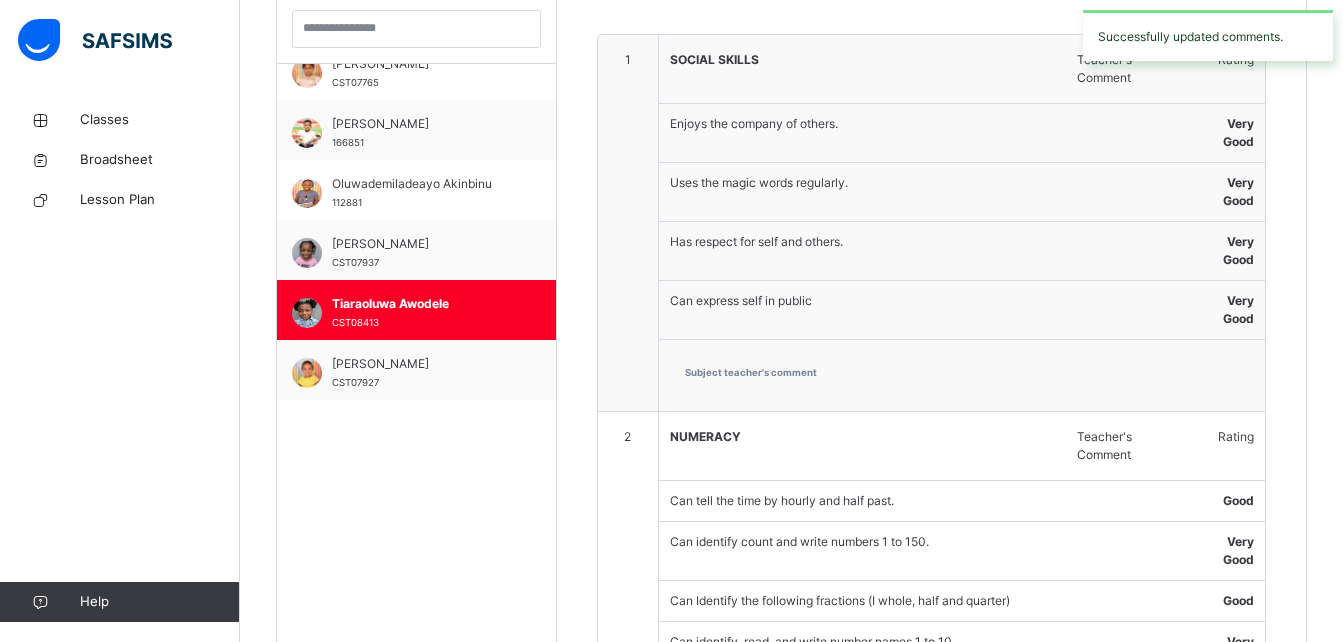 scroll, scrollTop: 597, scrollLeft: 0, axis: vertical 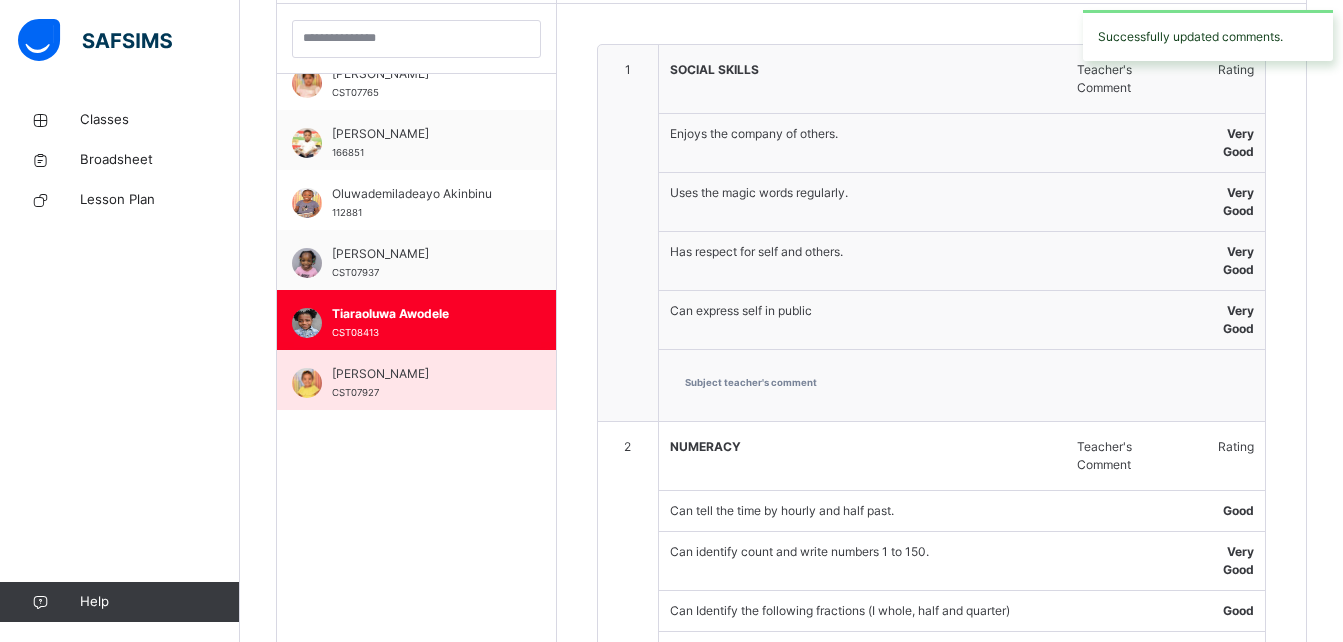 click on "Victoria  Russo" at bounding box center (421, 374) 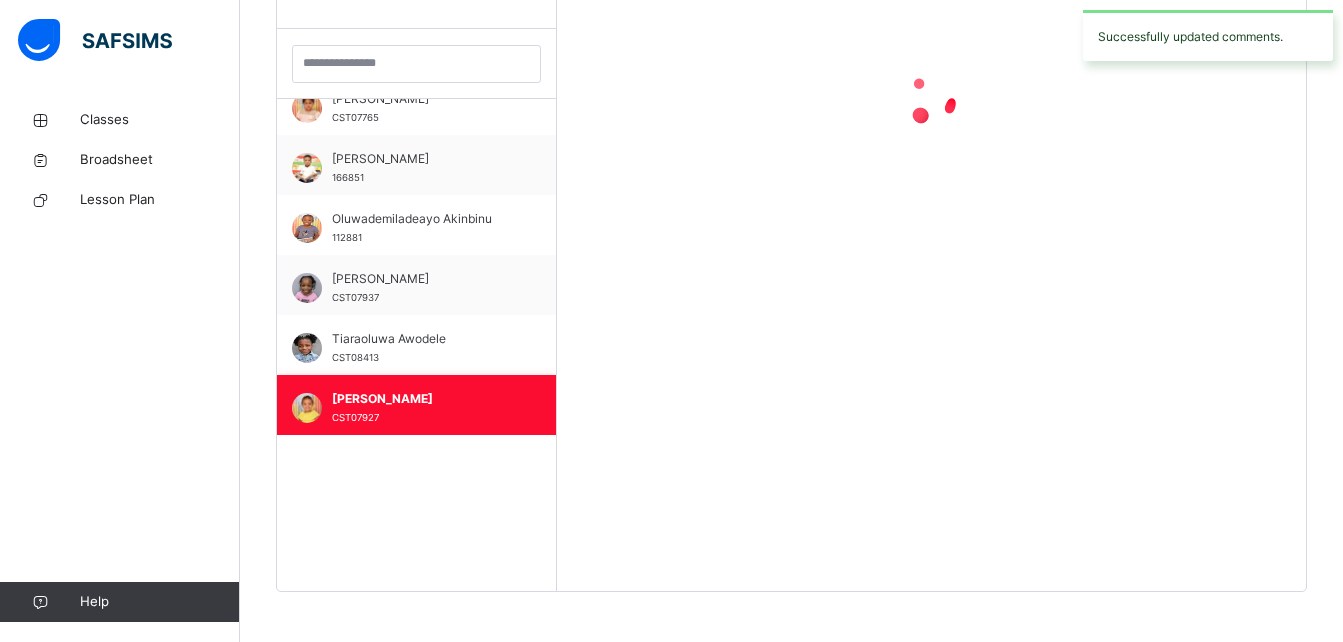 scroll, scrollTop: 572, scrollLeft: 0, axis: vertical 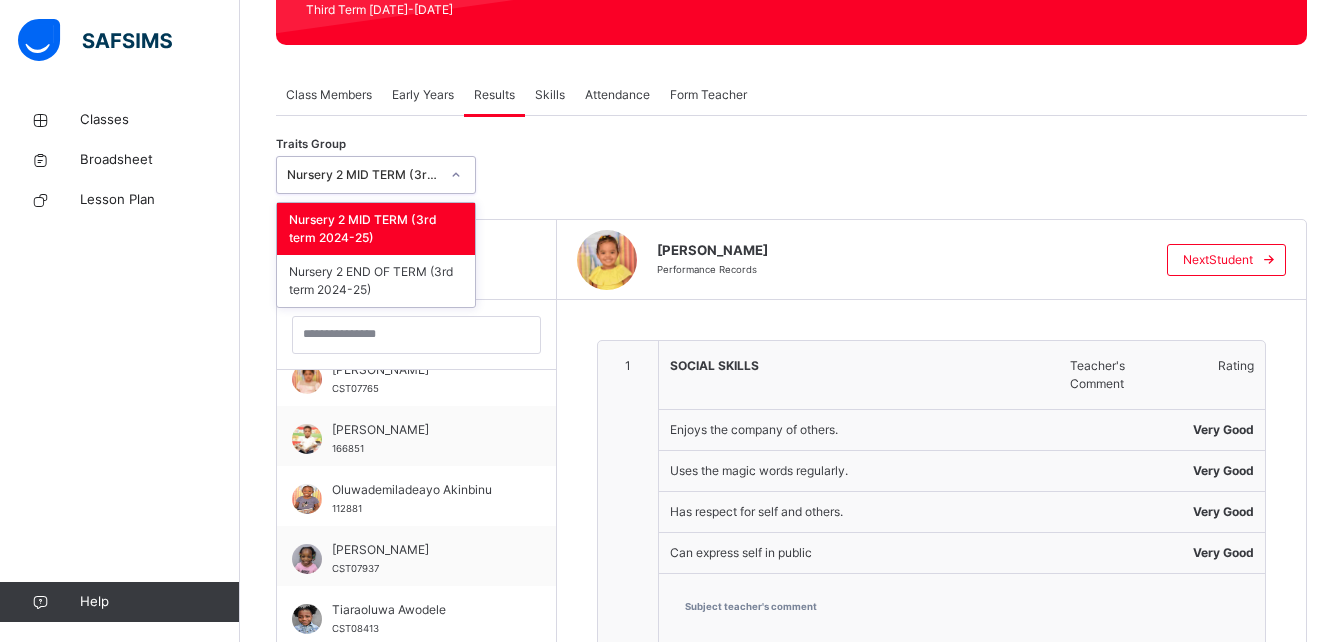 click at bounding box center (456, 175) 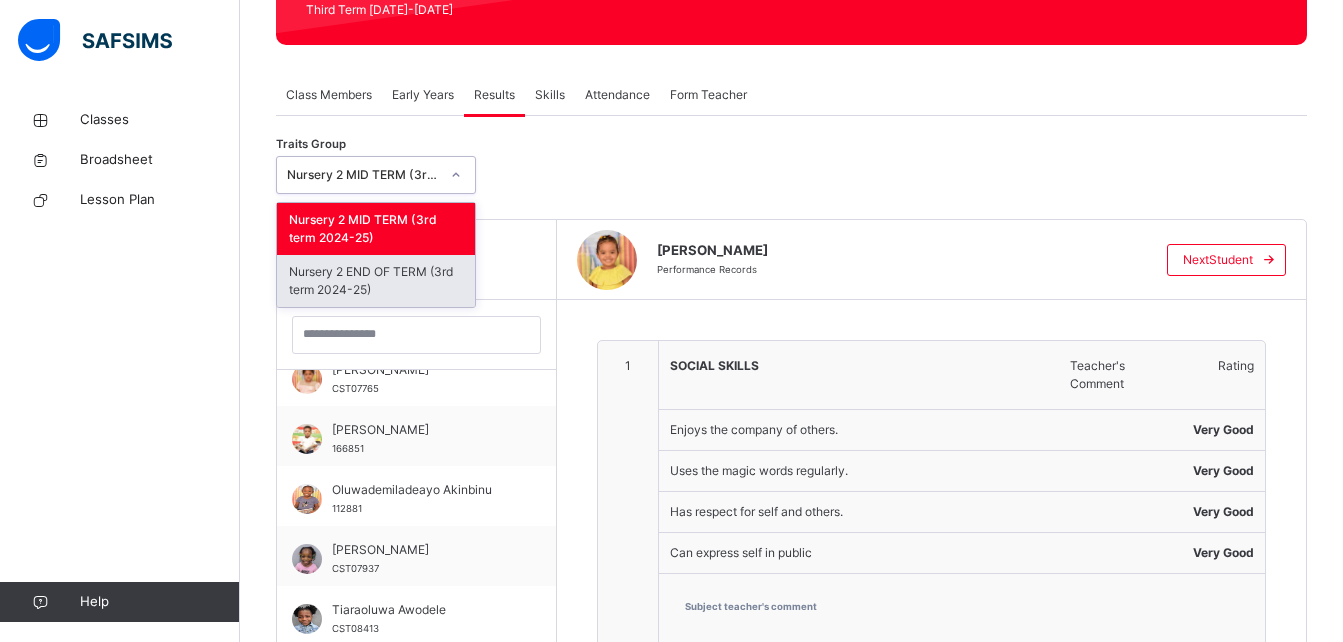 click on "Nursery 2 END OF TERM (3rd term 2024-25)" at bounding box center [376, 281] 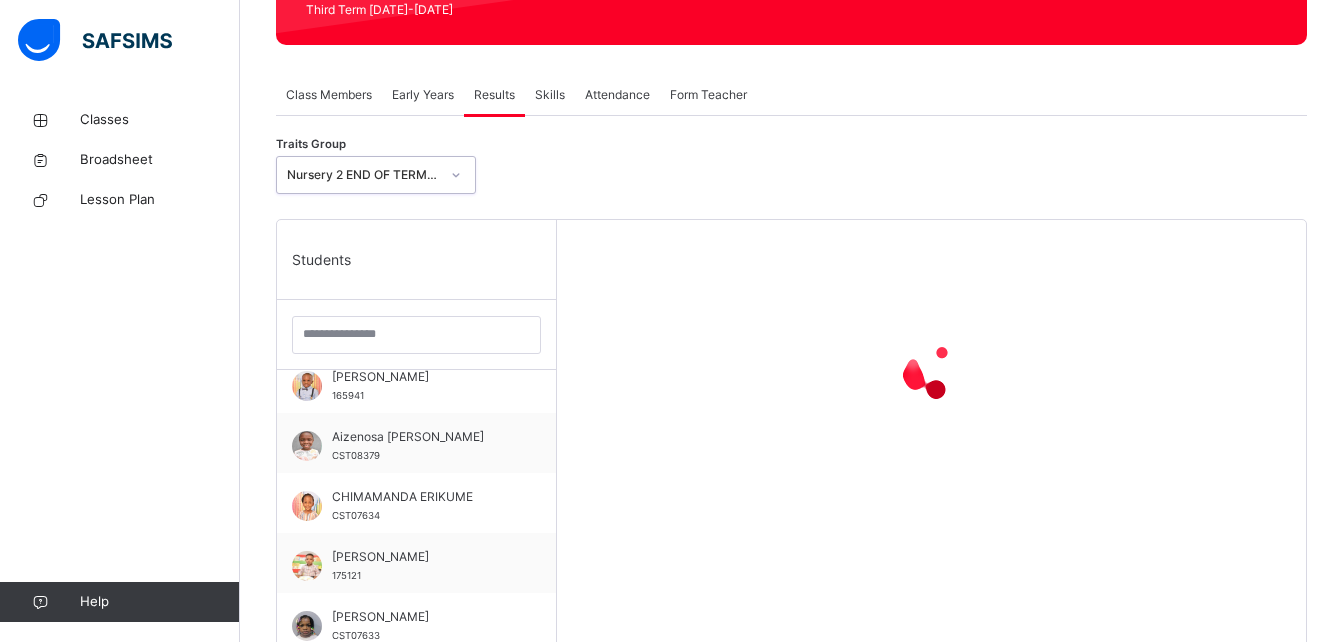 scroll, scrollTop: 0, scrollLeft: 0, axis: both 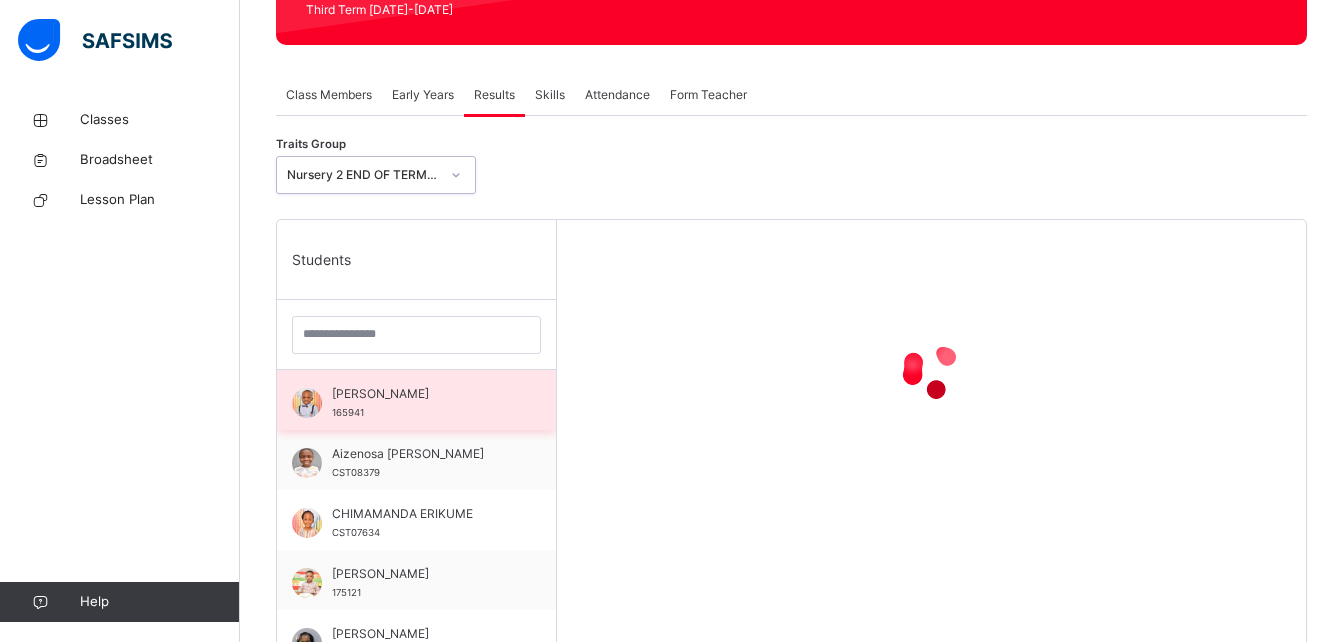 click on "Aaron  Abeka" at bounding box center (421, 394) 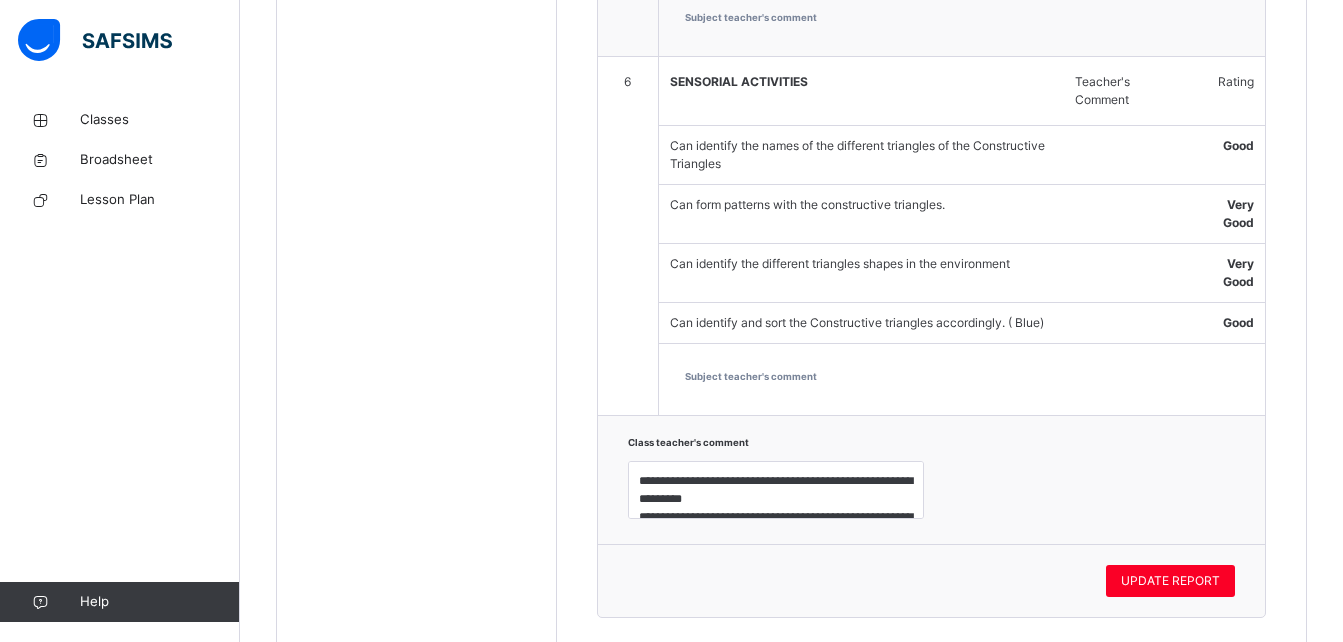 scroll, scrollTop: 2785, scrollLeft: 0, axis: vertical 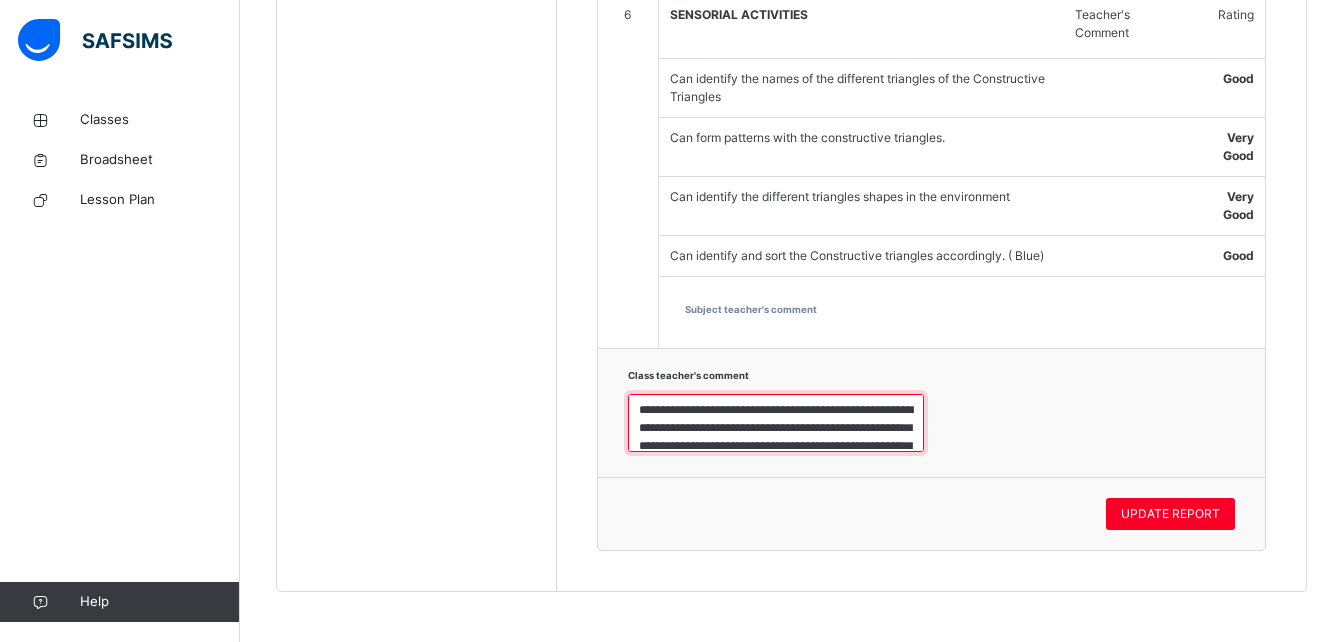 click on "**********" at bounding box center (776, 423) 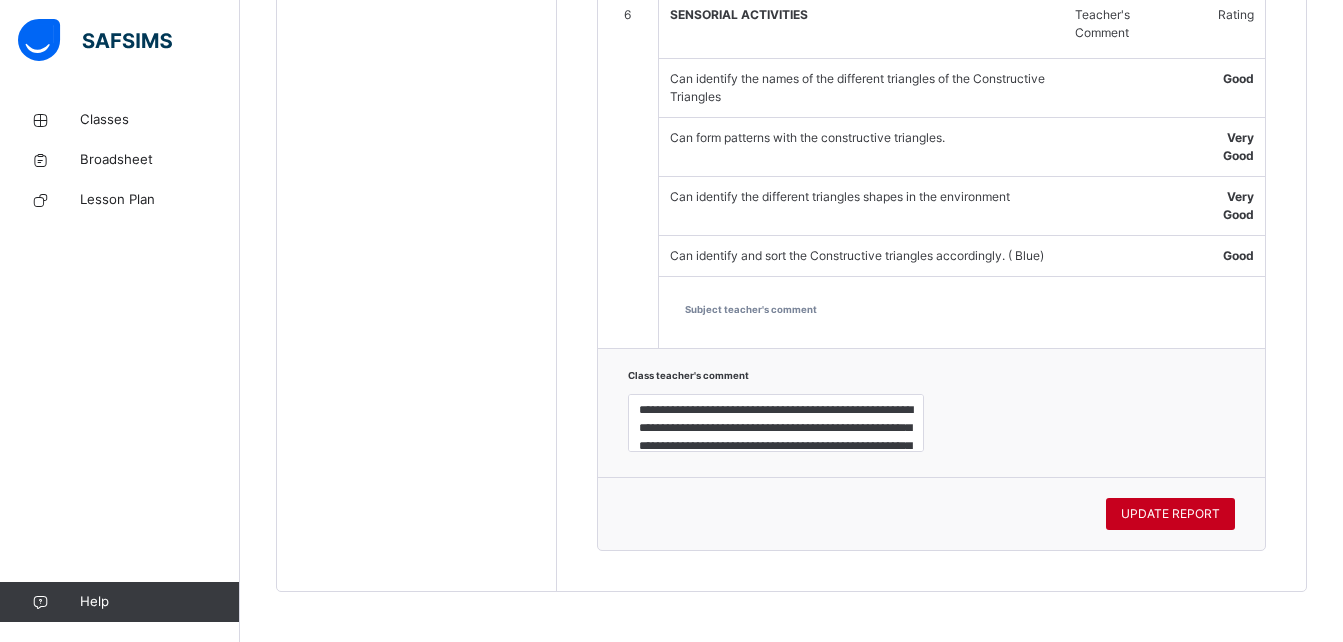 click on "UPDATE REPORT" at bounding box center [1170, 514] 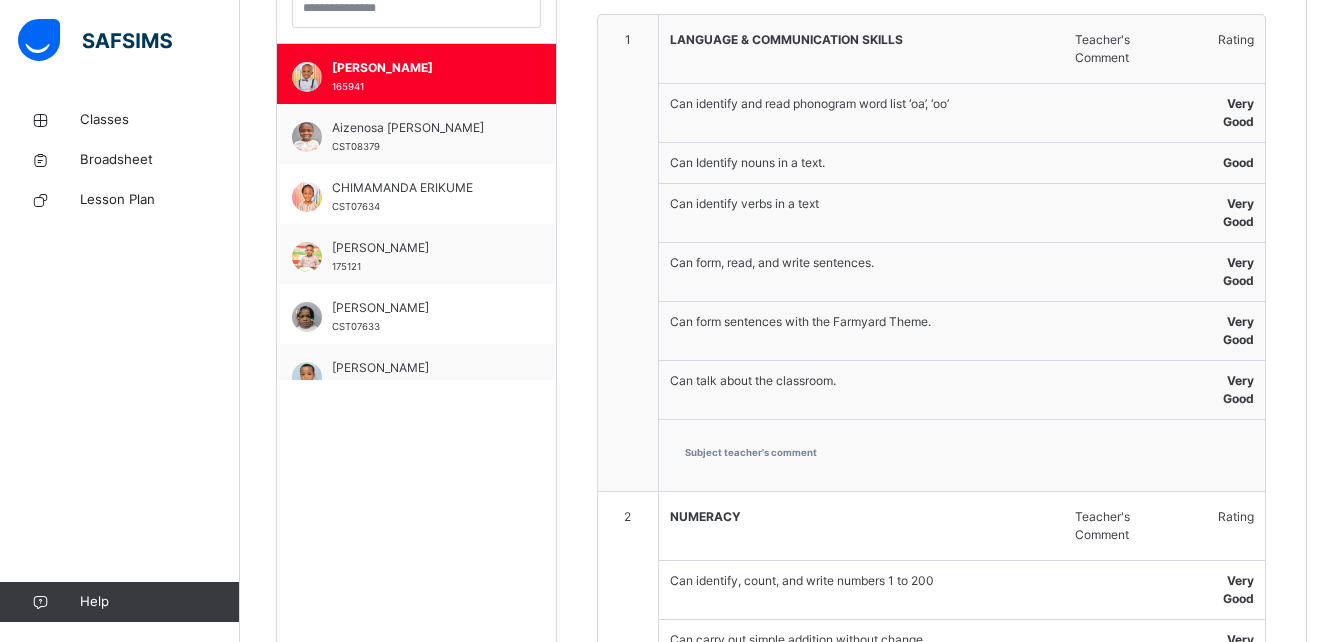 scroll, scrollTop: 570, scrollLeft: 0, axis: vertical 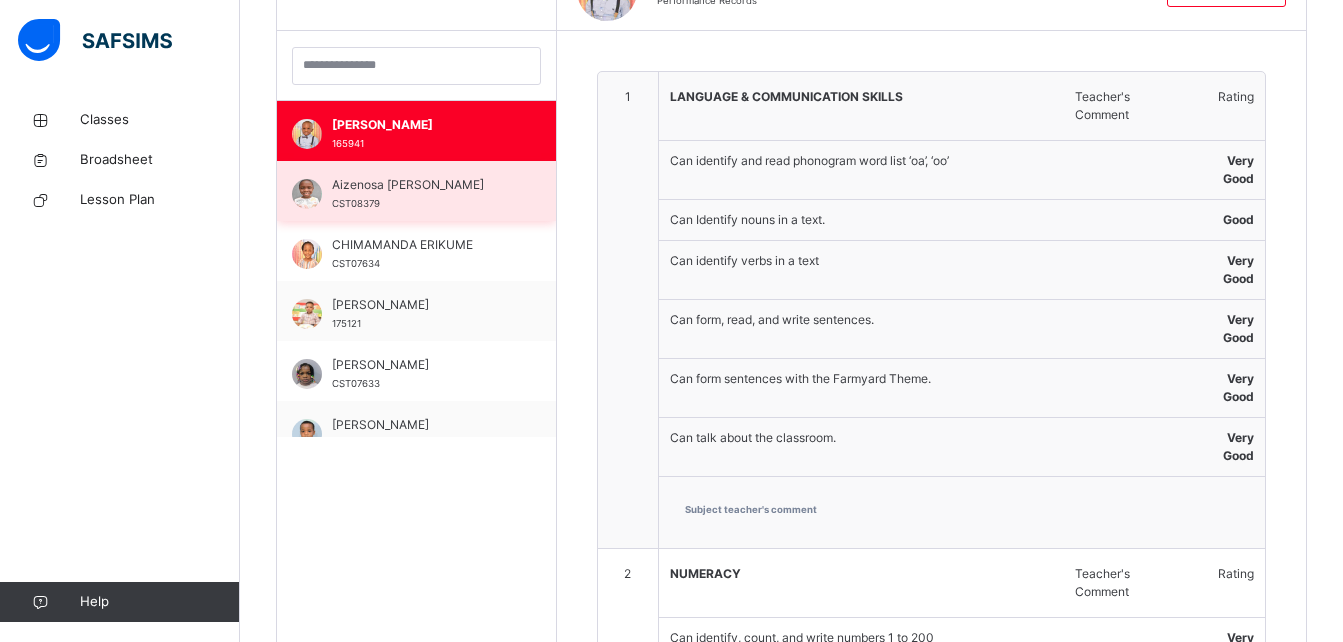 click on "Aizenosa  Omoruyi" at bounding box center (421, 185) 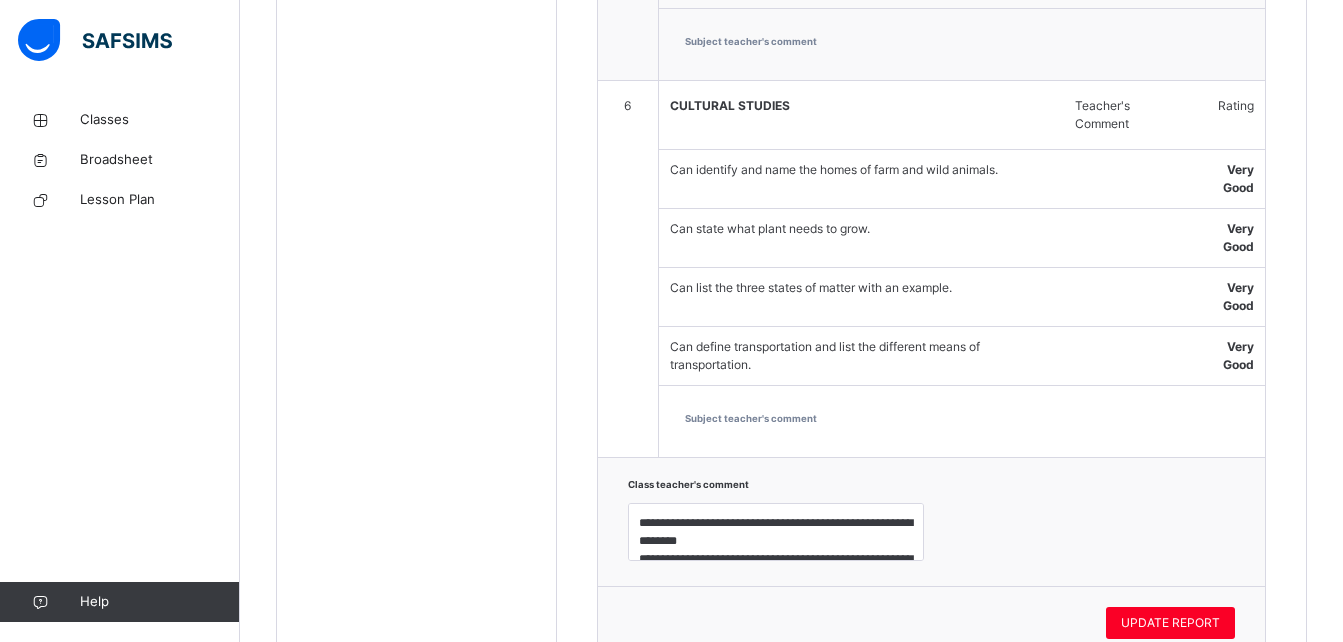 scroll, scrollTop: 2872, scrollLeft: 0, axis: vertical 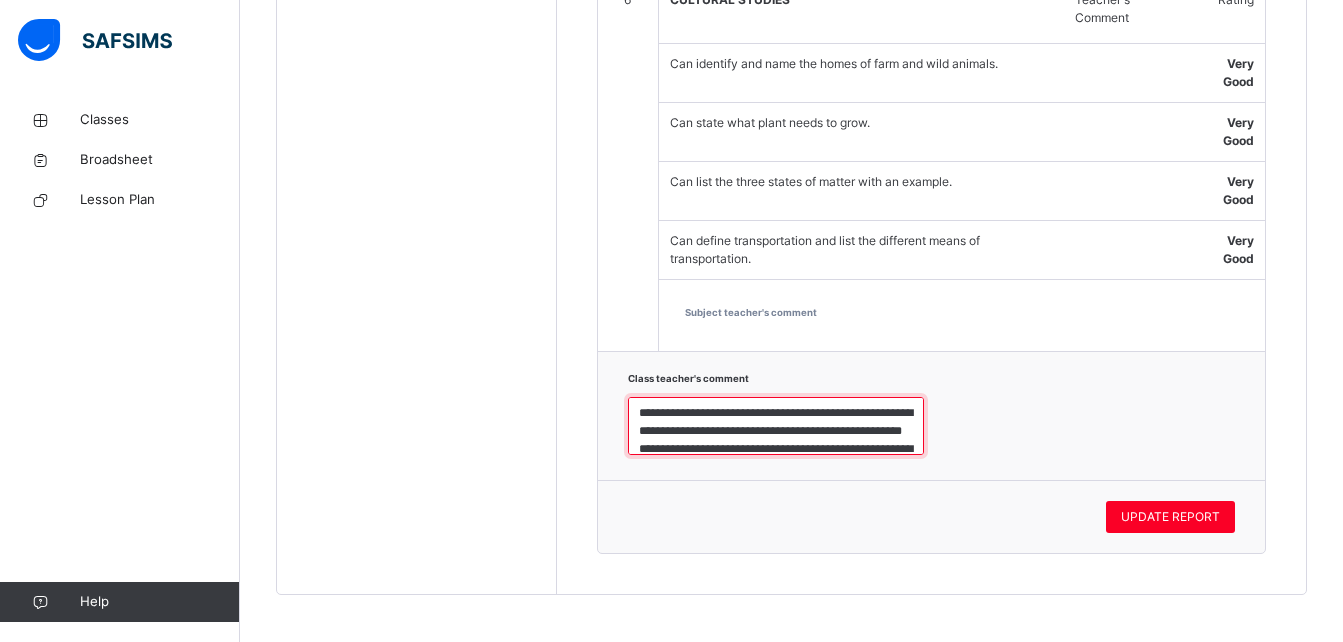 click on "**********" at bounding box center [776, 426] 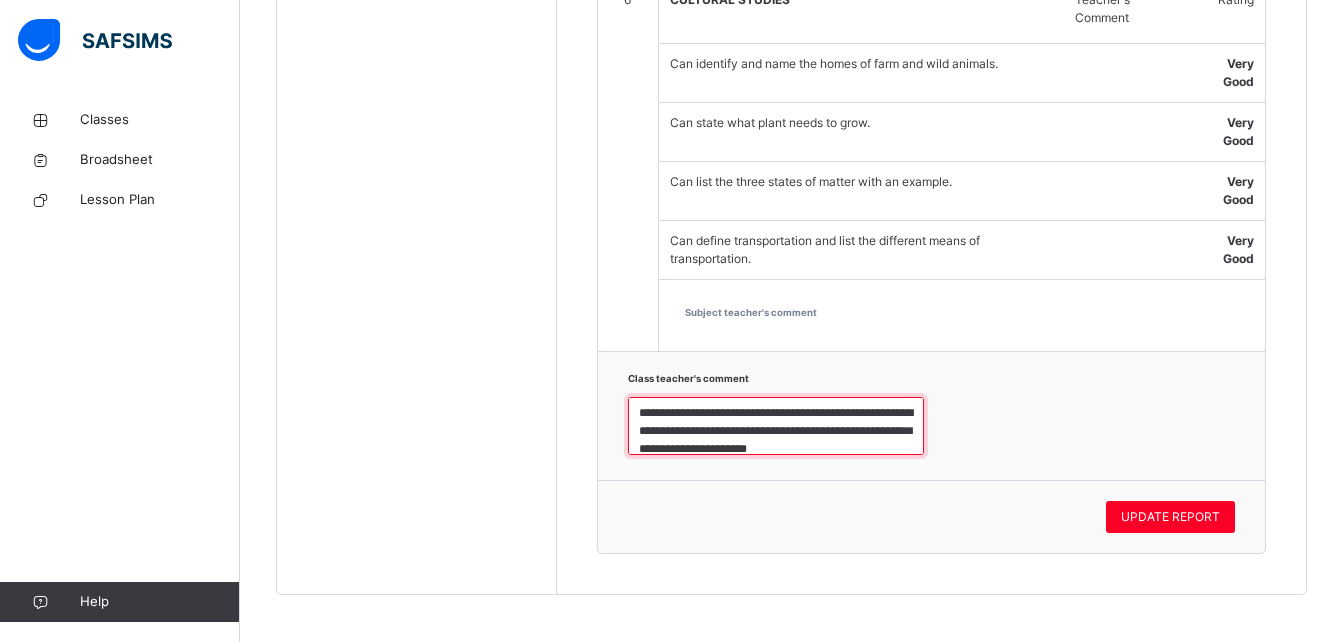 type on "**********" 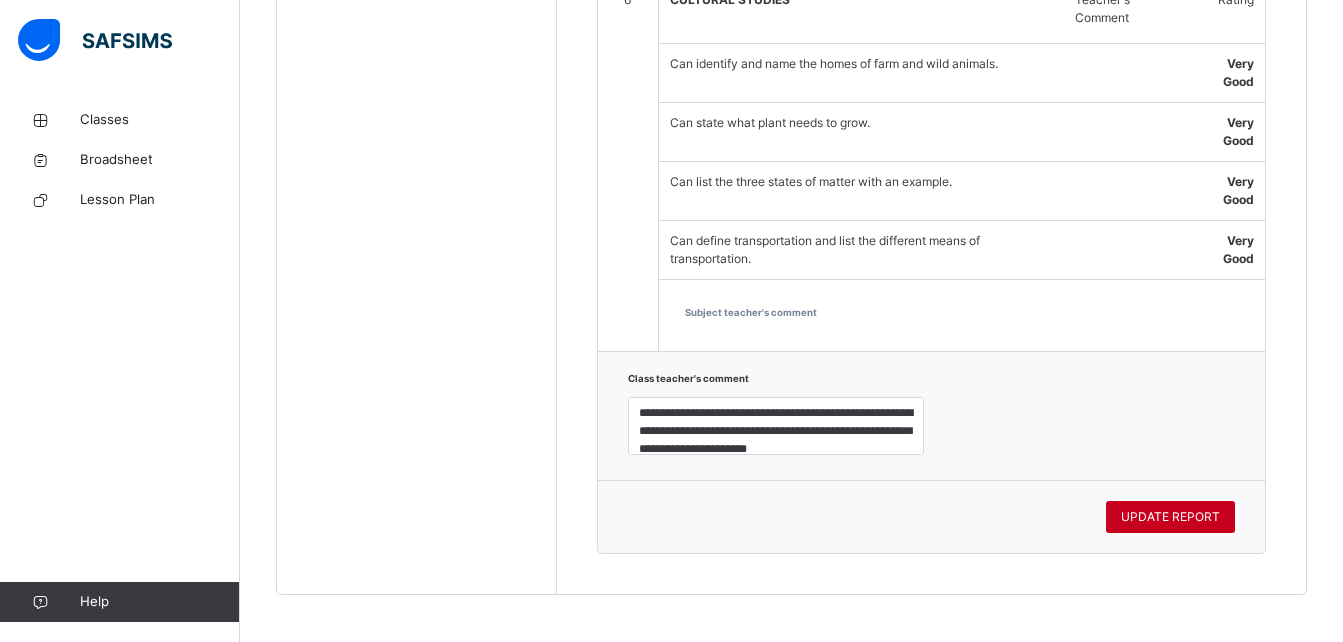 click on "UPDATE REPORT" at bounding box center [1170, 517] 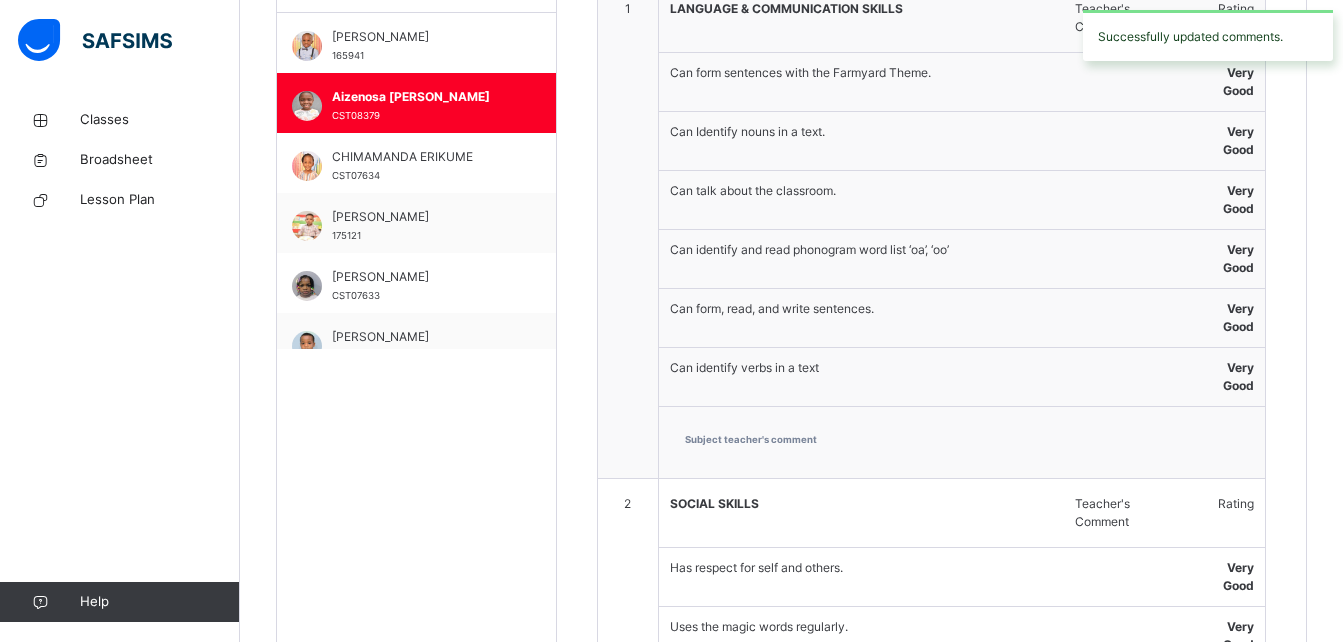 scroll, scrollTop: 517, scrollLeft: 0, axis: vertical 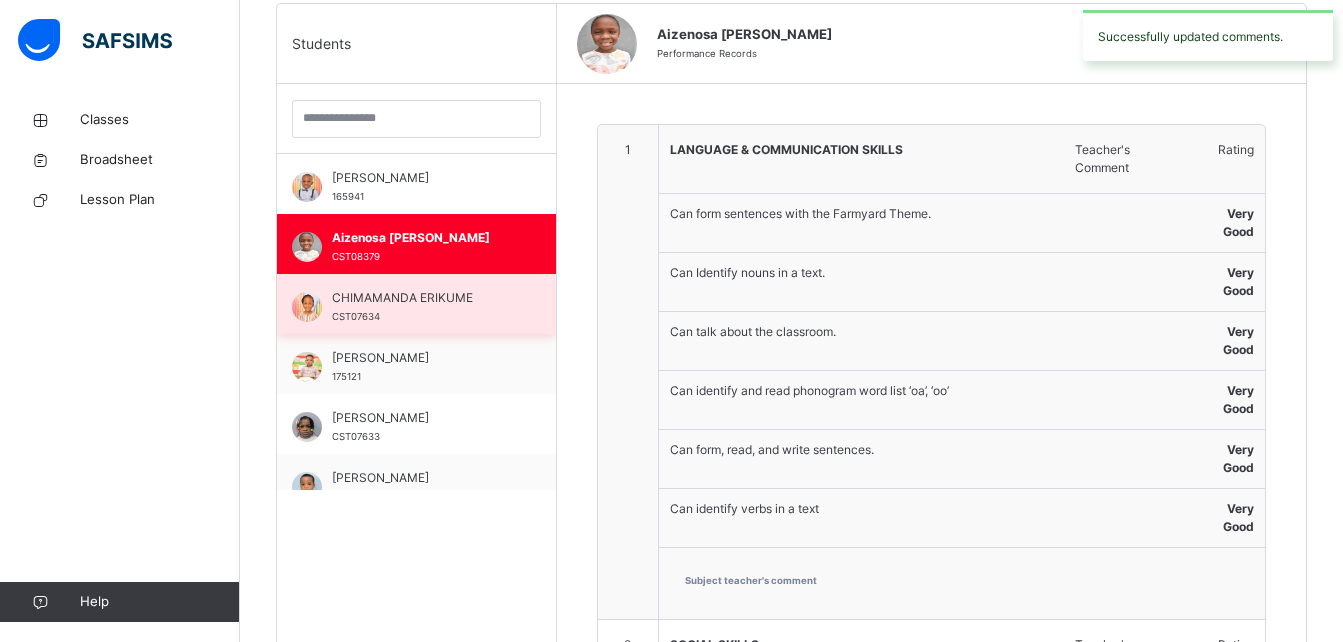 click on "CHIMAMANDA  ERIKUME" at bounding box center [421, 298] 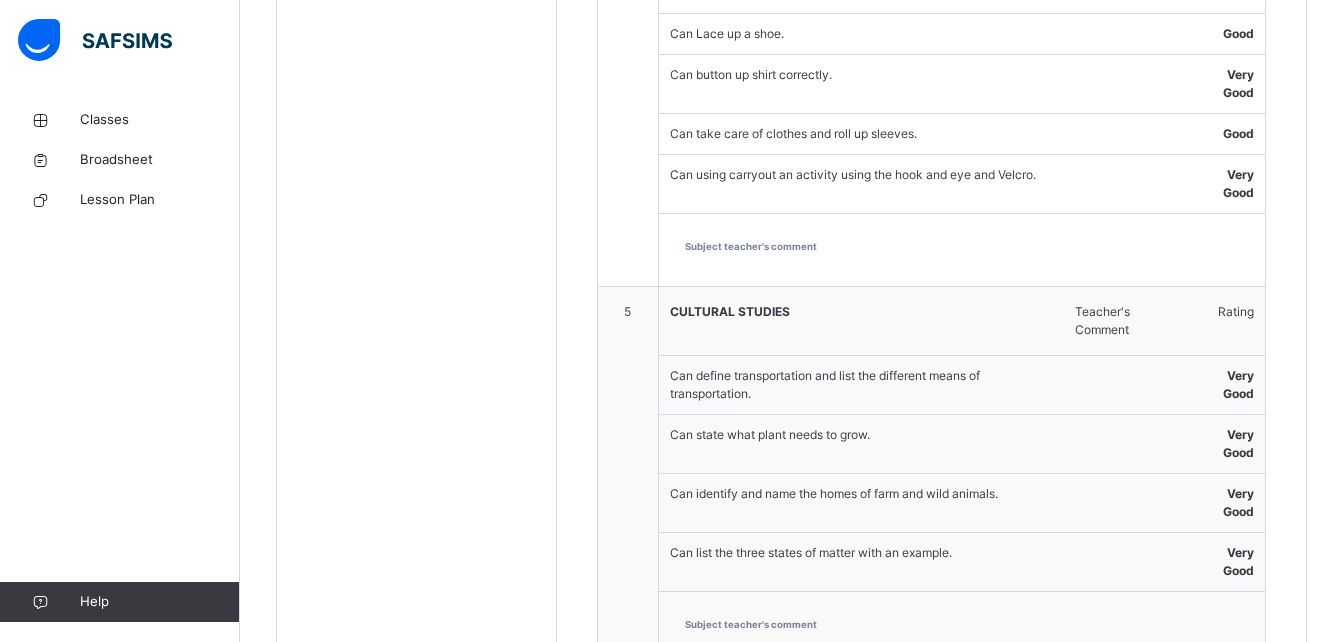 scroll, scrollTop: 2152, scrollLeft: 0, axis: vertical 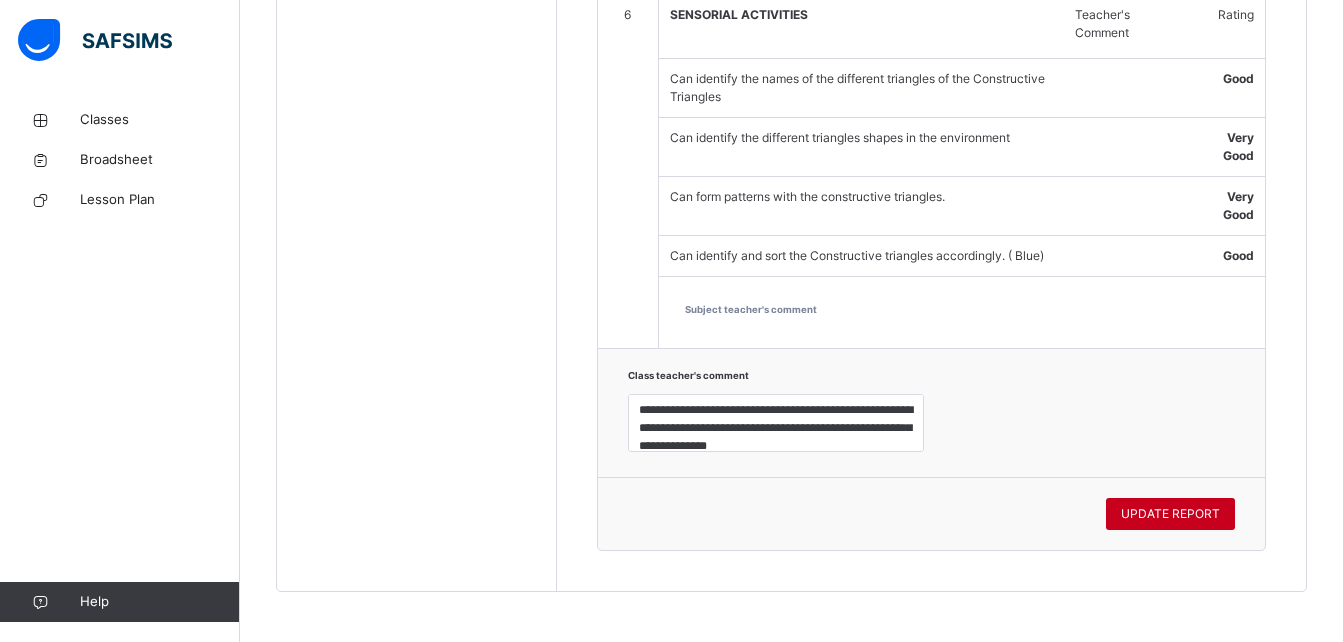 click on "UPDATE REPORT" at bounding box center (1170, 514) 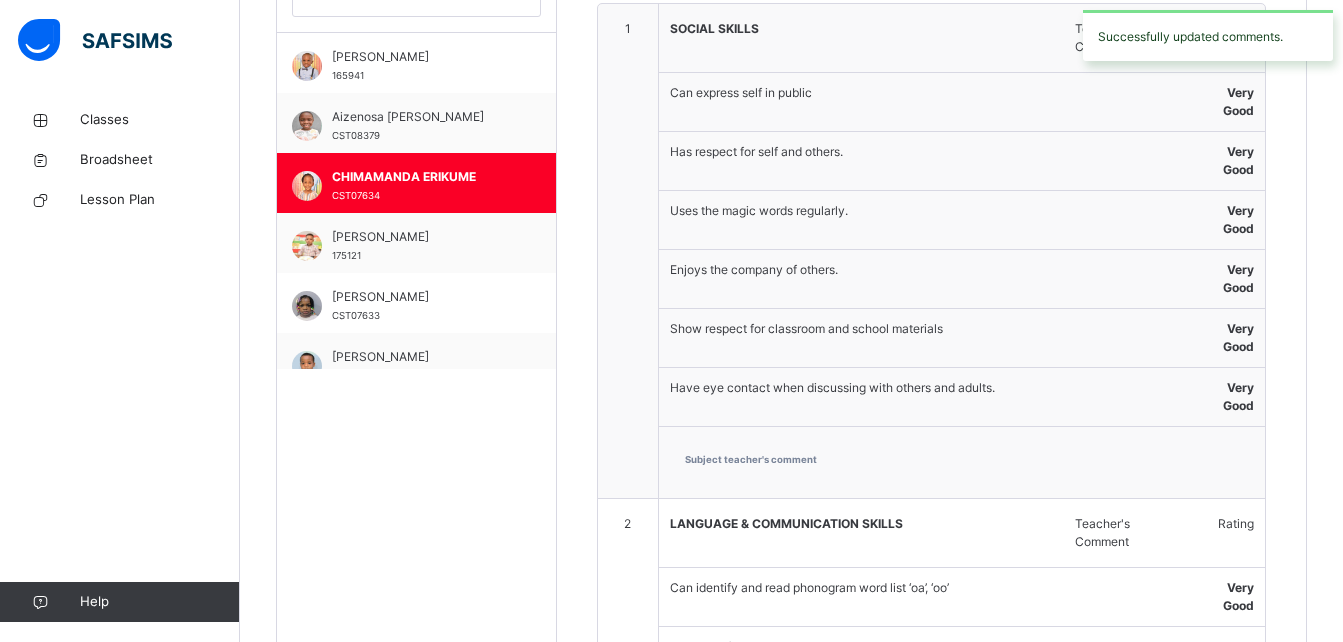 scroll, scrollTop: 615, scrollLeft: 0, axis: vertical 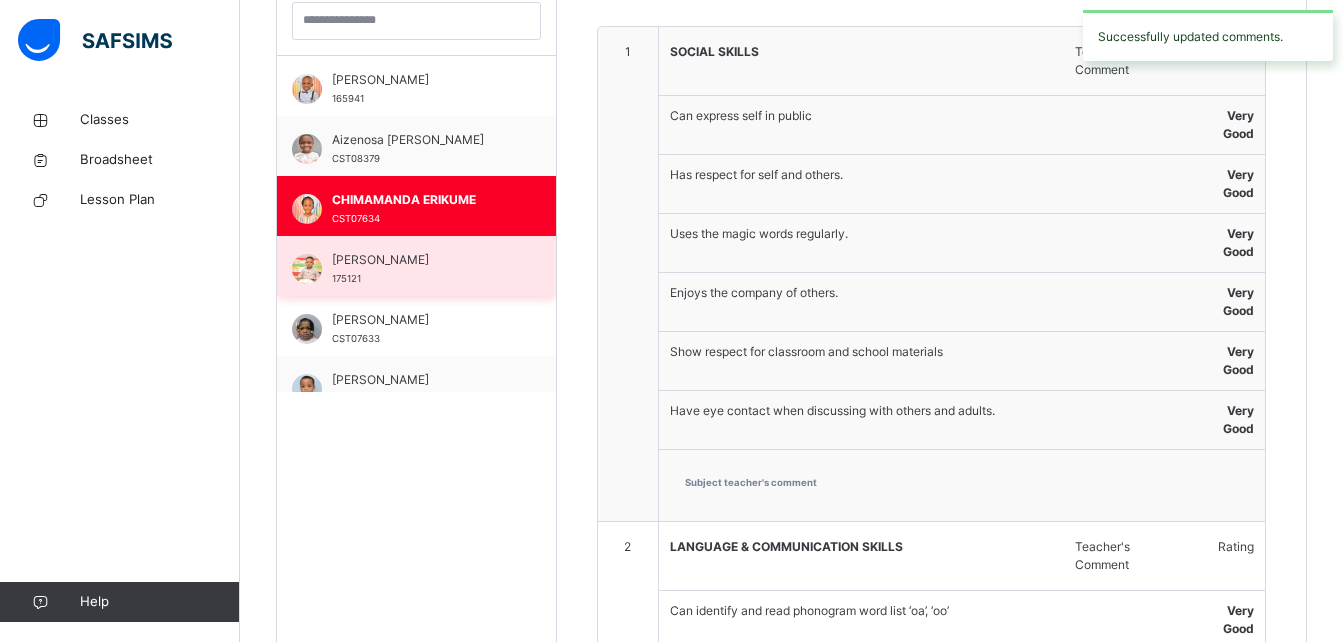 click on "175121" at bounding box center (346, 278) 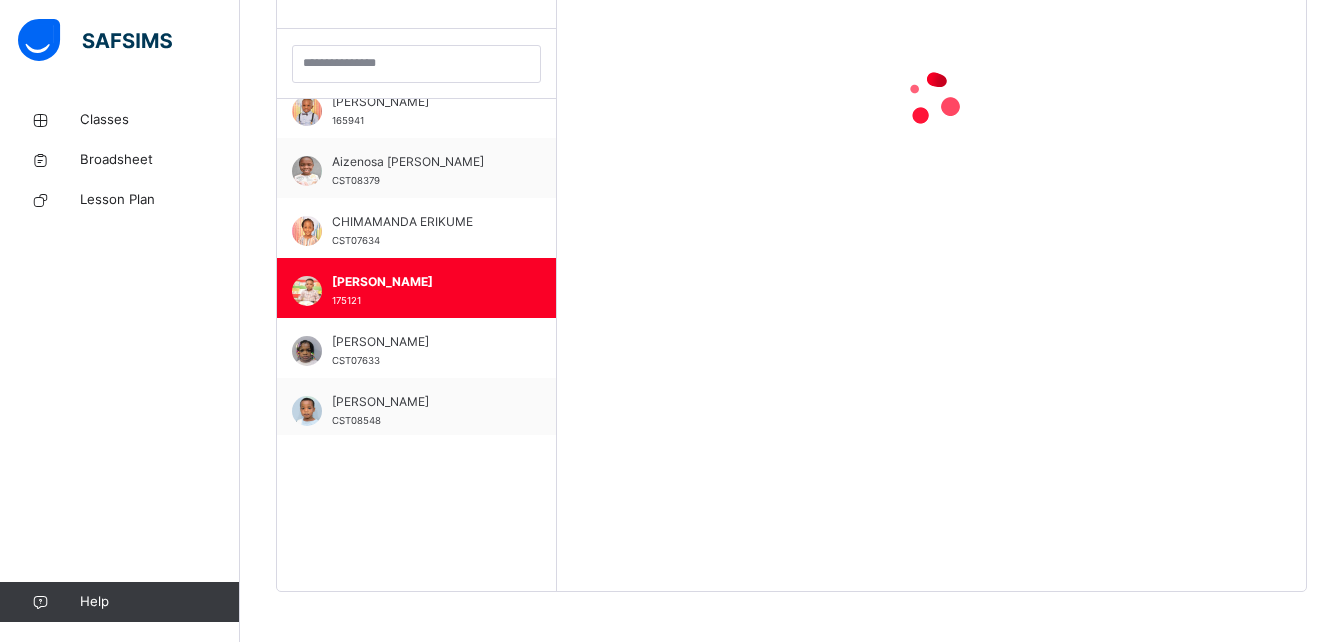 scroll, scrollTop: 40, scrollLeft: 0, axis: vertical 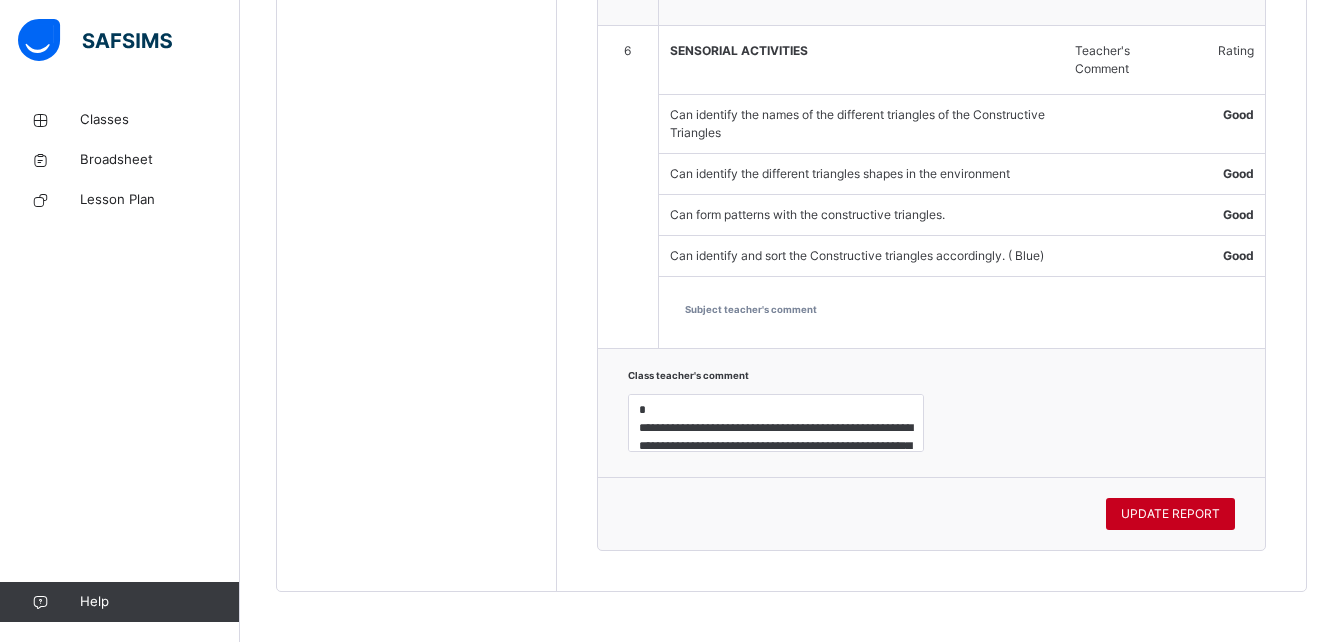 click on "UPDATE REPORT" at bounding box center [1170, 514] 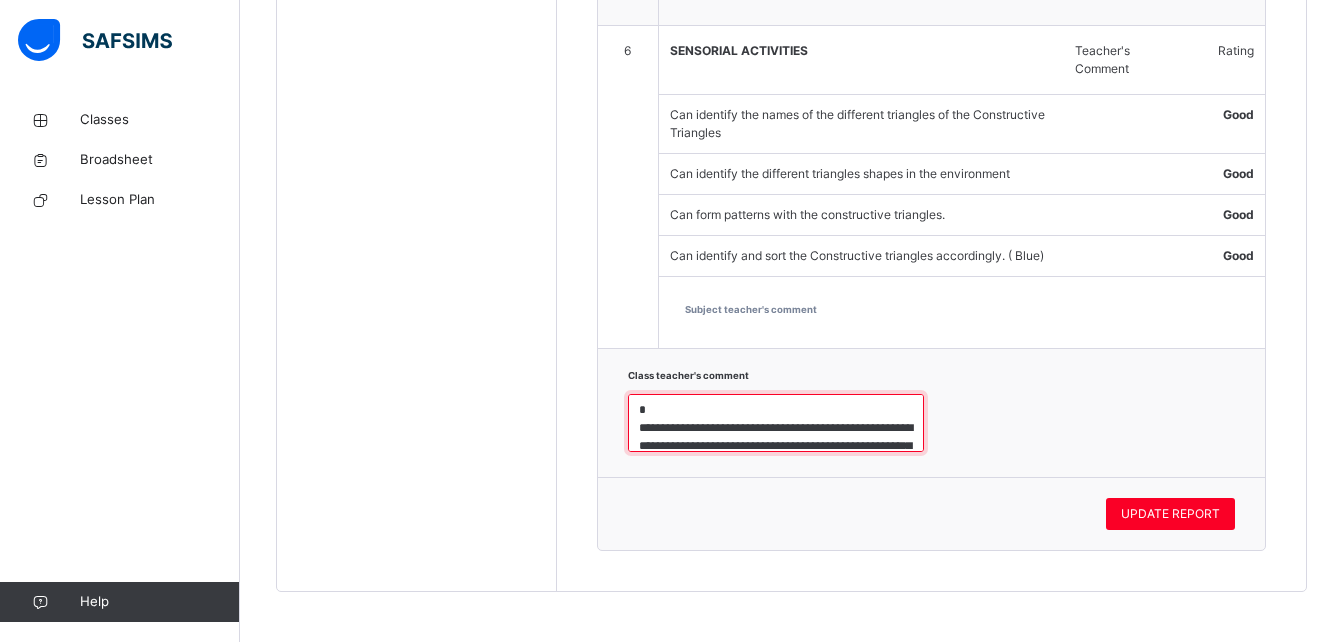 click on "**********" at bounding box center [776, 423] 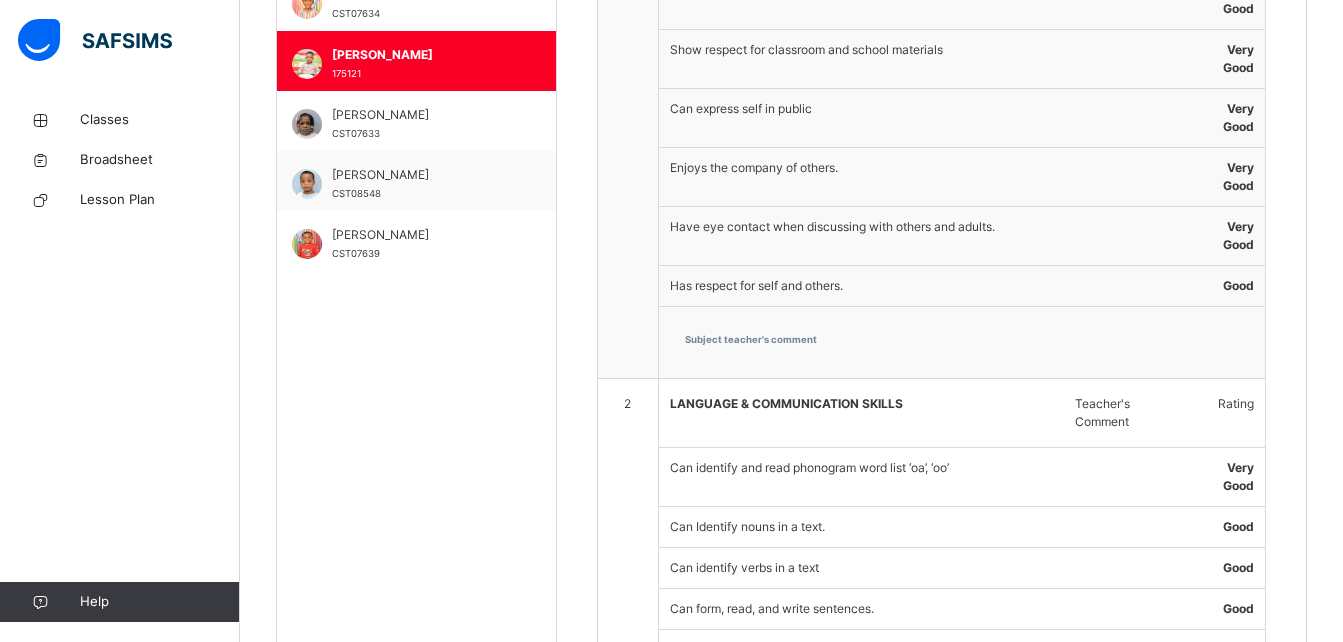 scroll, scrollTop: 689, scrollLeft: 0, axis: vertical 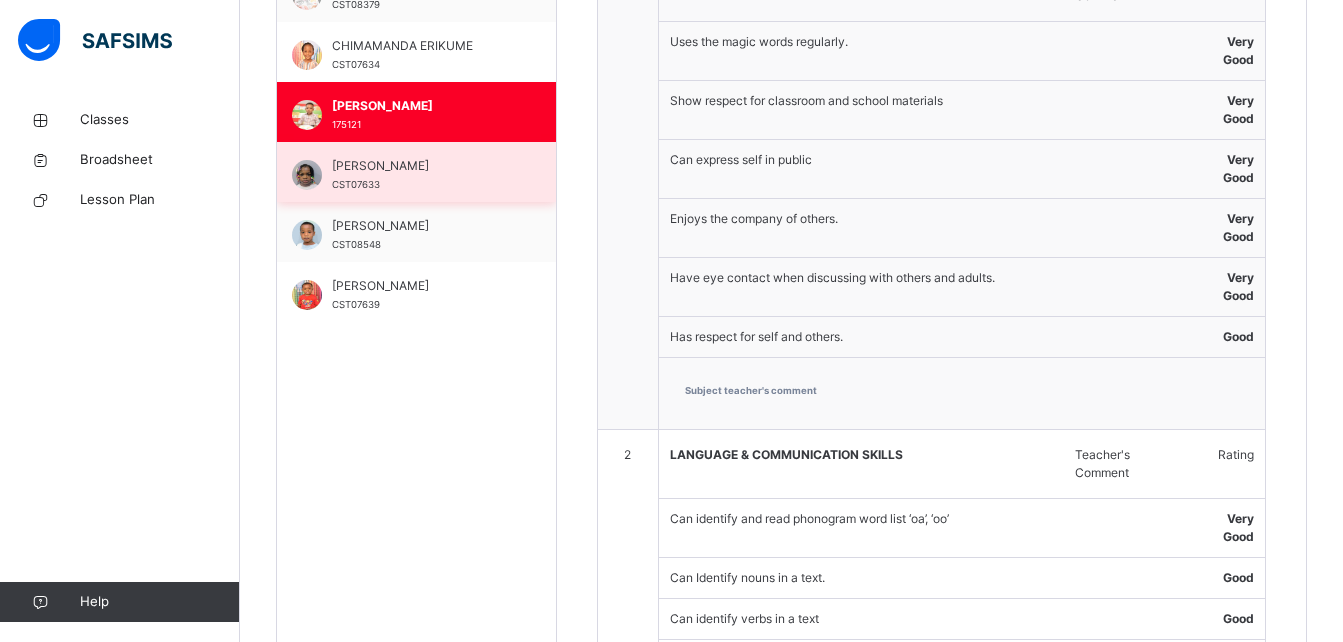click on "DABERECHI  CHUKWUOGO CST07633" at bounding box center (421, 175) 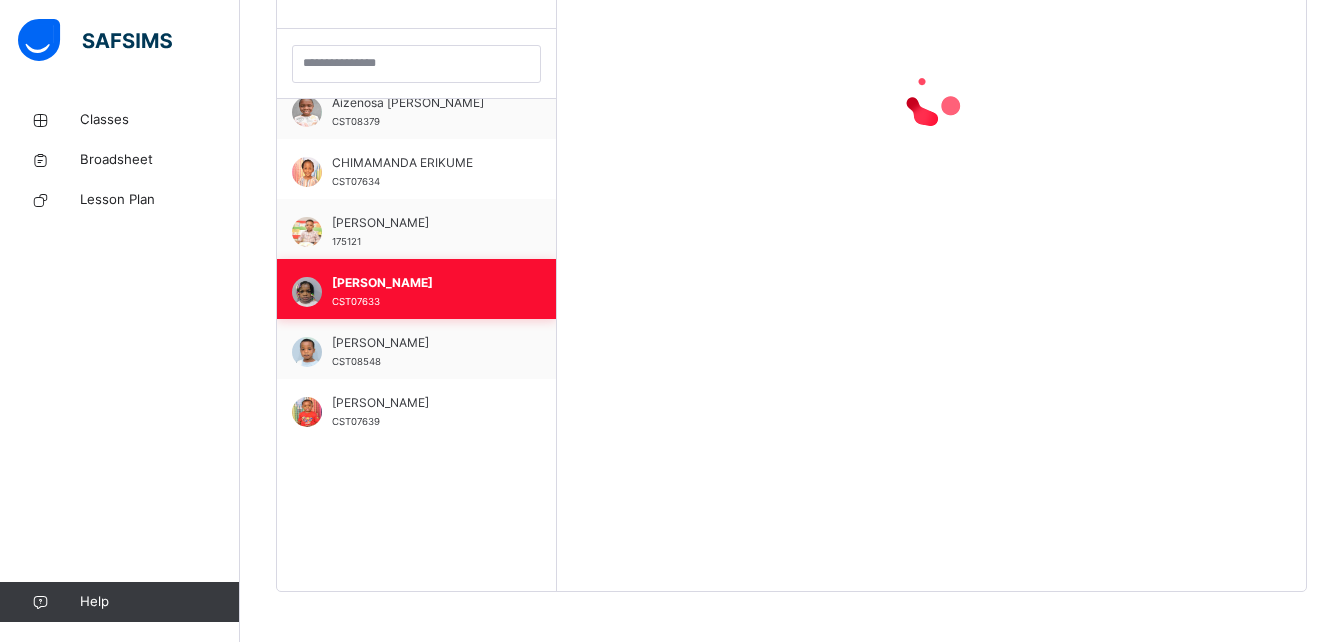 scroll, scrollTop: 572, scrollLeft: 0, axis: vertical 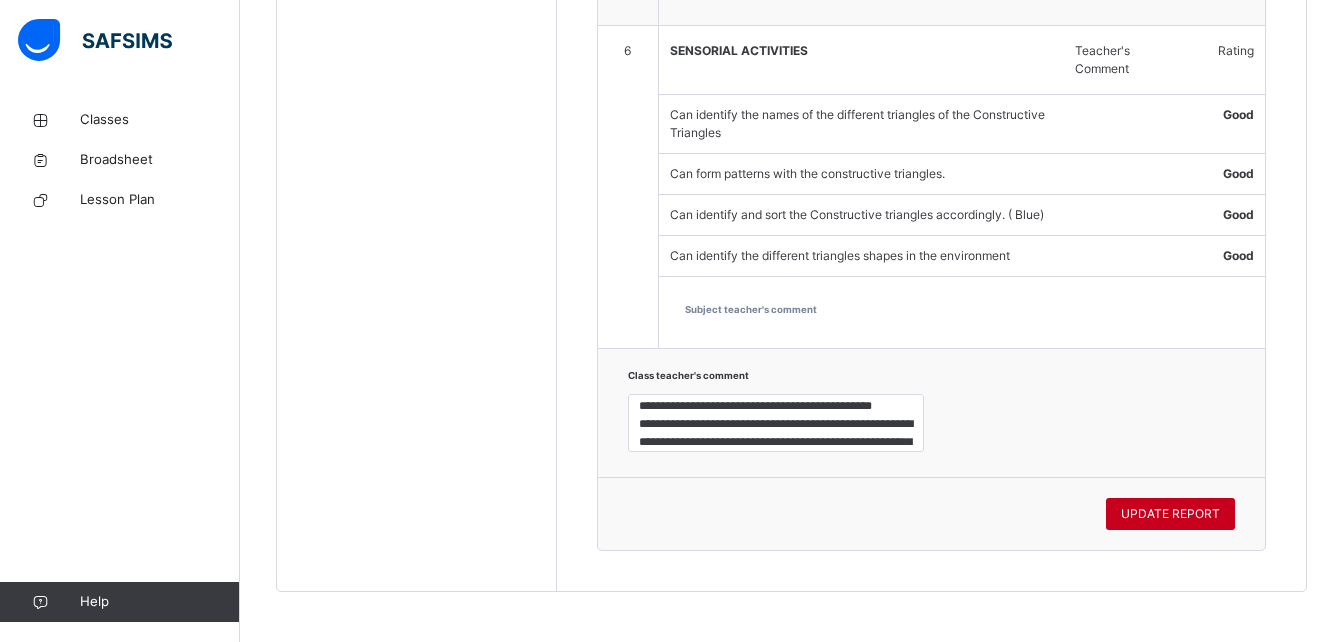 click on "UPDATE REPORT" at bounding box center (1170, 514) 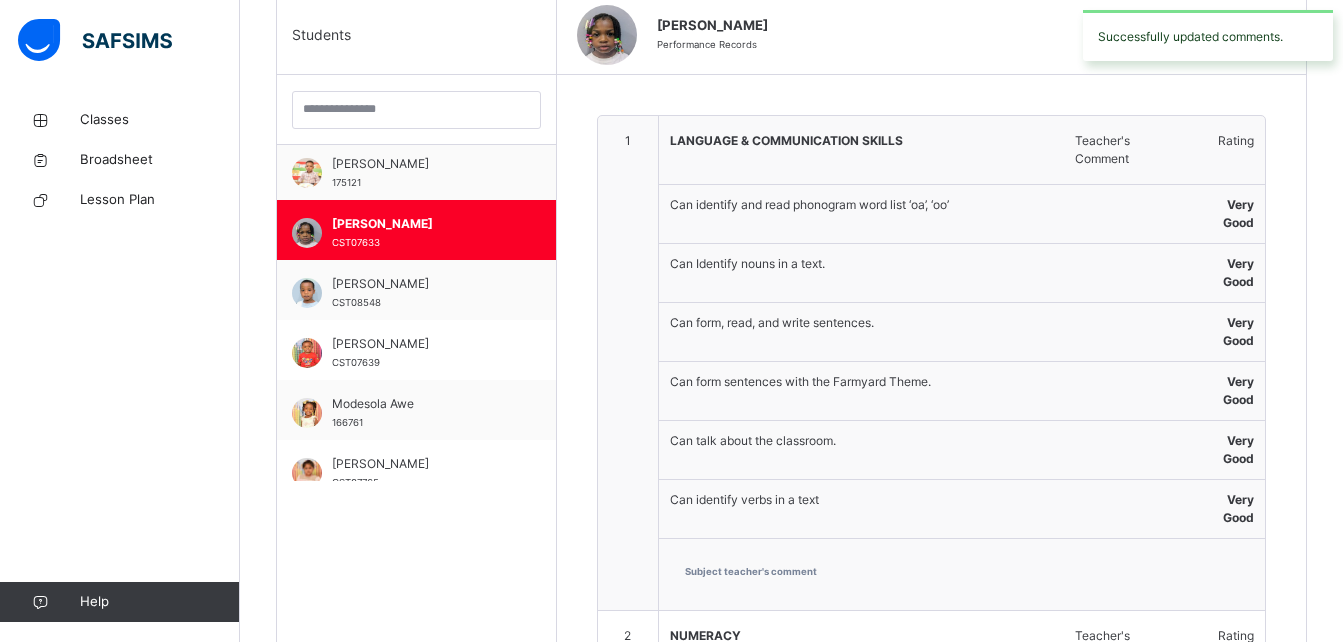 scroll, scrollTop: 509, scrollLeft: 0, axis: vertical 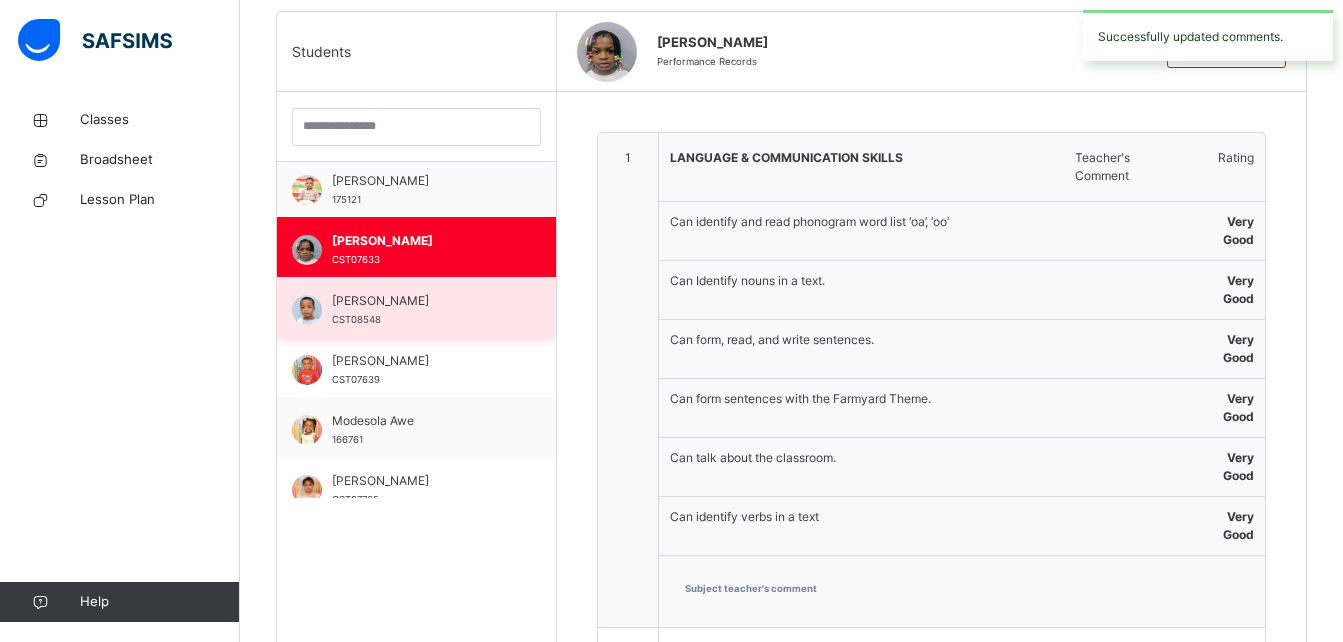 click on "Marwan  Omidiran CST08548" at bounding box center [421, 310] 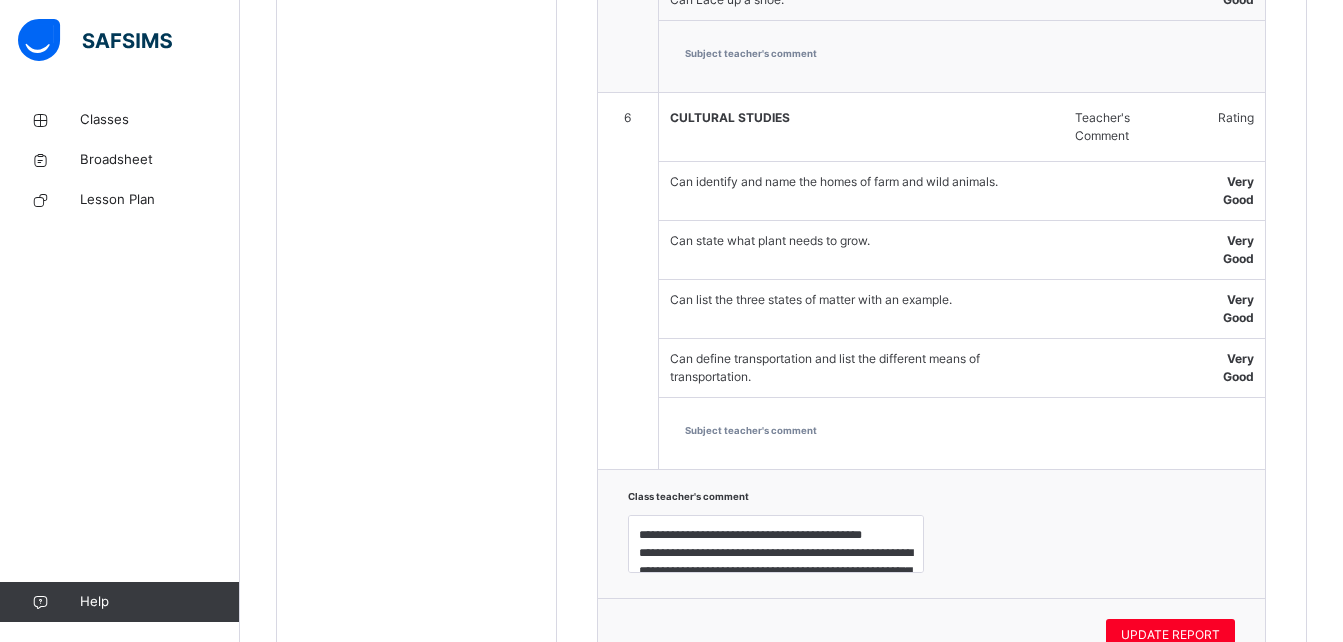 scroll, scrollTop: 2803, scrollLeft: 0, axis: vertical 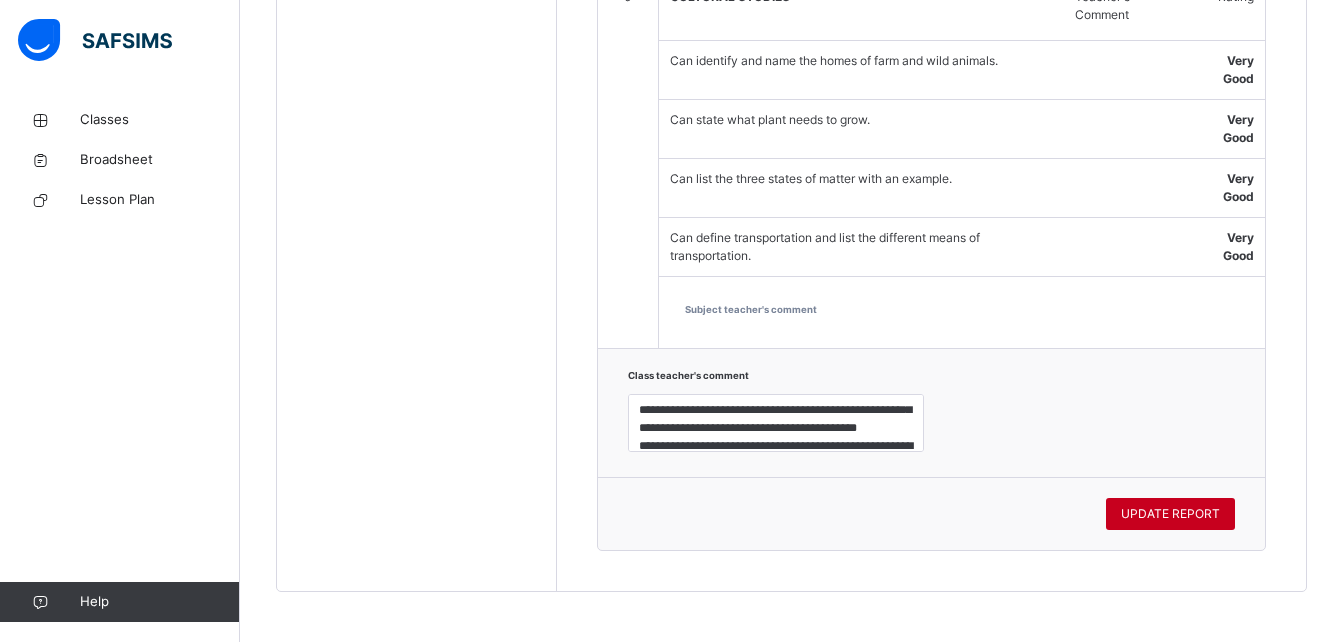 click on "UPDATE REPORT" at bounding box center [1170, 514] 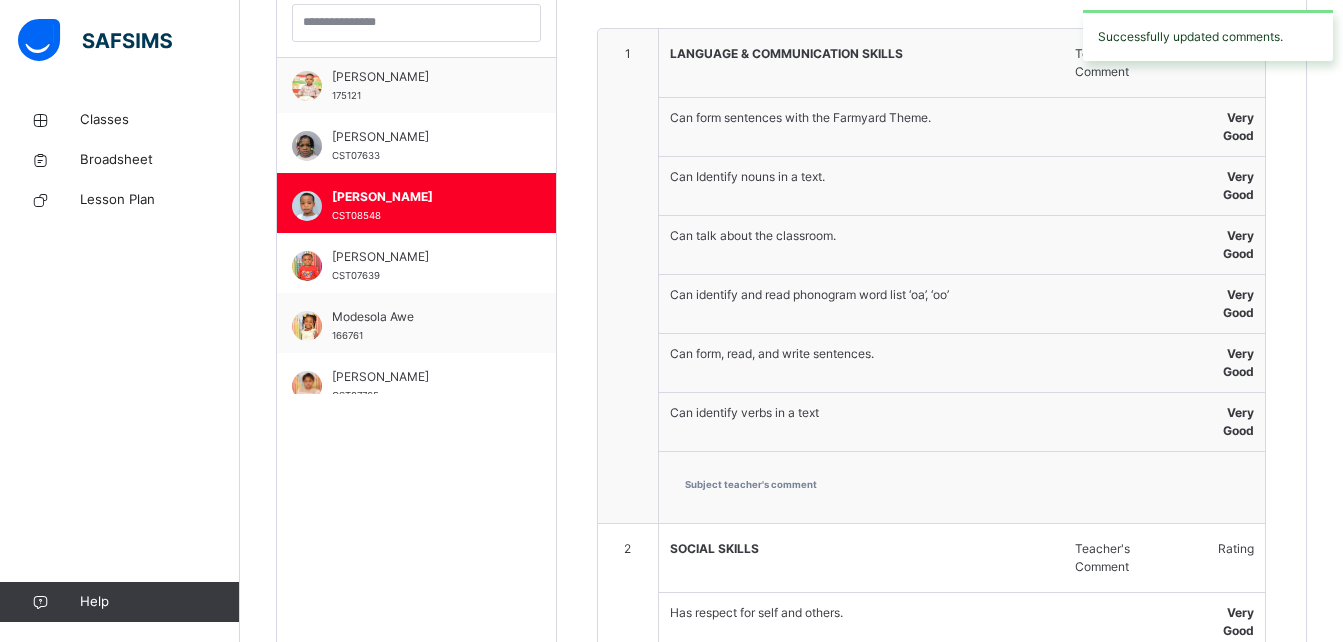 scroll, scrollTop: 630, scrollLeft: 0, axis: vertical 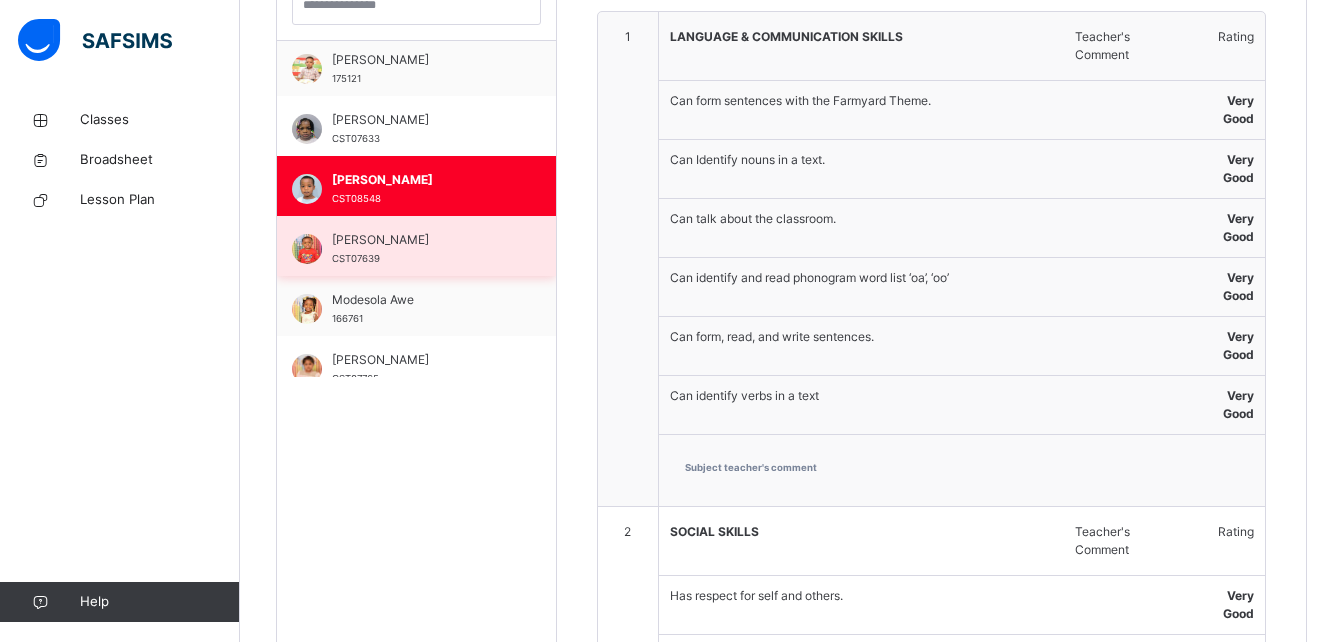 click on "MICHAEL  UCHE CST07639" at bounding box center (421, 249) 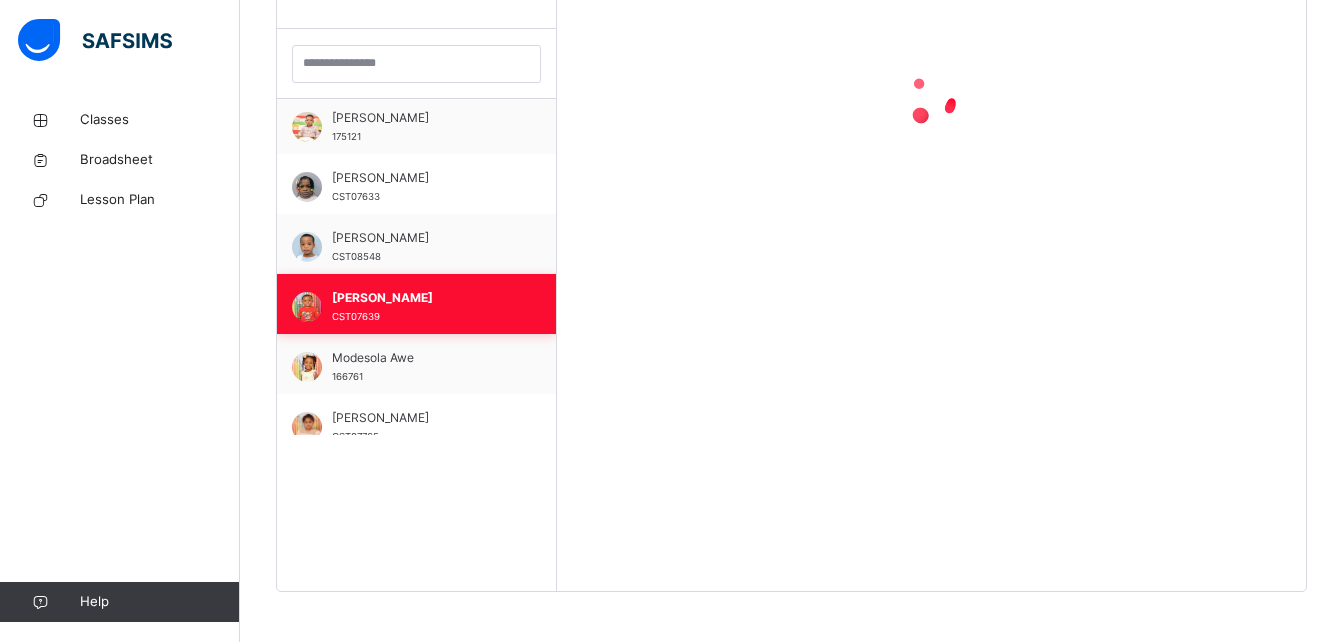 scroll, scrollTop: 572, scrollLeft: 0, axis: vertical 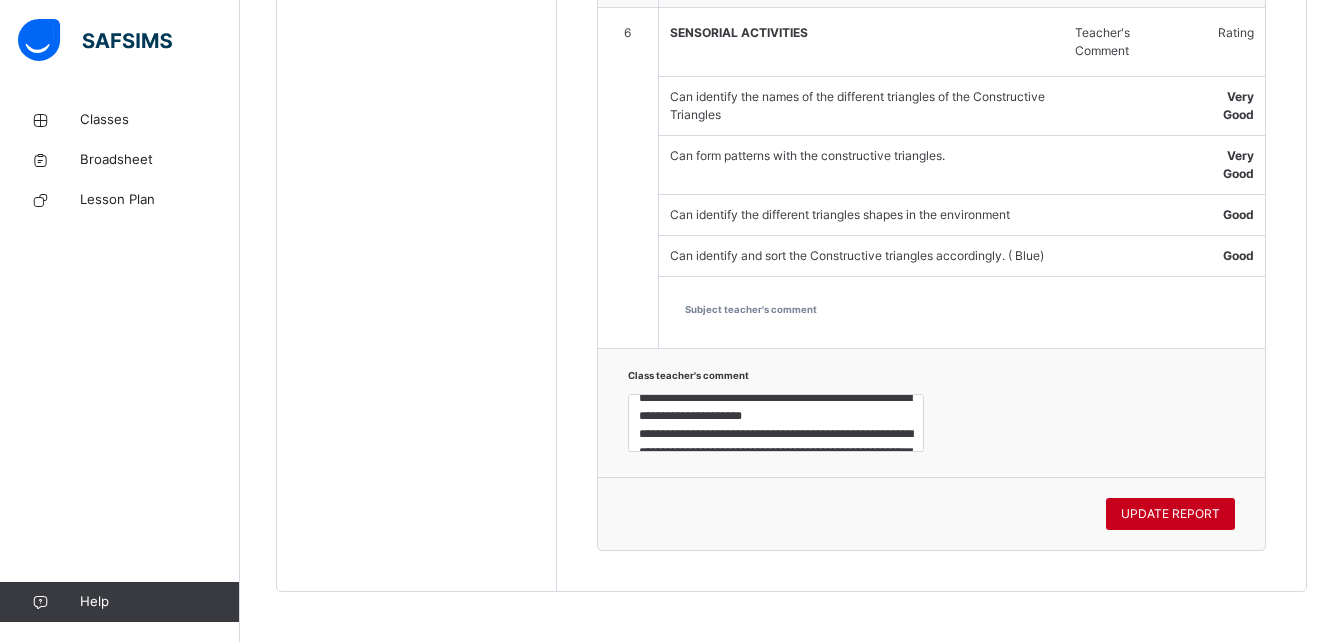 click on "UPDATE REPORT" at bounding box center [1170, 514] 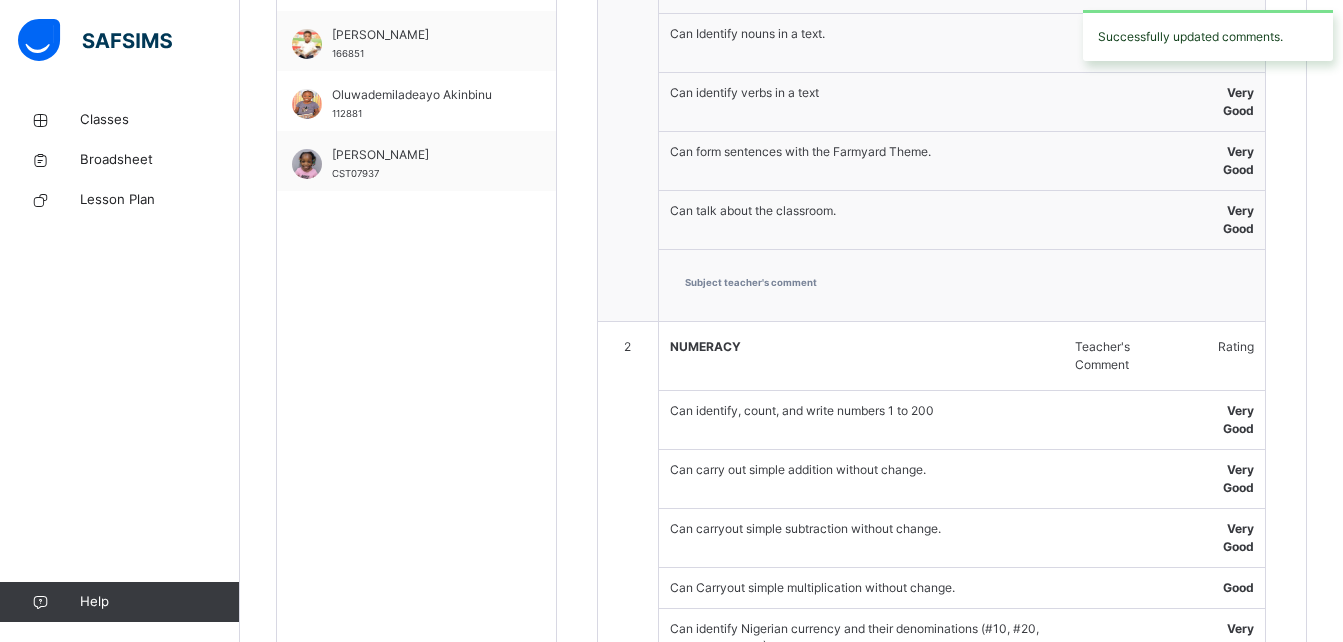 scroll, scrollTop: 803, scrollLeft: 0, axis: vertical 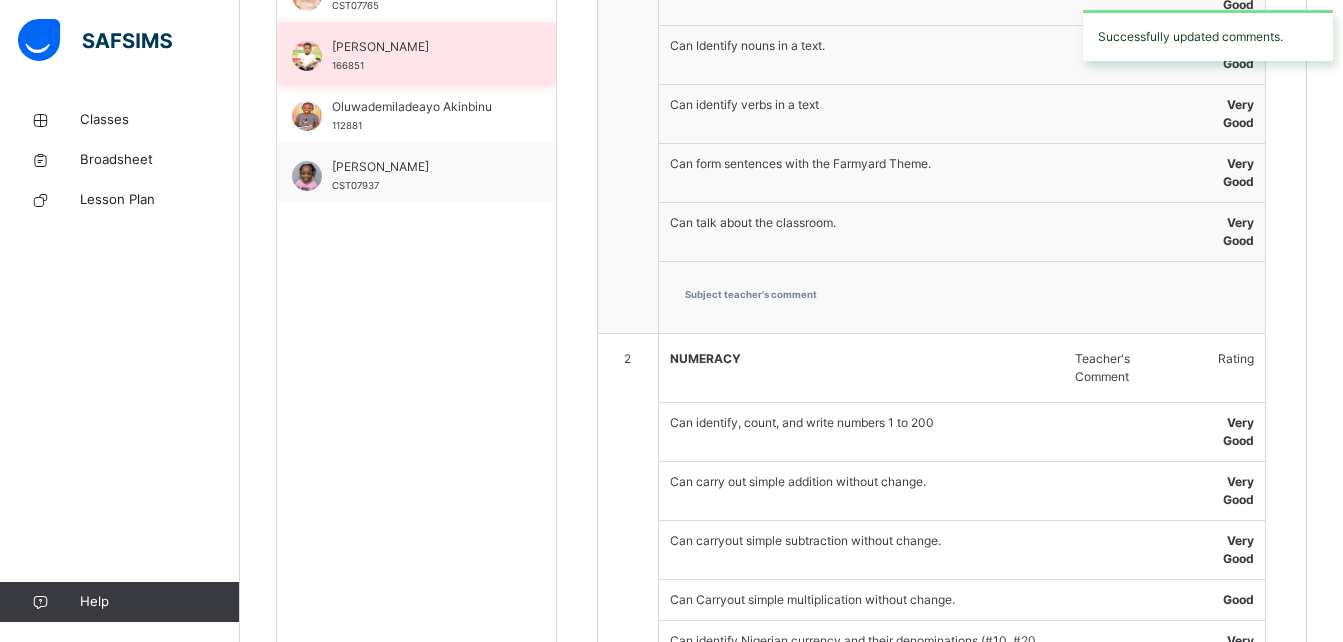 click on "Olumoroti  Shoaga" at bounding box center [421, 47] 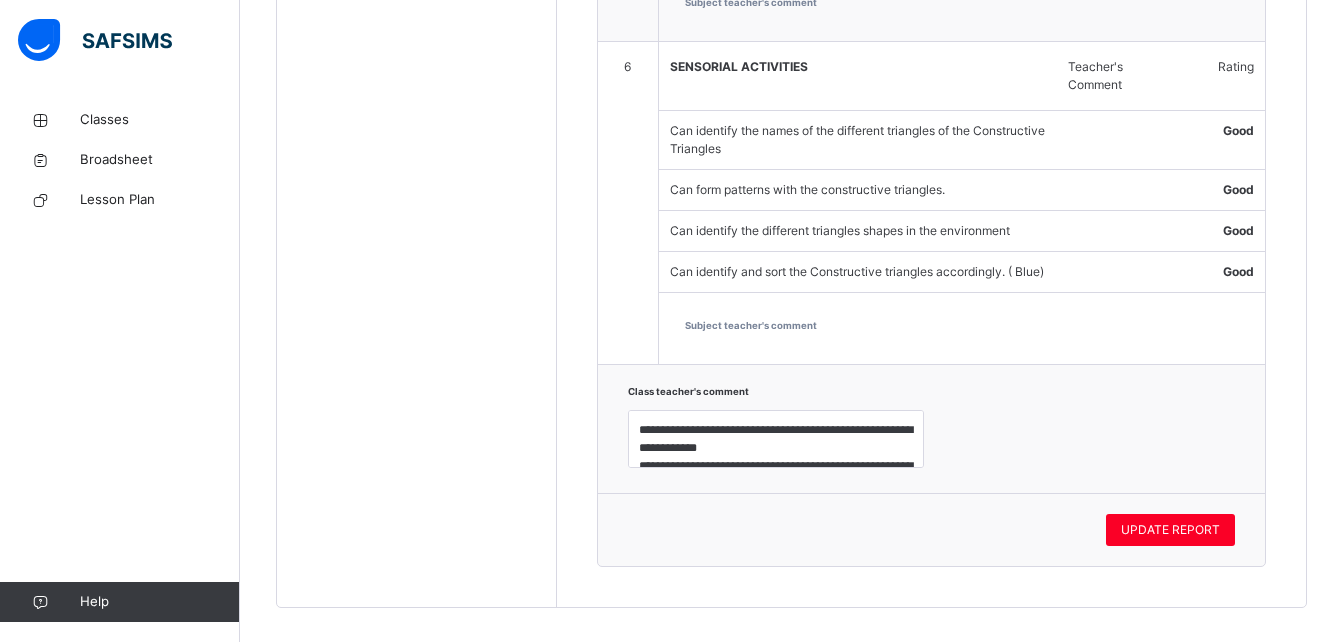 scroll, scrollTop: 2425, scrollLeft: 0, axis: vertical 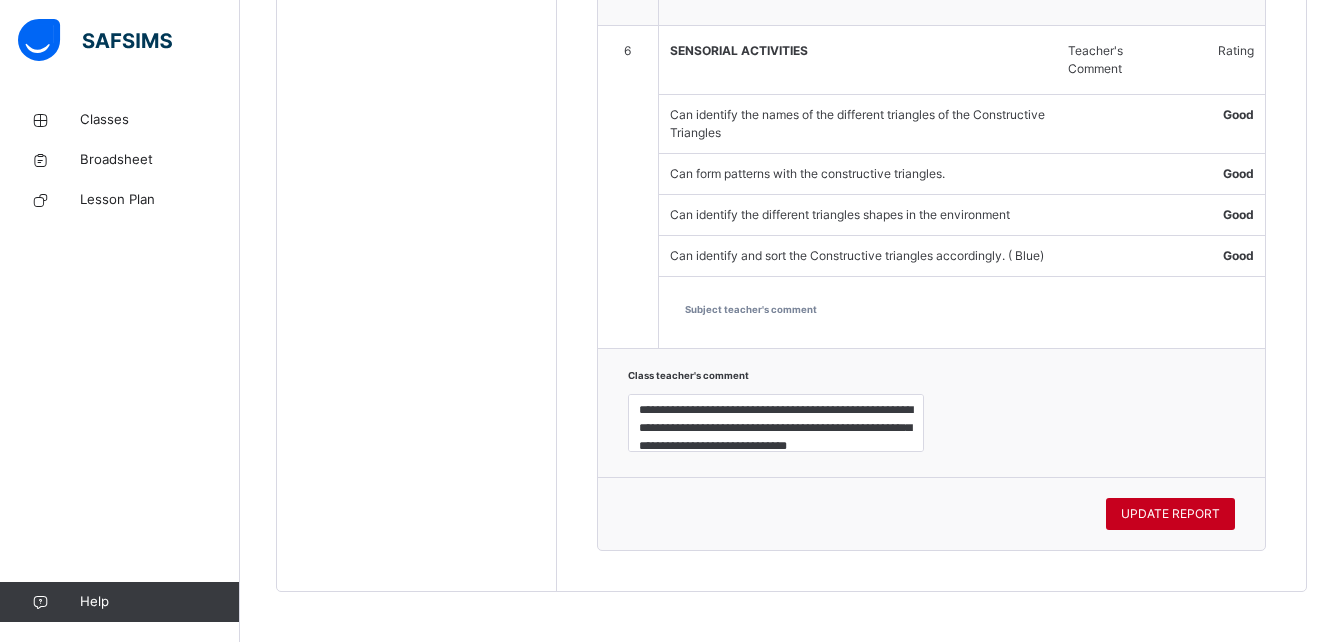 click on "UPDATE REPORT" at bounding box center (1170, 514) 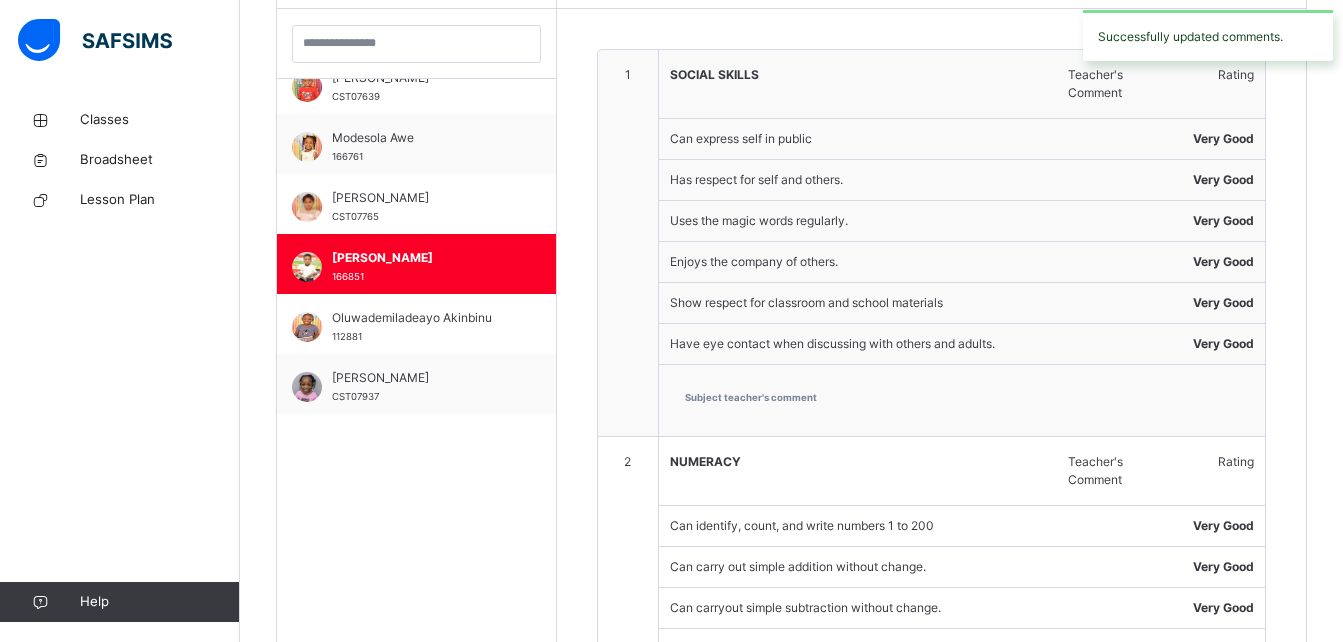 scroll, scrollTop: 597, scrollLeft: 0, axis: vertical 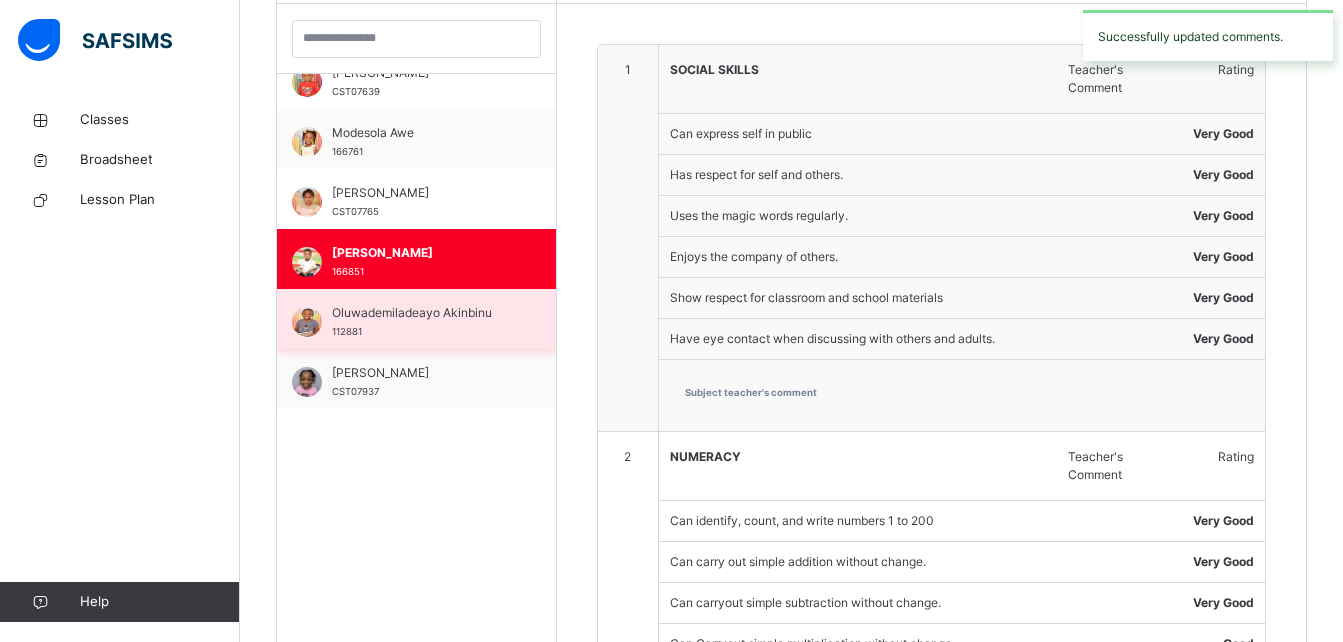 click on "Oluwademiladeayo  Akinbinu 112881" at bounding box center [421, 322] 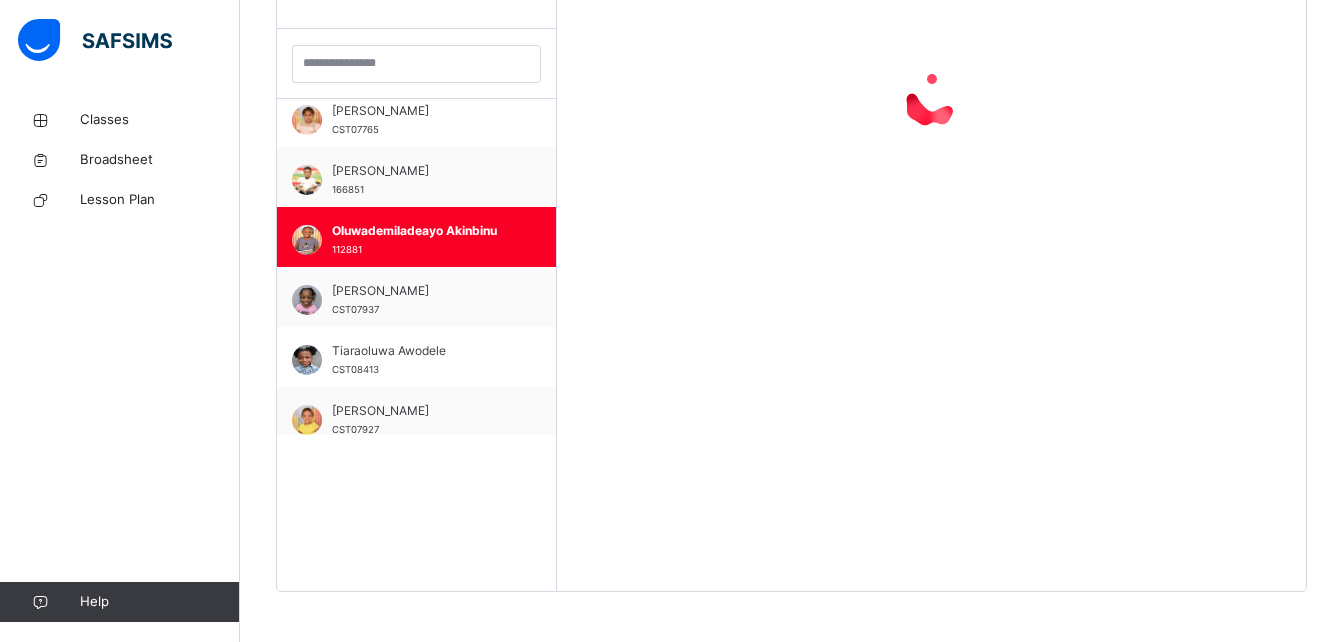 scroll, scrollTop: 504, scrollLeft: 0, axis: vertical 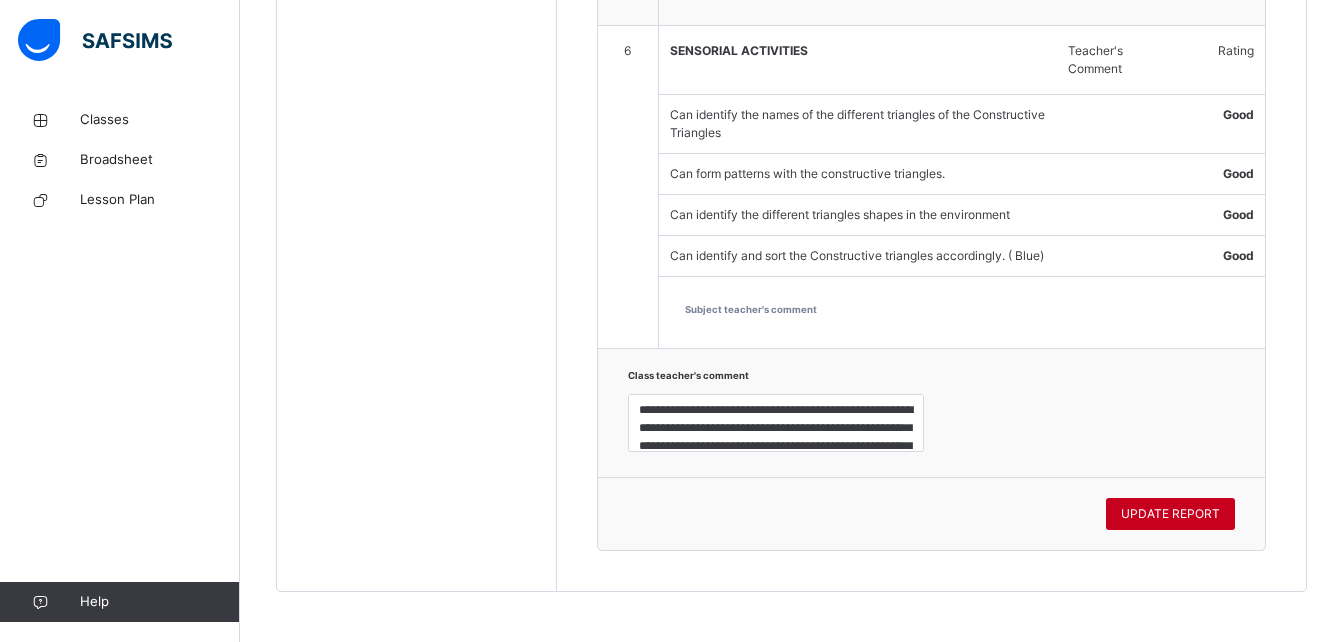 click on "UPDATE REPORT" at bounding box center [1170, 514] 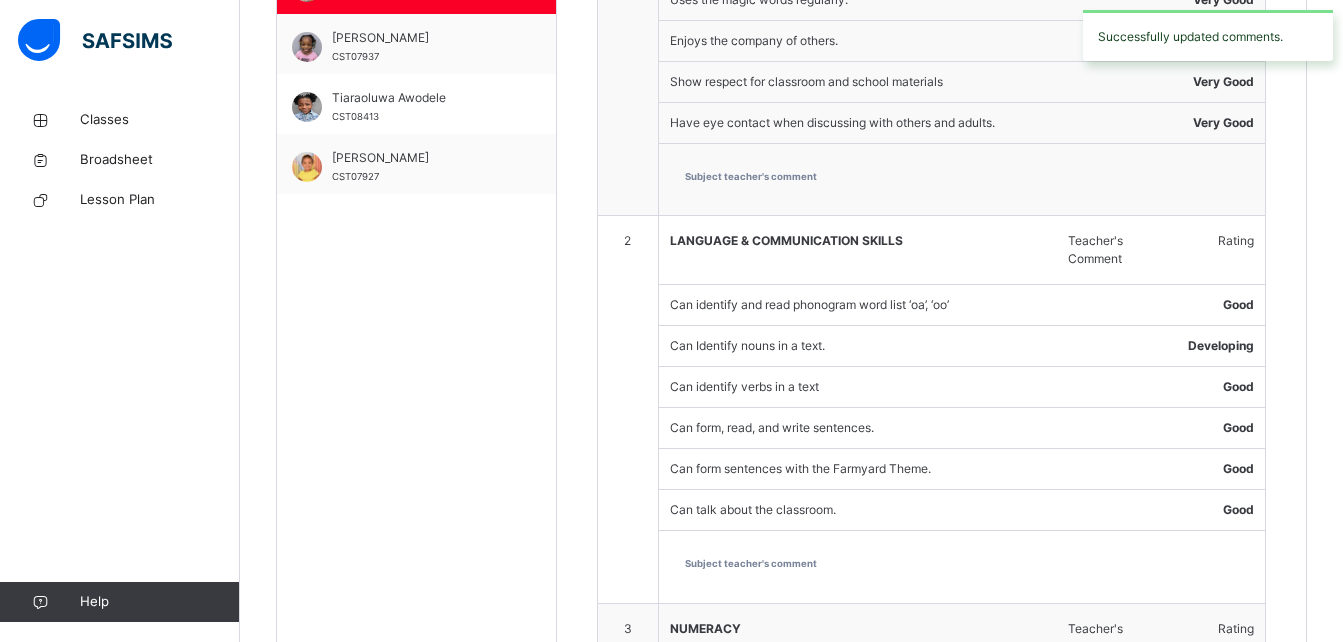 scroll, scrollTop: 803, scrollLeft: 0, axis: vertical 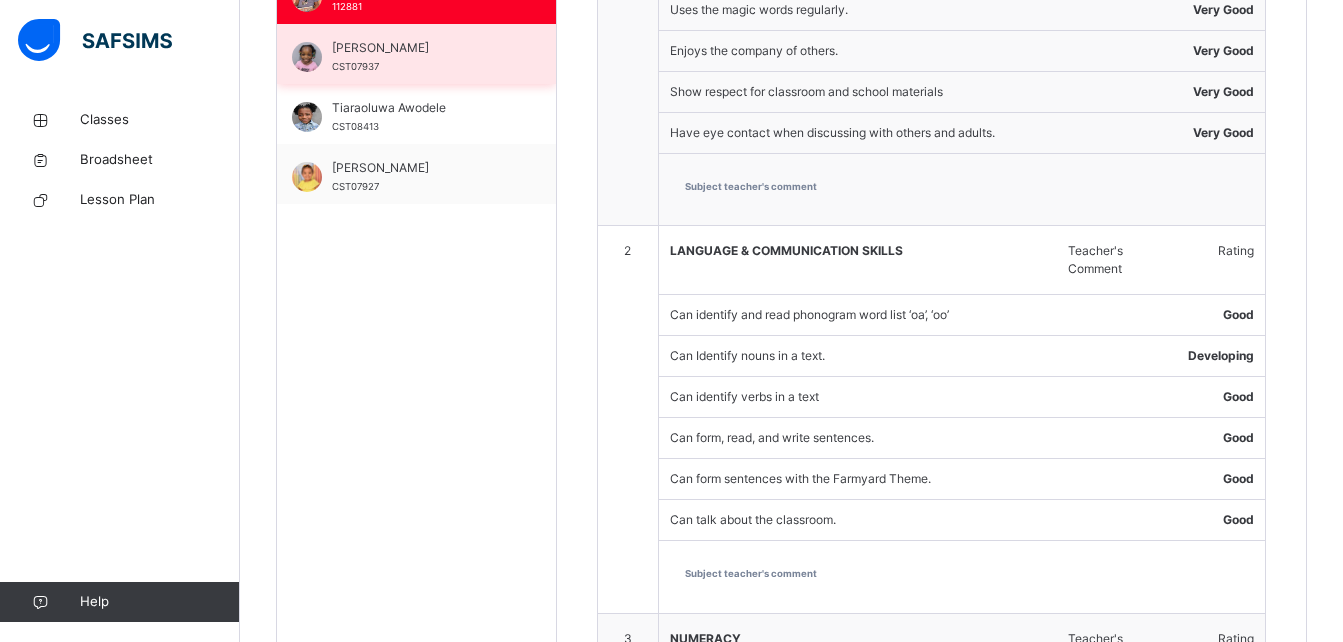 click on "Oluwafeyisikemi  Adeleke CST07937" at bounding box center [421, 57] 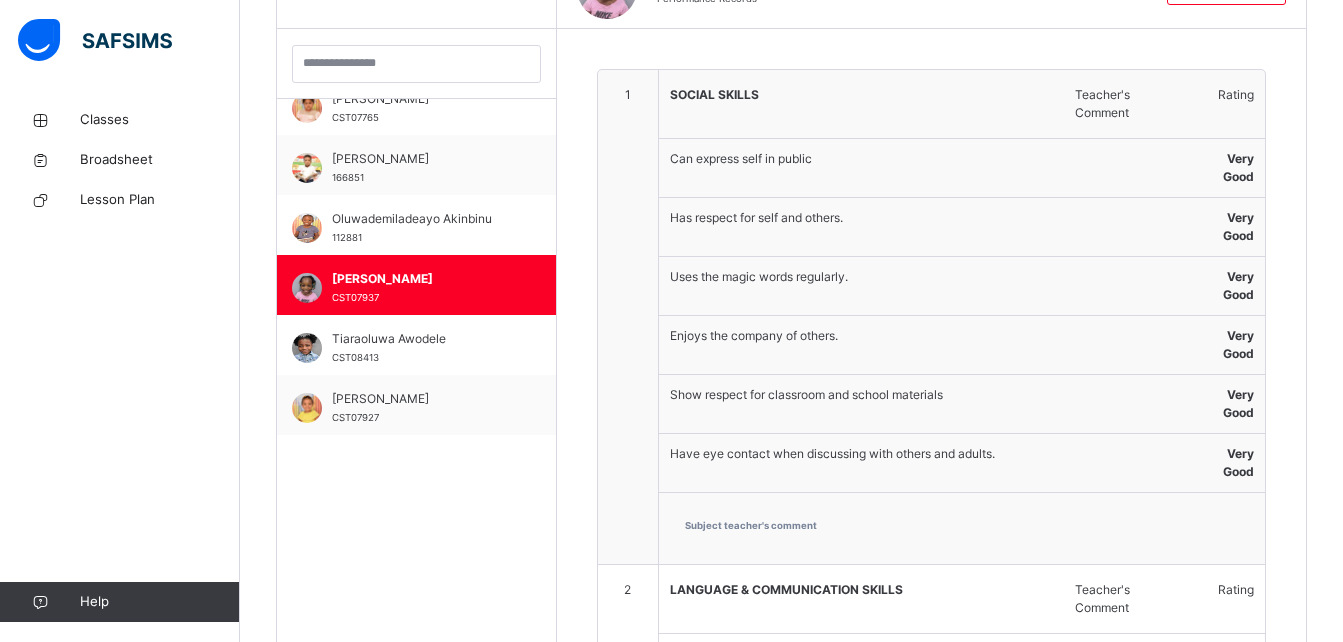 scroll, scrollTop: 794, scrollLeft: 0, axis: vertical 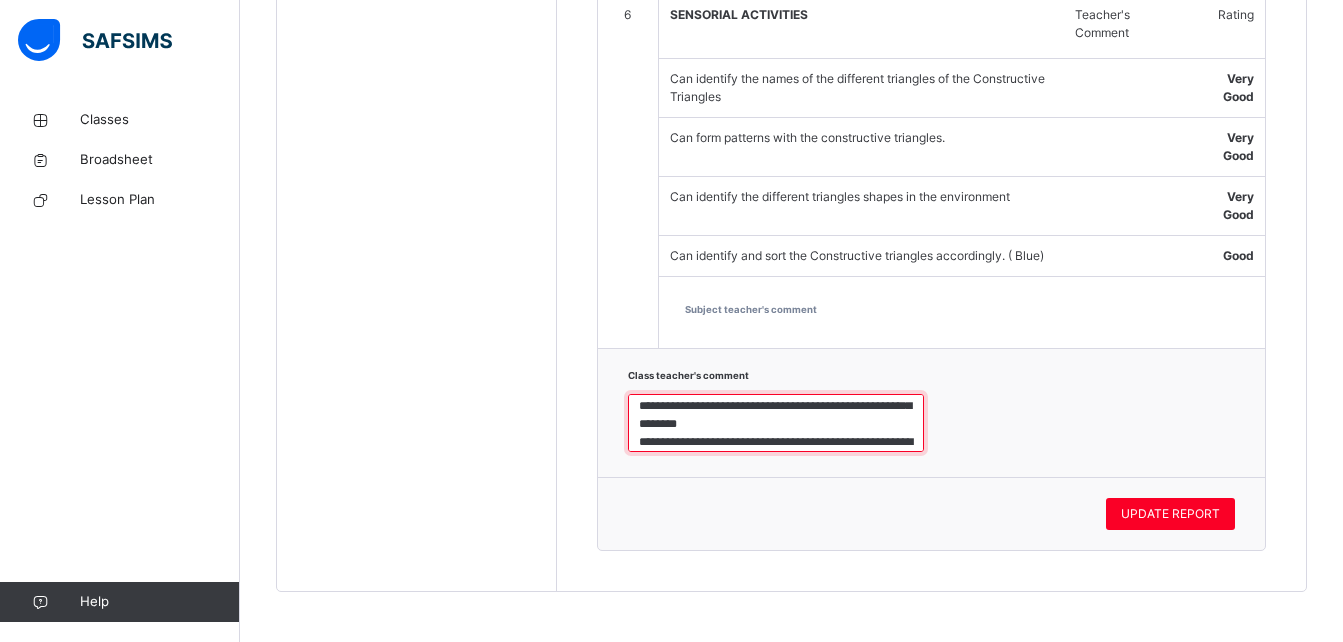 click on "**********" at bounding box center (776, 423) 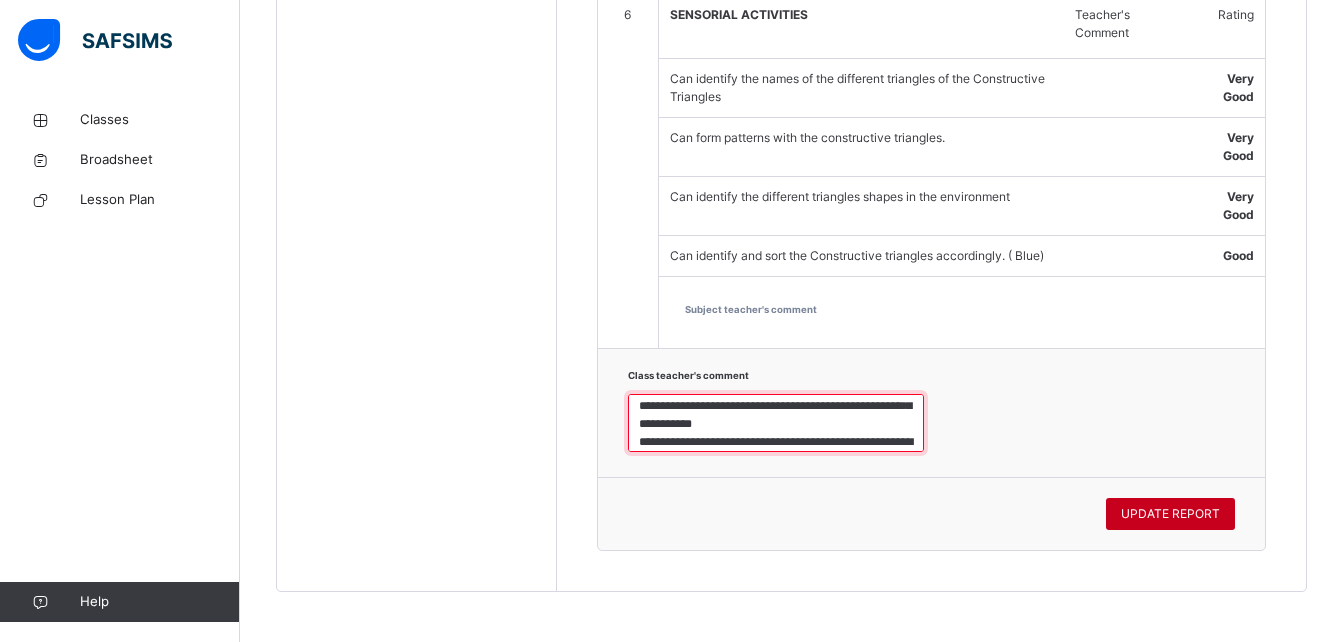 type on "**********" 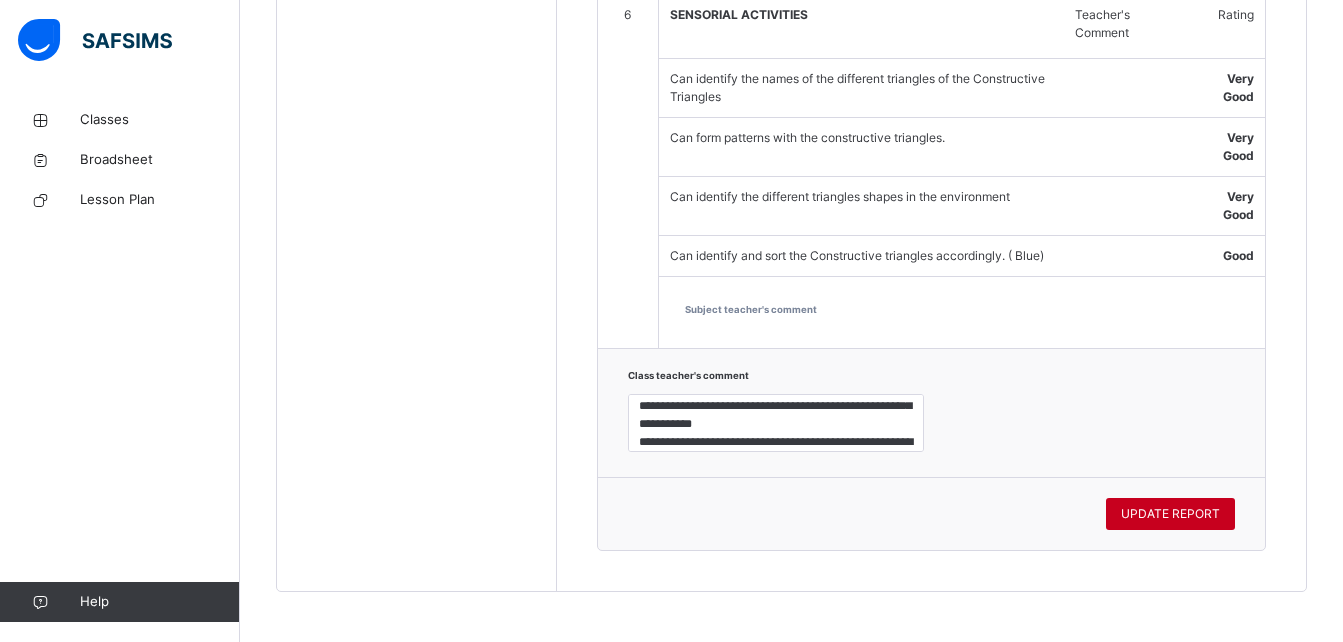 click on "UPDATE REPORT" at bounding box center [1170, 514] 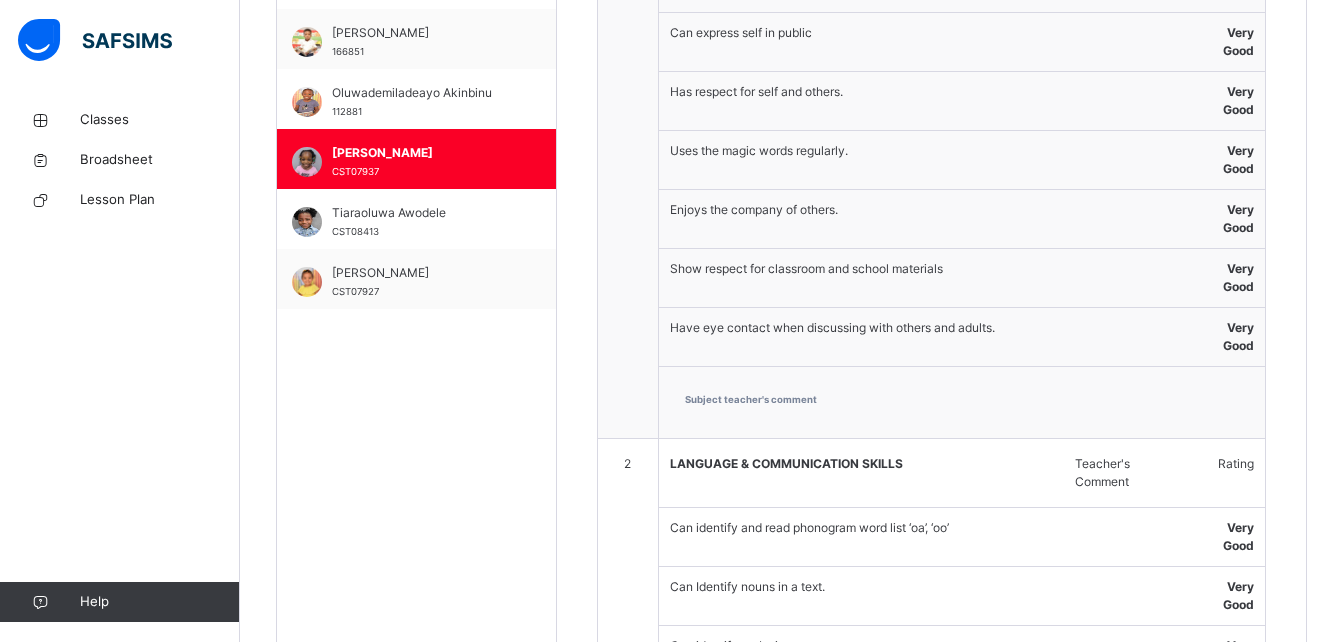 scroll, scrollTop: 704, scrollLeft: 0, axis: vertical 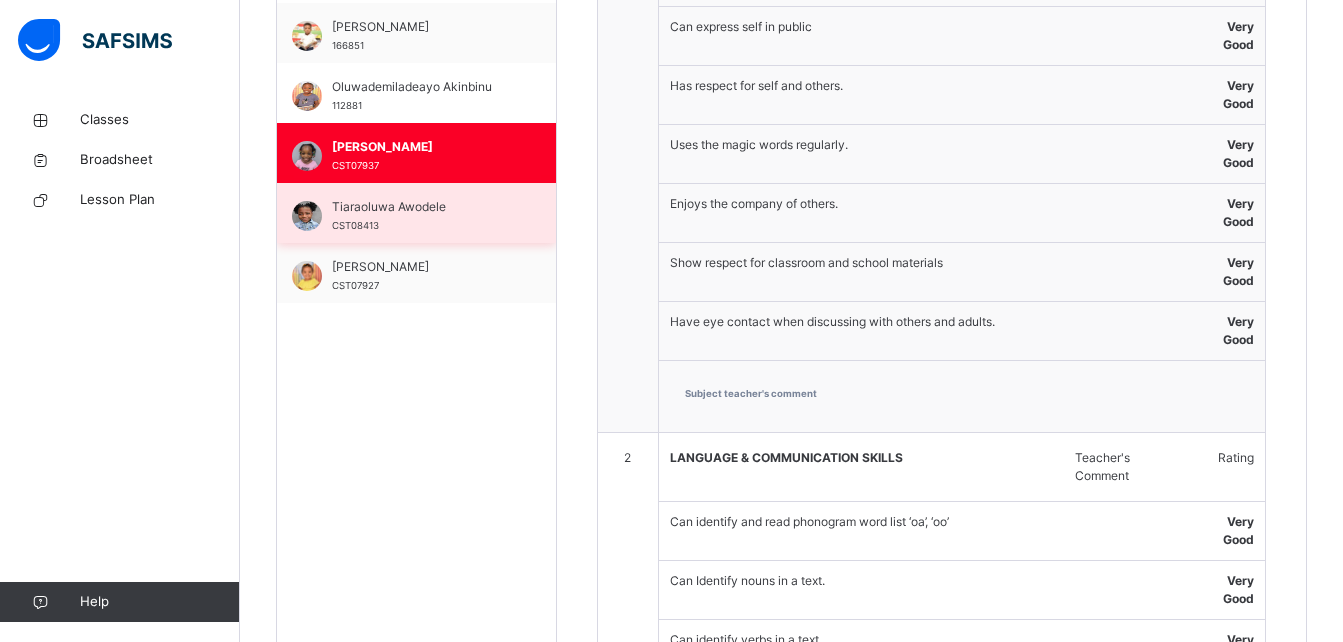 click on "Tiaraoluwa  Awodele CST08413" at bounding box center [421, 216] 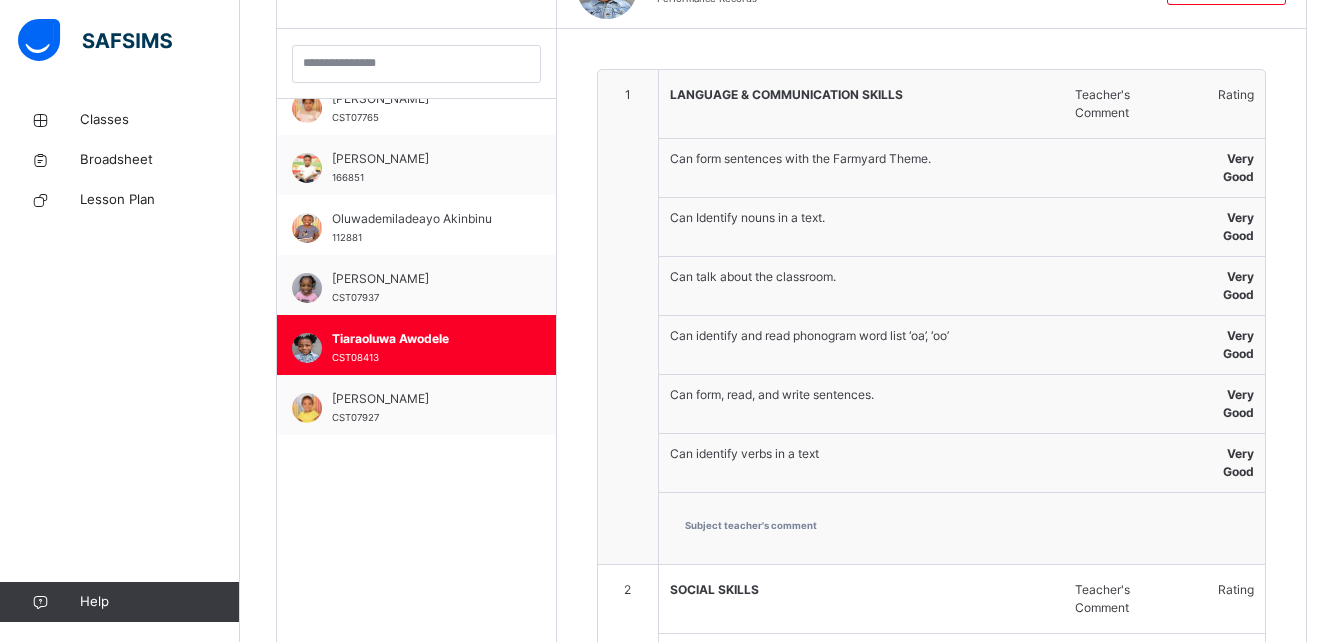 scroll, scrollTop: 704, scrollLeft: 0, axis: vertical 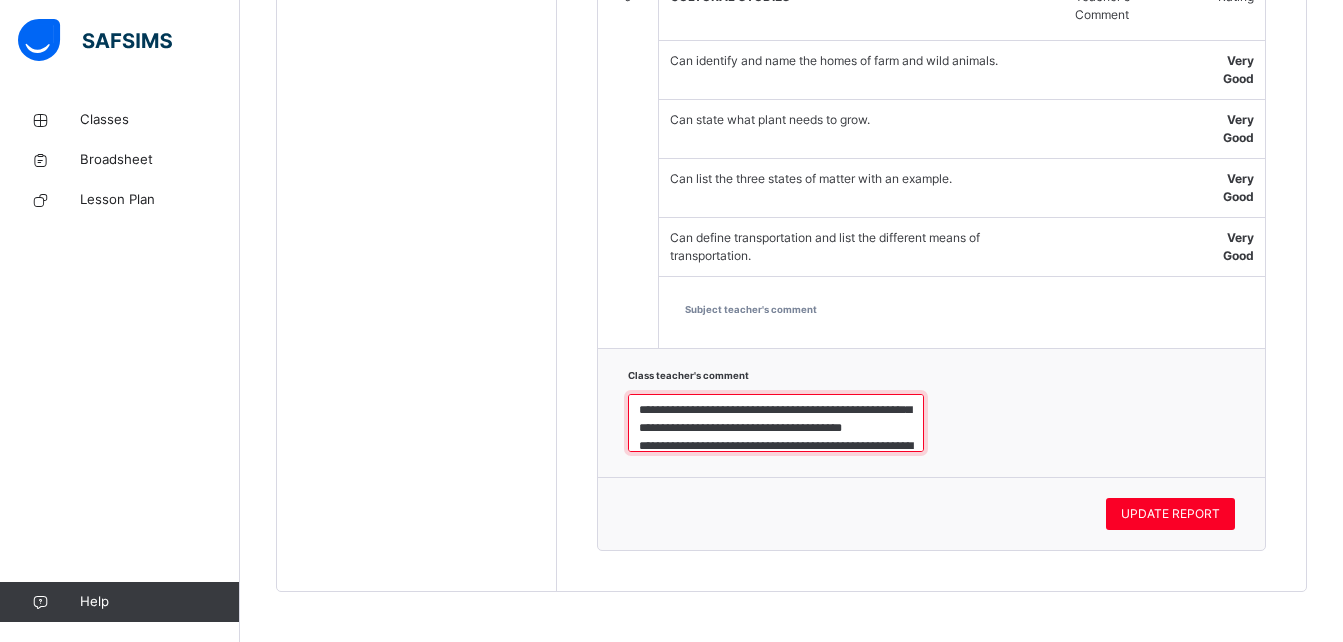 click on "**********" at bounding box center [776, 423] 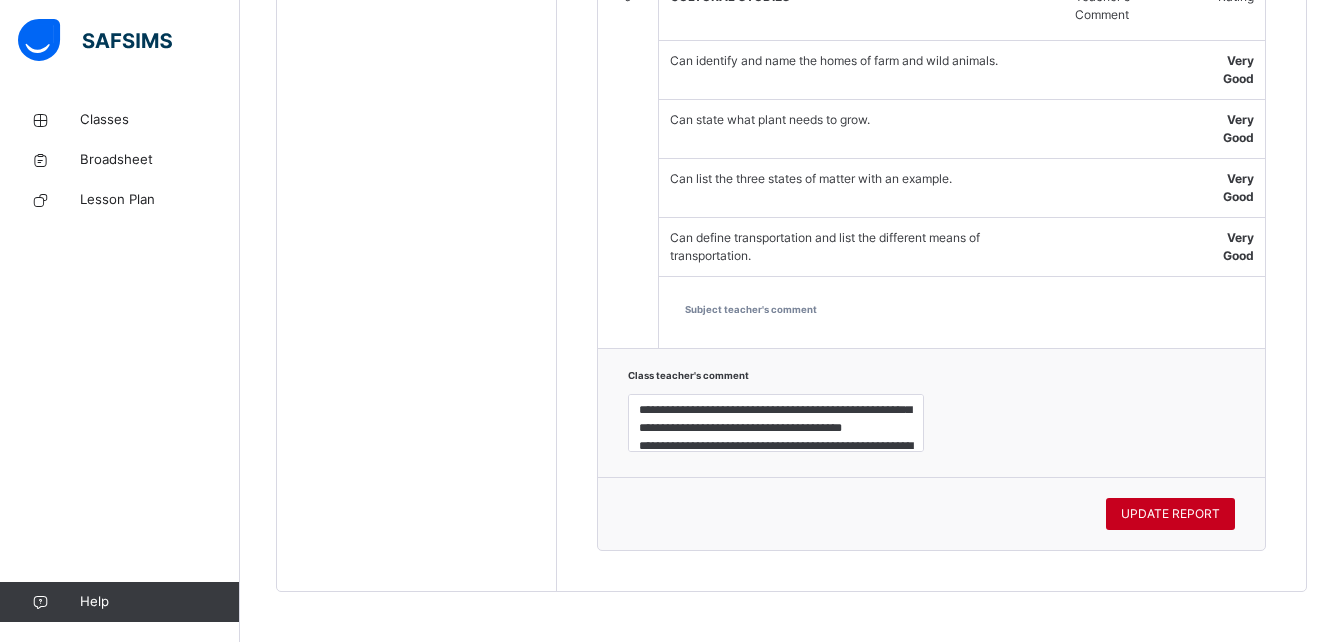 click on "UPDATE REPORT" at bounding box center (1170, 514) 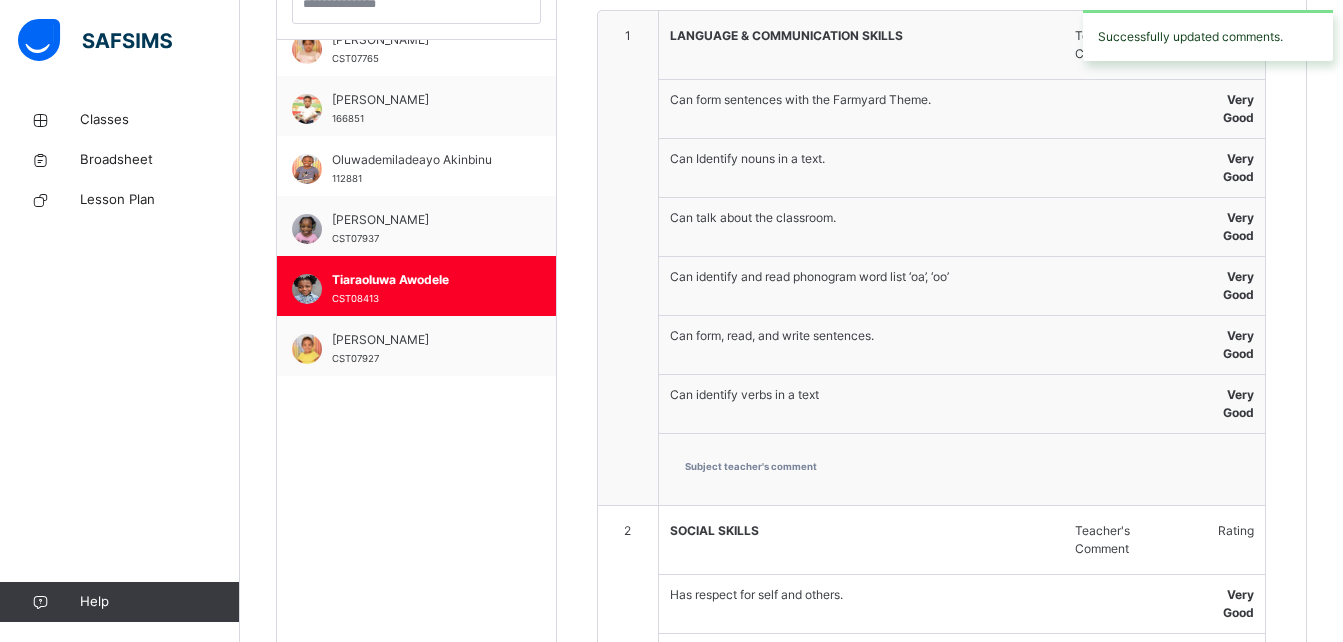 scroll, scrollTop: 637, scrollLeft: 0, axis: vertical 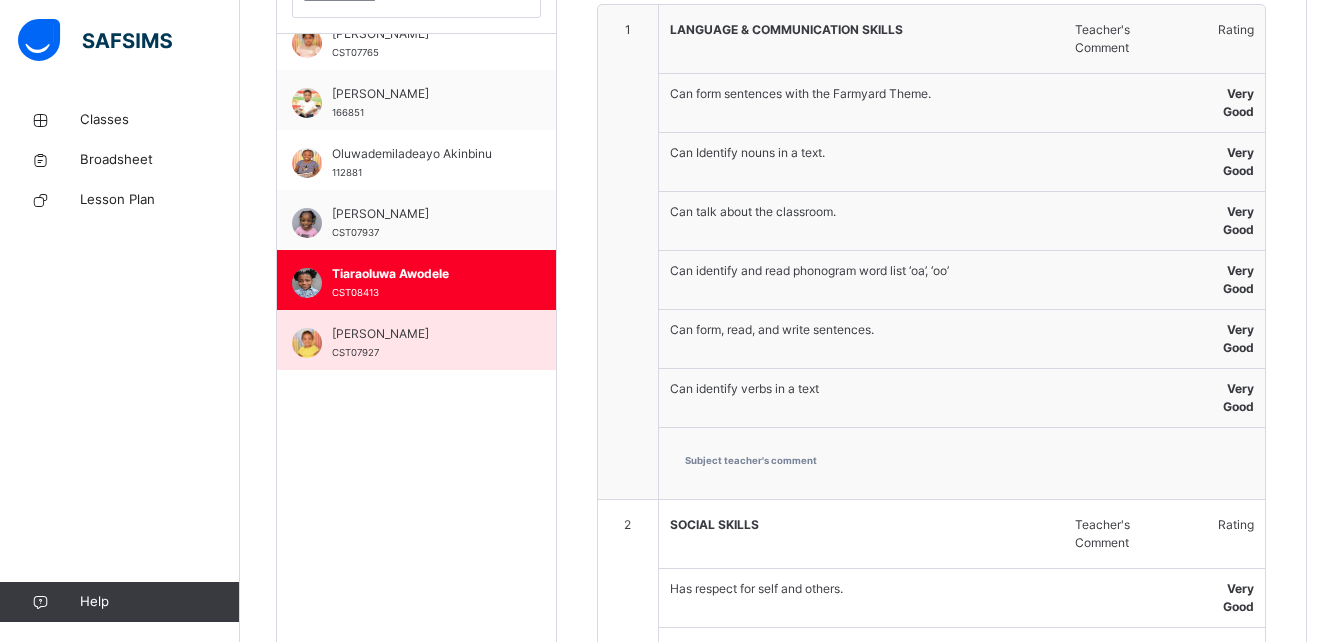 click on "Victoria  Russo CST07927" at bounding box center [421, 343] 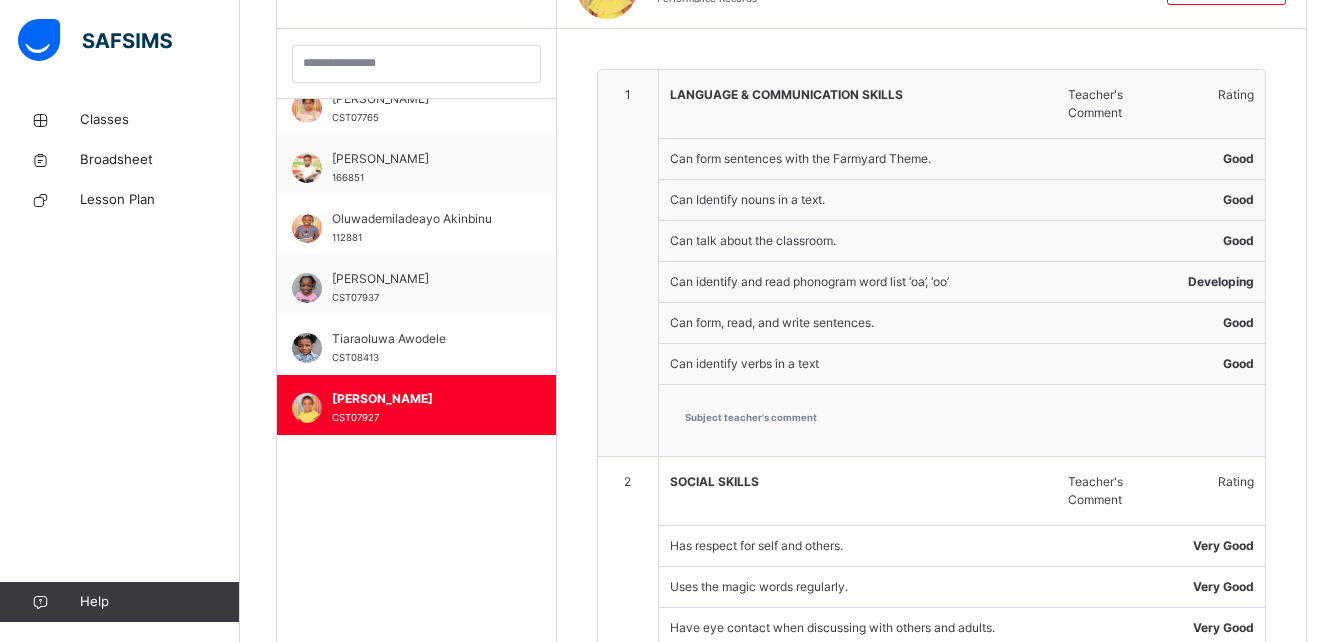 scroll, scrollTop: 637, scrollLeft: 0, axis: vertical 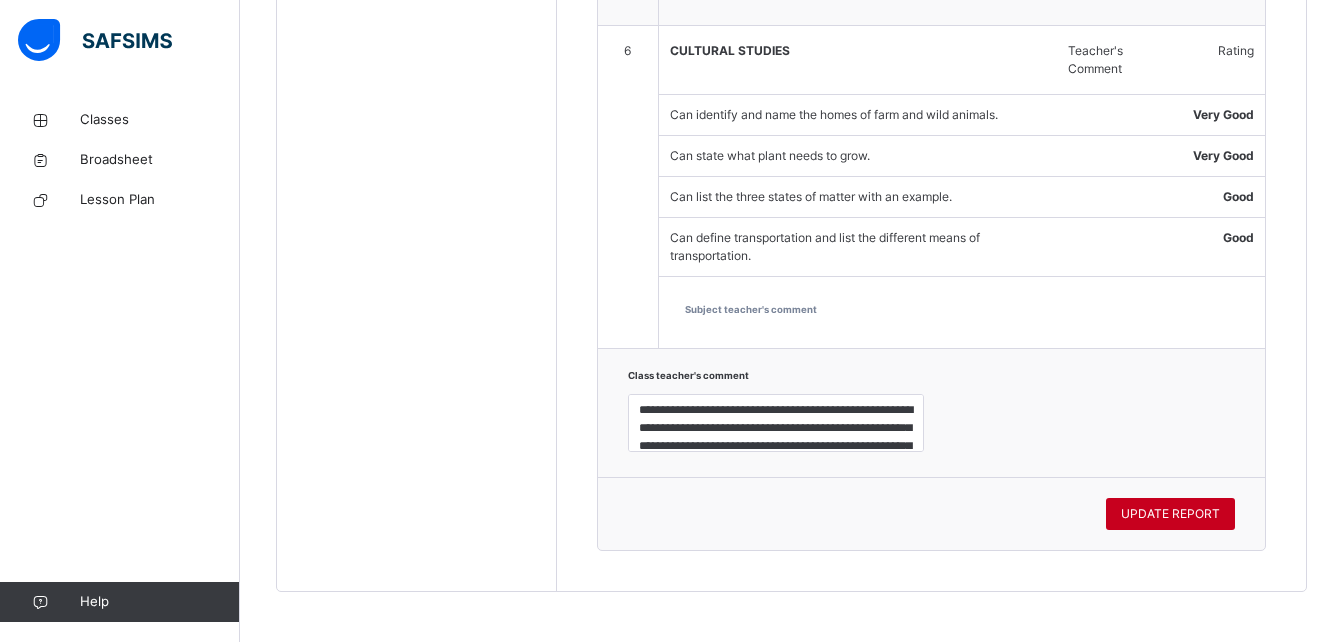 click on "UPDATE REPORT" at bounding box center (1170, 514) 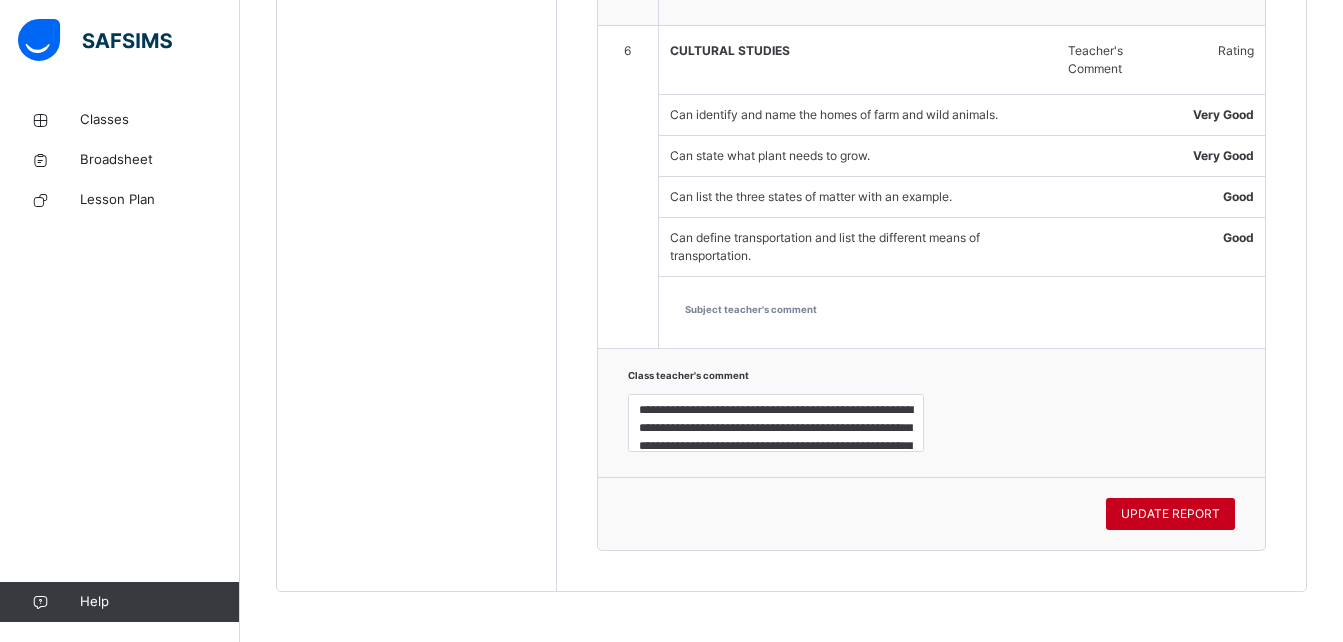 click on "UPDATE REPORT" at bounding box center [1170, 514] 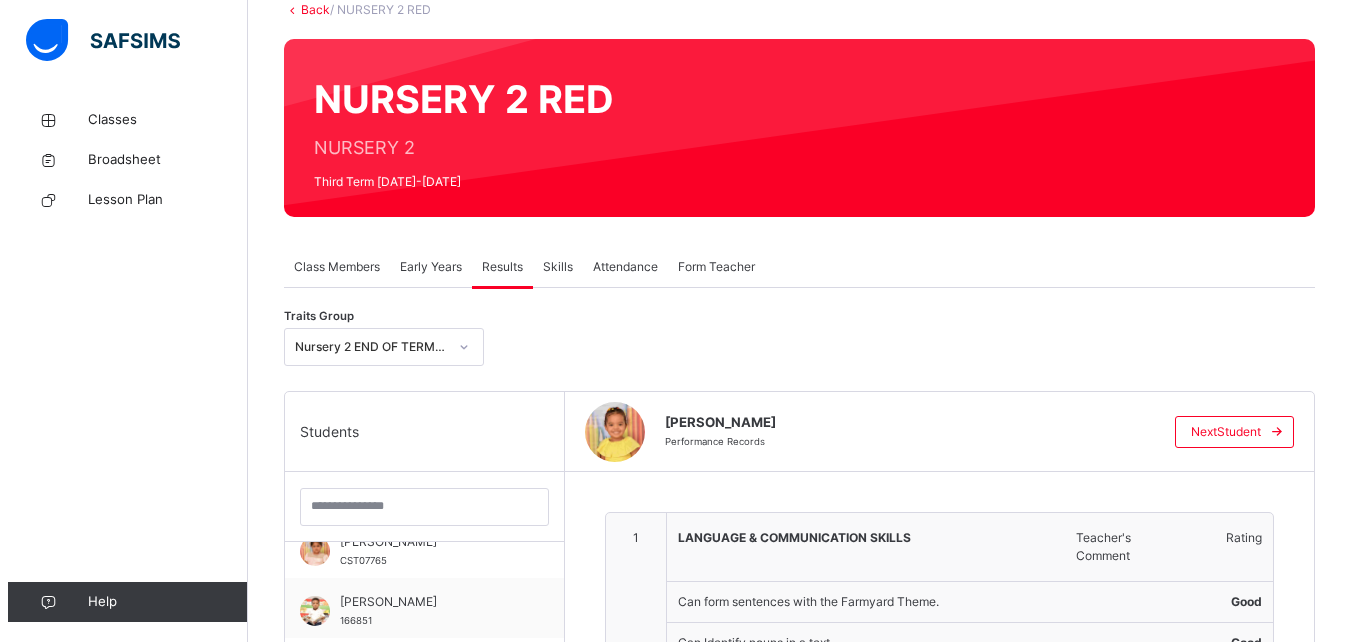 scroll, scrollTop: 0, scrollLeft: 0, axis: both 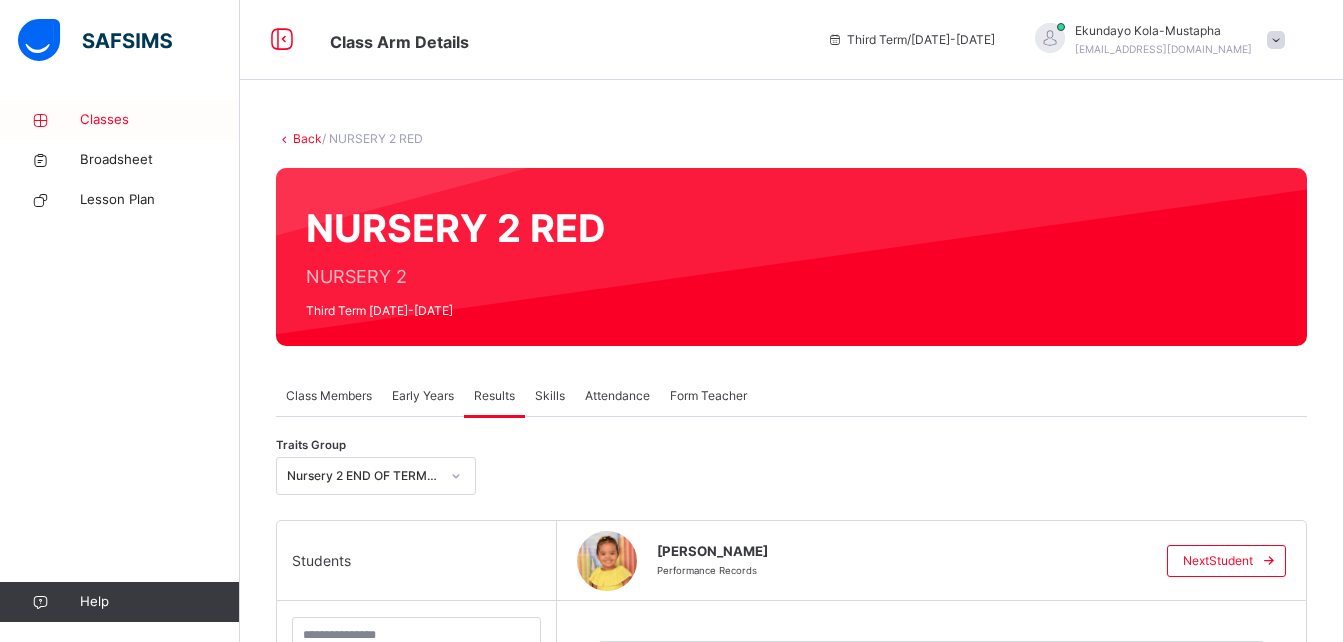 click on "Classes" at bounding box center [120, 120] 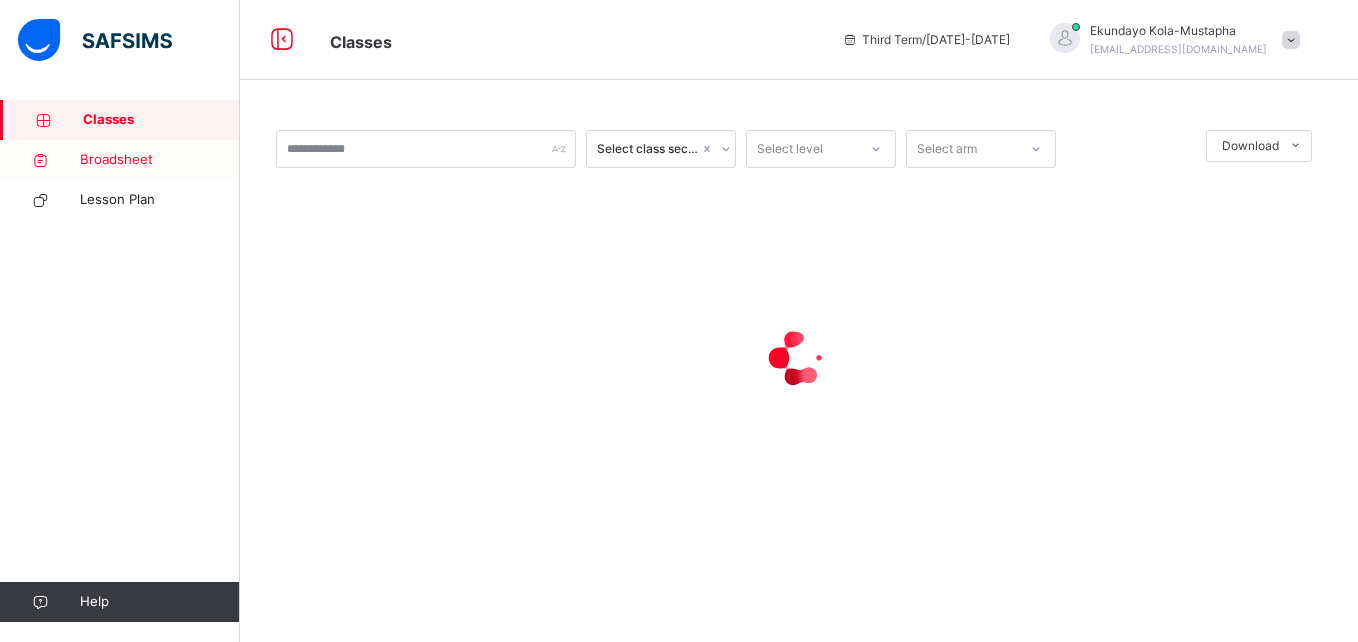 click on "Broadsheet" at bounding box center (160, 160) 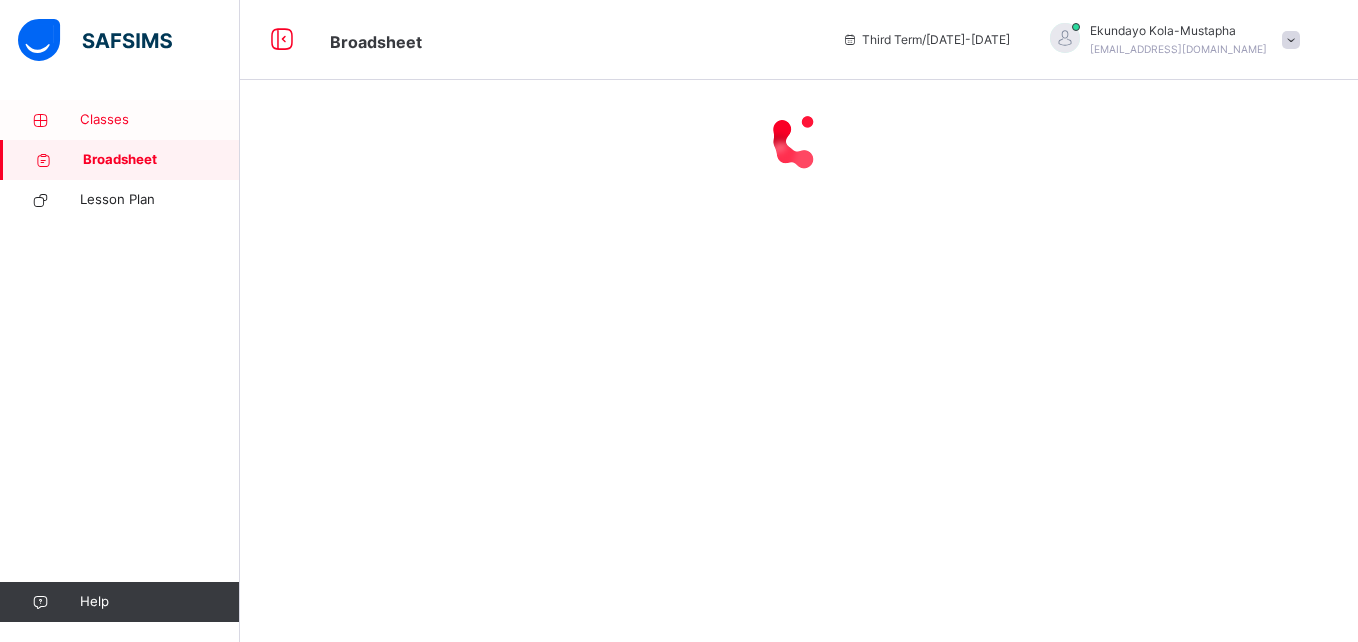 click on "Classes" at bounding box center (160, 120) 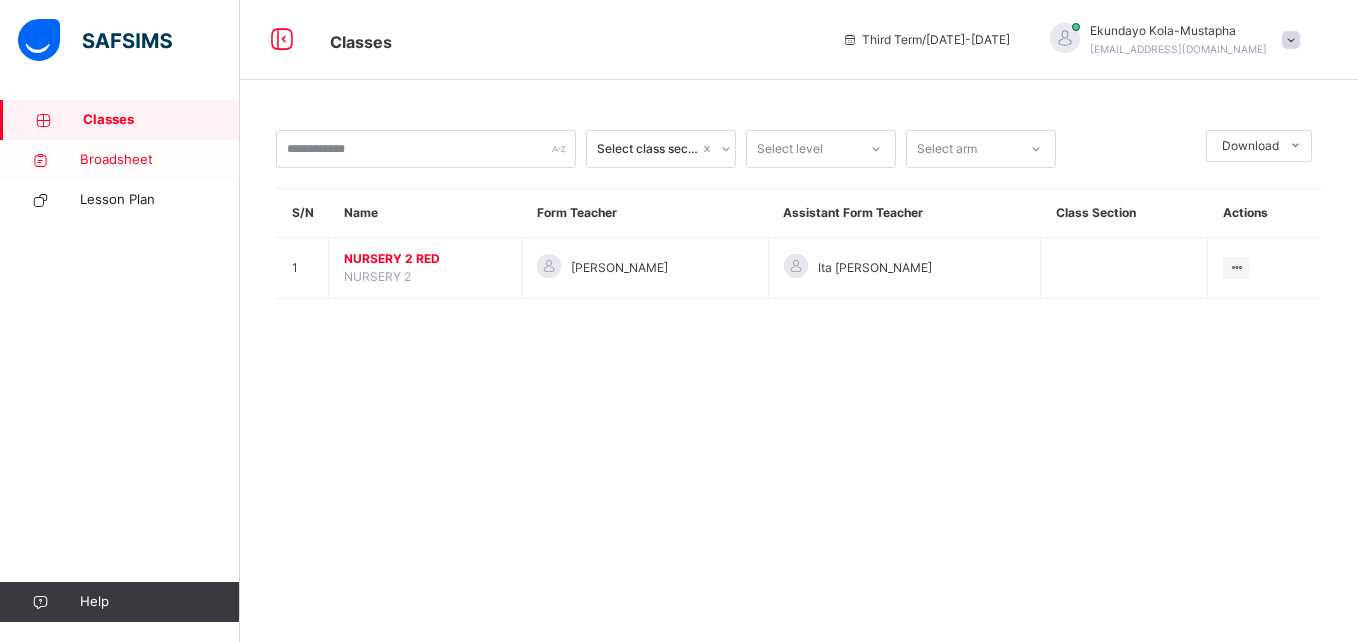 click on "Broadsheet" at bounding box center (160, 160) 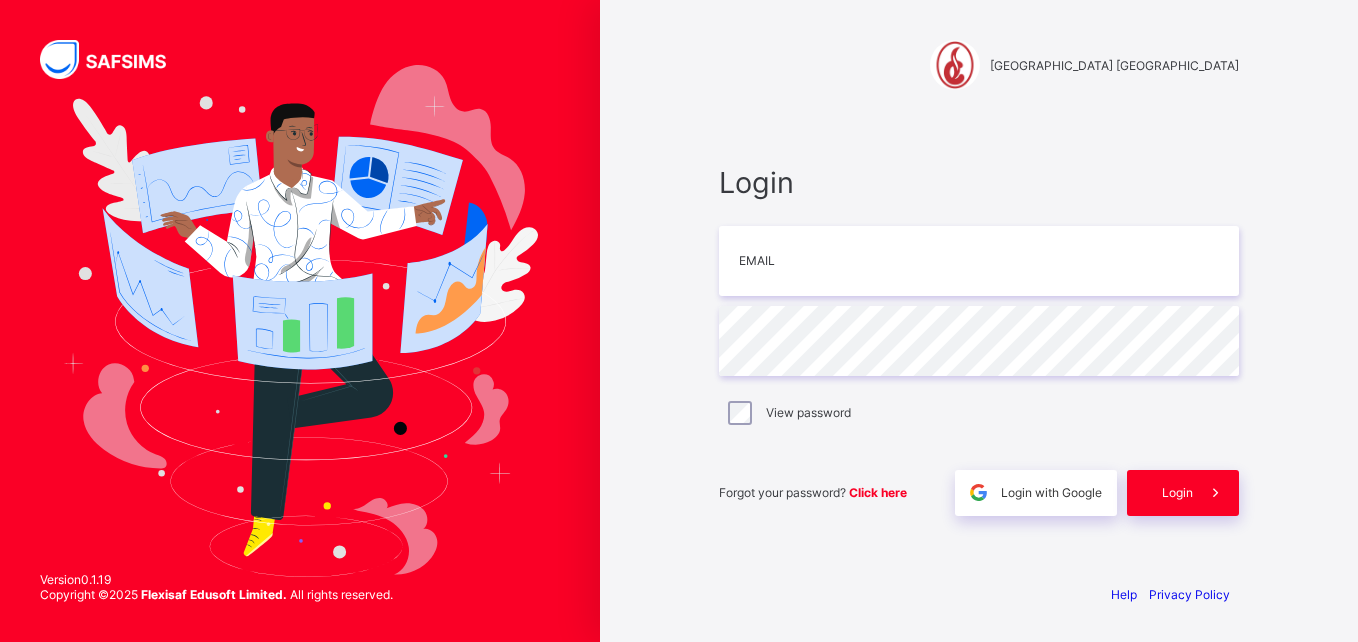 scroll, scrollTop: 0, scrollLeft: 0, axis: both 